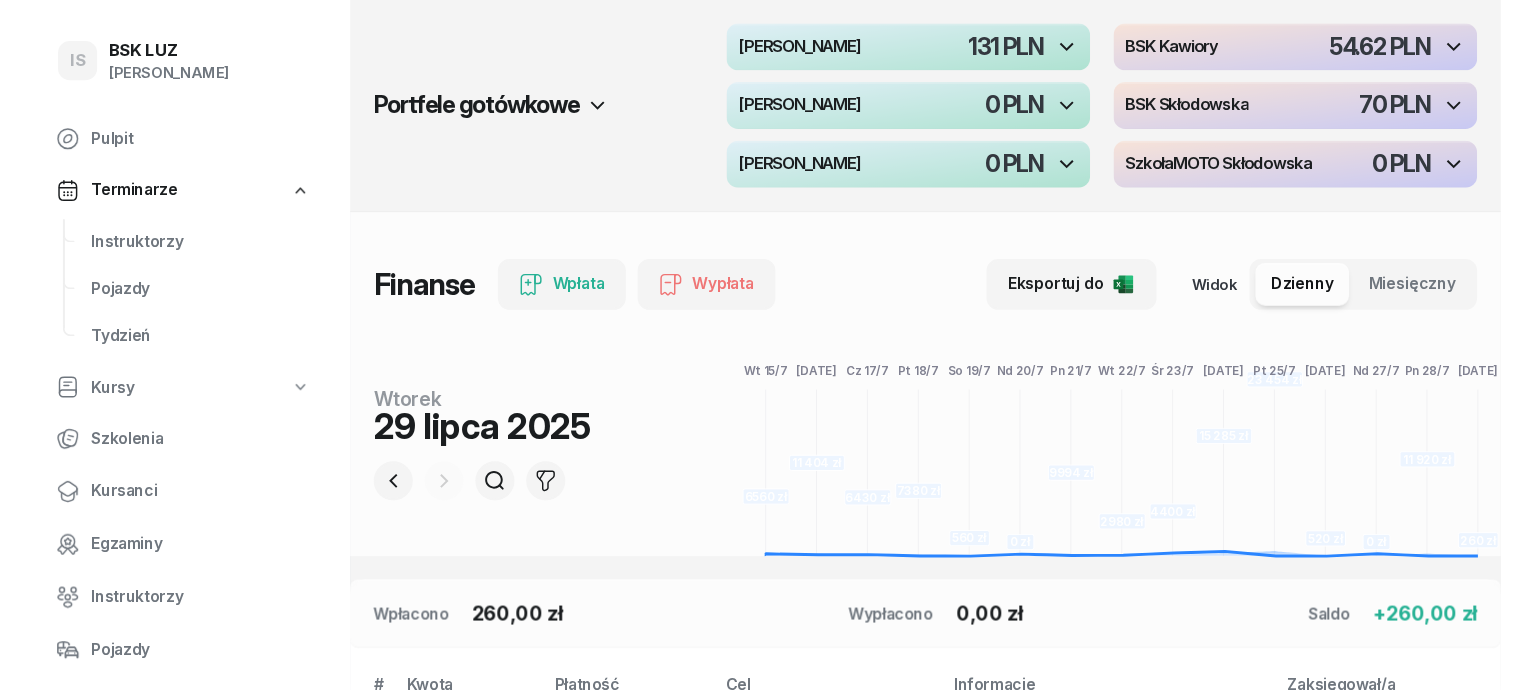 scroll, scrollTop: 0, scrollLeft: 0, axis: both 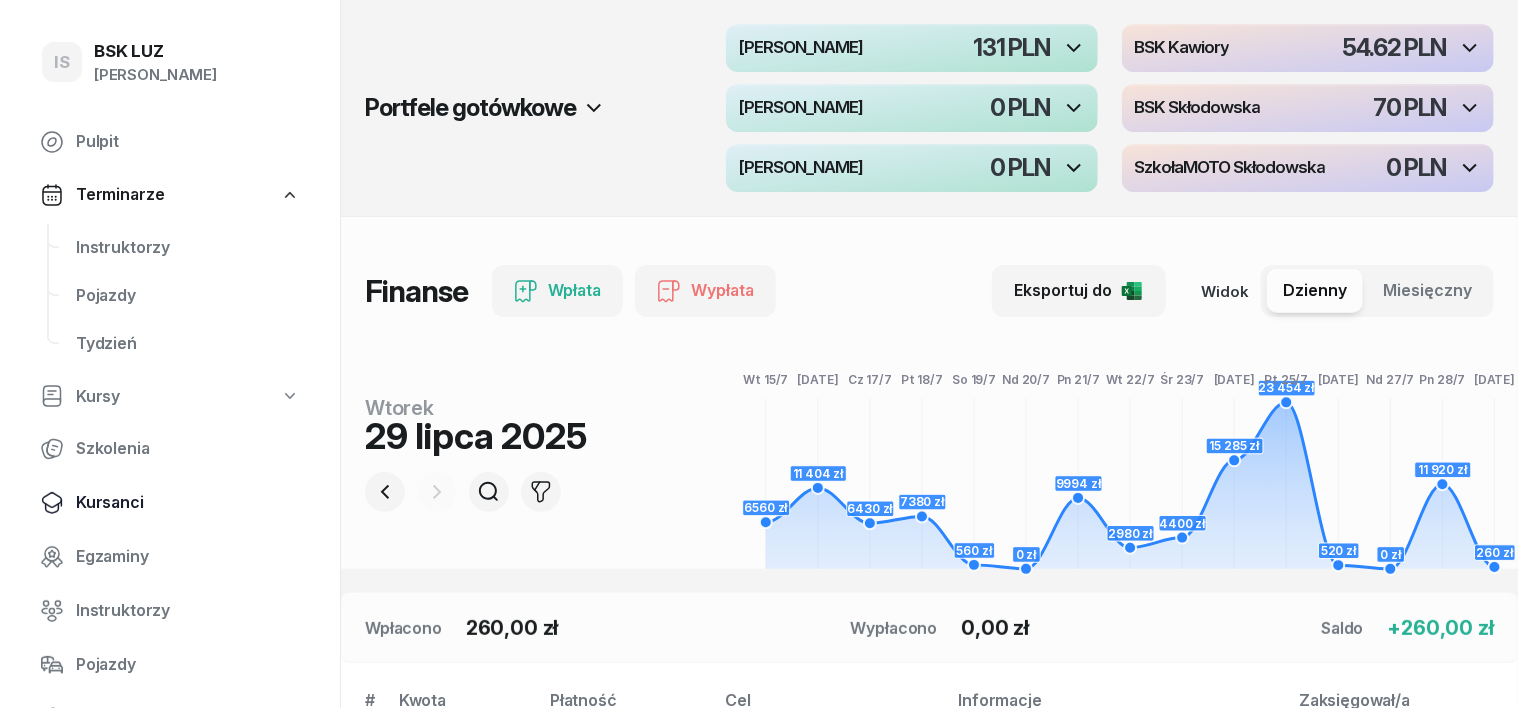 click on "Kursanci" at bounding box center (188, 503) 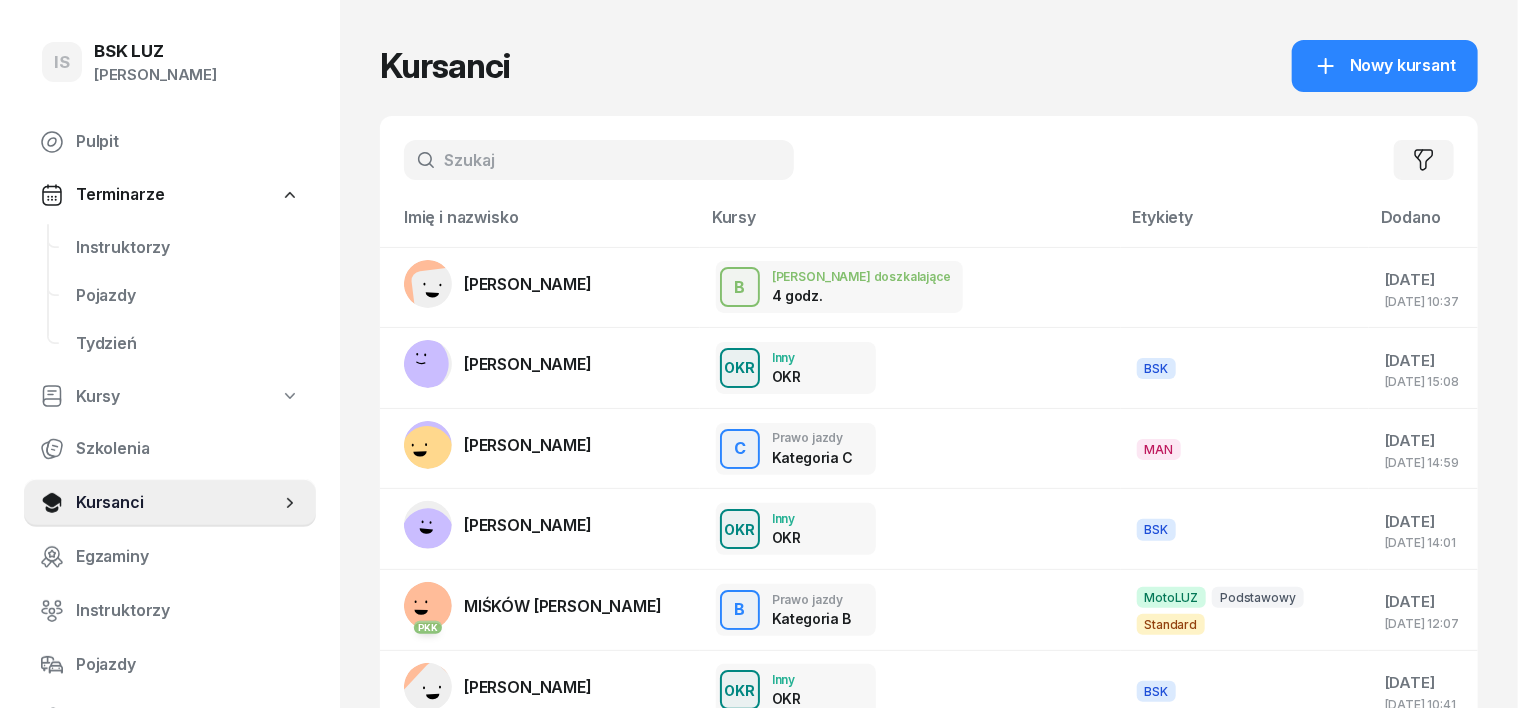 click at bounding box center (599, 160) 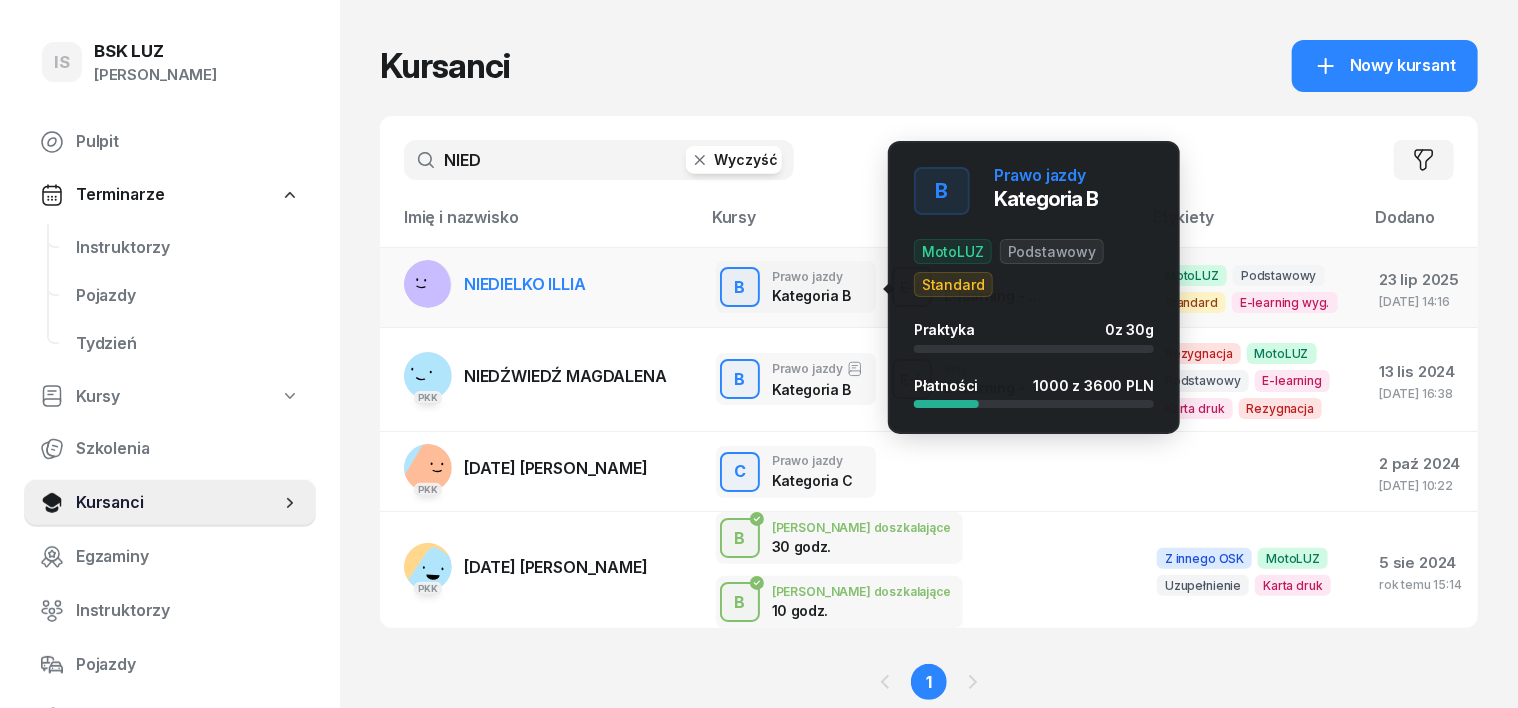 type on "NIED" 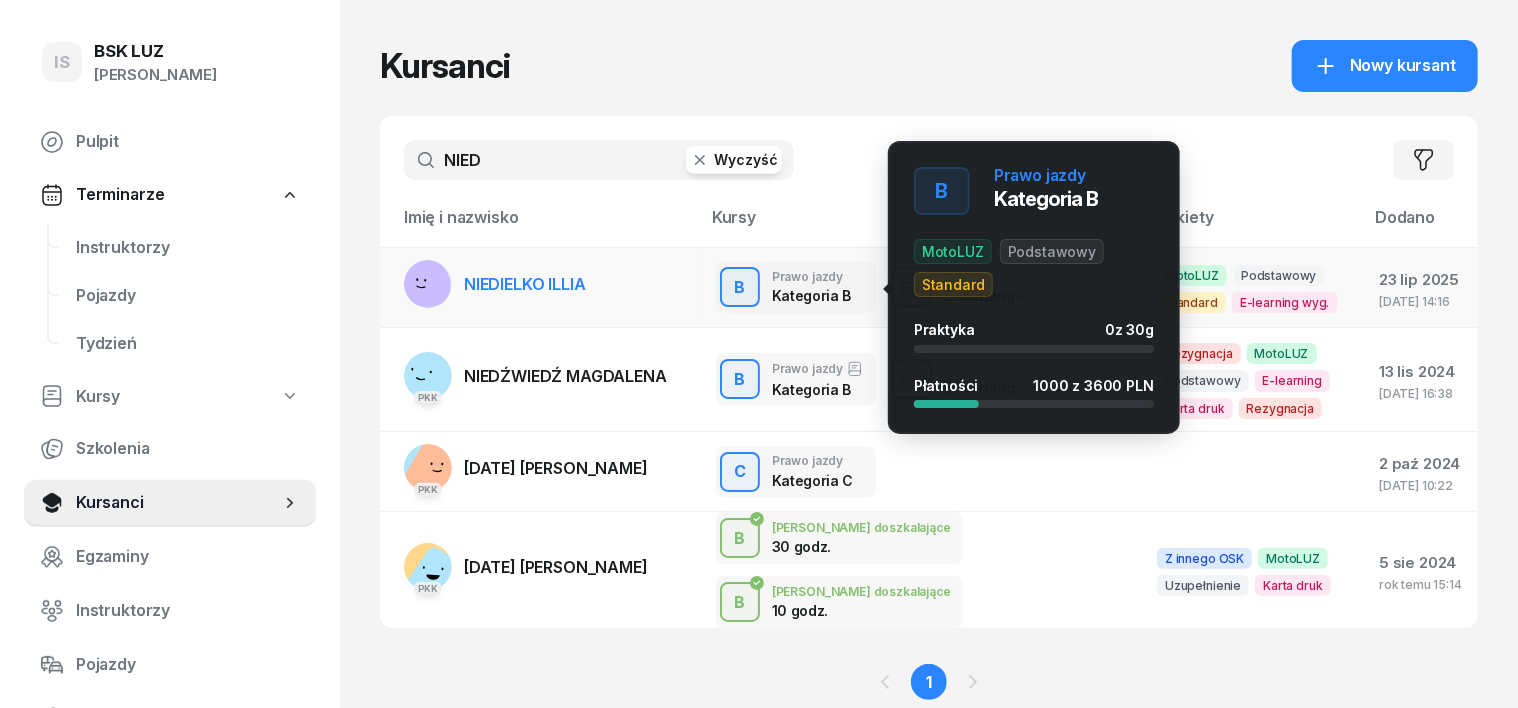 click on "B" at bounding box center [740, 288] 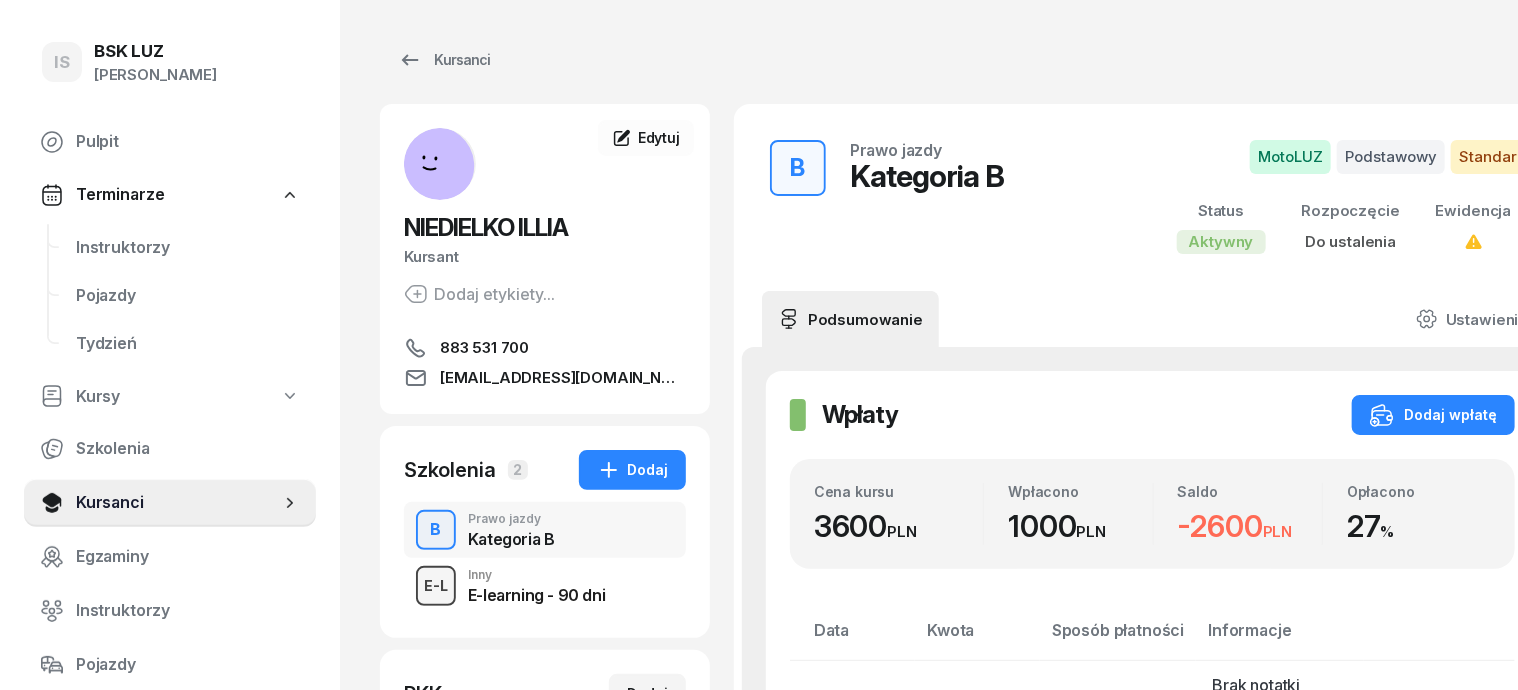 click on "E-L" at bounding box center [436, 585] 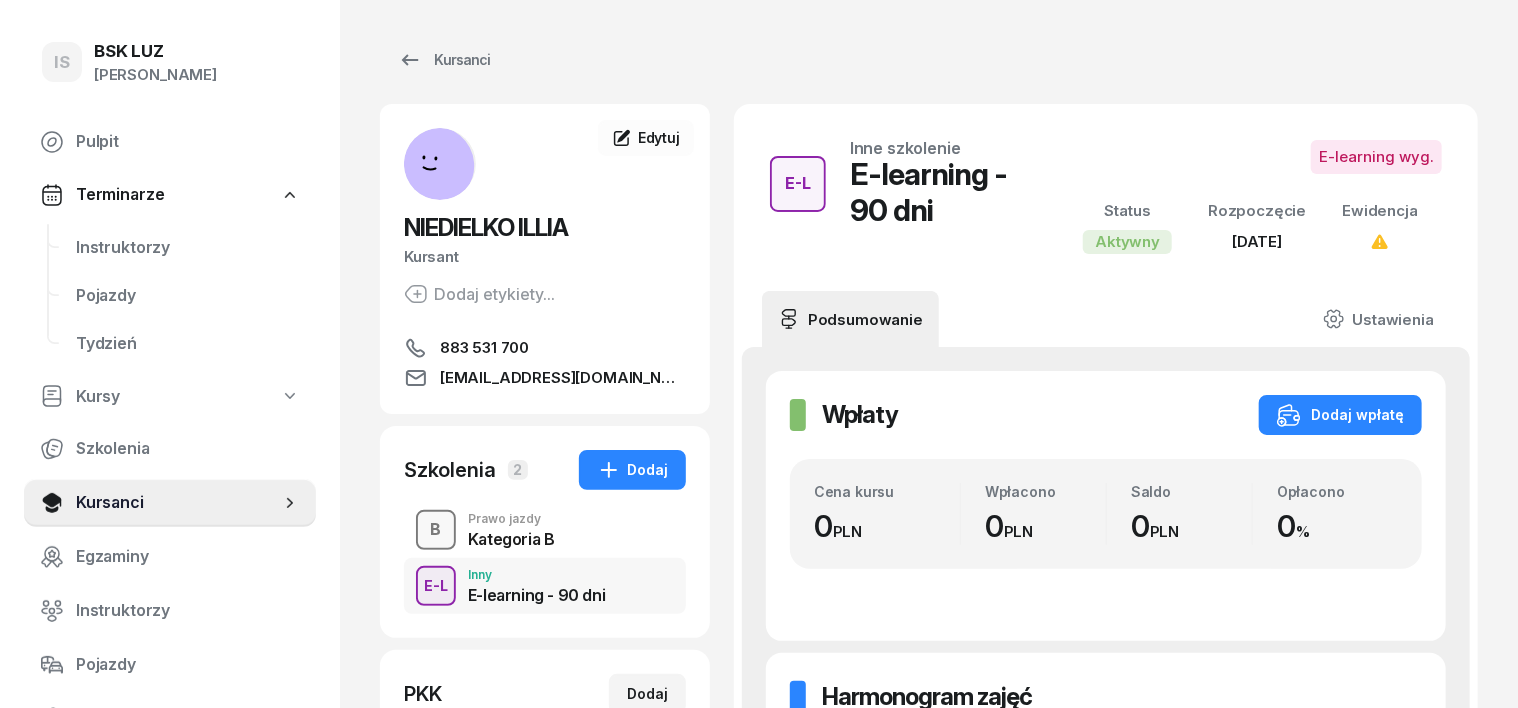click on "B" at bounding box center [436, 530] 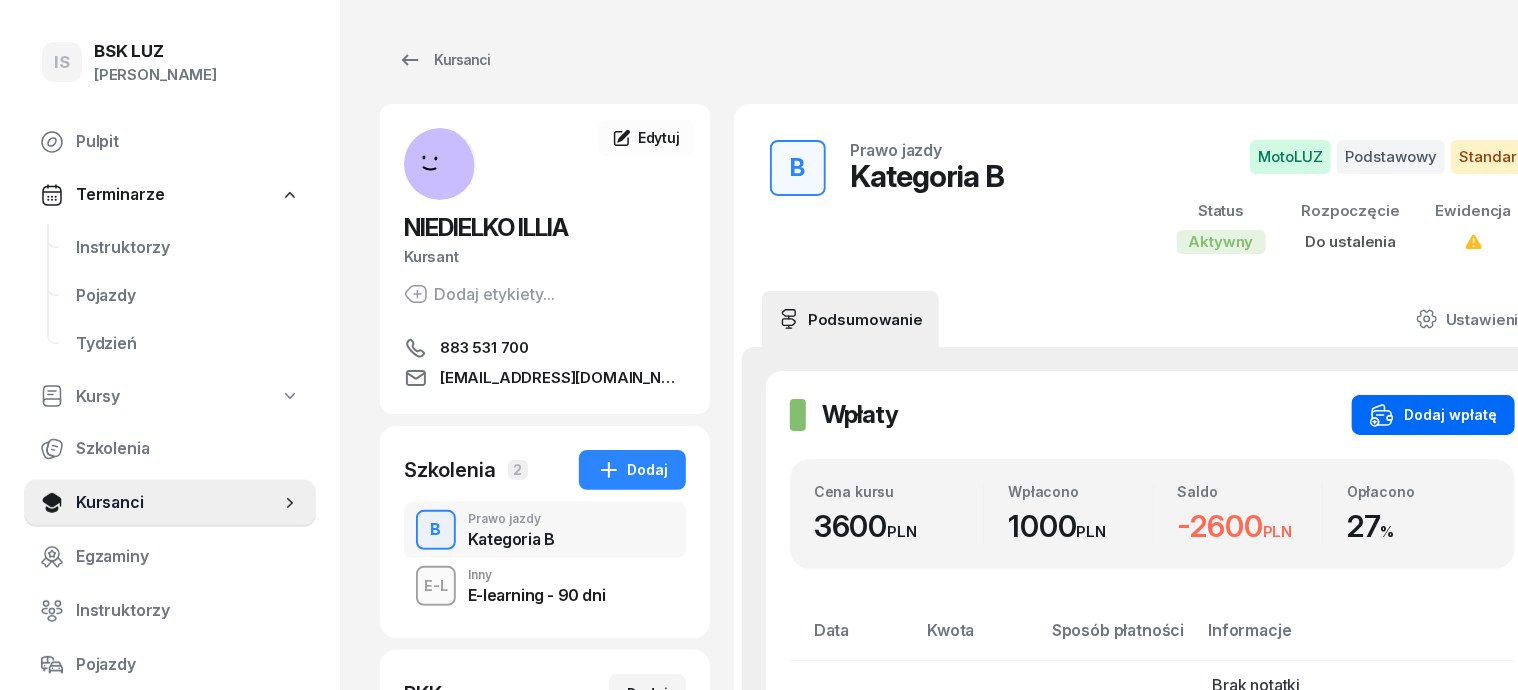 click on "Dodaj wpłatę" at bounding box center (1433, 415) 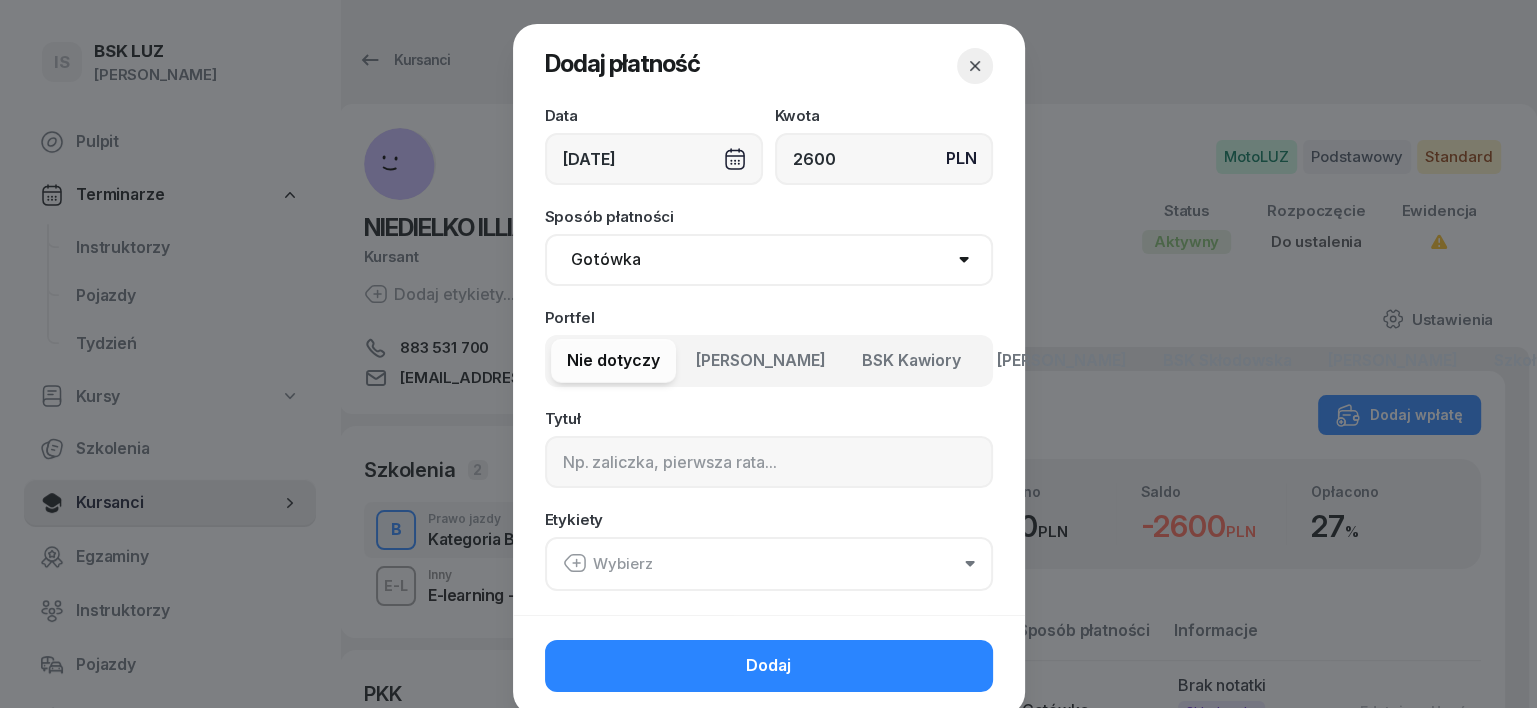 type on "2600" 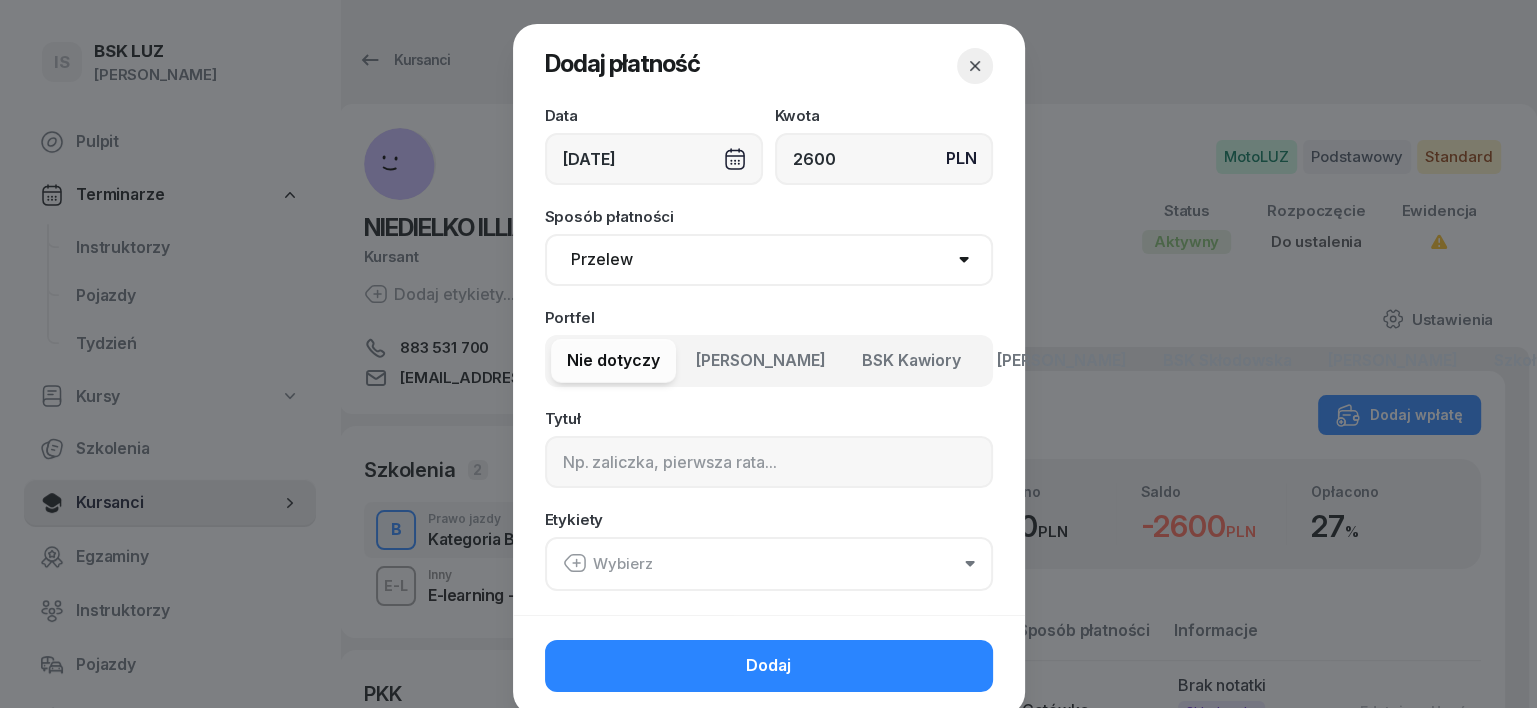 click on "Gotówka Karta Przelew Płatności online BLIK" at bounding box center (769, 260) 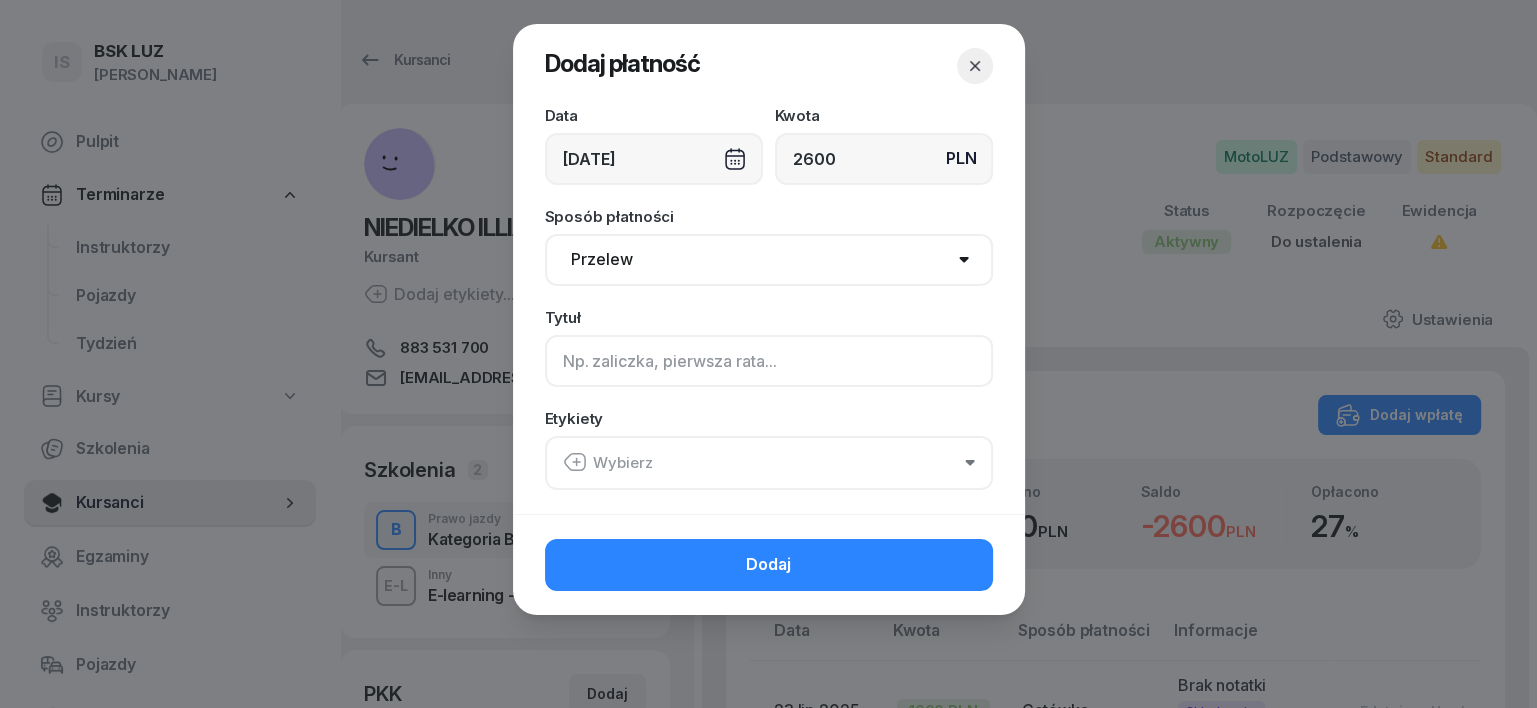 click 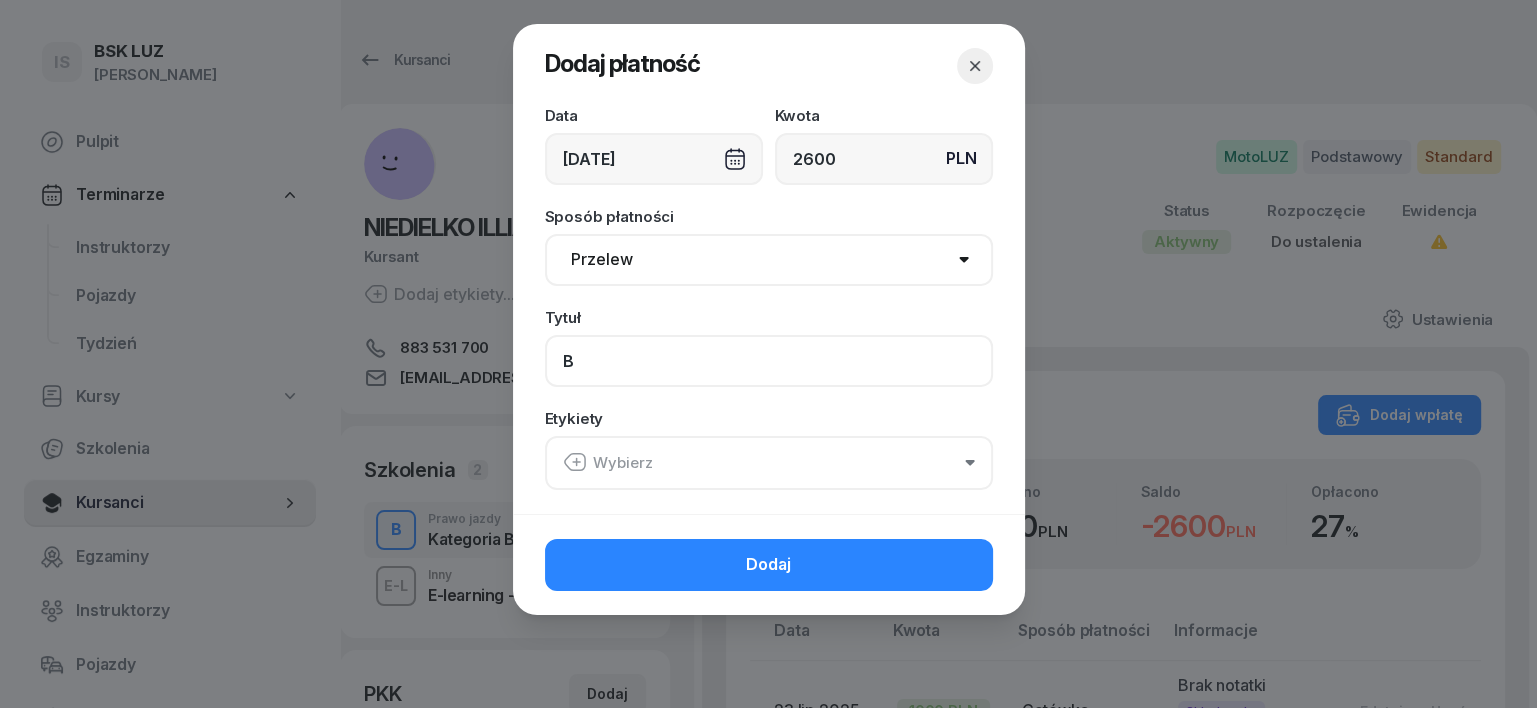 type on "B" 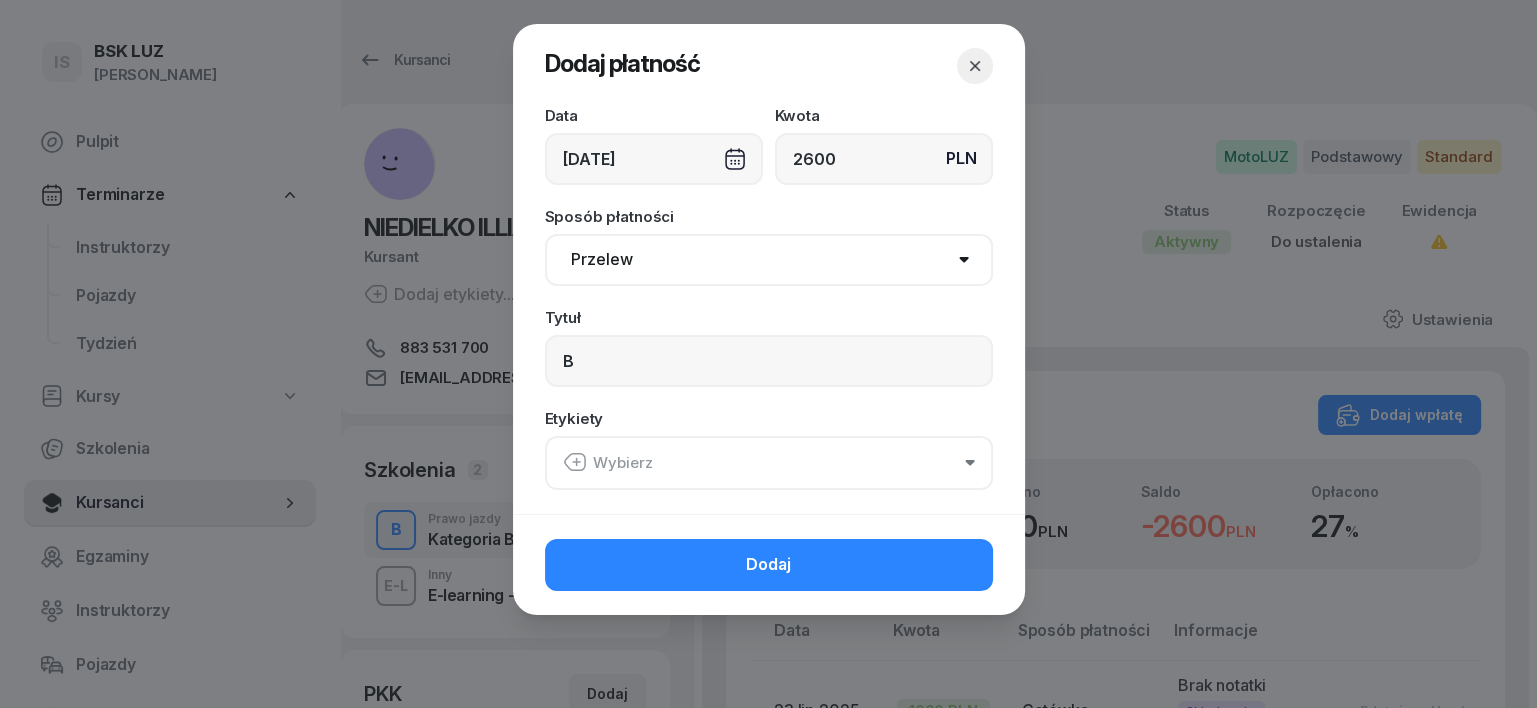 click 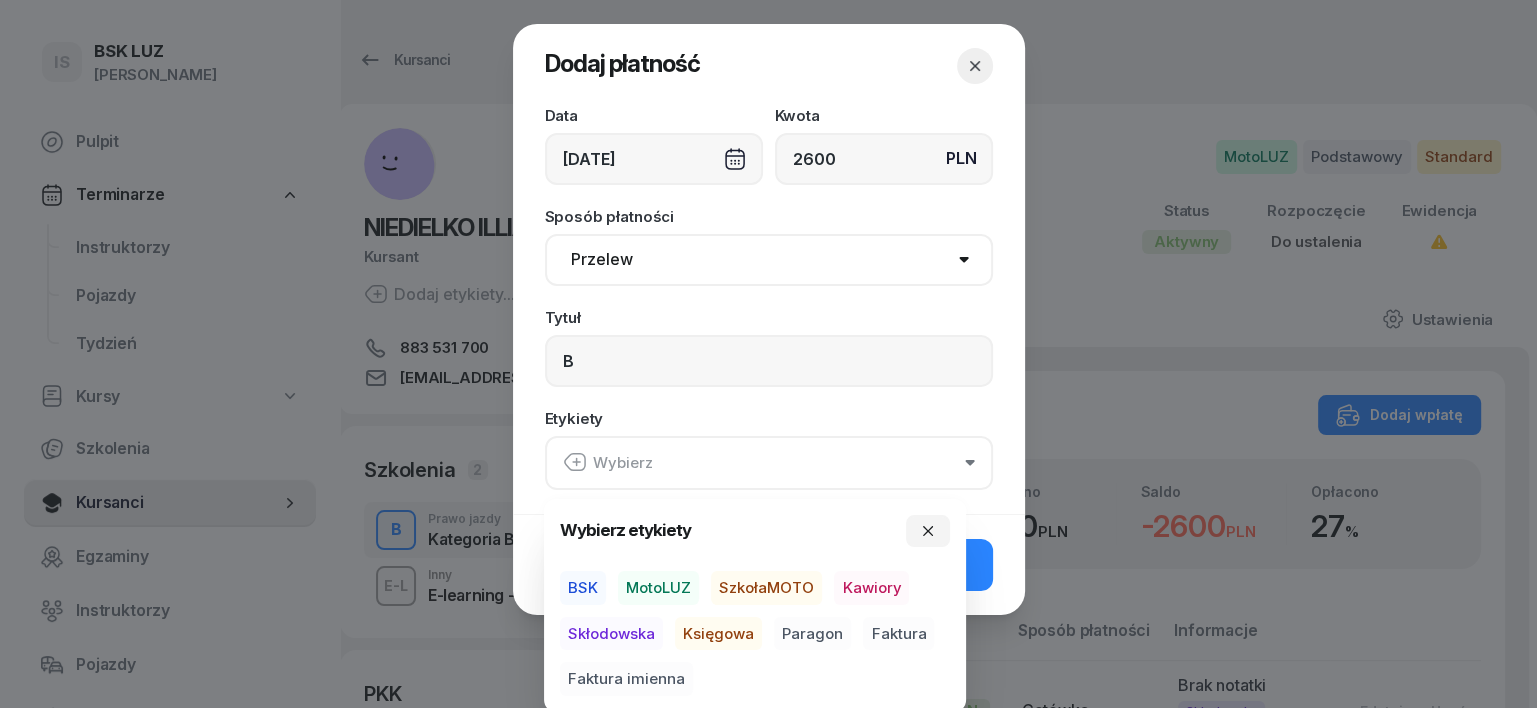 drag, startPoint x: 681, startPoint y: 587, endPoint x: 628, endPoint y: 631, distance: 68.88396 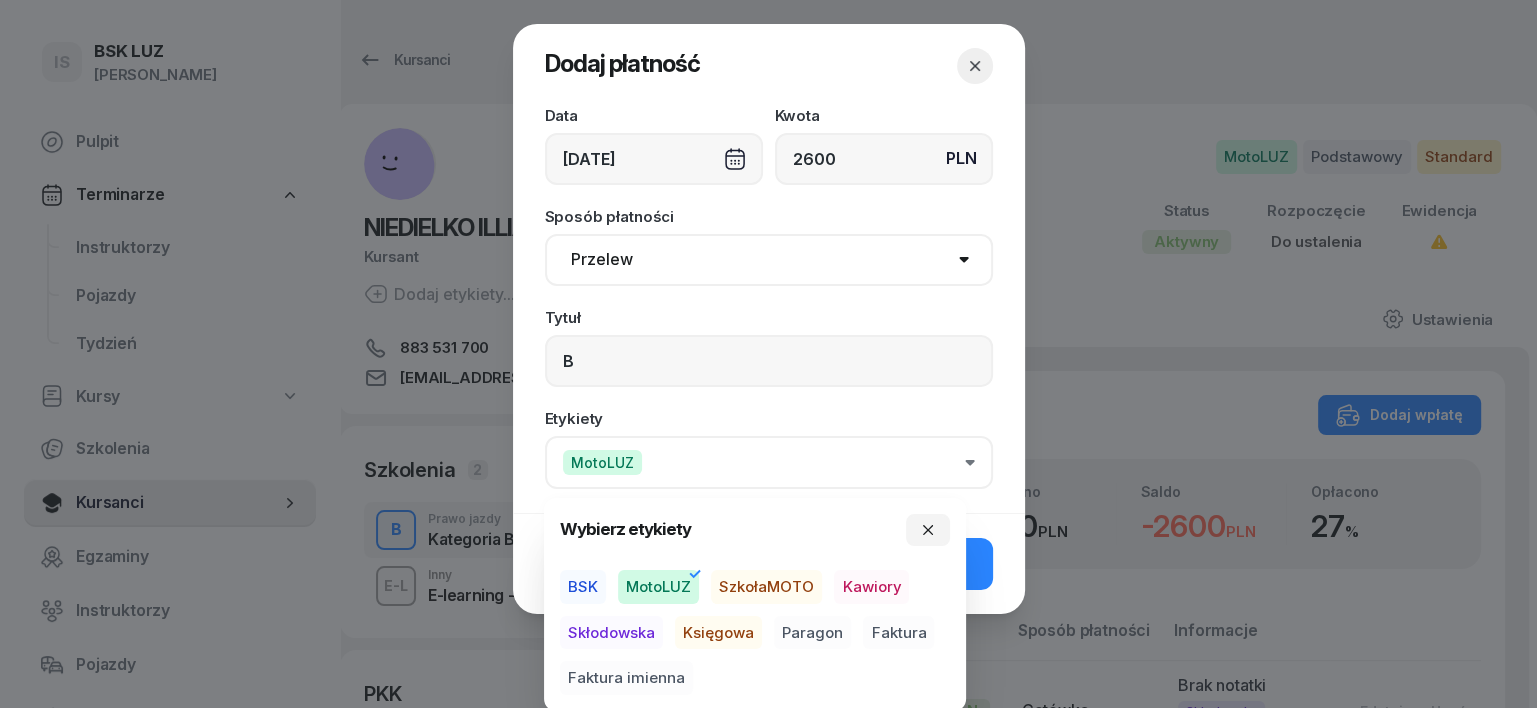 drag, startPoint x: 694, startPoint y: 632, endPoint x: 760, endPoint y: 665, distance: 73.790245 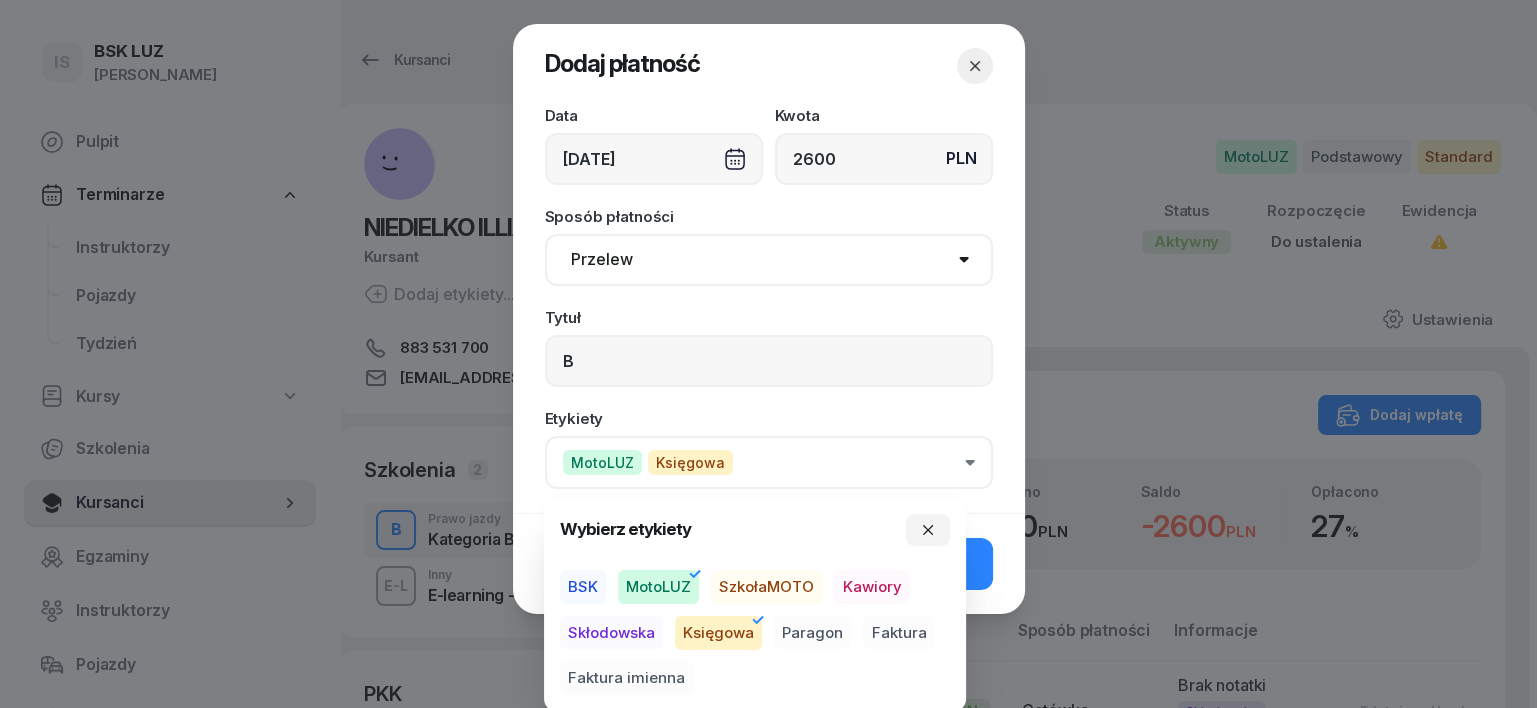 drag, startPoint x: 821, startPoint y: 632, endPoint x: 874, endPoint y: 621, distance: 54.129475 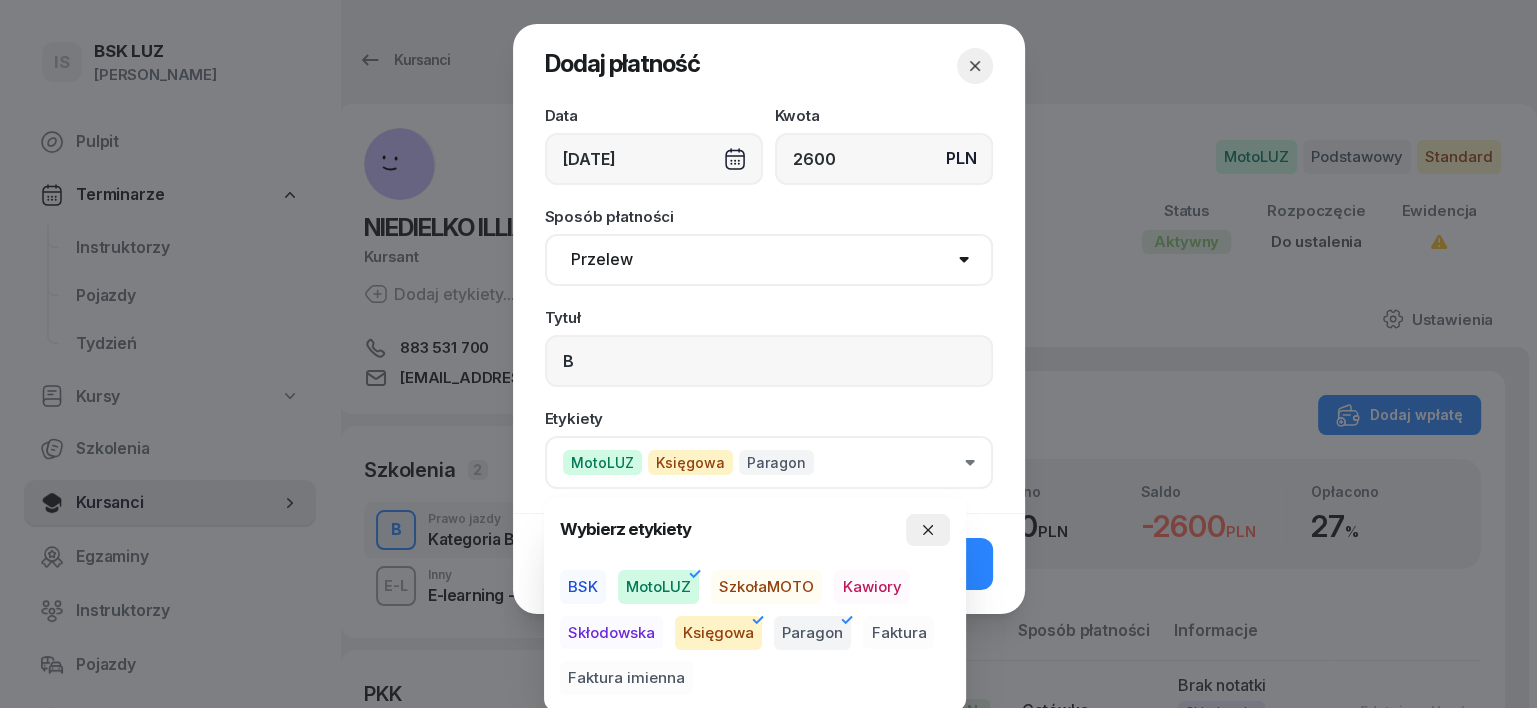 click 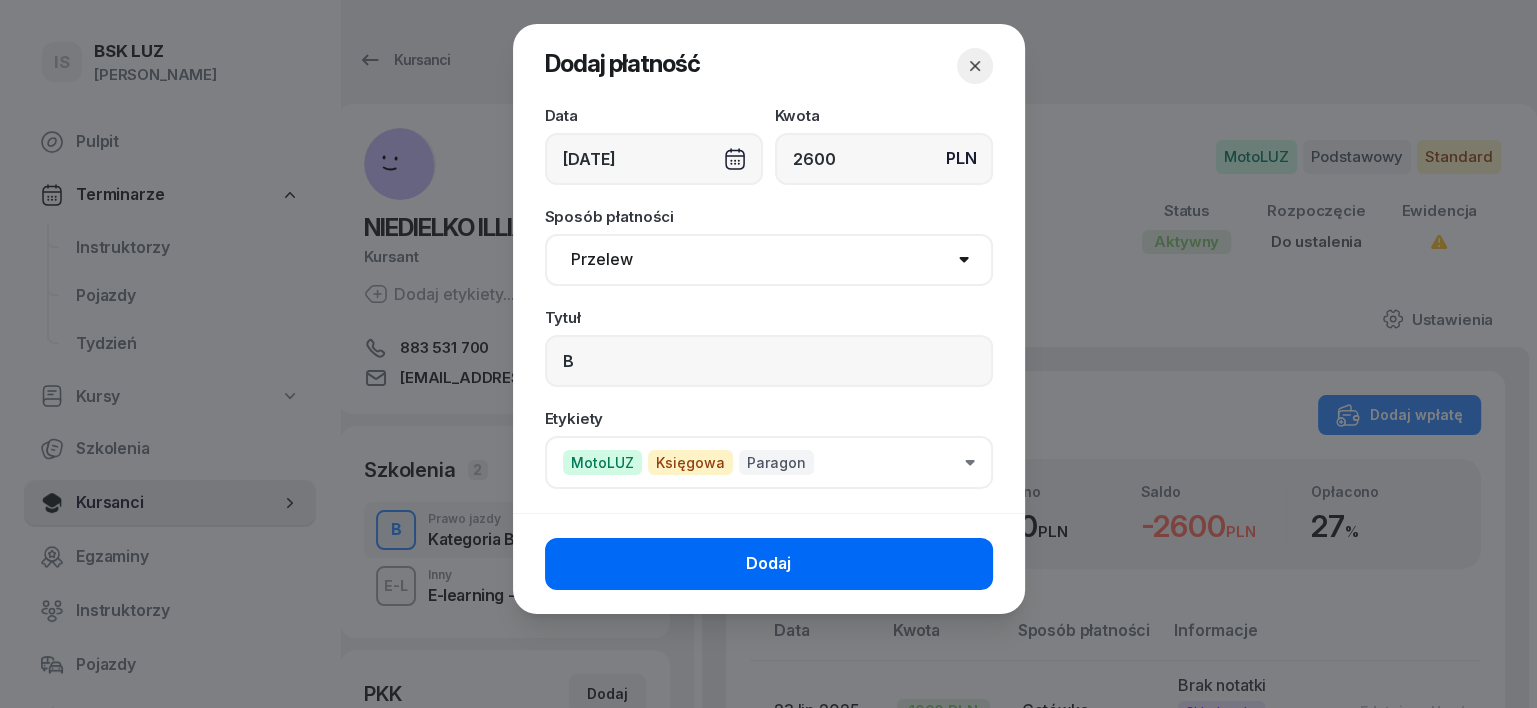 click on "Dodaj" 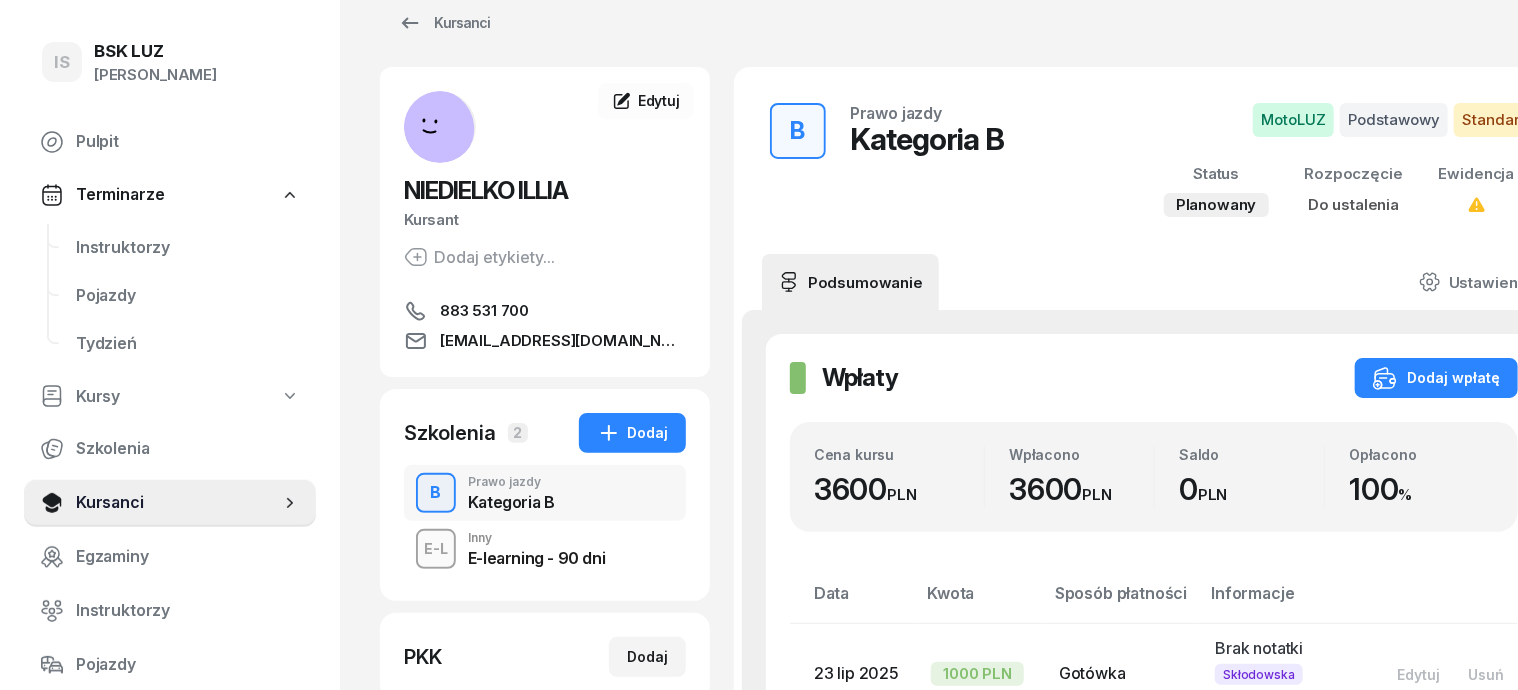scroll, scrollTop: 0, scrollLeft: 0, axis: both 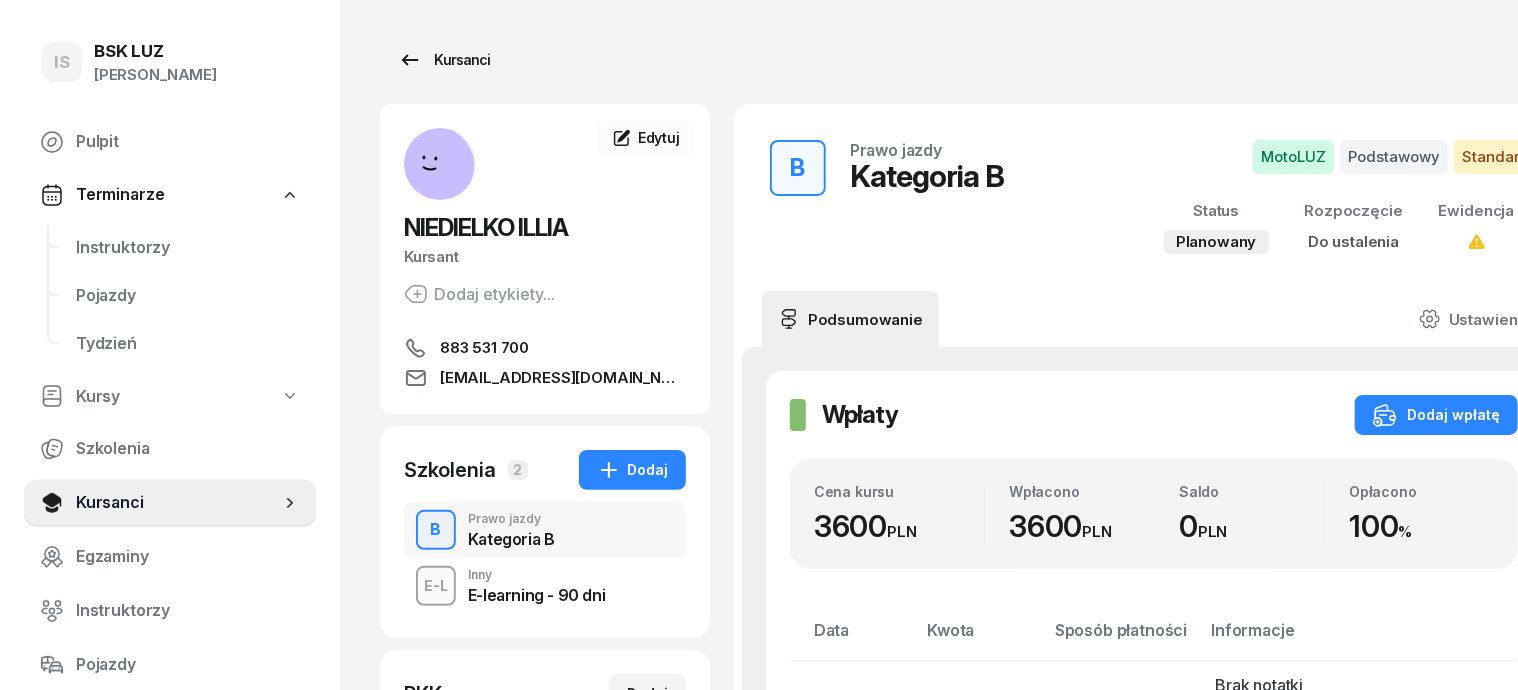 click on "Kursanci" at bounding box center [444, 60] 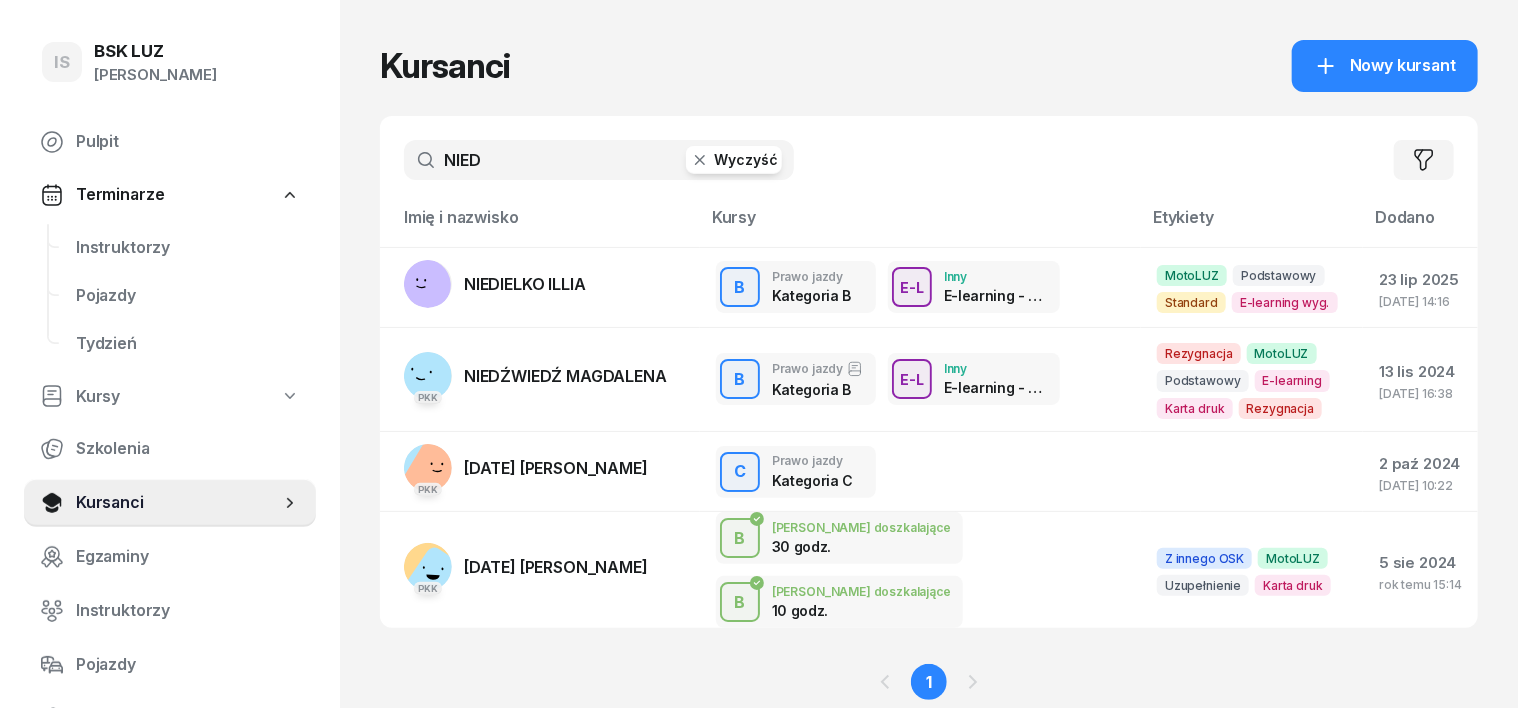 click 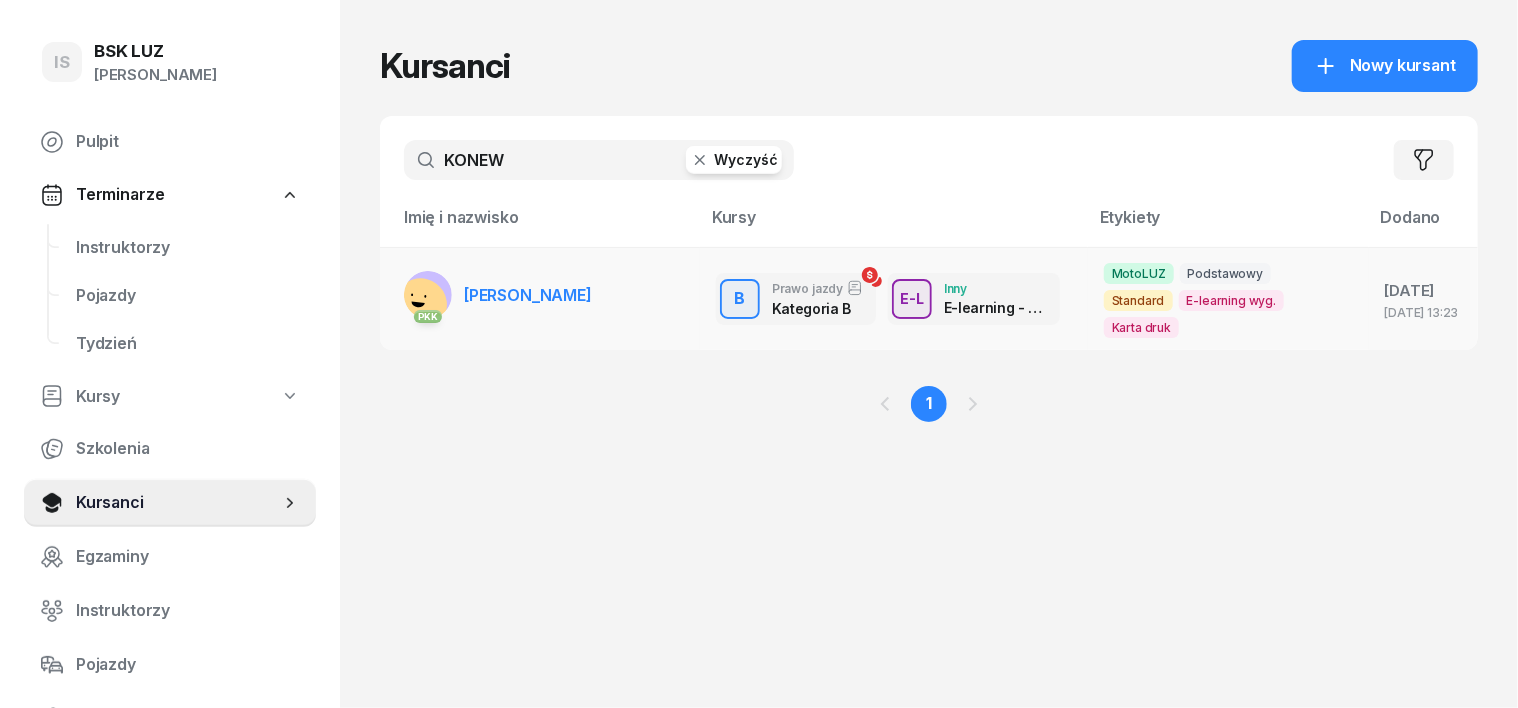 type on "KONEW" 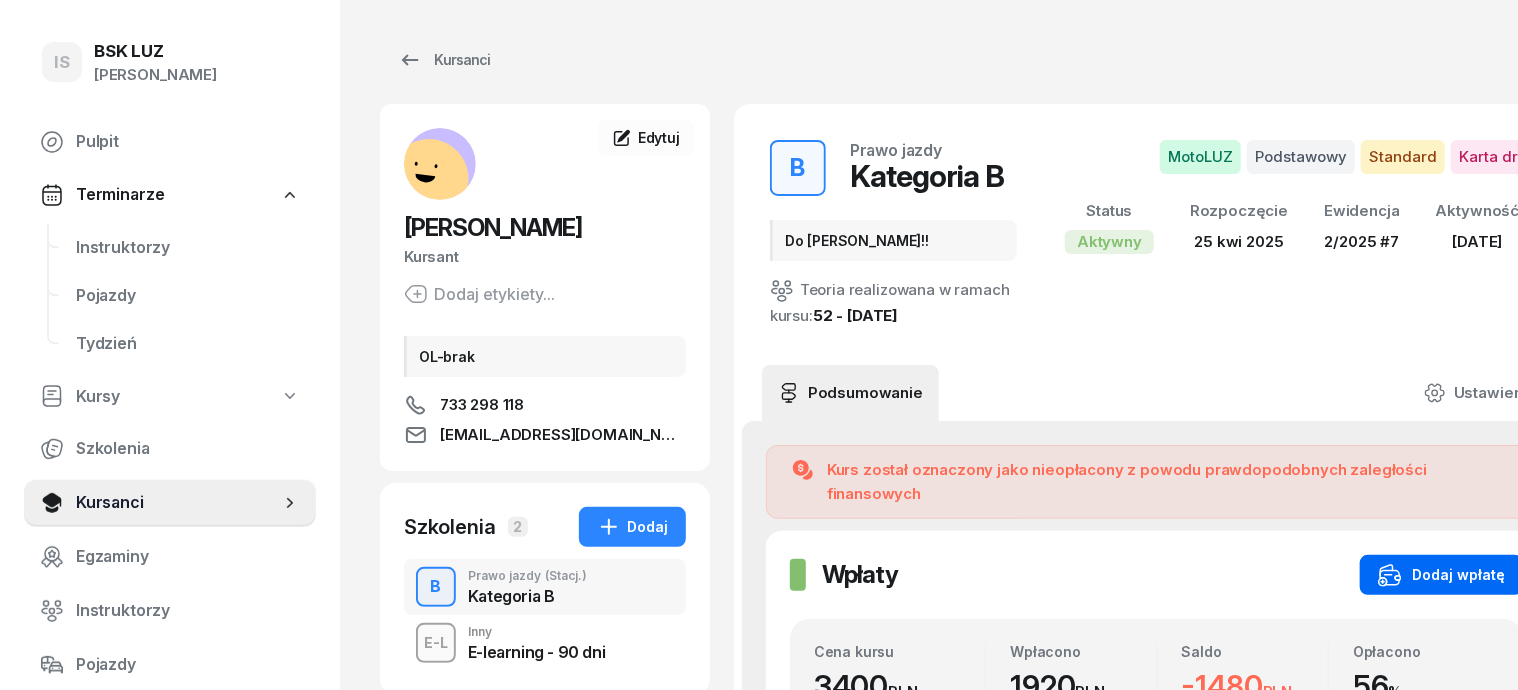 click on "Dodaj wpłatę" at bounding box center (1441, 575) 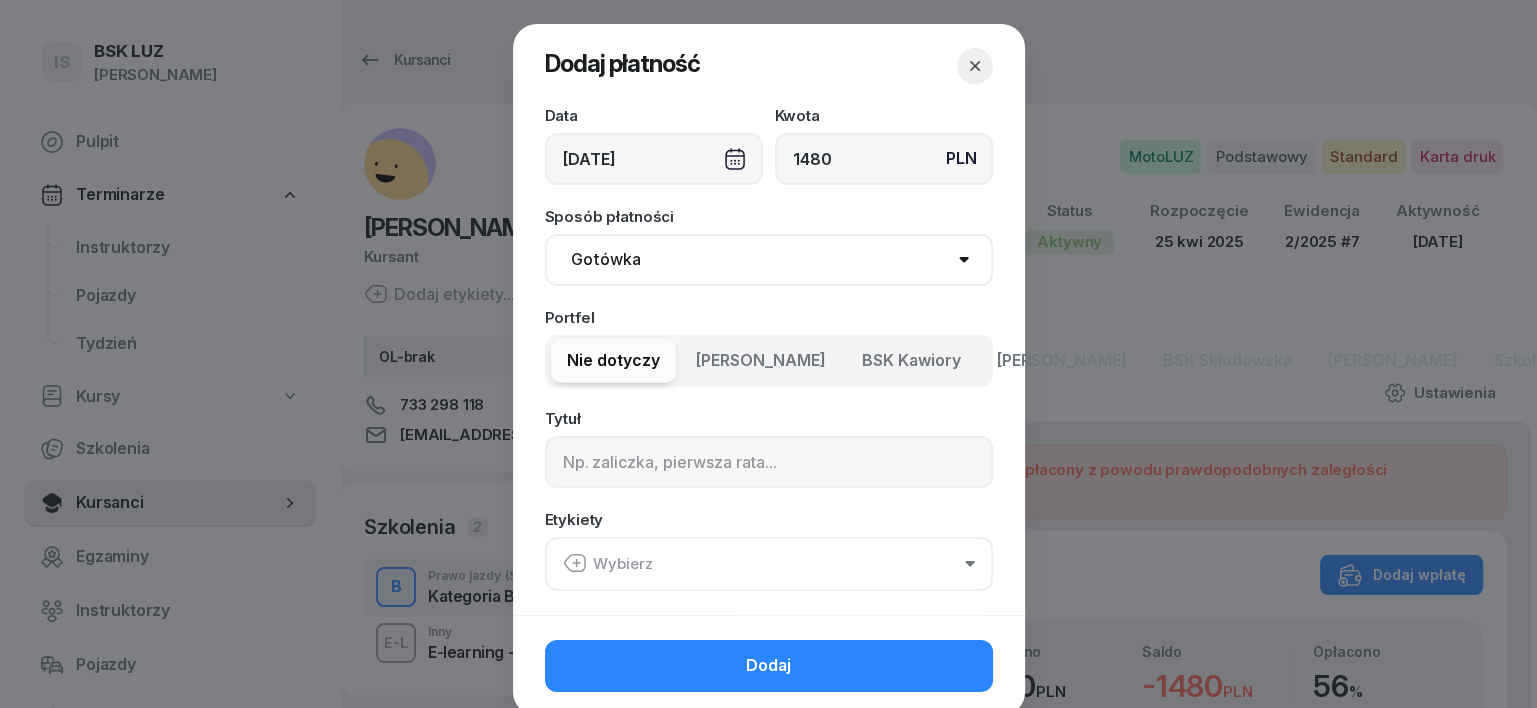 type on "1480" 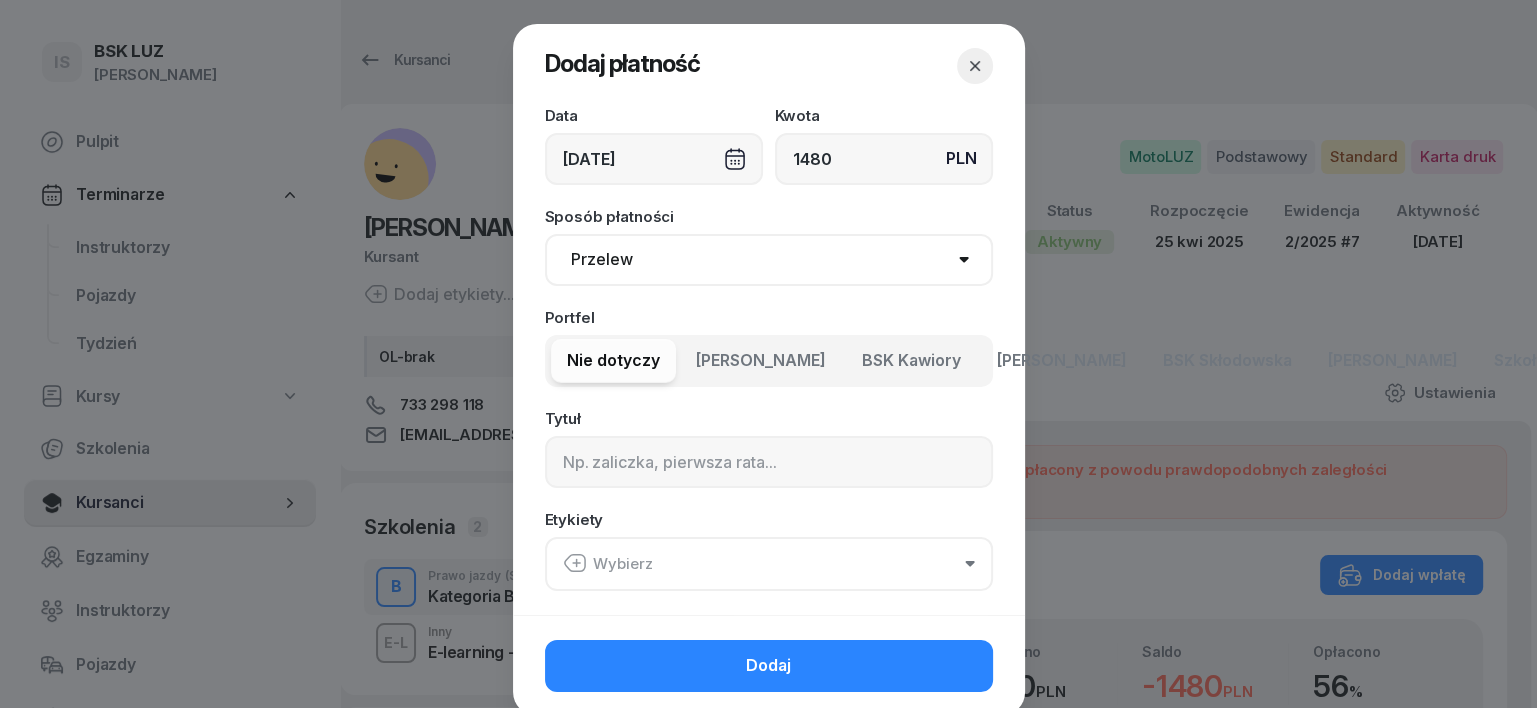 click on "Gotówka Karta Przelew Płatności online BLIK" at bounding box center [769, 260] 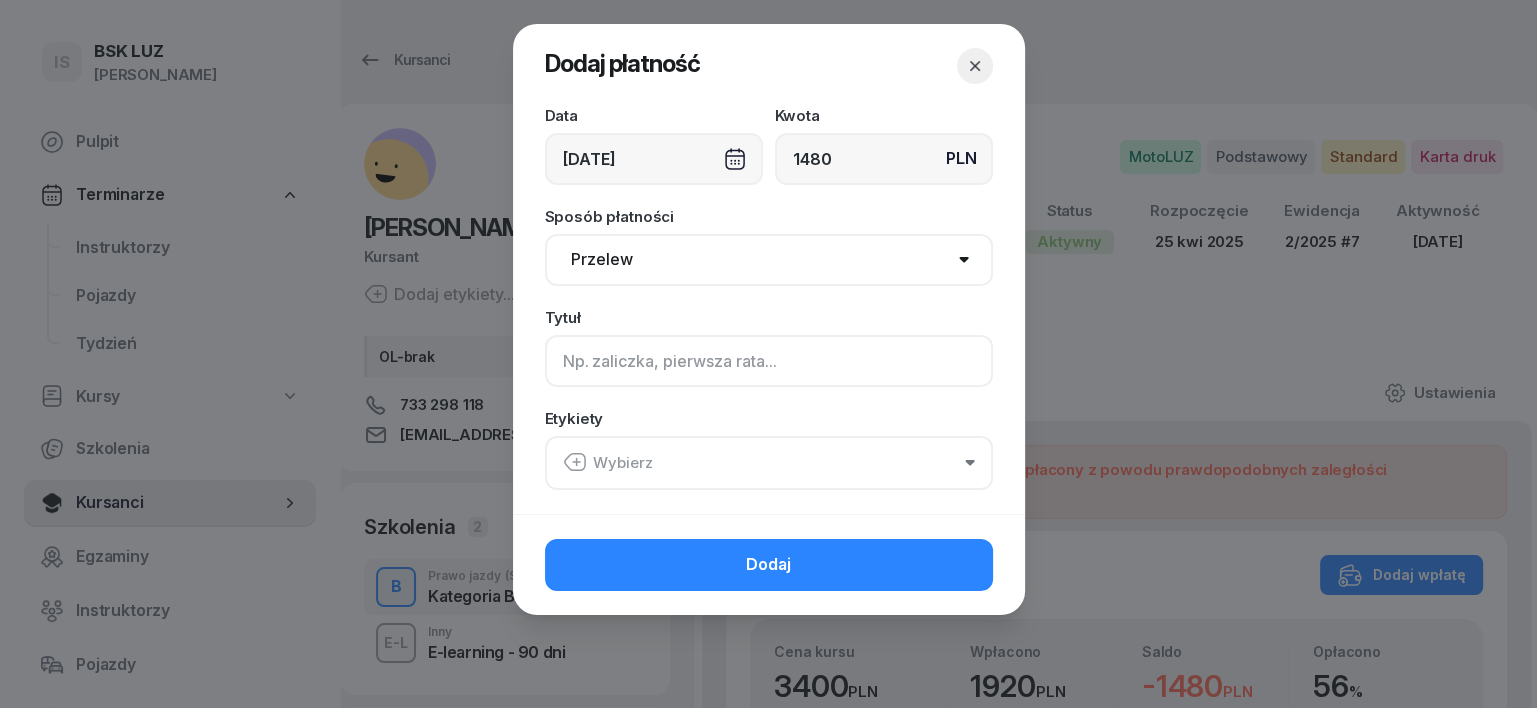 click 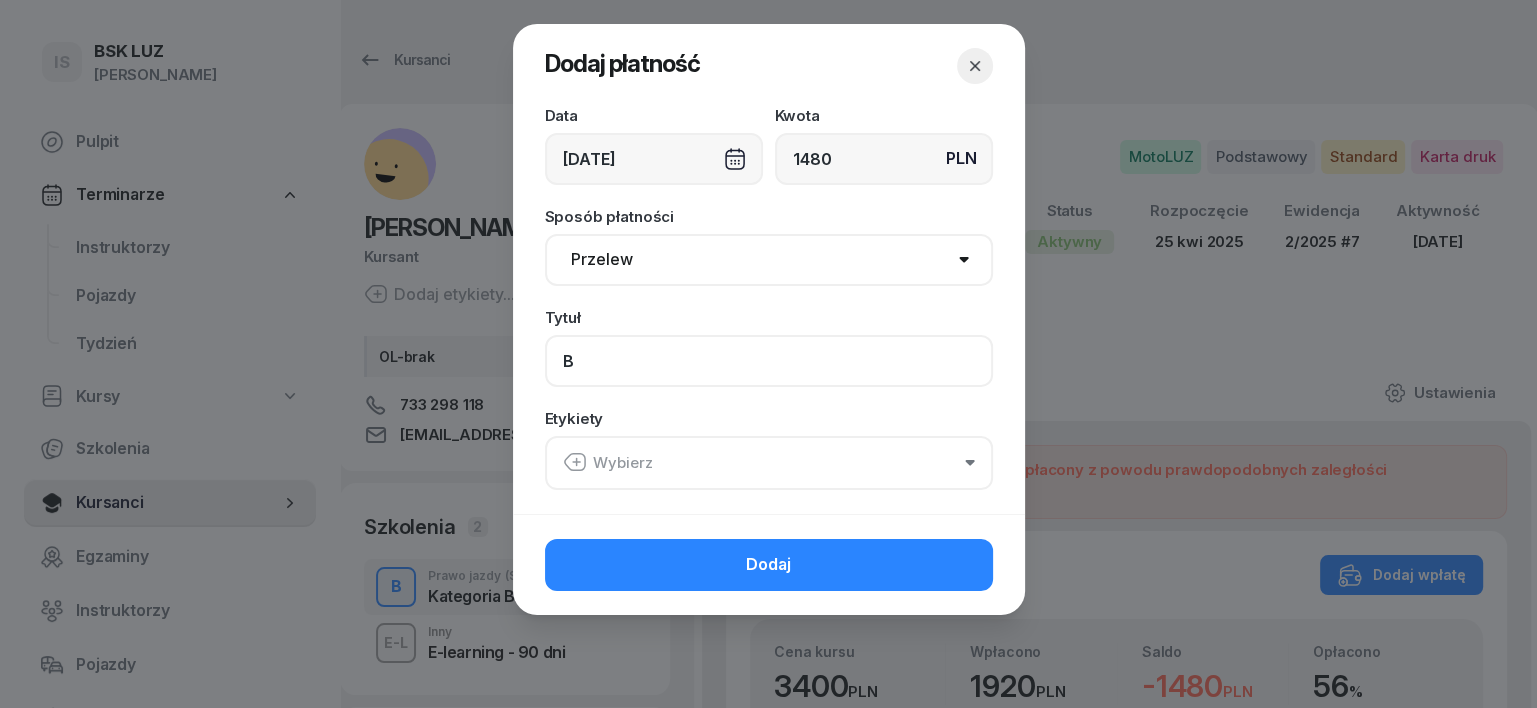 type on "B" 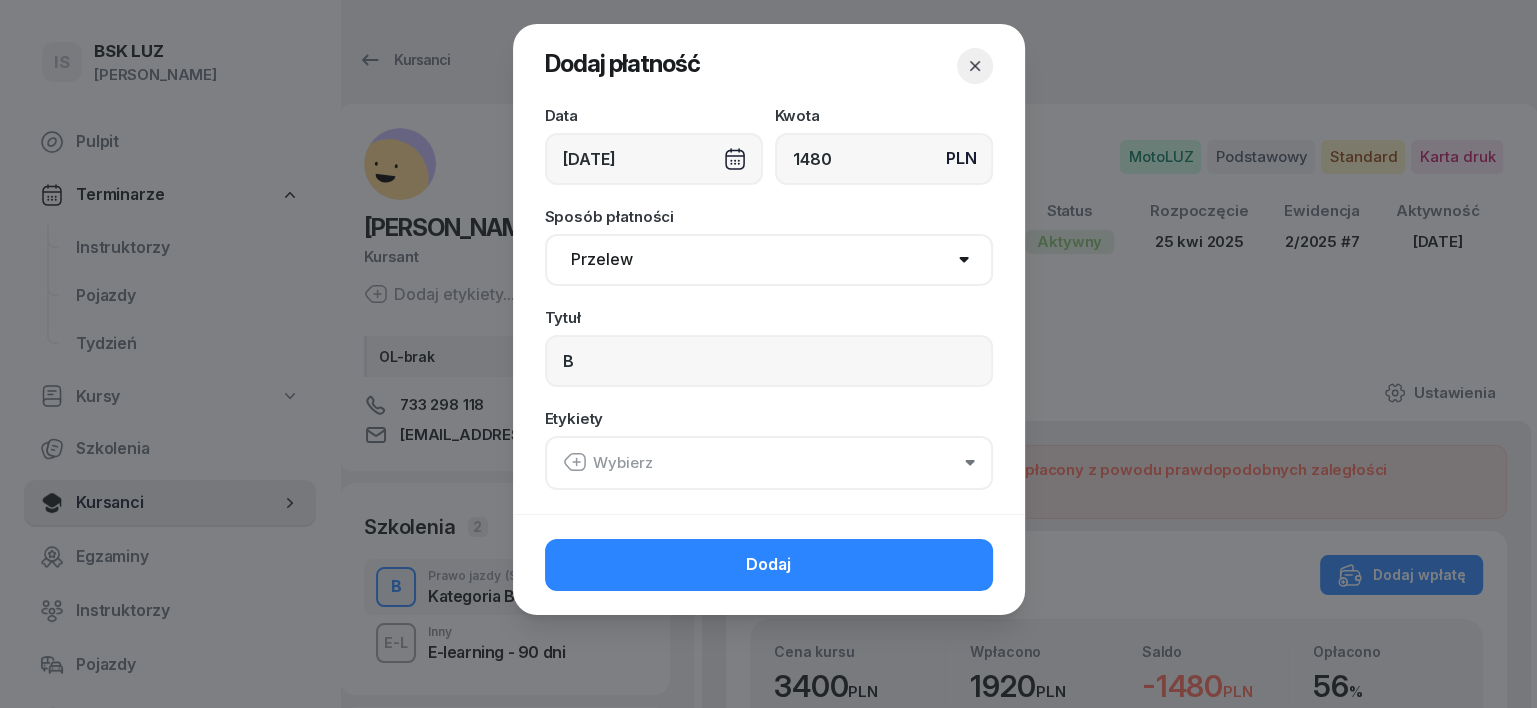 click 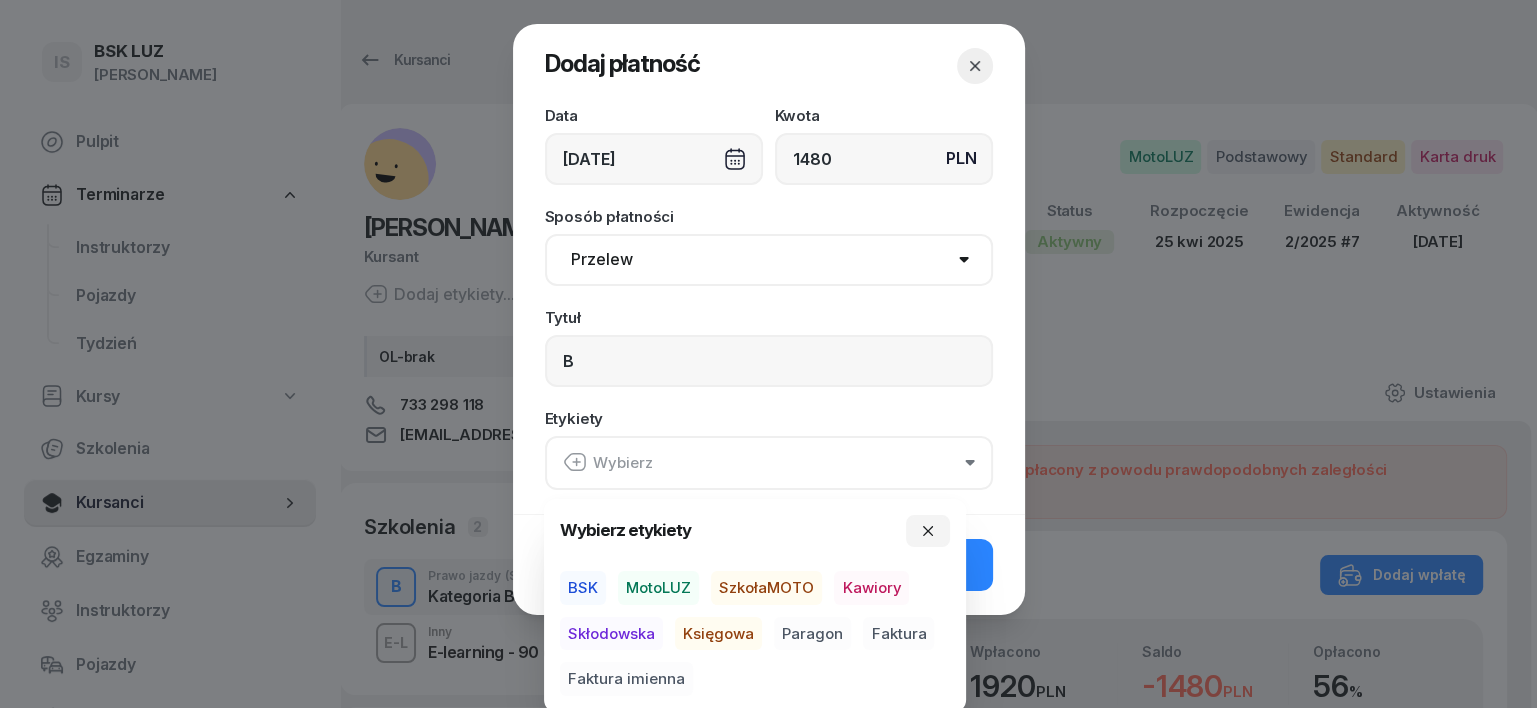 click on "MotoLUZ" at bounding box center (658, 588) 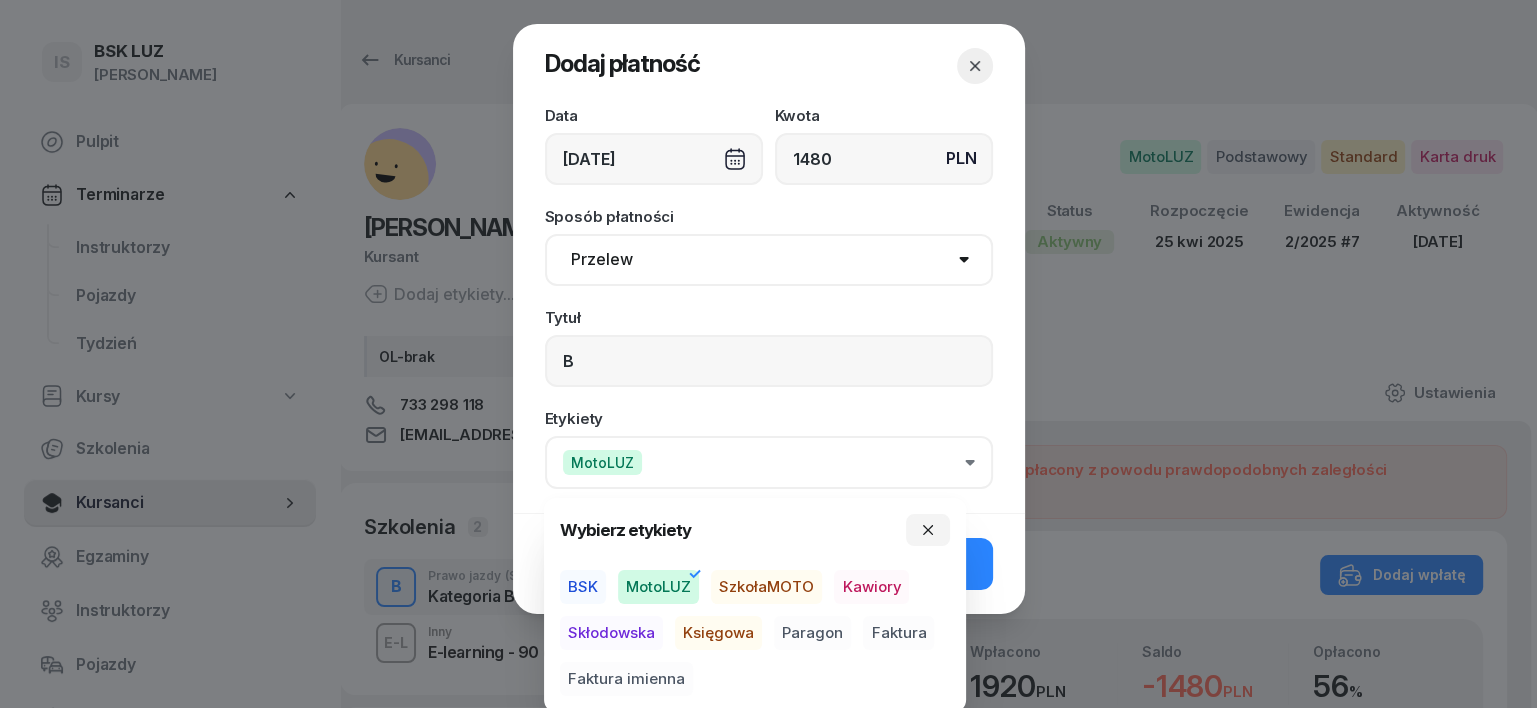 drag, startPoint x: 721, startPoint y: 633, endPoint x: 755, endPoint y: 635, distance: 34.058773 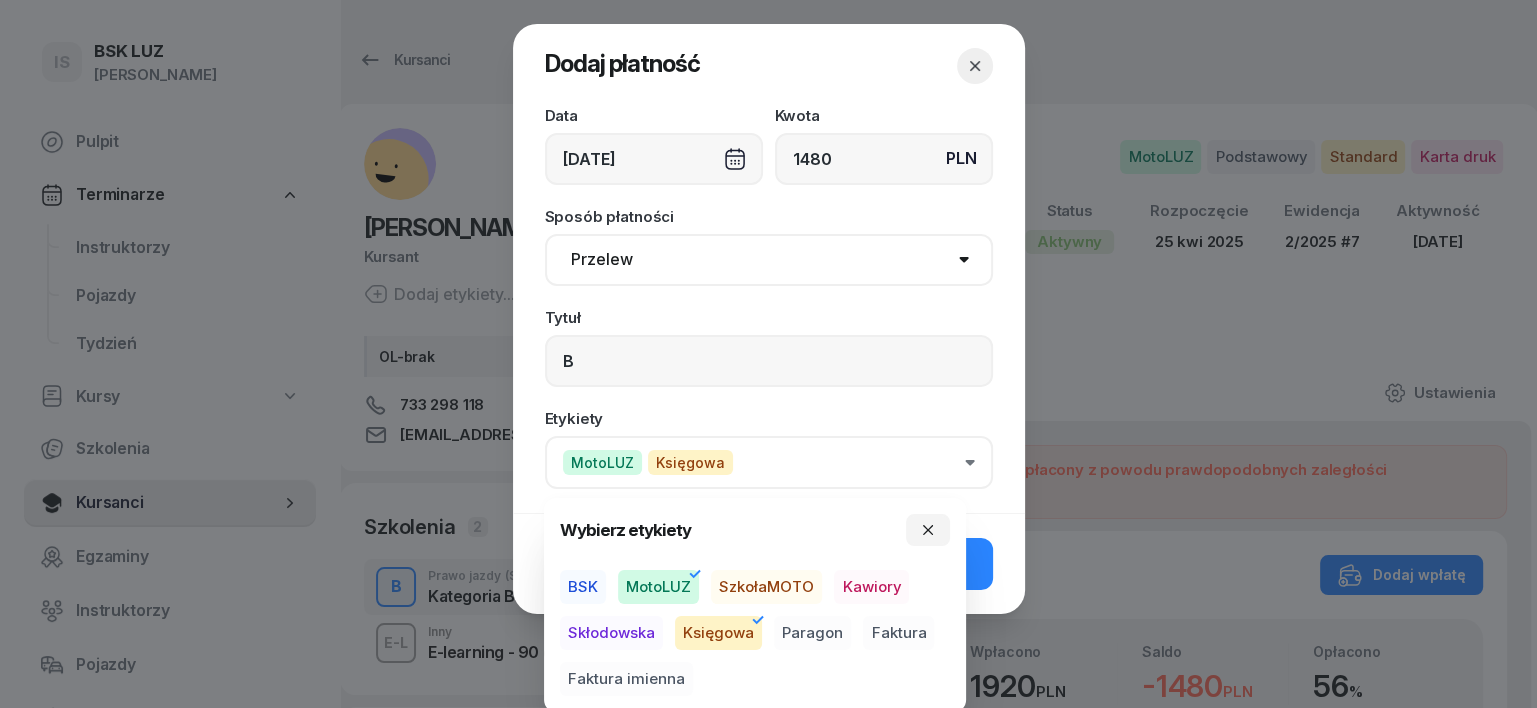drag, startPoint x: 812, startPoint y: 632, endPoint x: 841, endPoint y: 635, distance: 29.15476 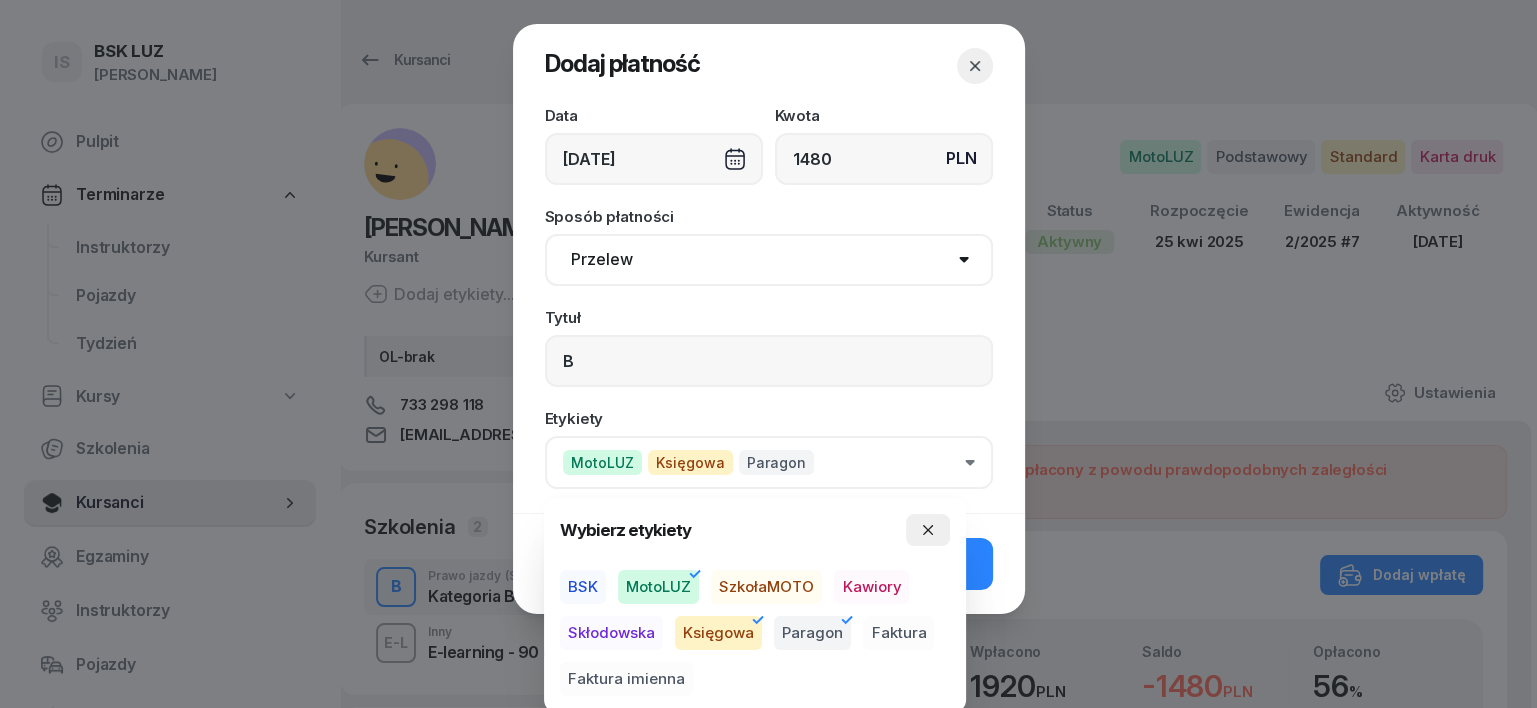 drag, startPoint x: 929, startPoint y: 521, endPoint x: 928, endPoint y: 537, distance: 16.03122 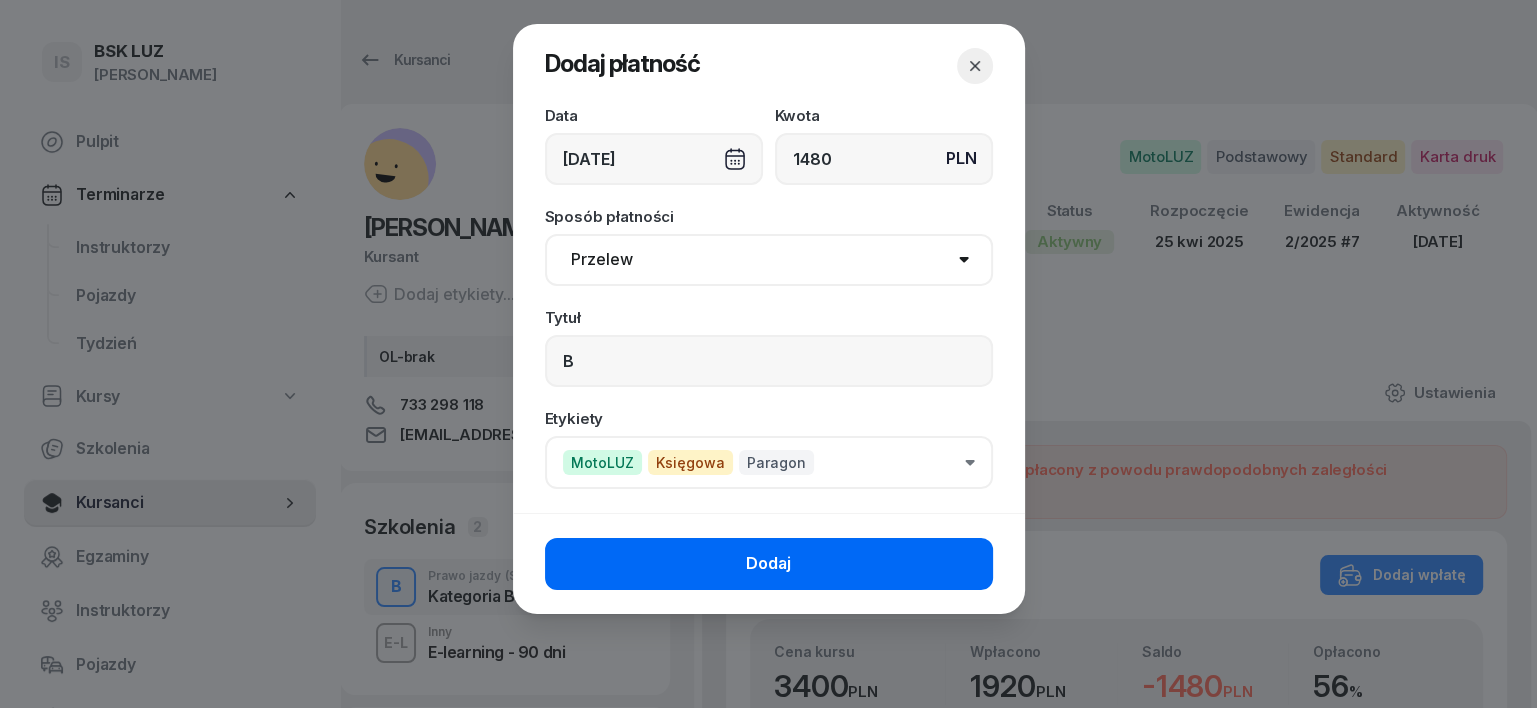 click on "Dodaj" 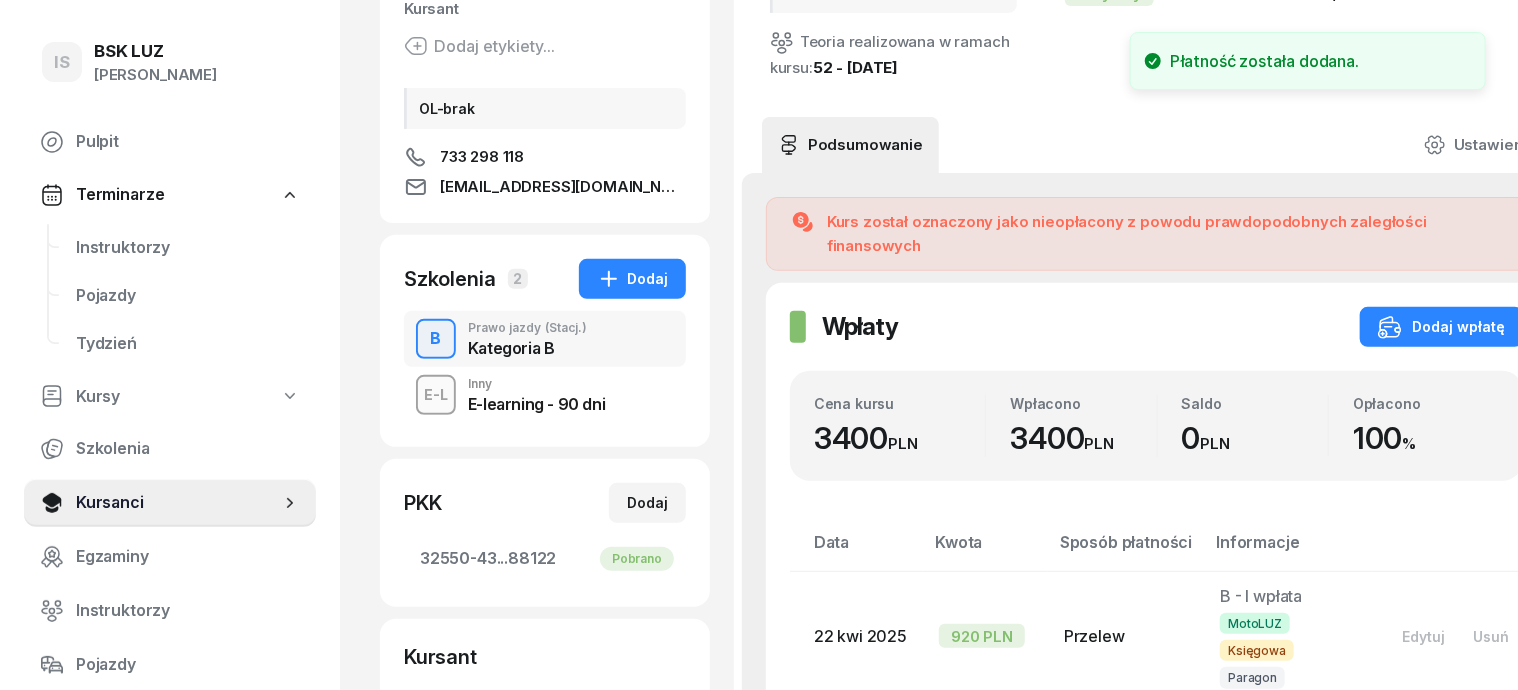 scroll, scrollTop: 250, scrollLeft: 0, axis: vertical 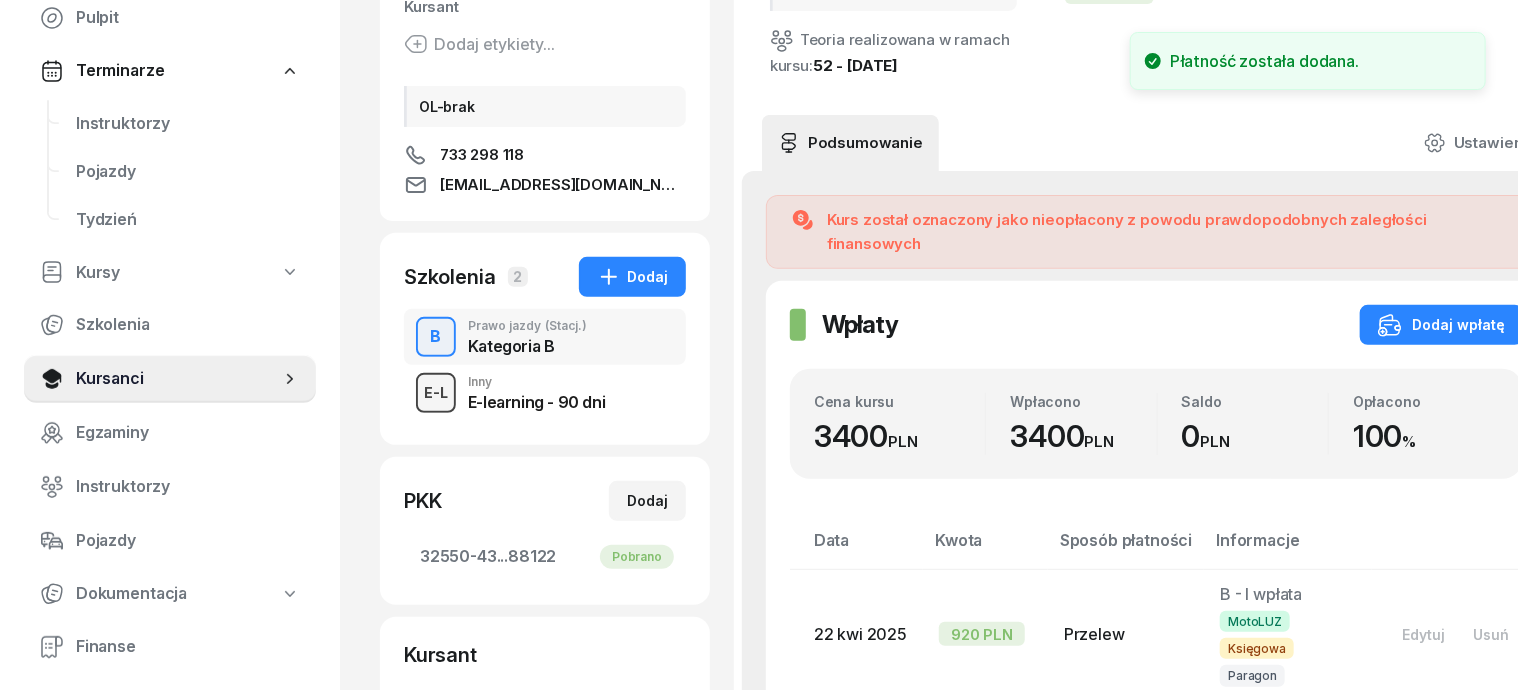 click on "E-L" at bounding box center [436, 392] 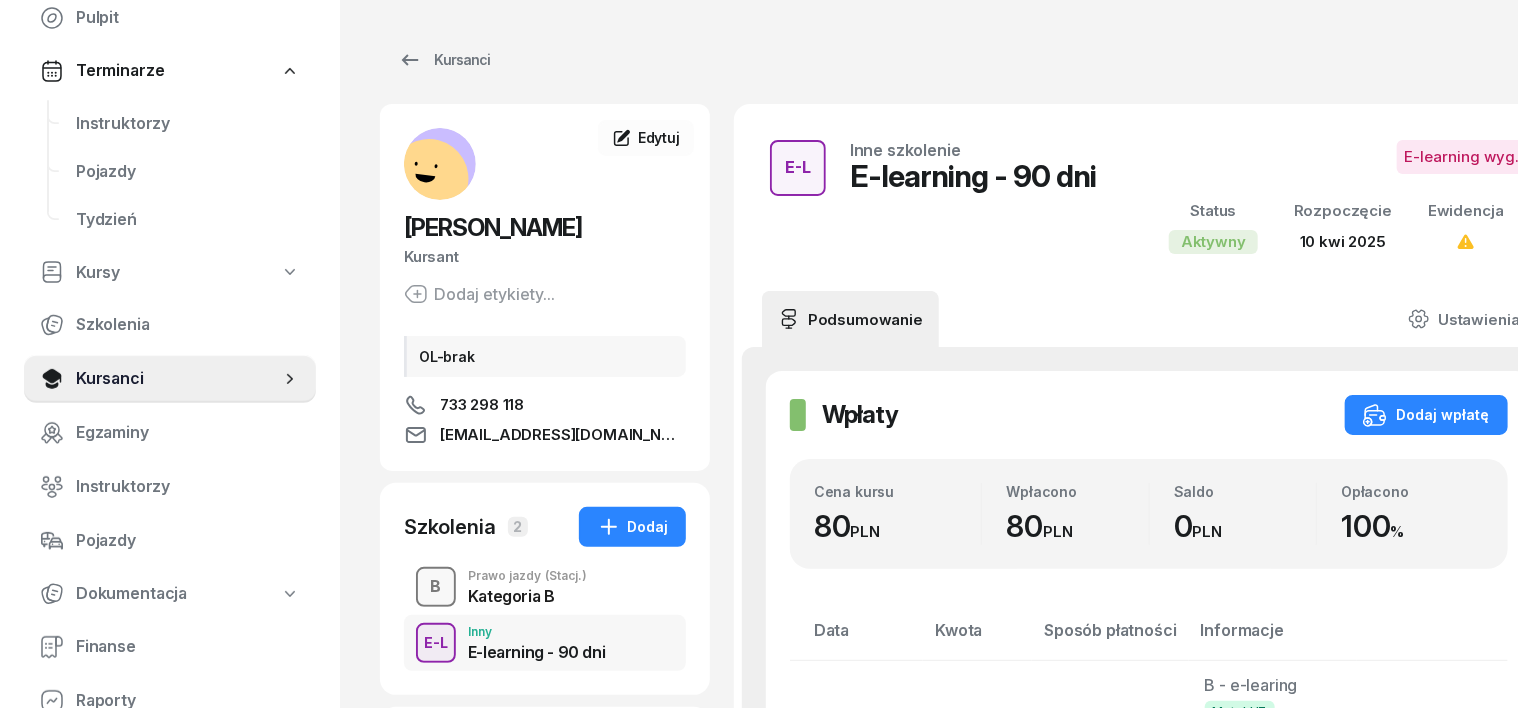 click on "B" at bounding box center [436, 587] 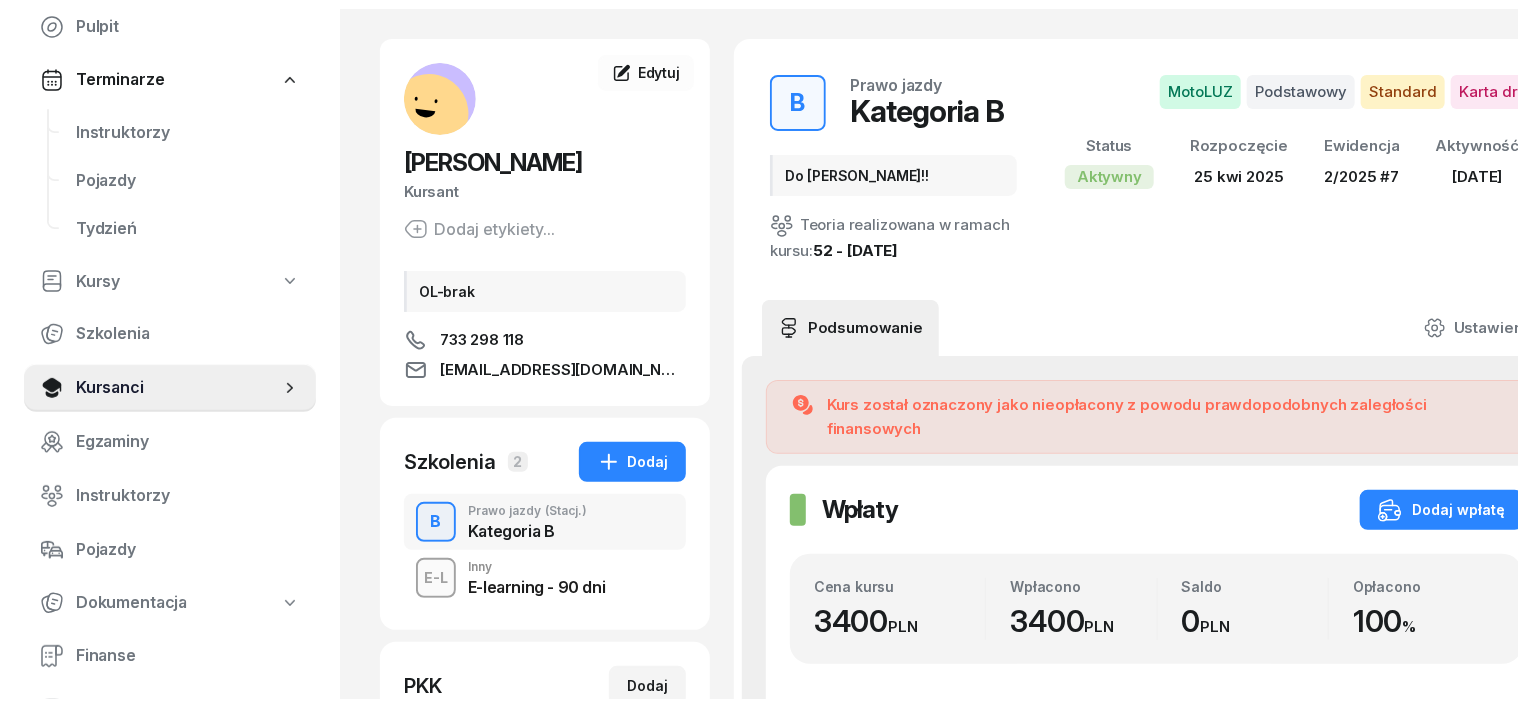 scroll, scrollTop: 0, scrollLeft: 0, axis: both 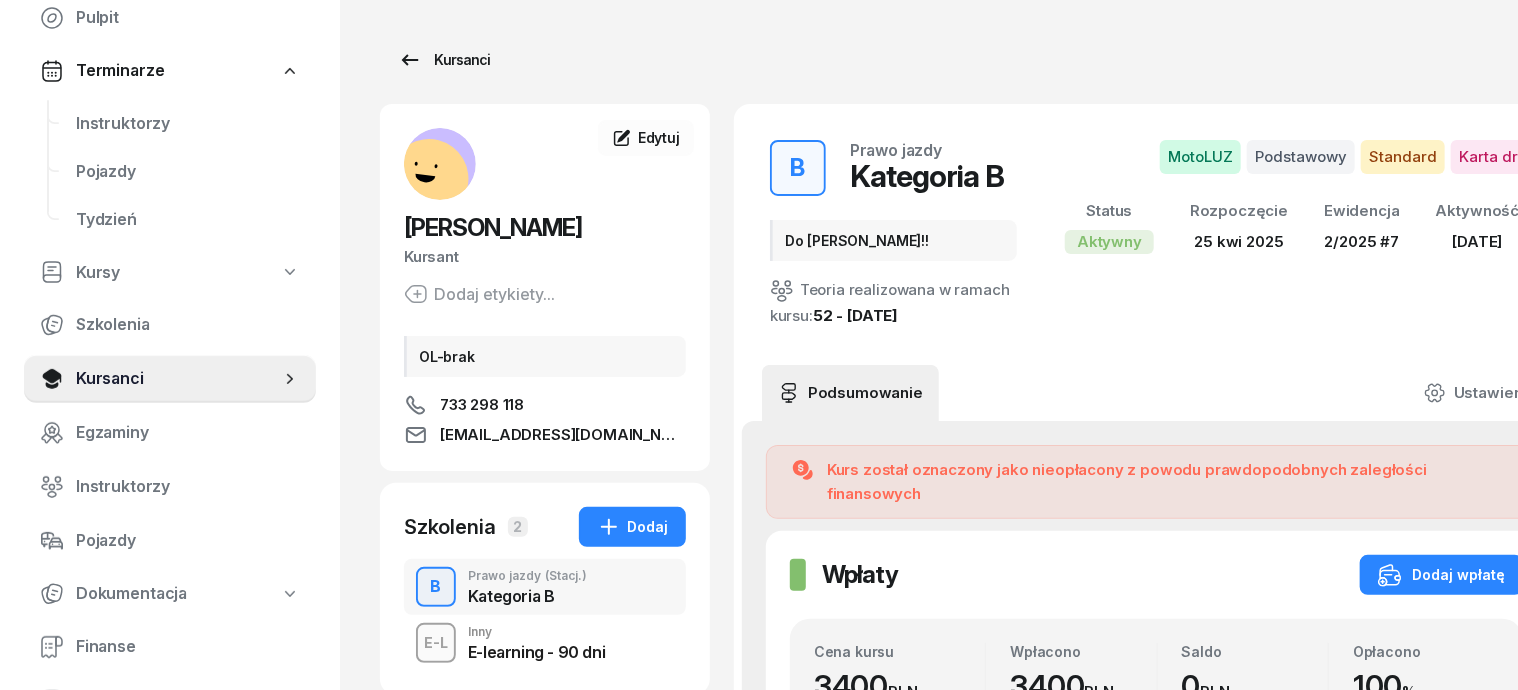 click on "Kursanci" at bounding box center [444, 60] 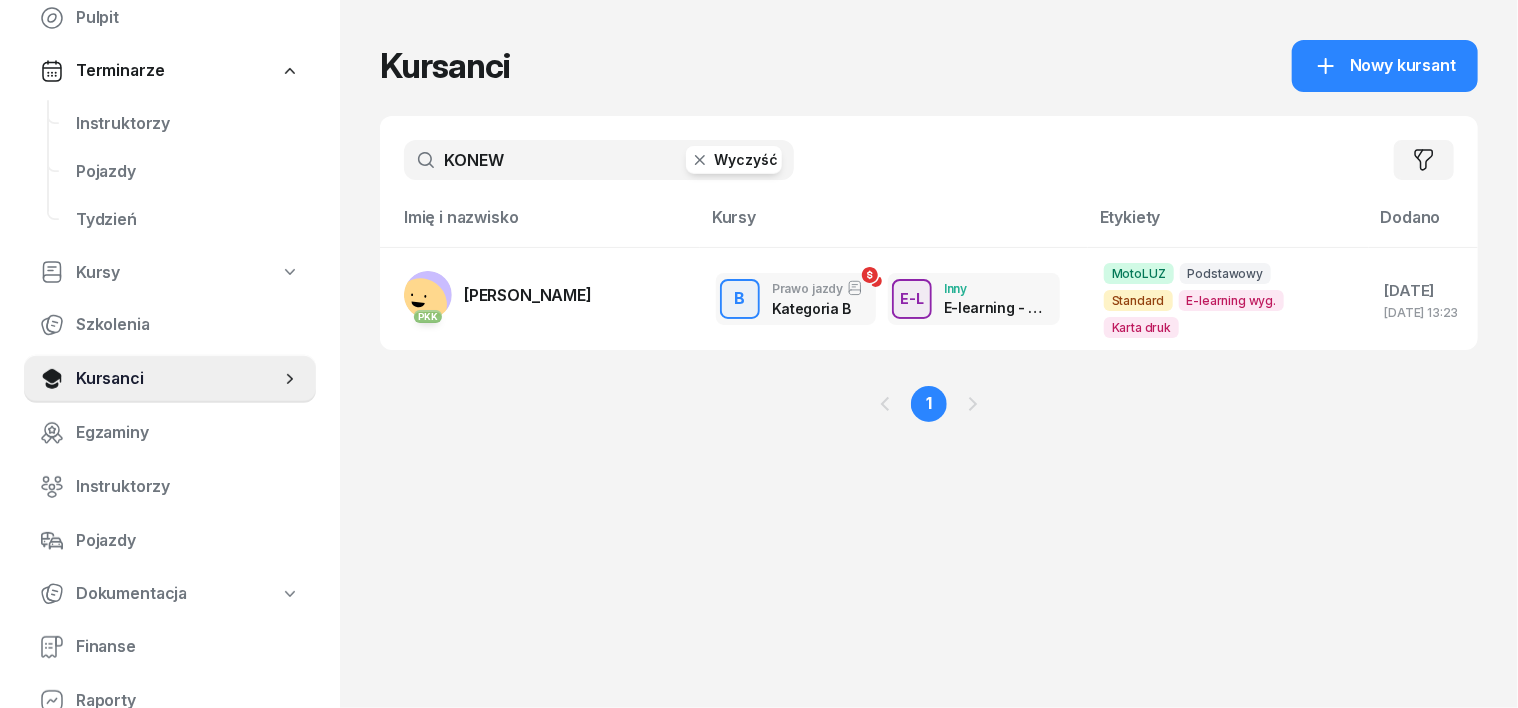 drag, startPoint x: 649, startPoint y: 160, endPoint x: 652, endPoint y: 179, distance: 19.235384 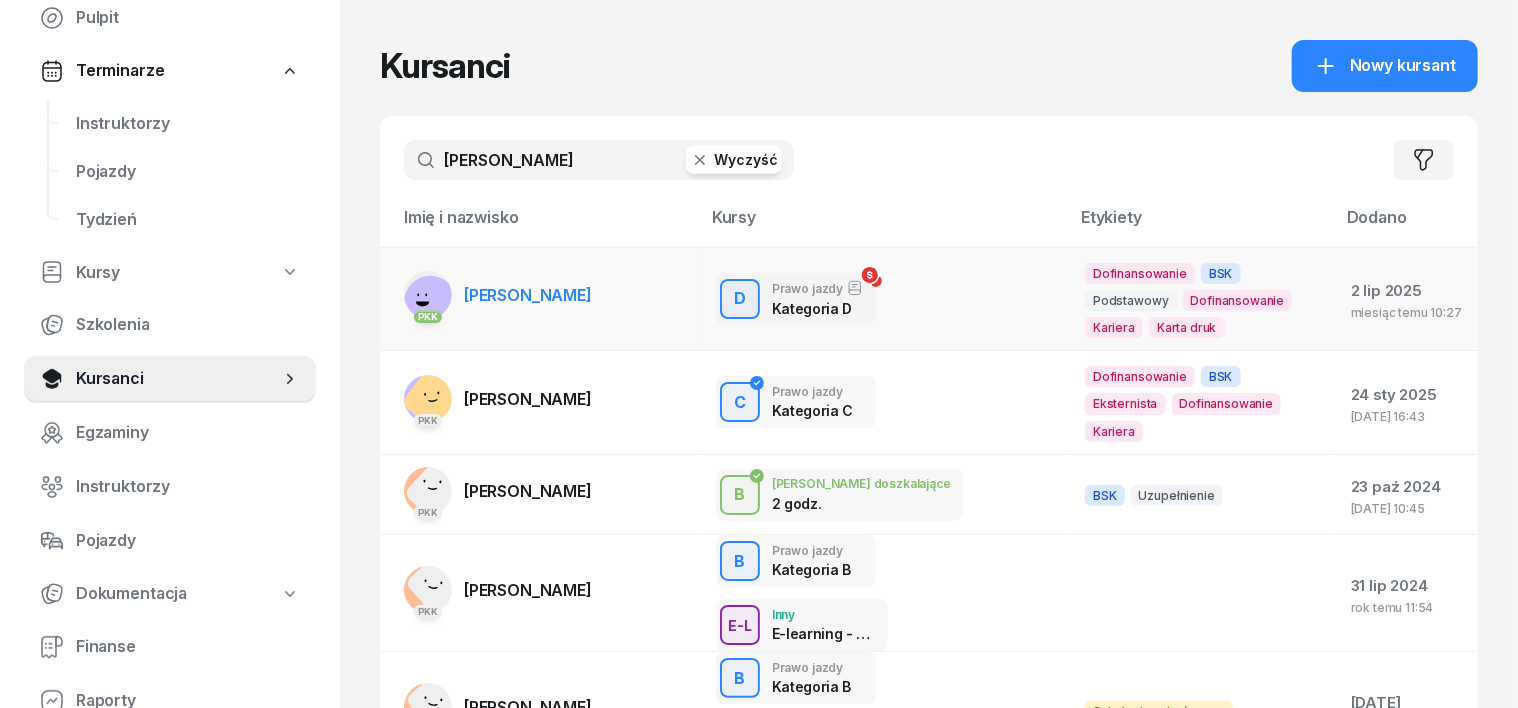 type on "[PERSON_NAME]" 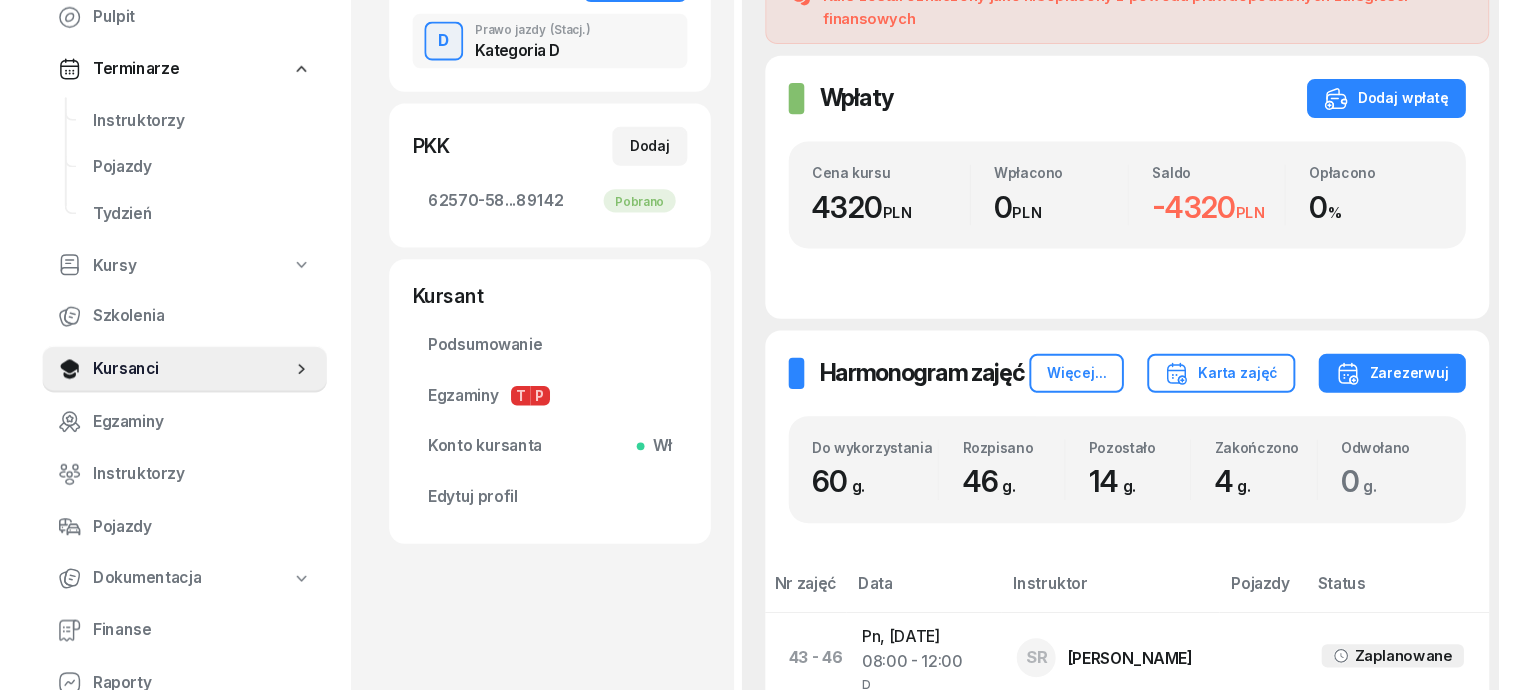 scroll, scrollTop: 449, scrollLeft: 0, axis: vertical 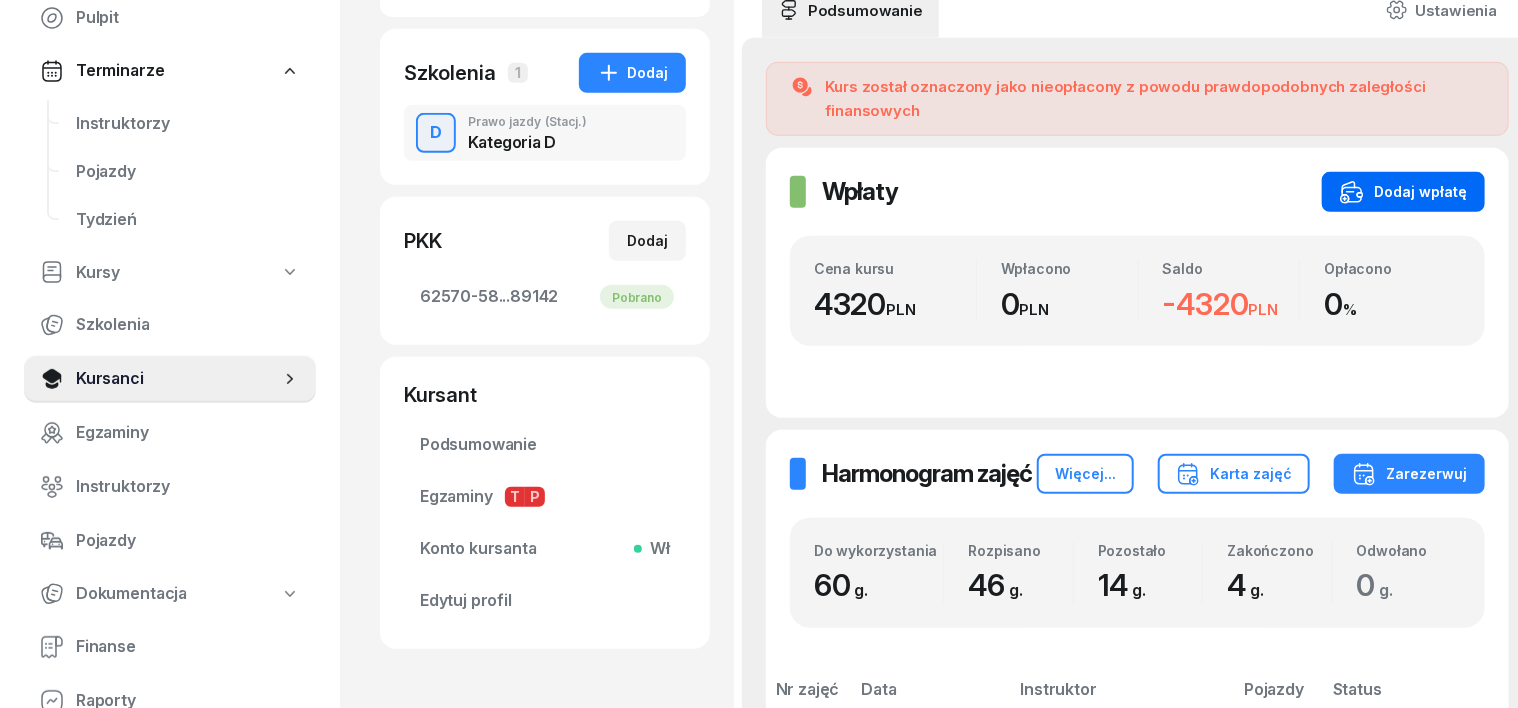 click on "Dodaj wpłatę" at bounding box center (1403, 192) 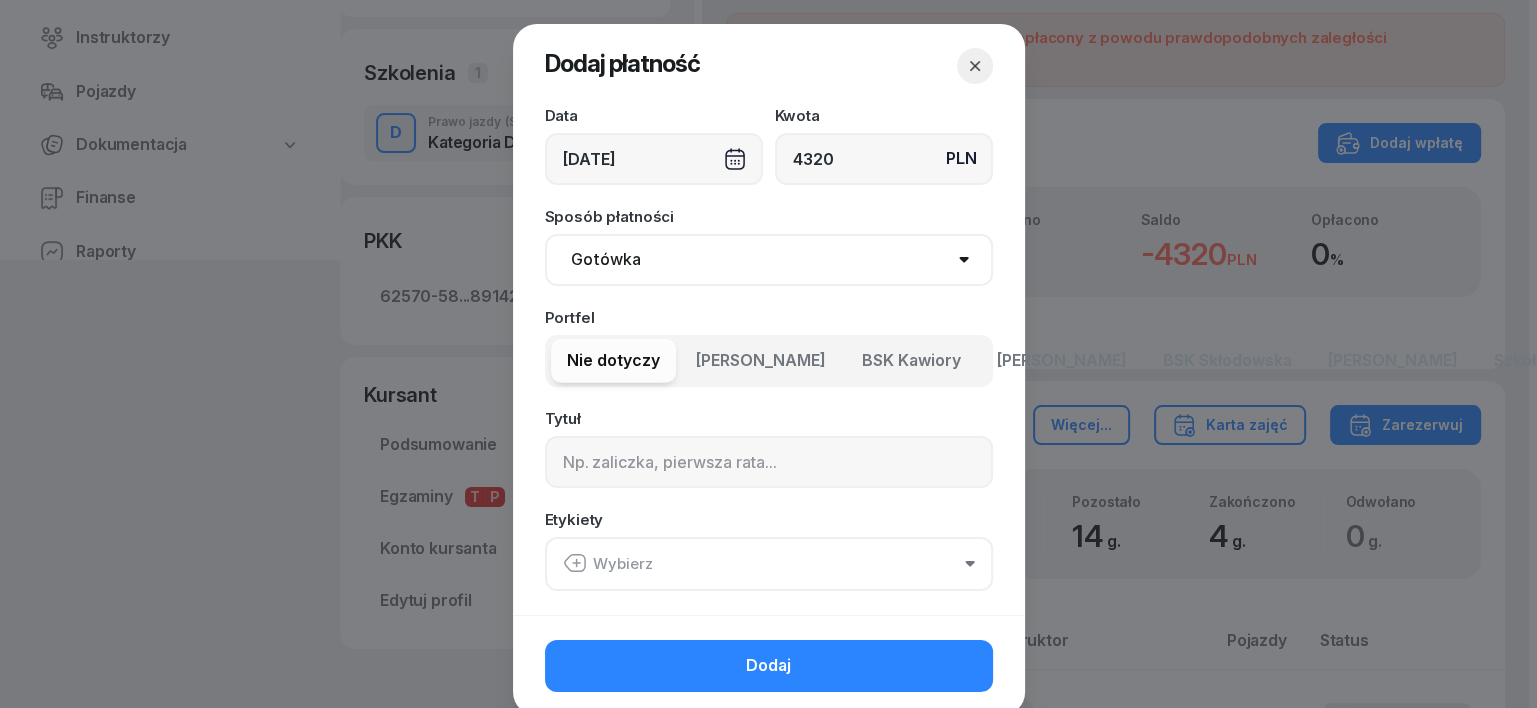 type on "4320" 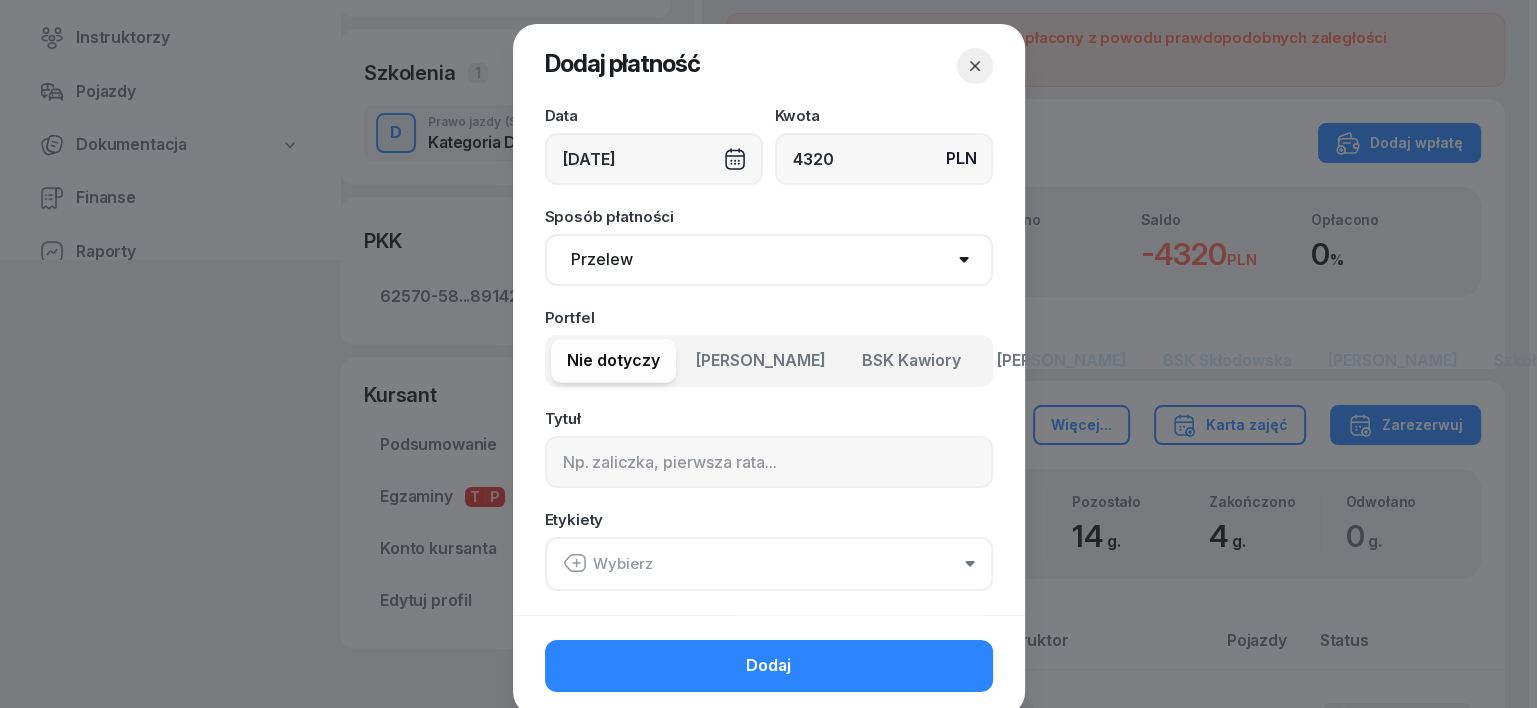 click on "Gotówka Karta Przelew Płatności online BLIK" at bounding box center (769, 260) 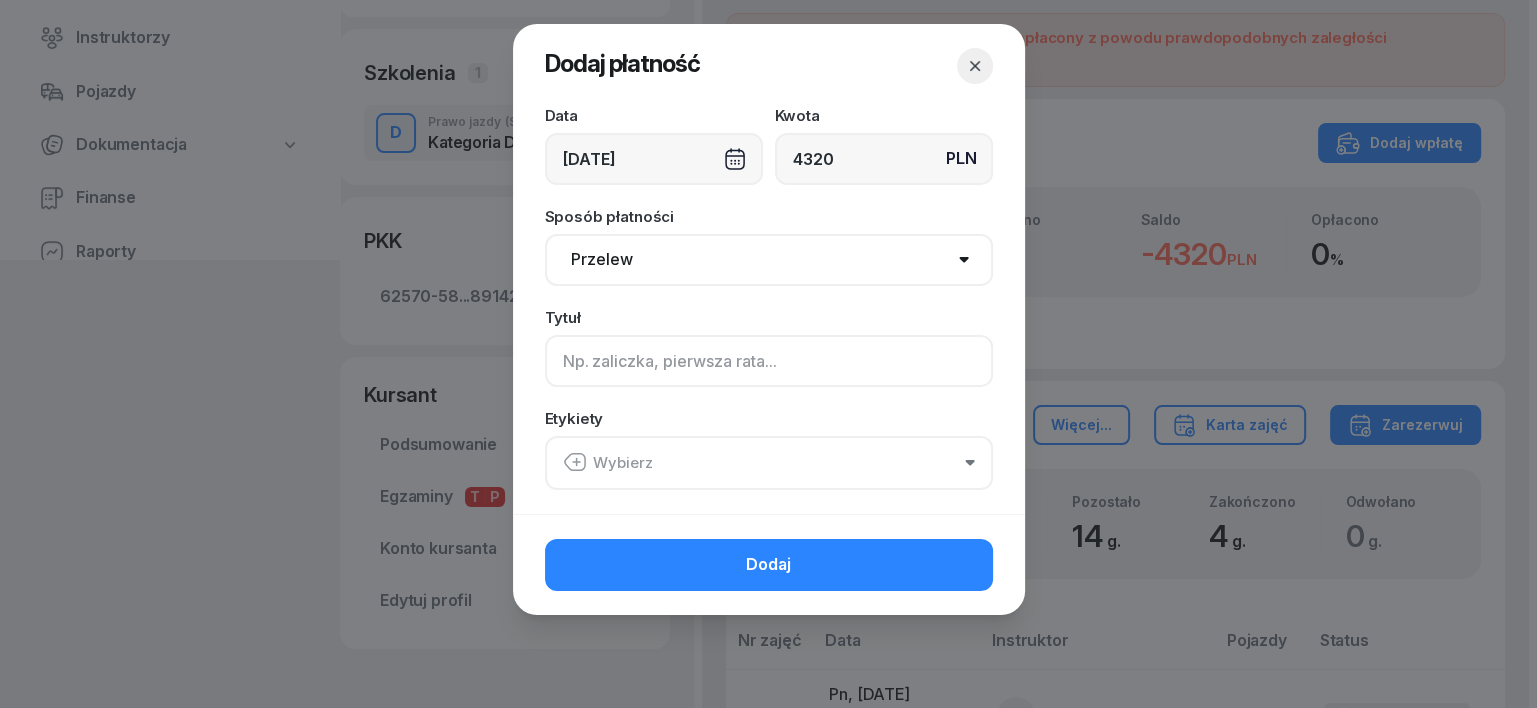 click 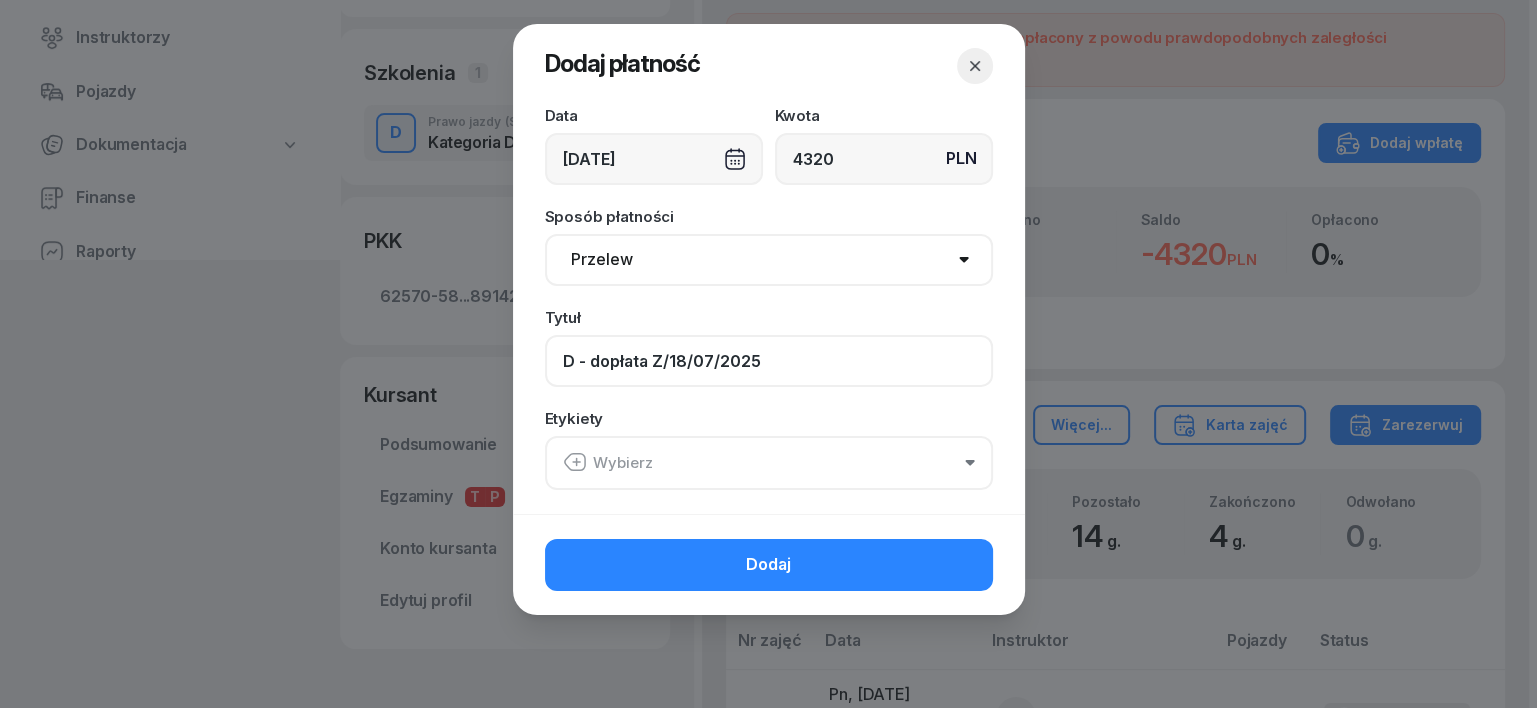 type on "D - dopłata Z/18/07/2025" 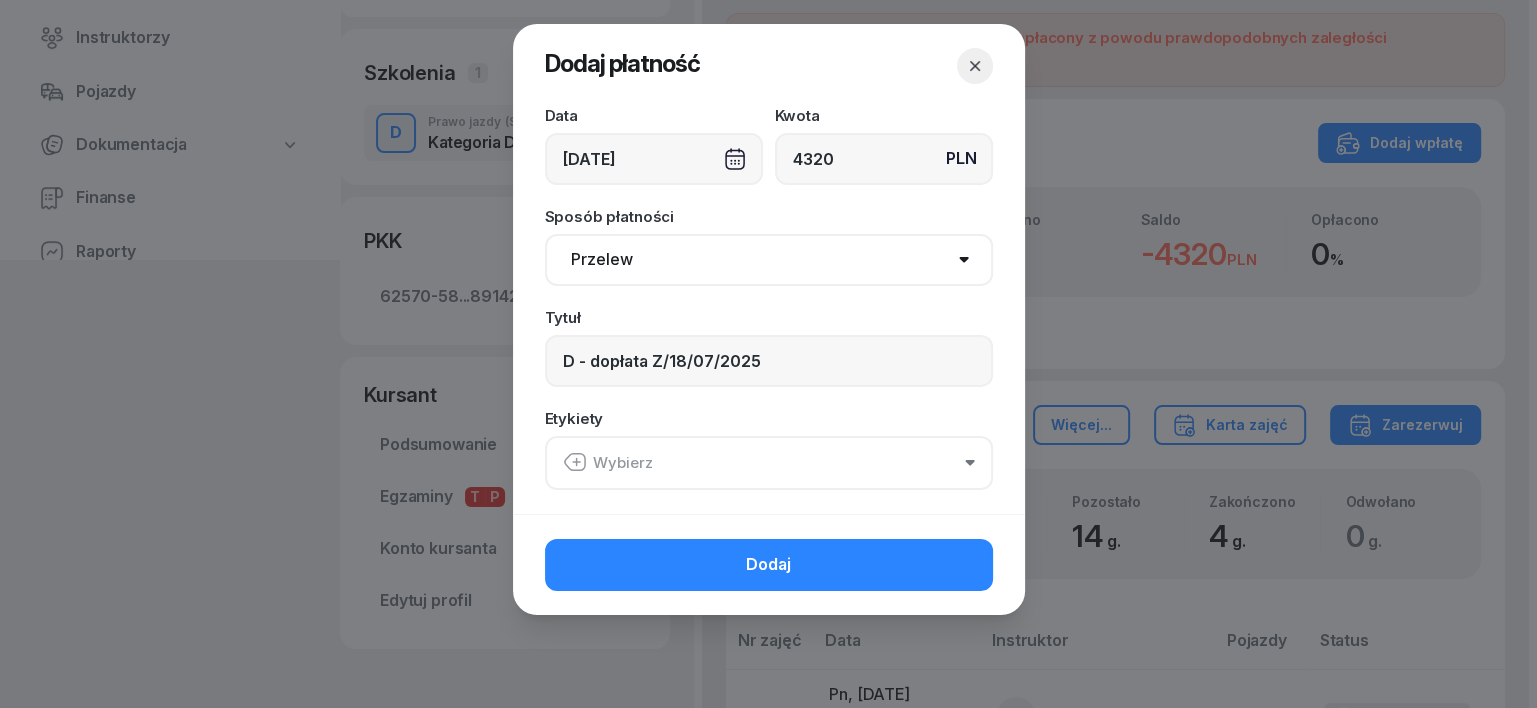 click 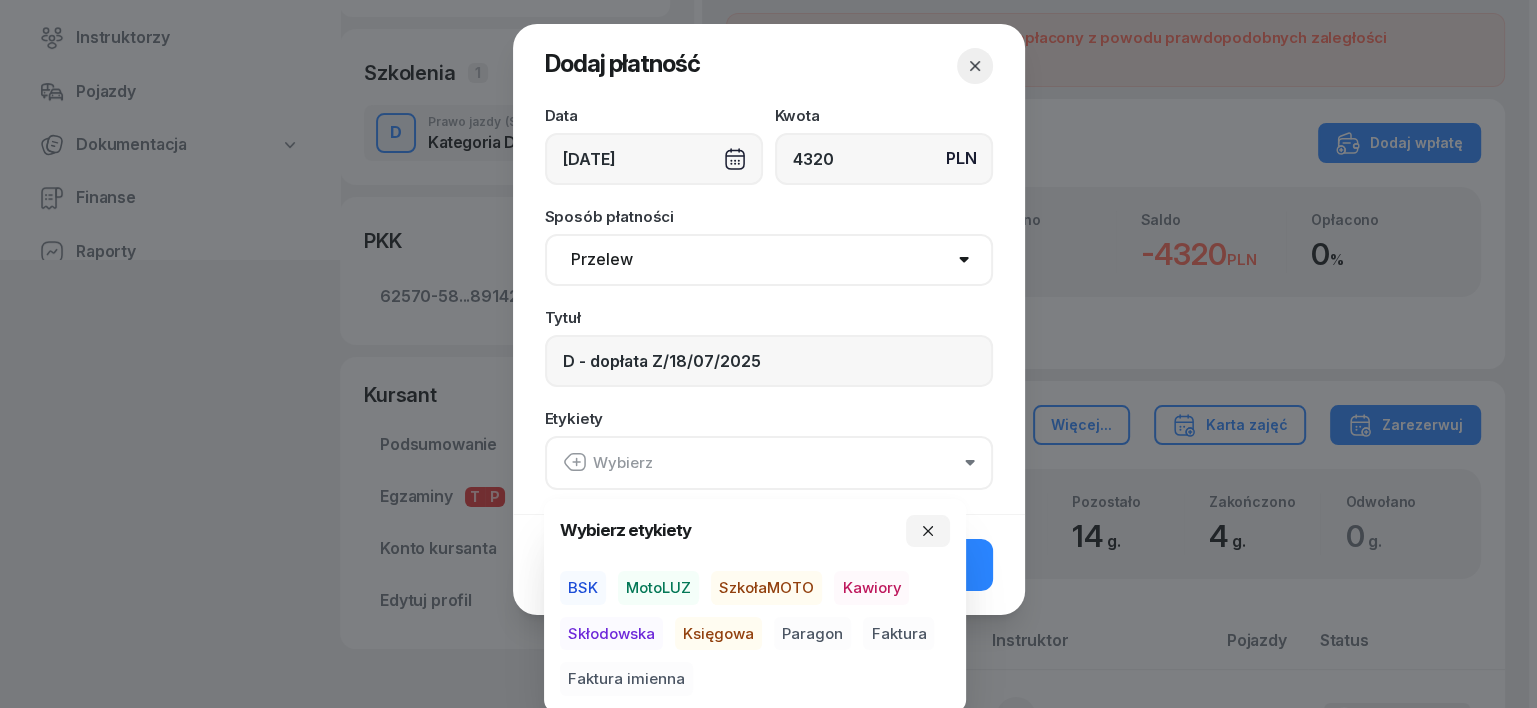click on "BSK" at bounding box center (583, 588) 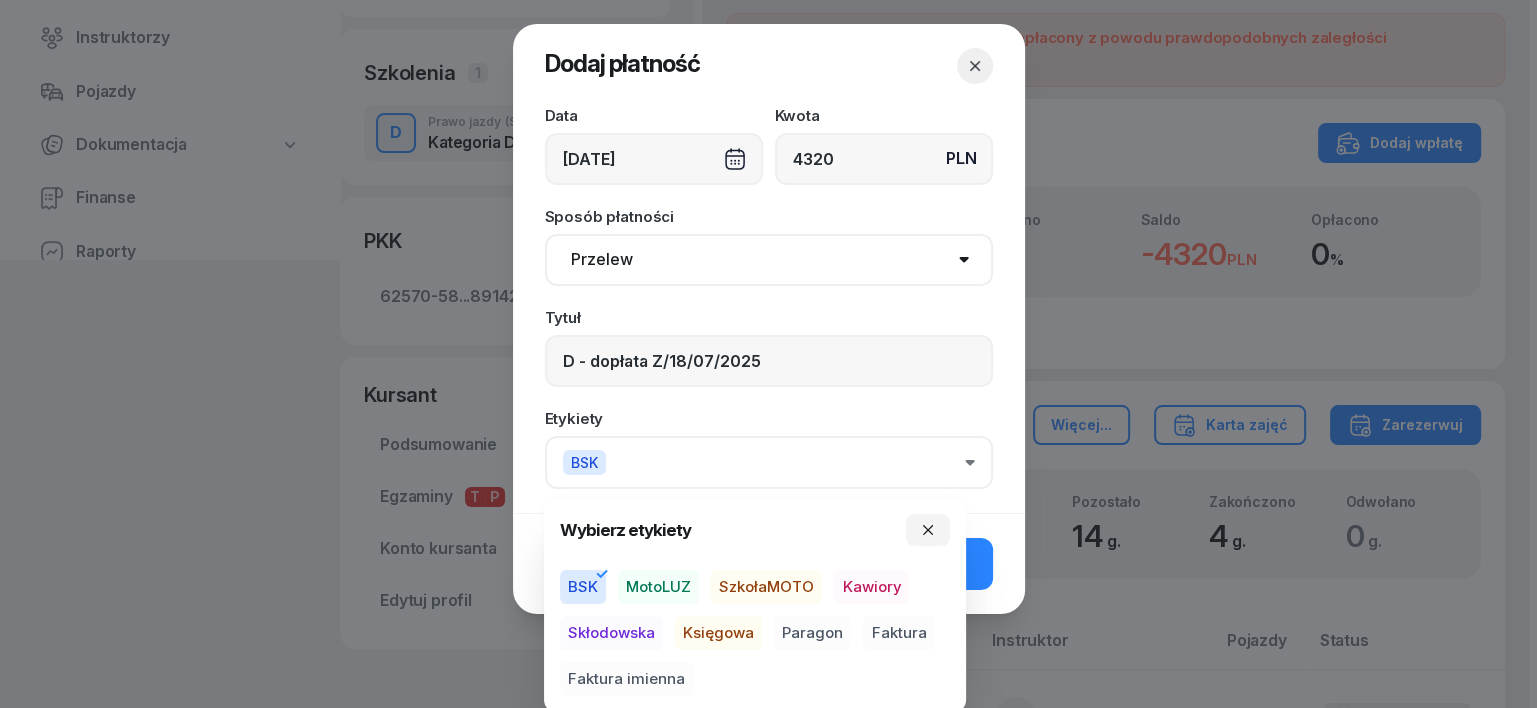 click on "Księgowa" at bounding box center [718, 633] 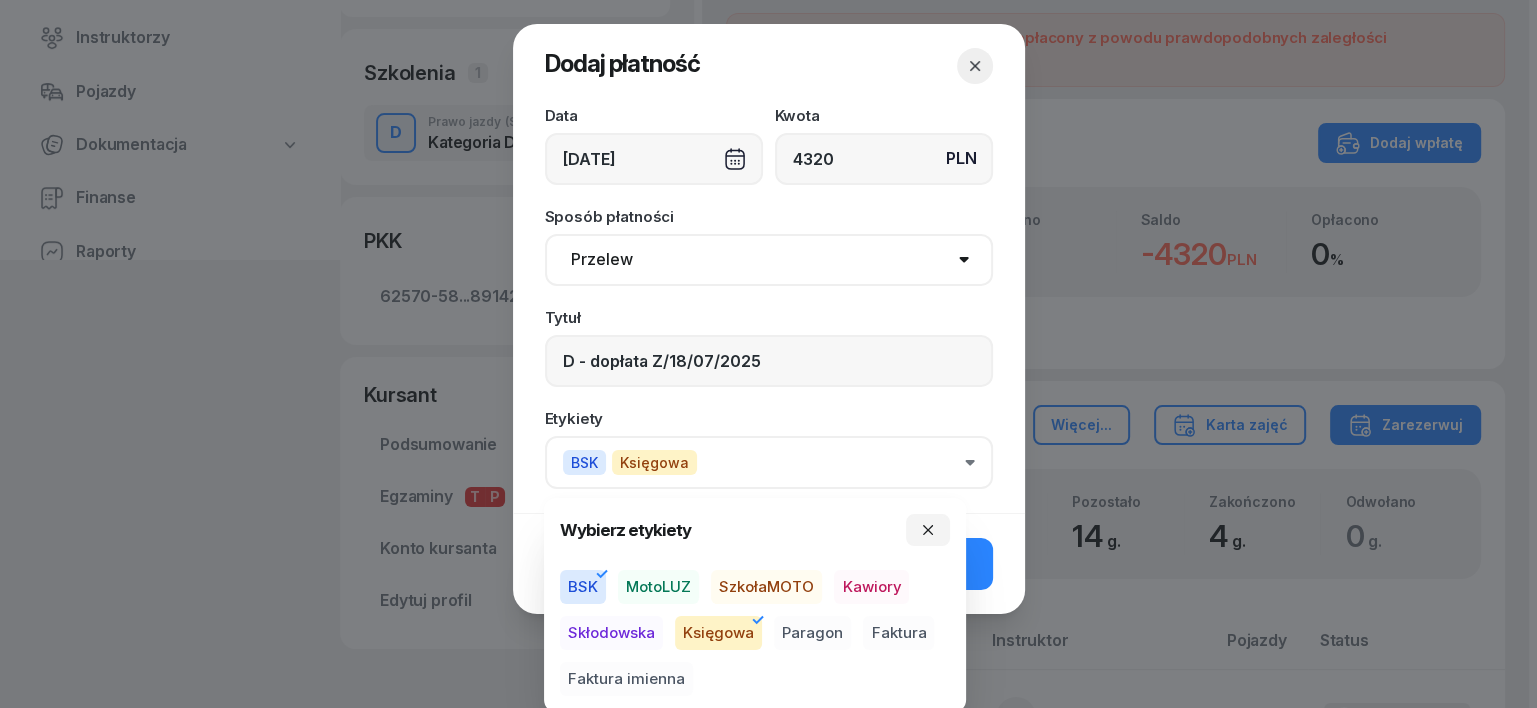 click on "Faktura imienna" at bounding box center (626, 679) 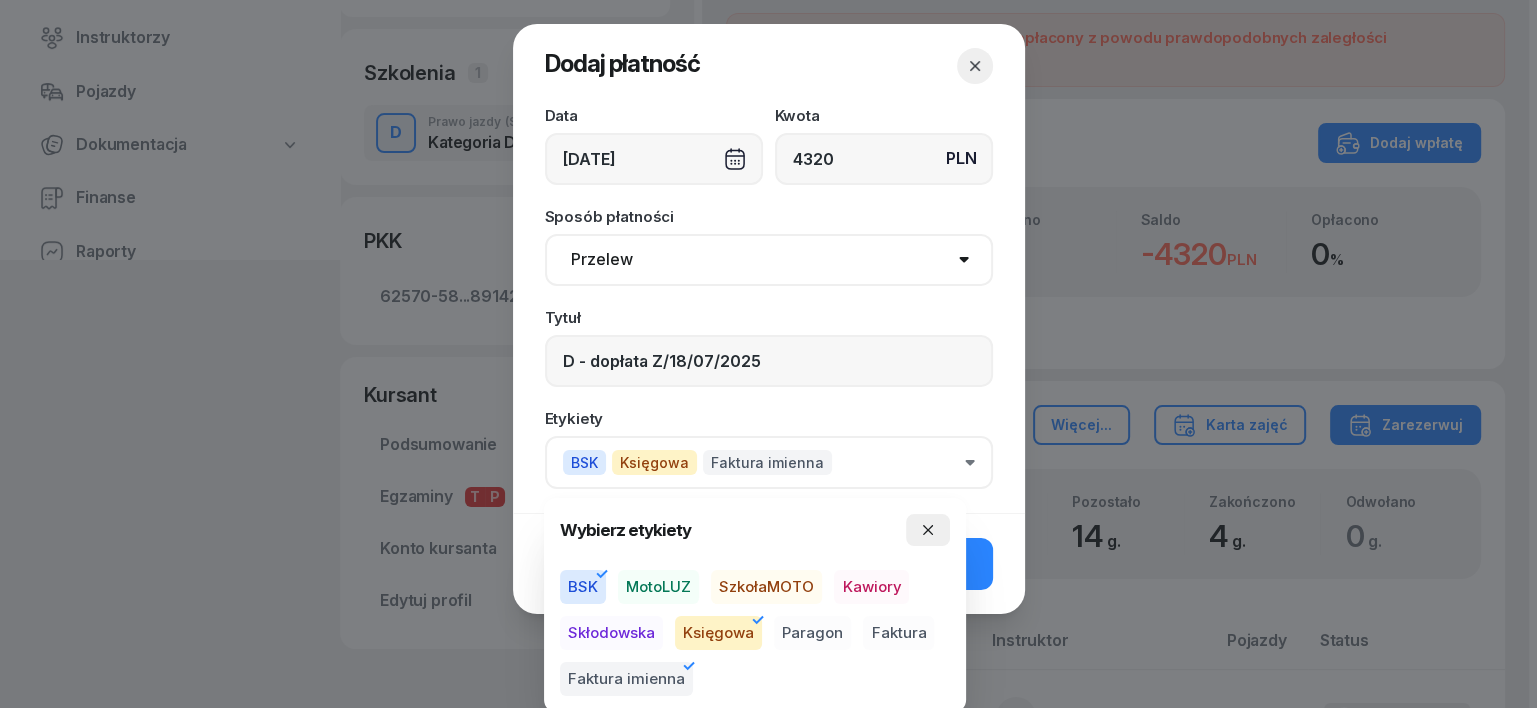 click at bounding box center (928, 530) 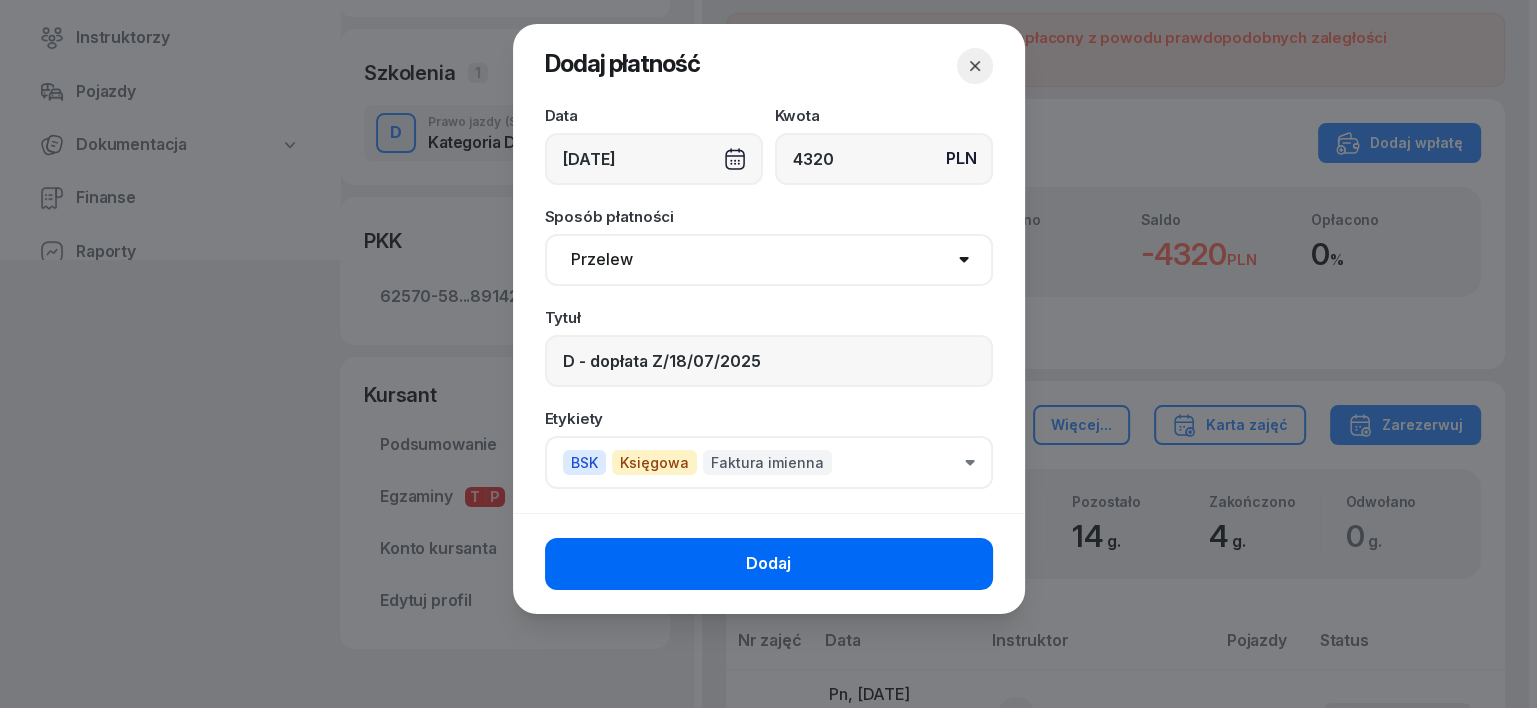 click on "Dodaj" 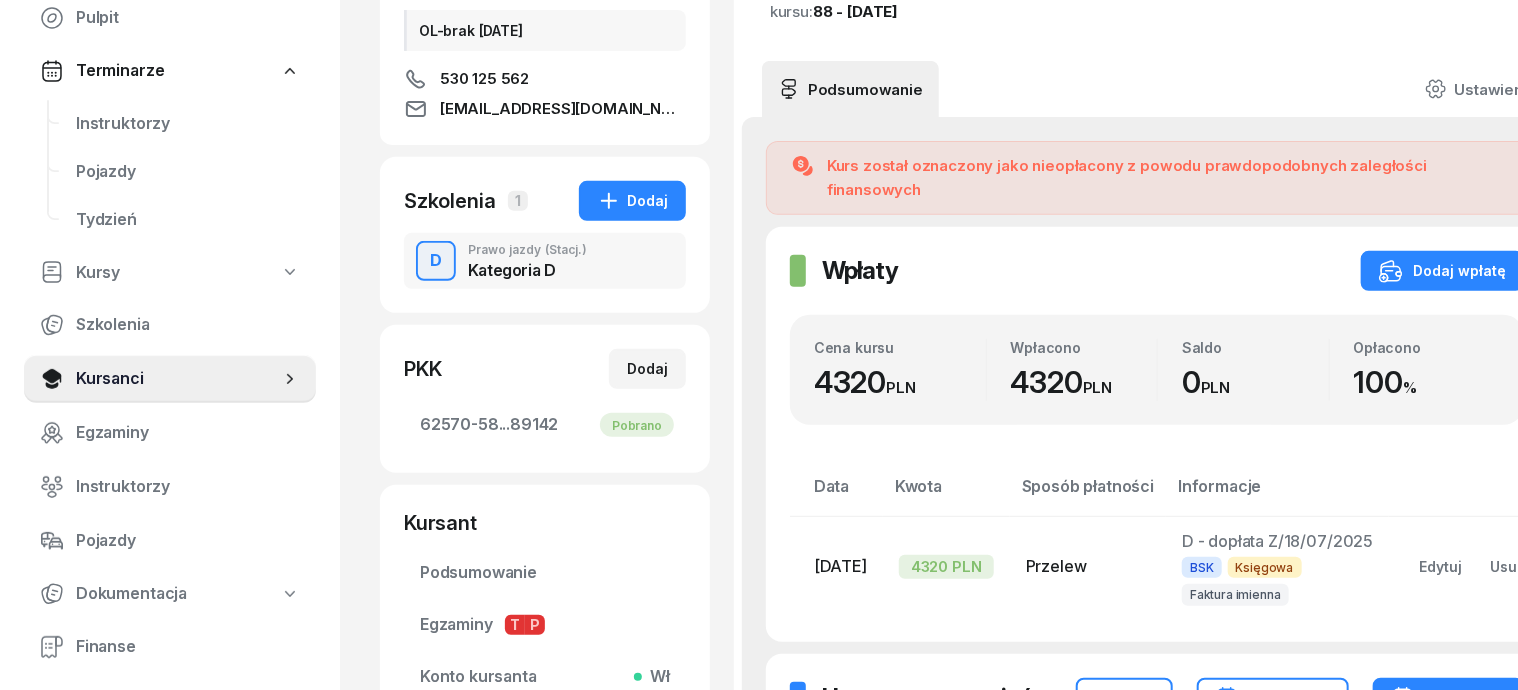 scroll, scrollTop: 324, scrollLeft: 0, axis: vertical 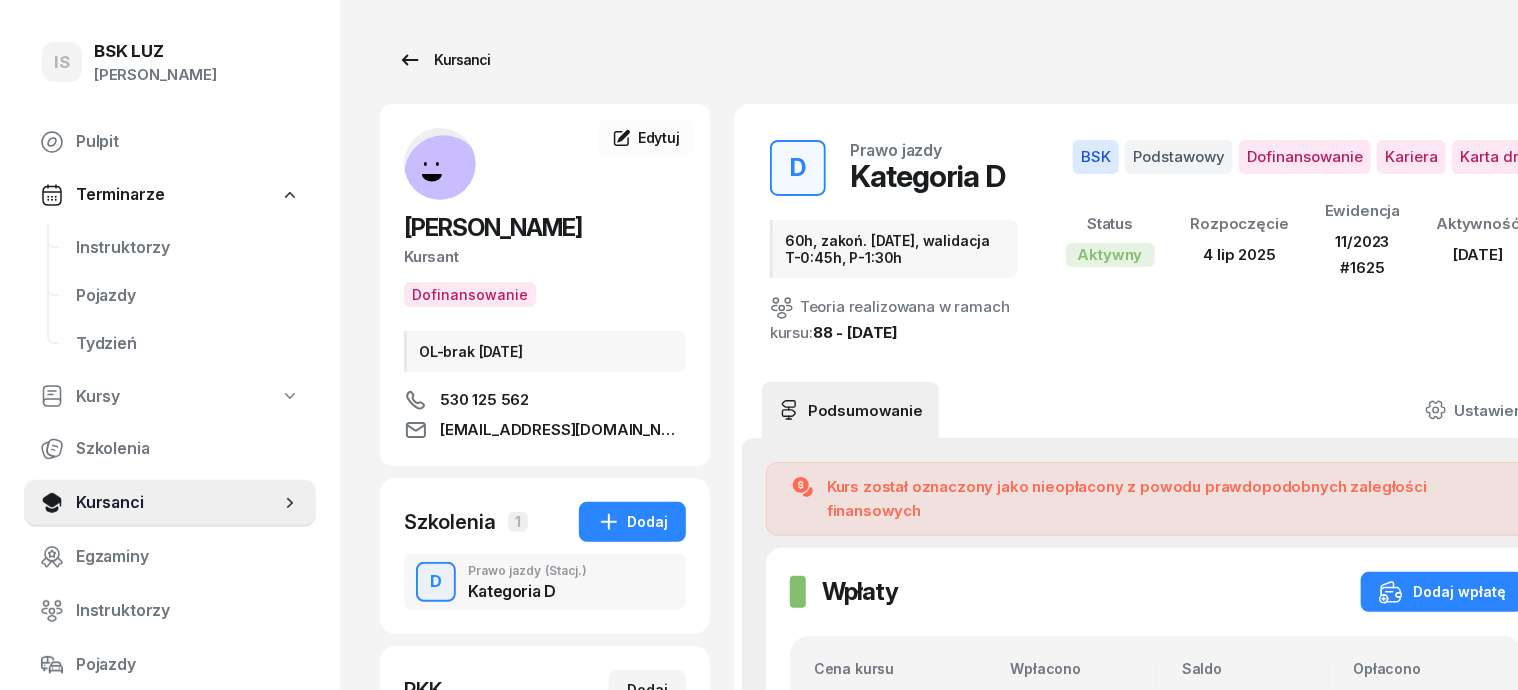 click on "Kursanci" at bounding box center [444, 60] 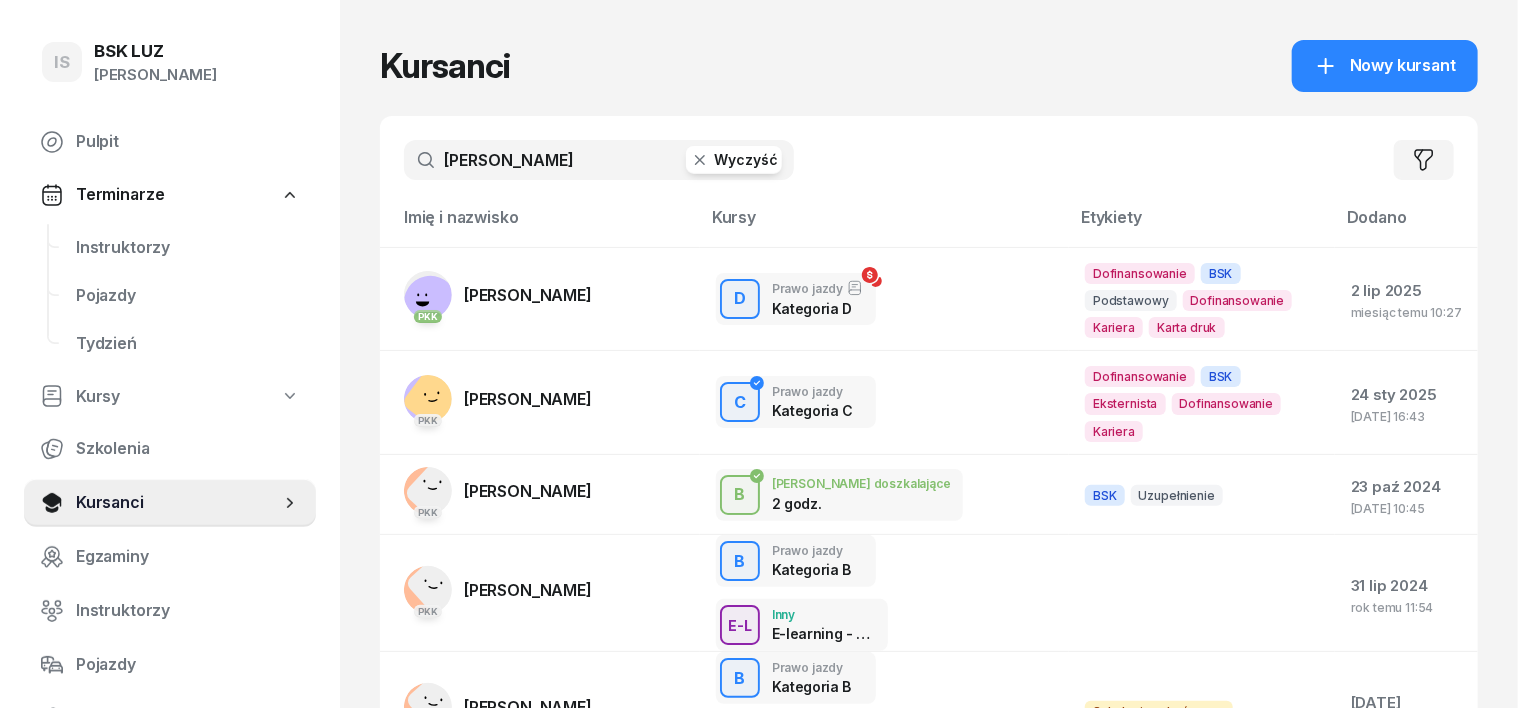 click 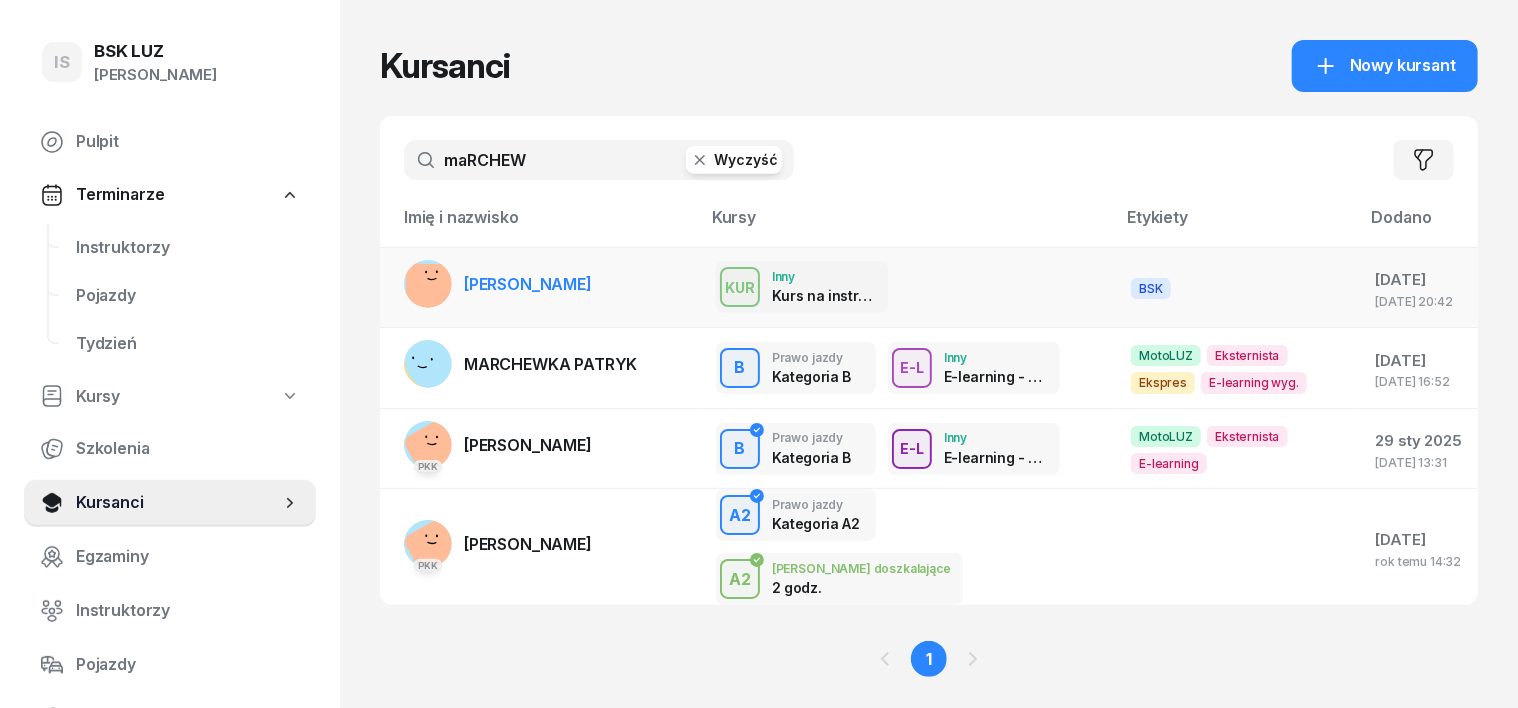 type on "maRCHEW" 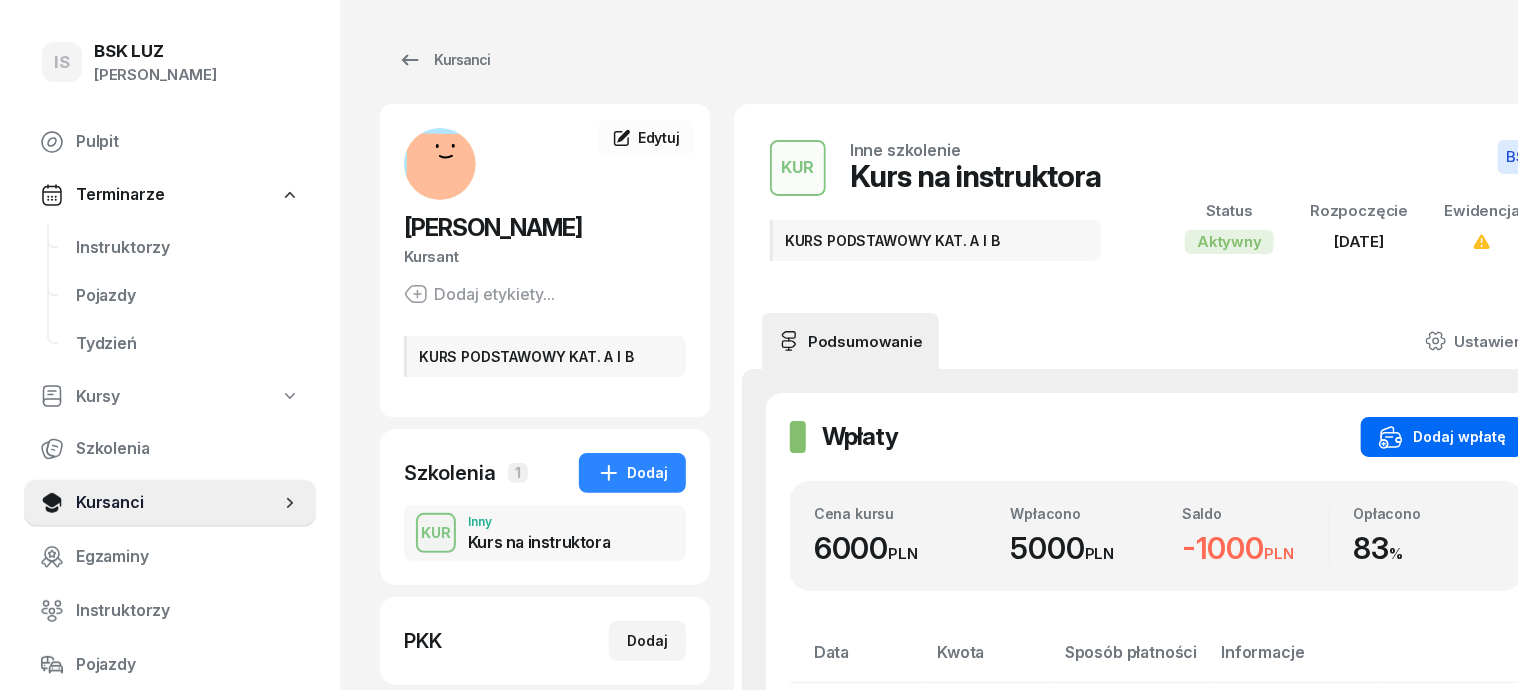 click on "Dodaj wpłatę" at bounding box center (1442, 437) 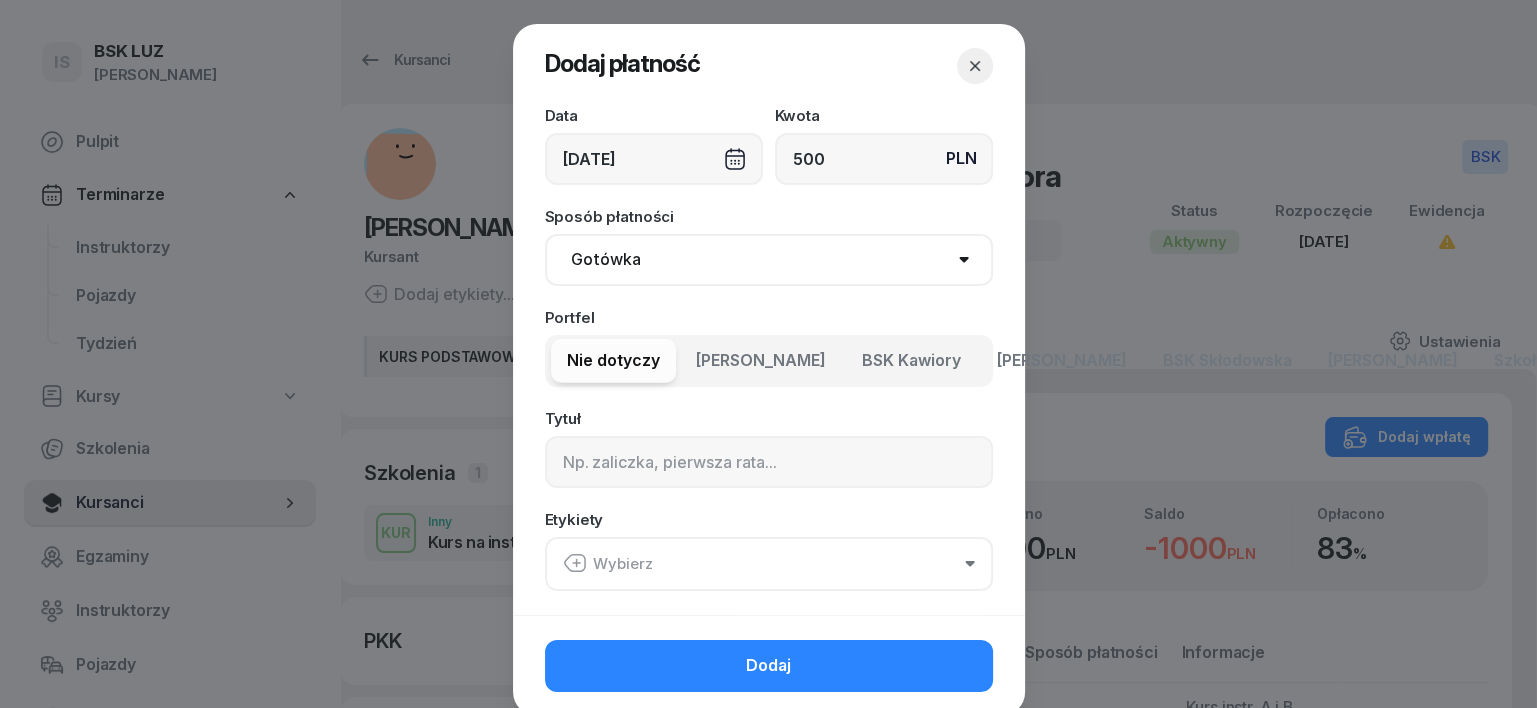 type on "500" 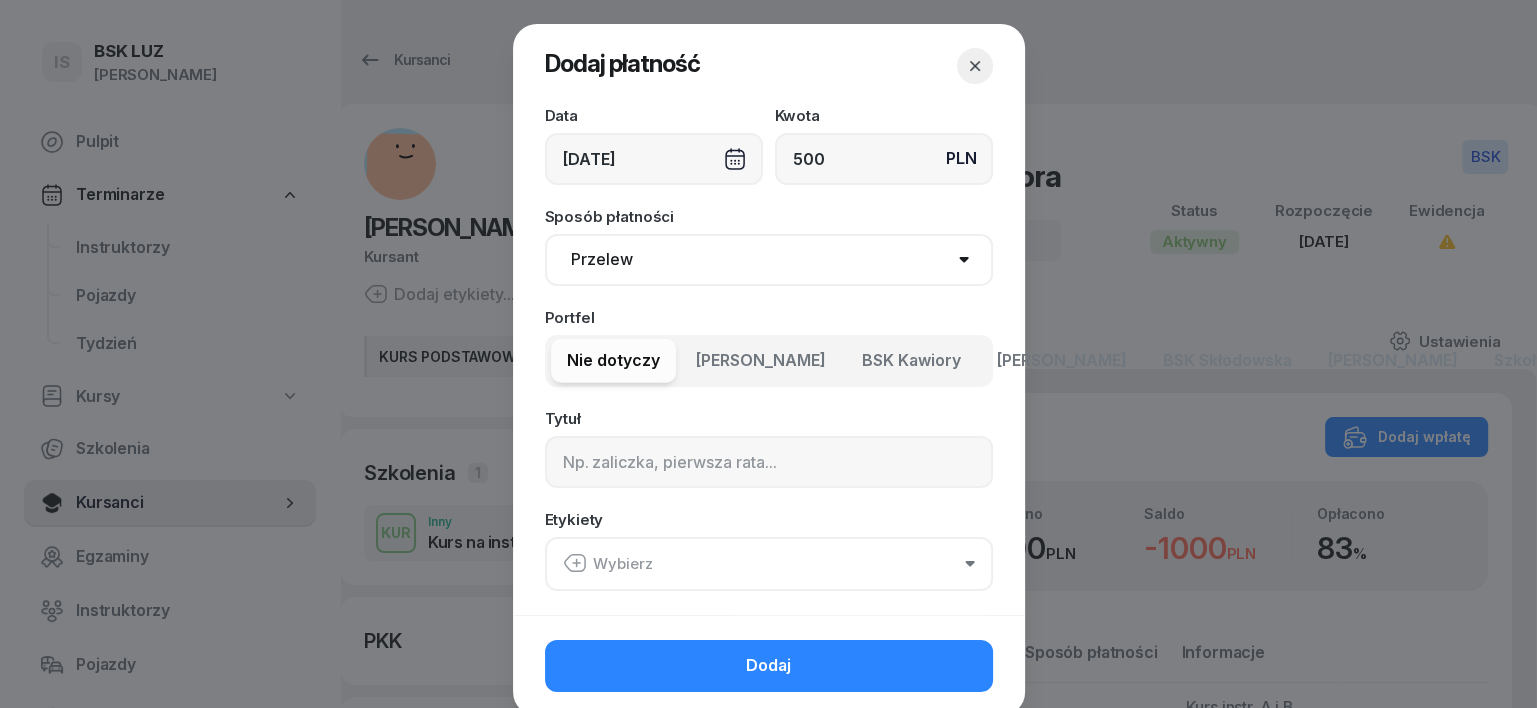 click on "Gotówka Karta Przelew Płatności online BLIK" at bounding box center [769, 260] 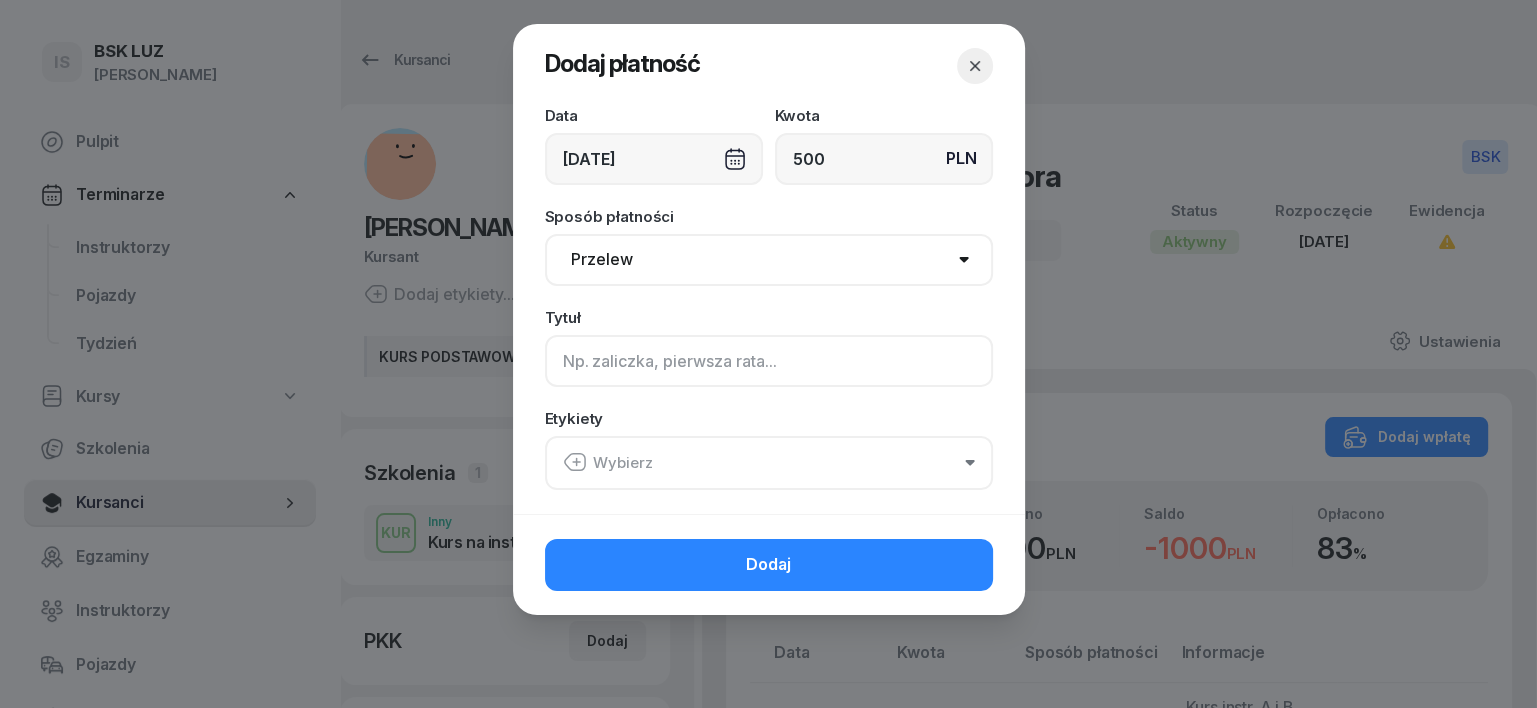click 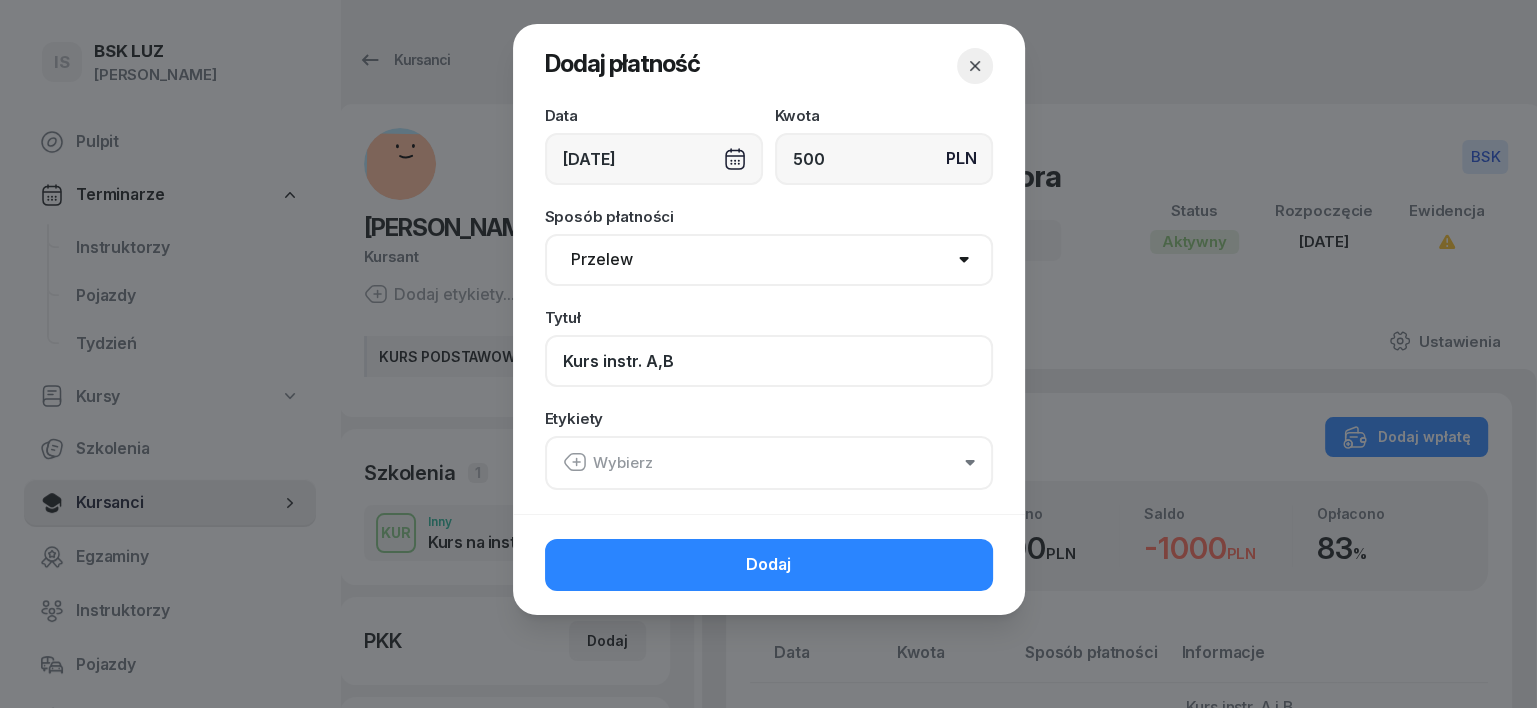 type on "Kurs instr. A,B" 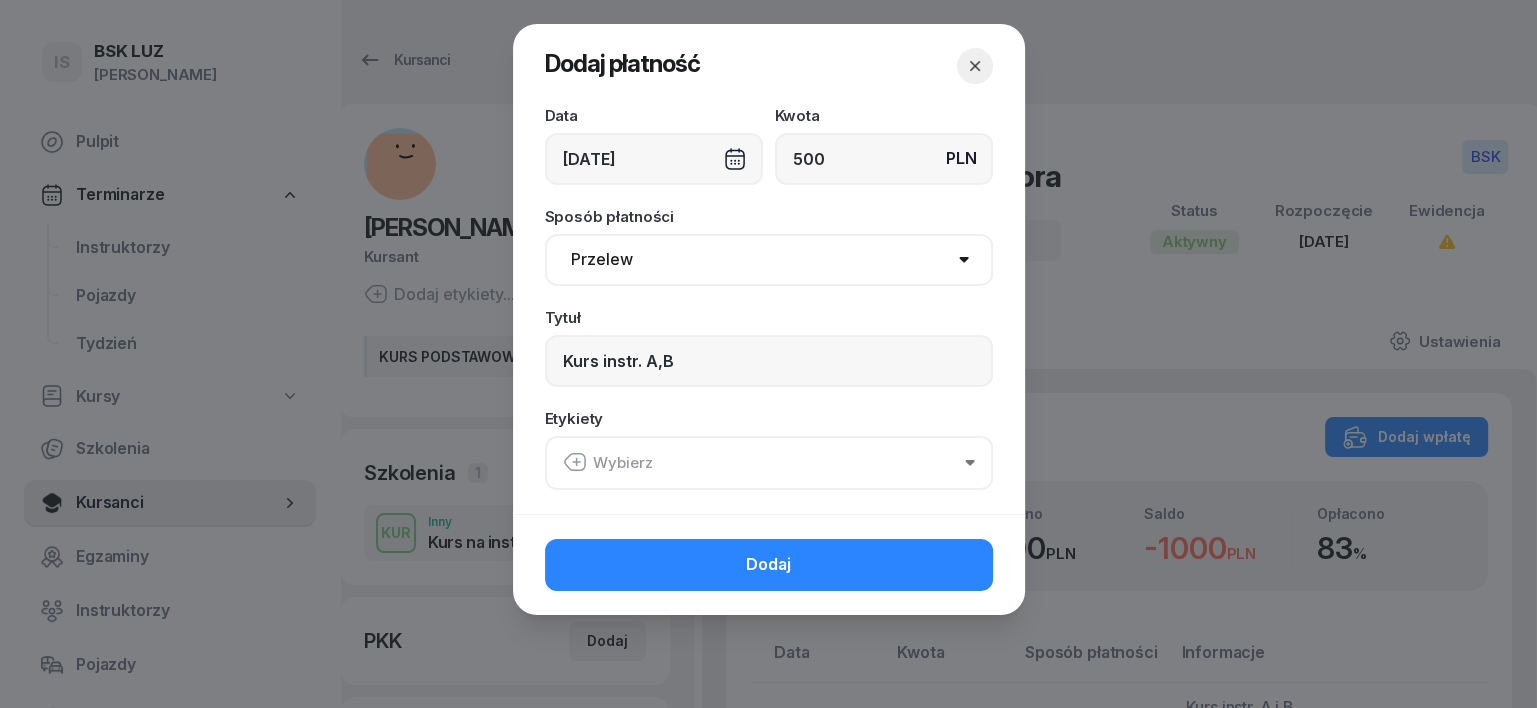 click 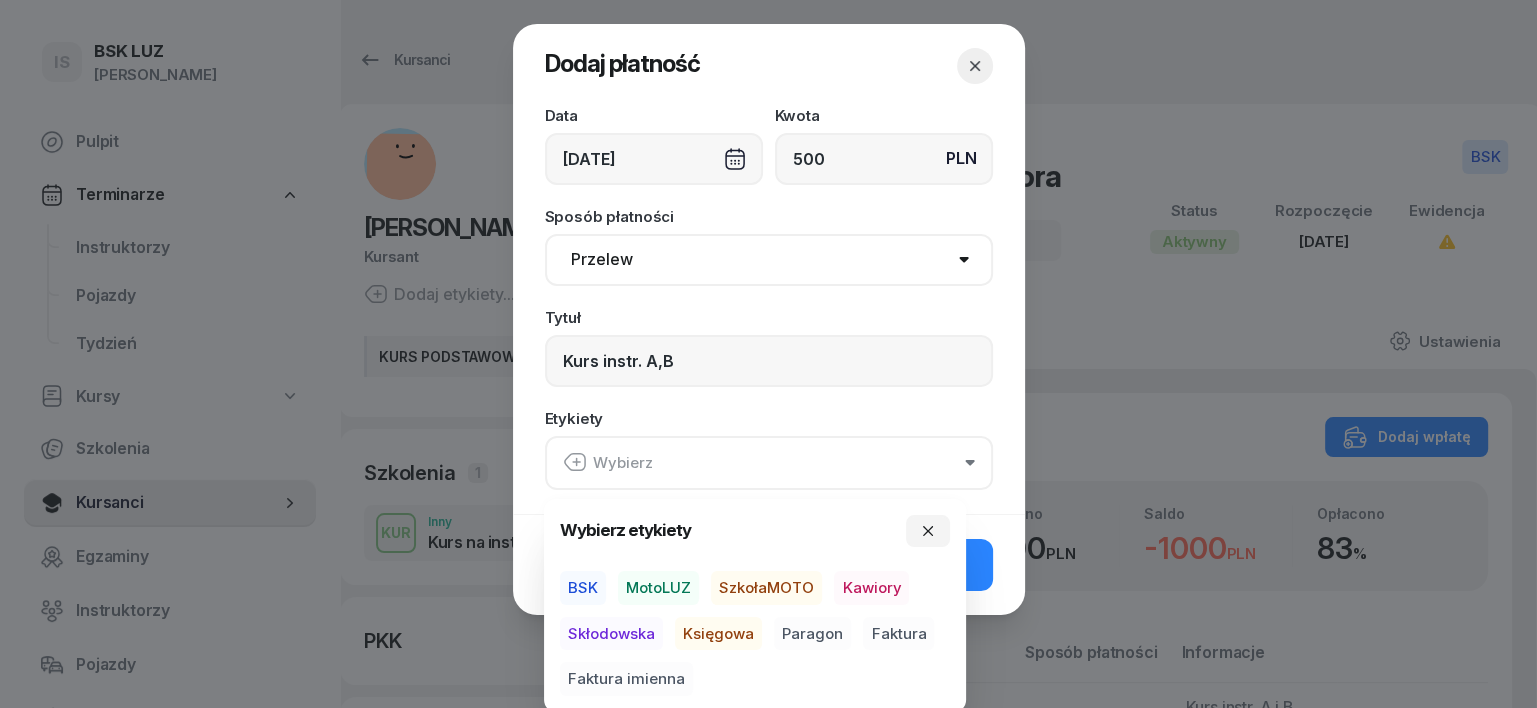 click on "BSK" at bounding box center (583, 588) 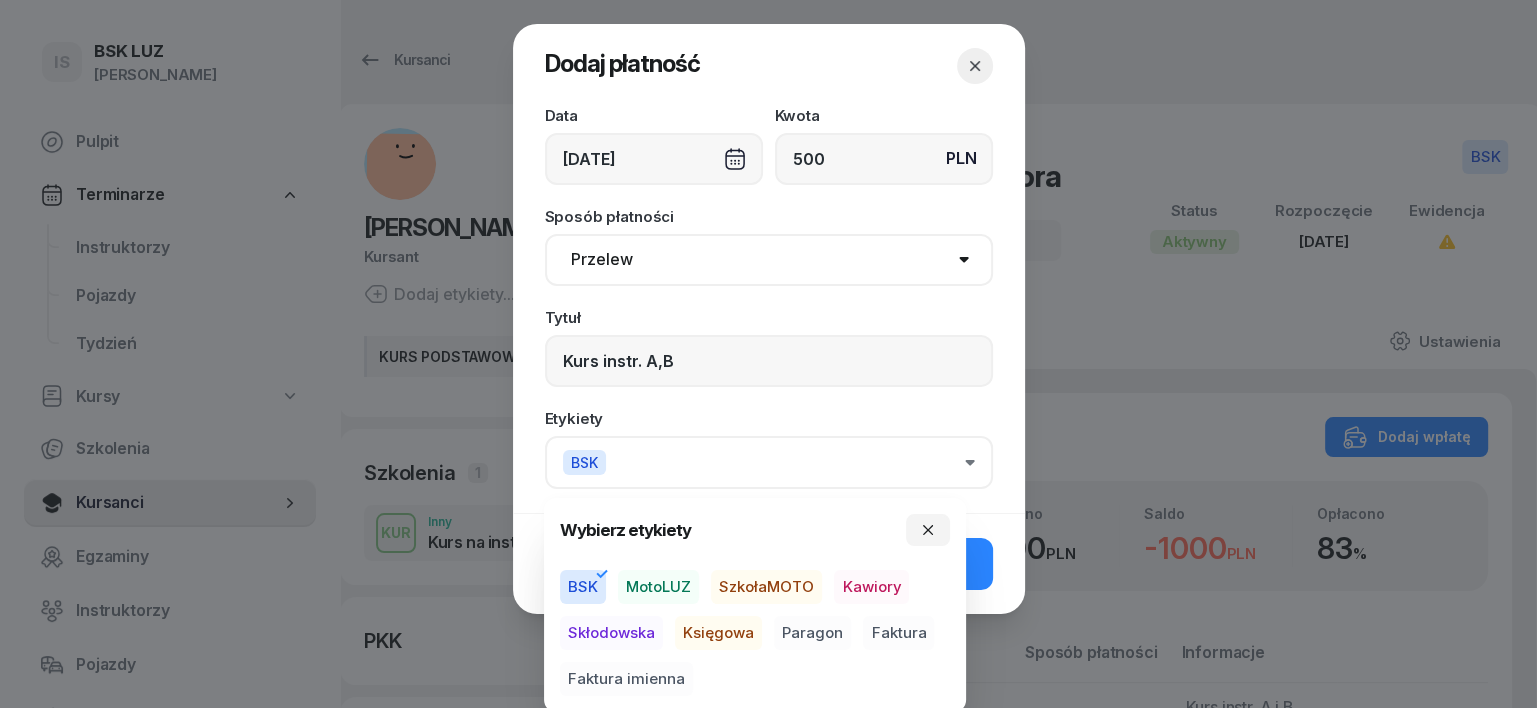 drag, startPoint x: 718, startPoint y: 634, endPoint x: 801, endPoint y: 646, distance: 83.86298 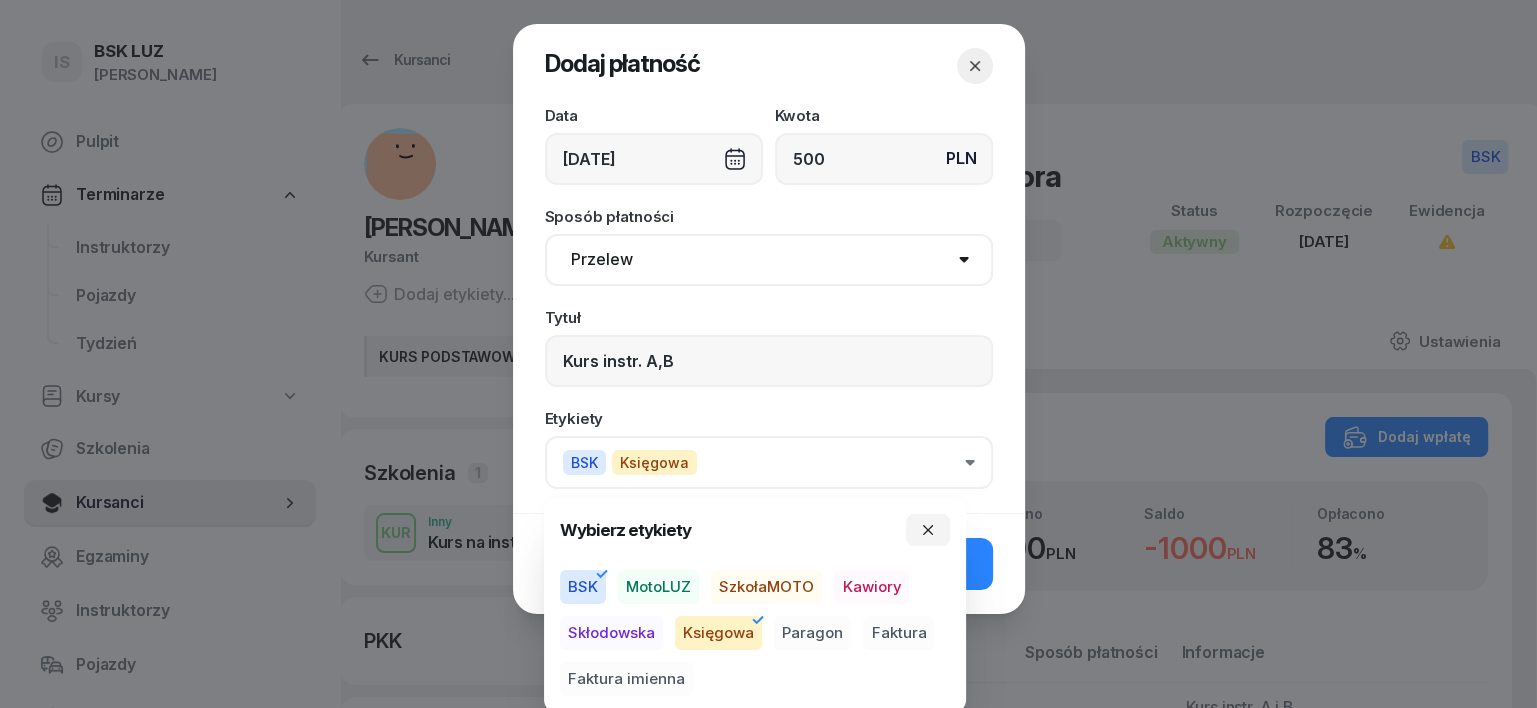 drag, startPoint x: 816, startPoint y: 629, endPoint x: 864, endPoint y: 614, distance: 50.289165 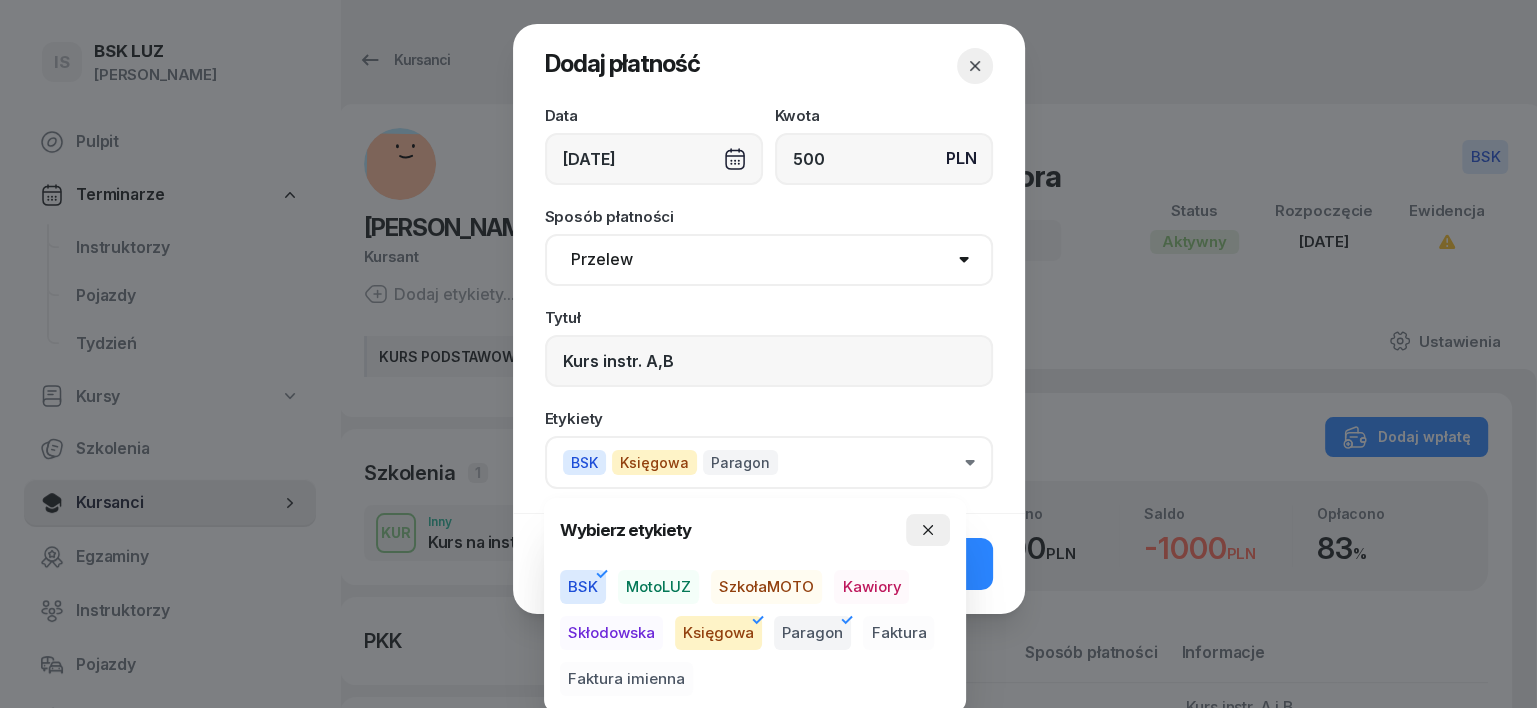 click 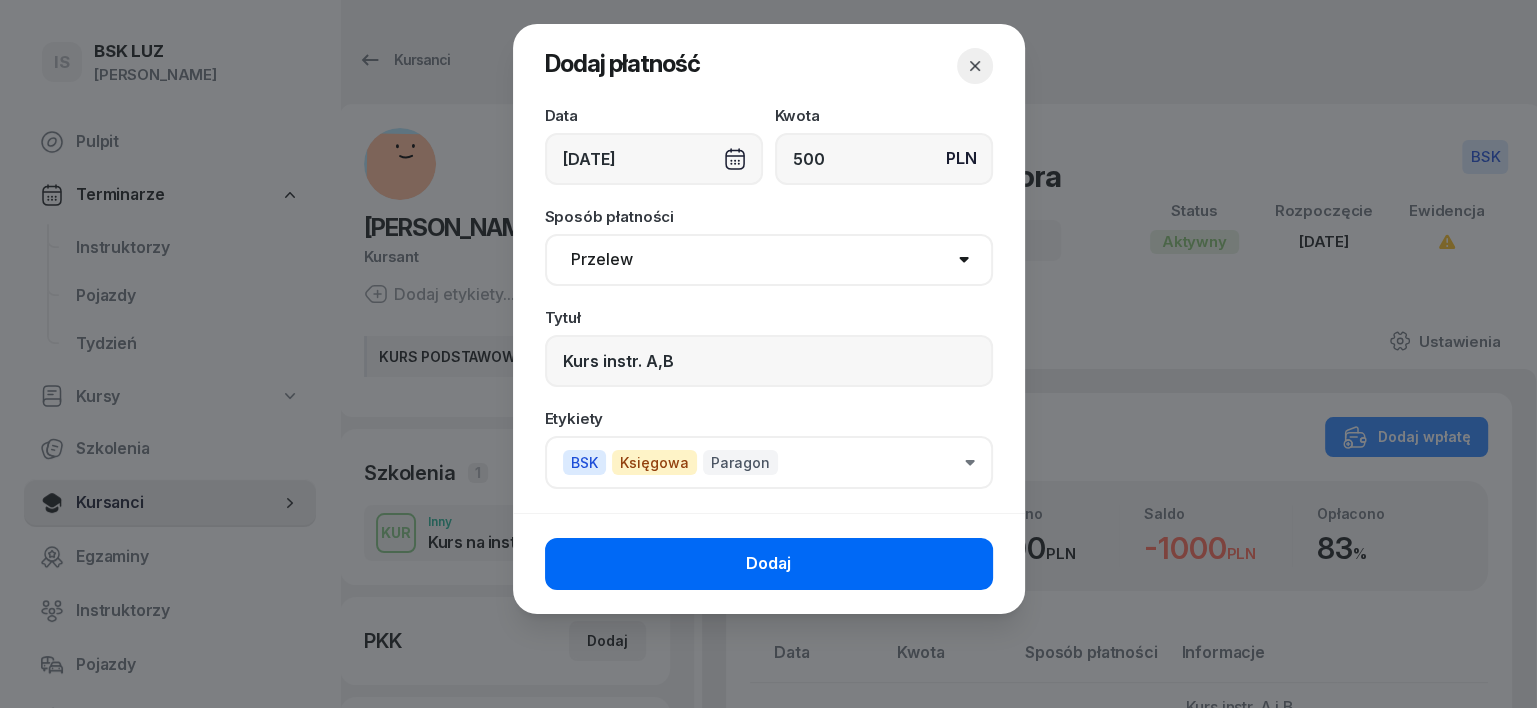 click on "Dodaj" 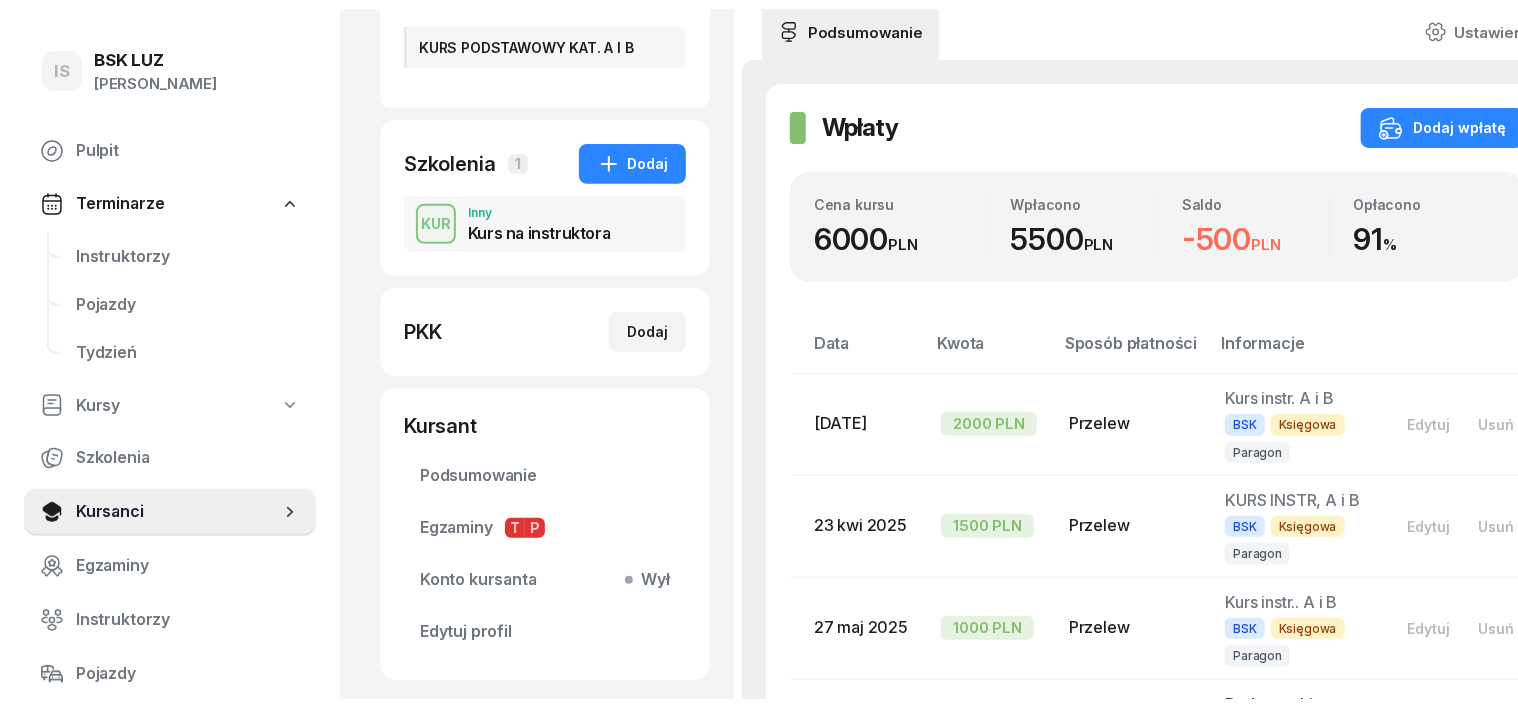 scroll, scrollTop: 0, scrollLeft: 0, axis: both 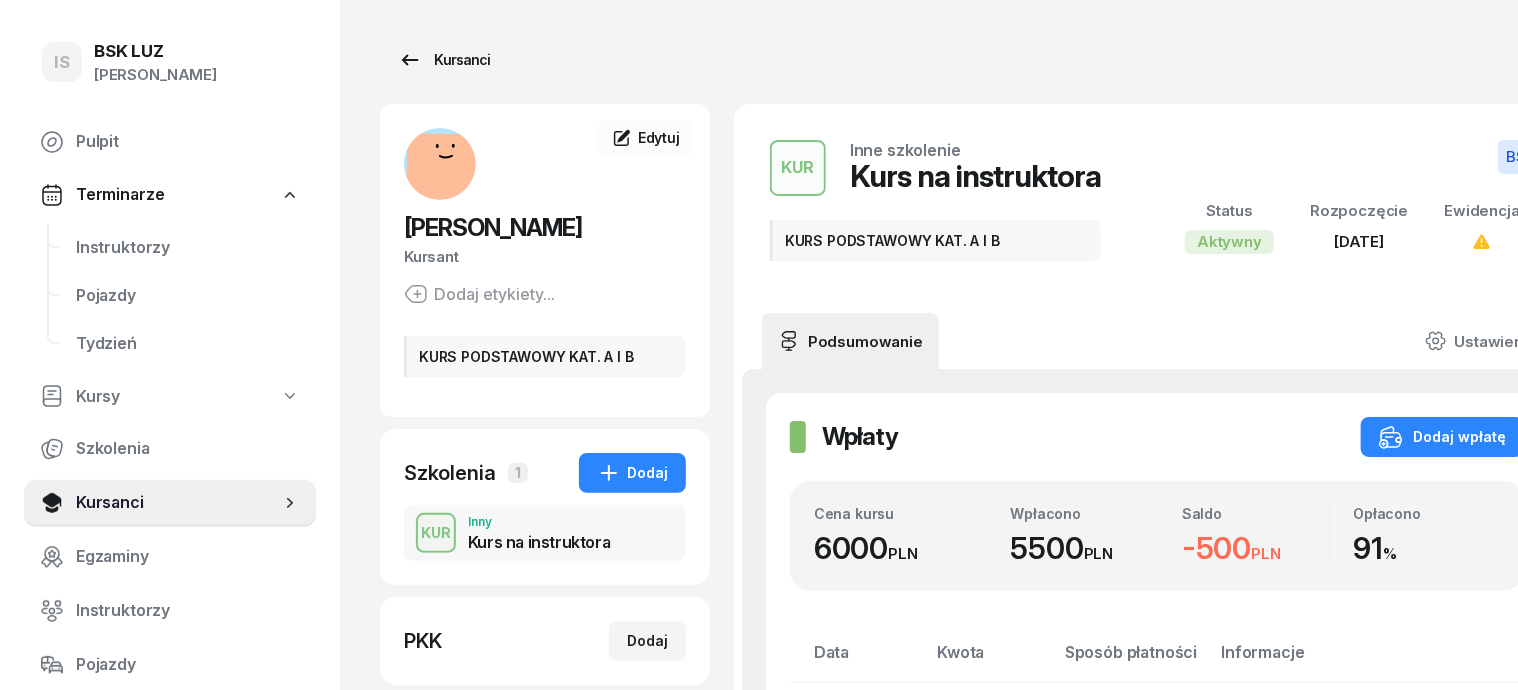 click on "Kursanci" at bounding box center [444, 60] 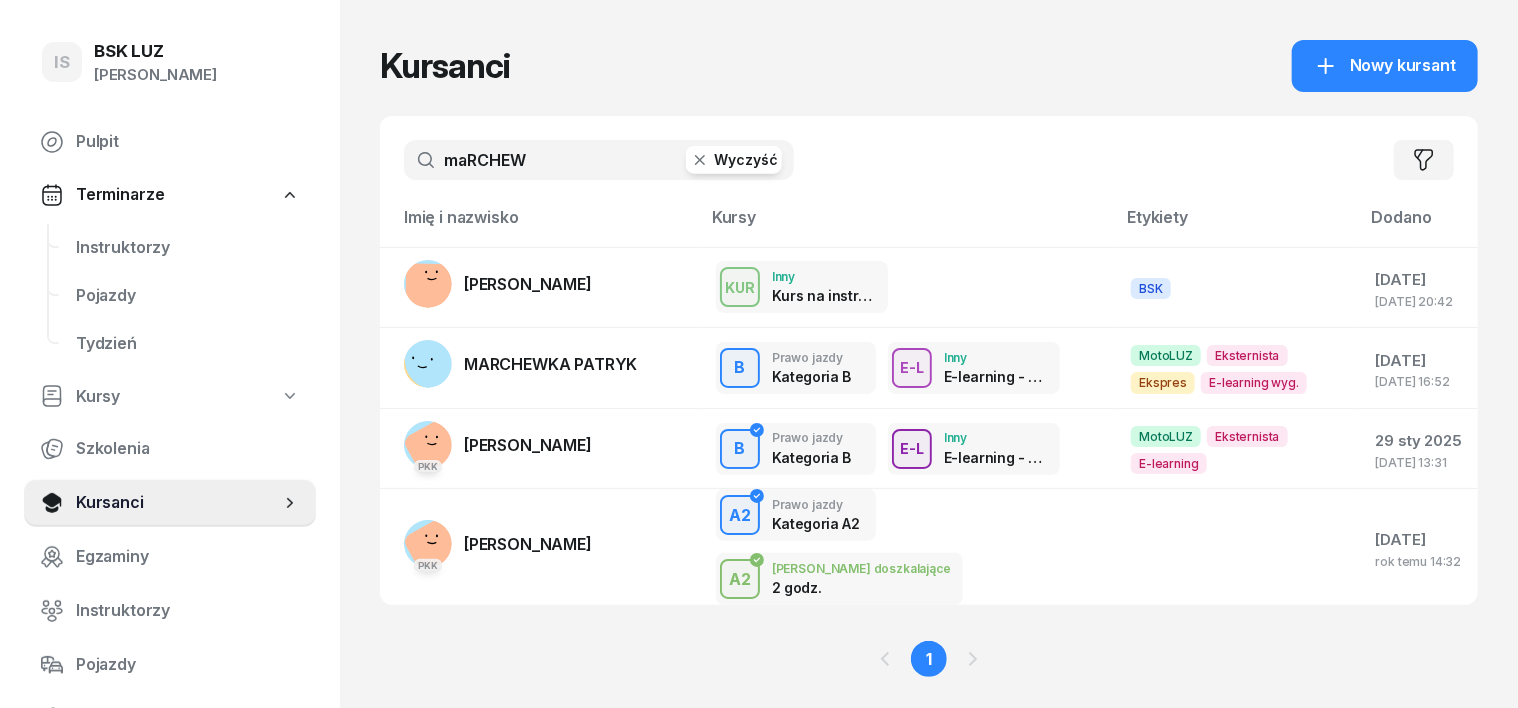 click 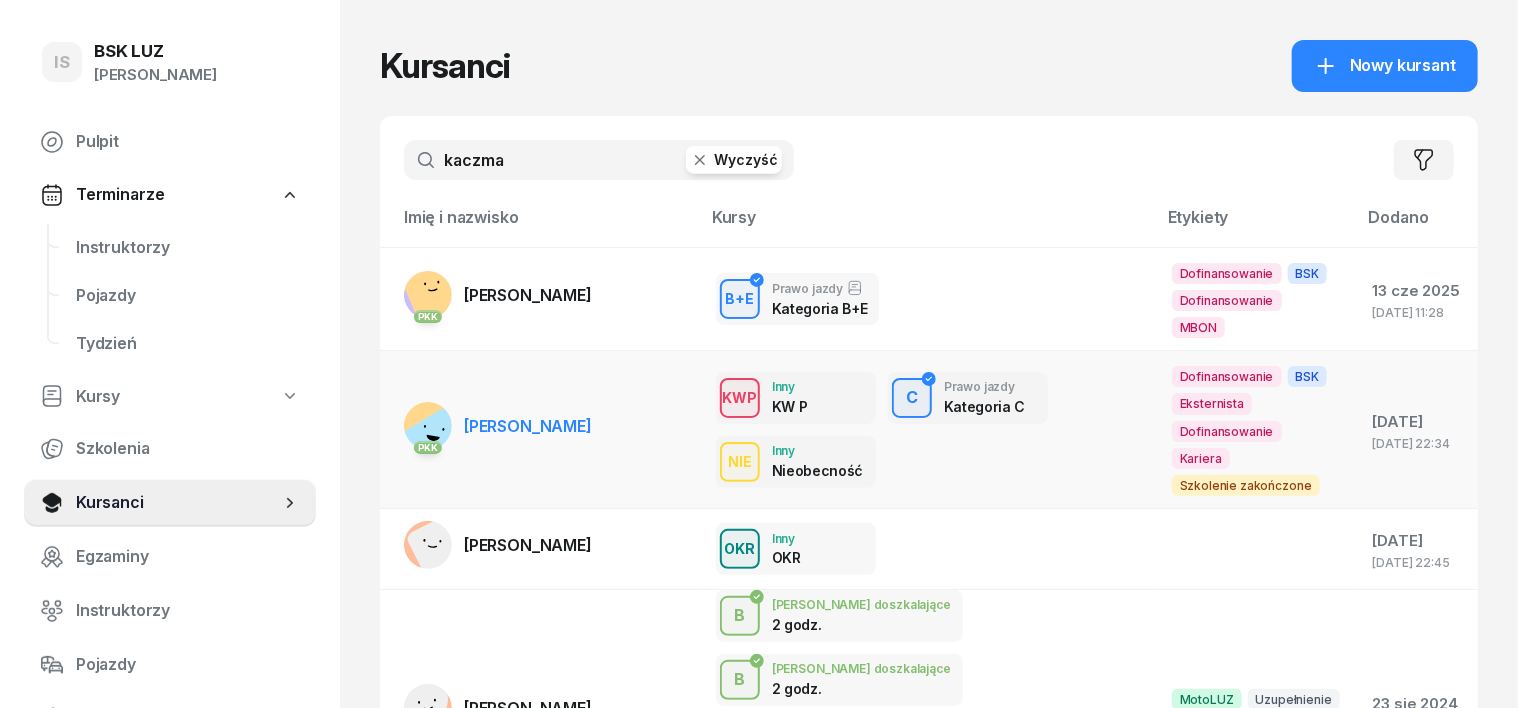 type on "kaczma" 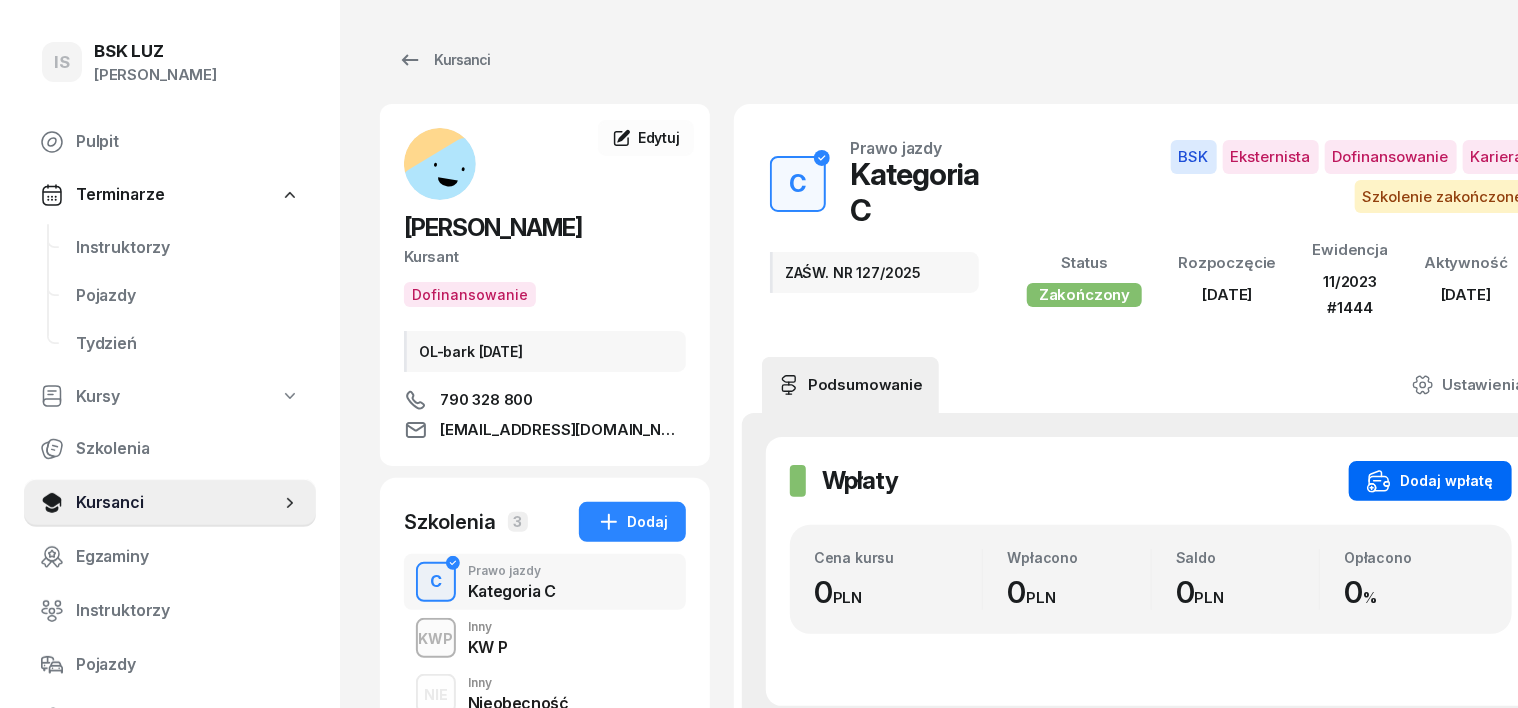 click on "Dodaj wpłatę" at bounding box center (1430, 481) 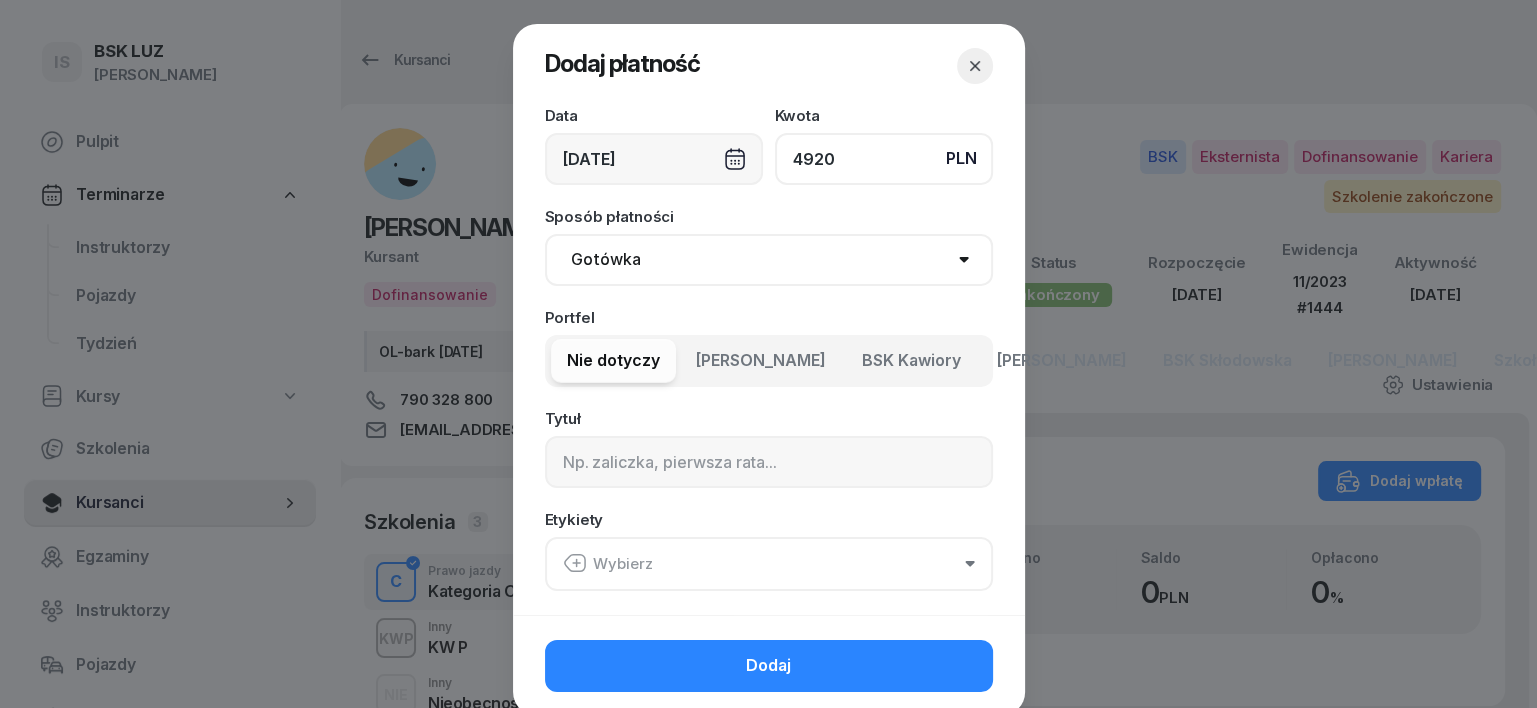 type on "4920" 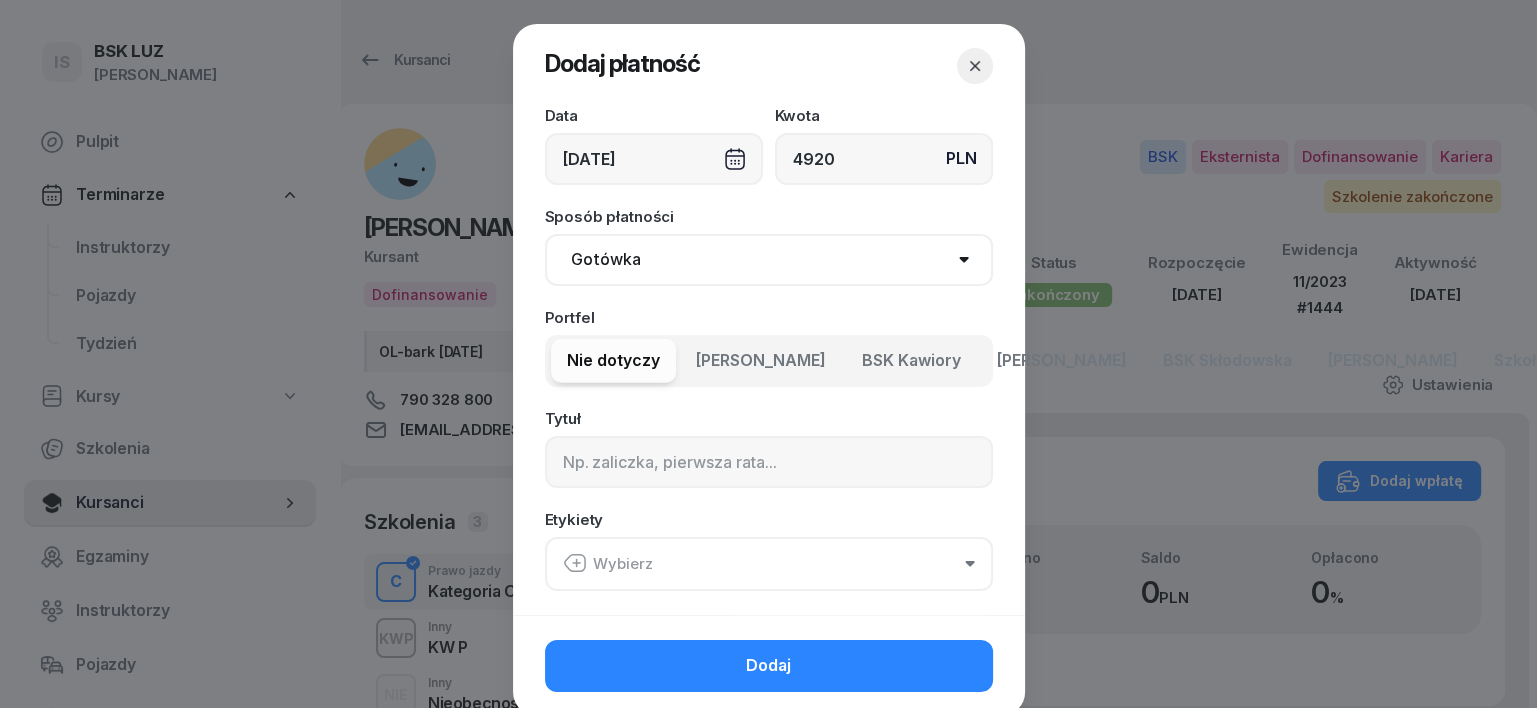 click on "Gotówka Karta Przelew Płatności online BLIK" at bounding box center (769, 260) 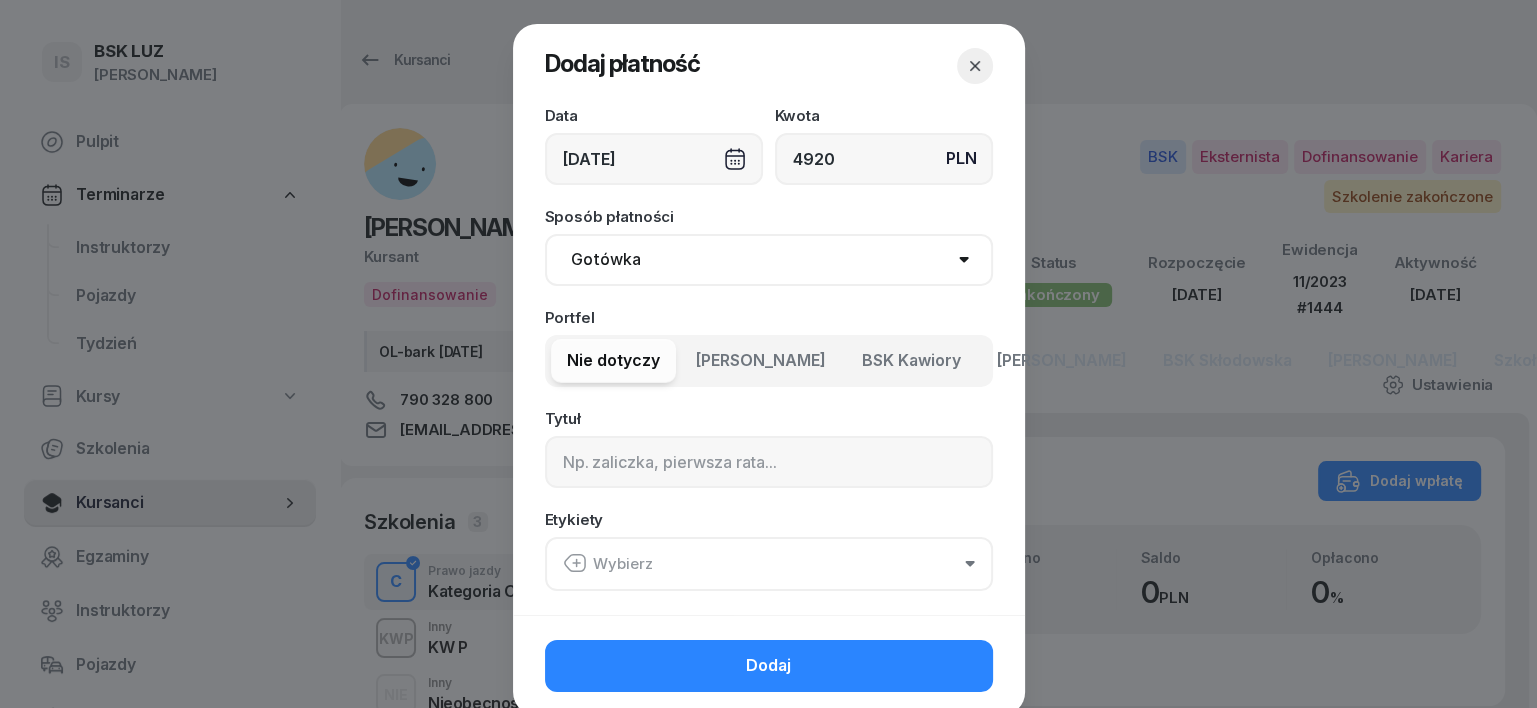 select on "transfer" 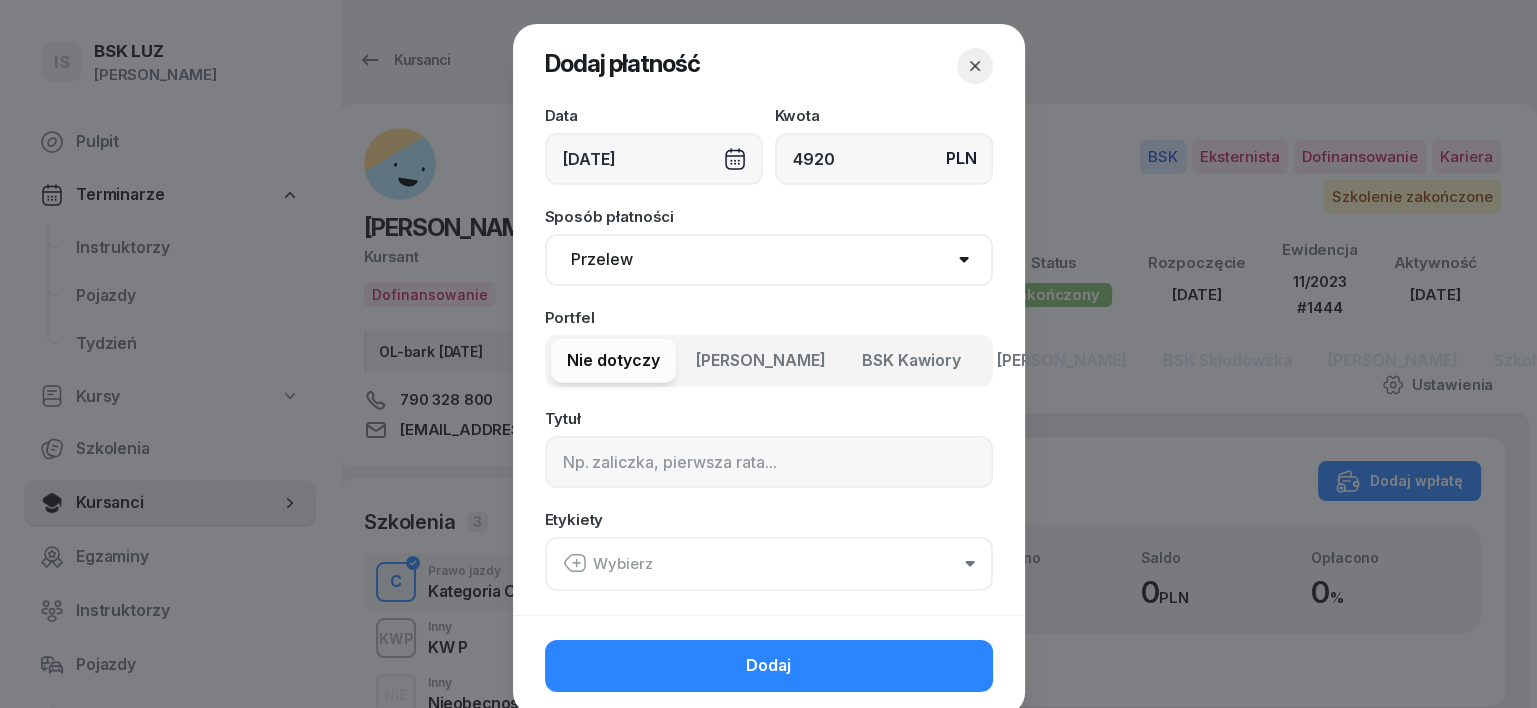 click on "Gotówka Karta Przelew Płatności online BLIK" at bounding box center [769, 260] 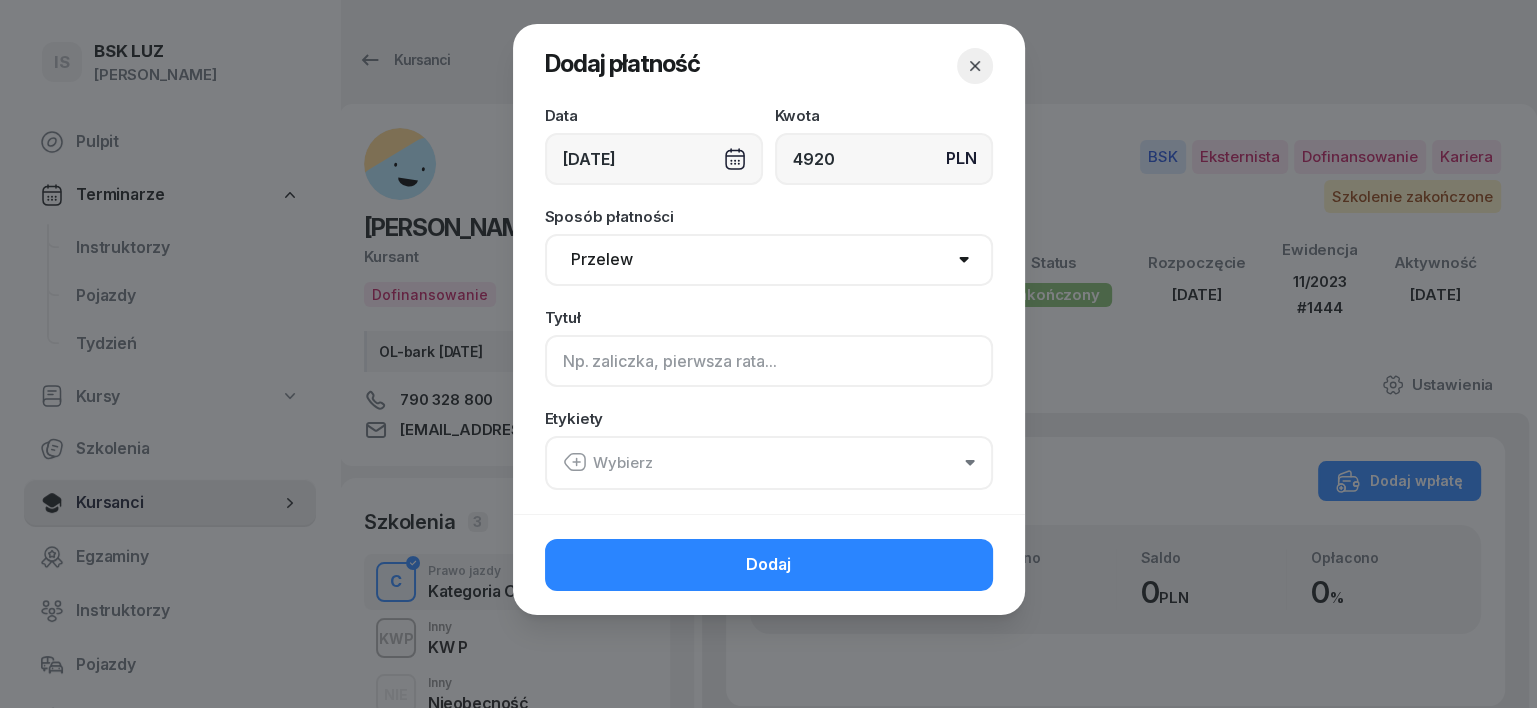 click 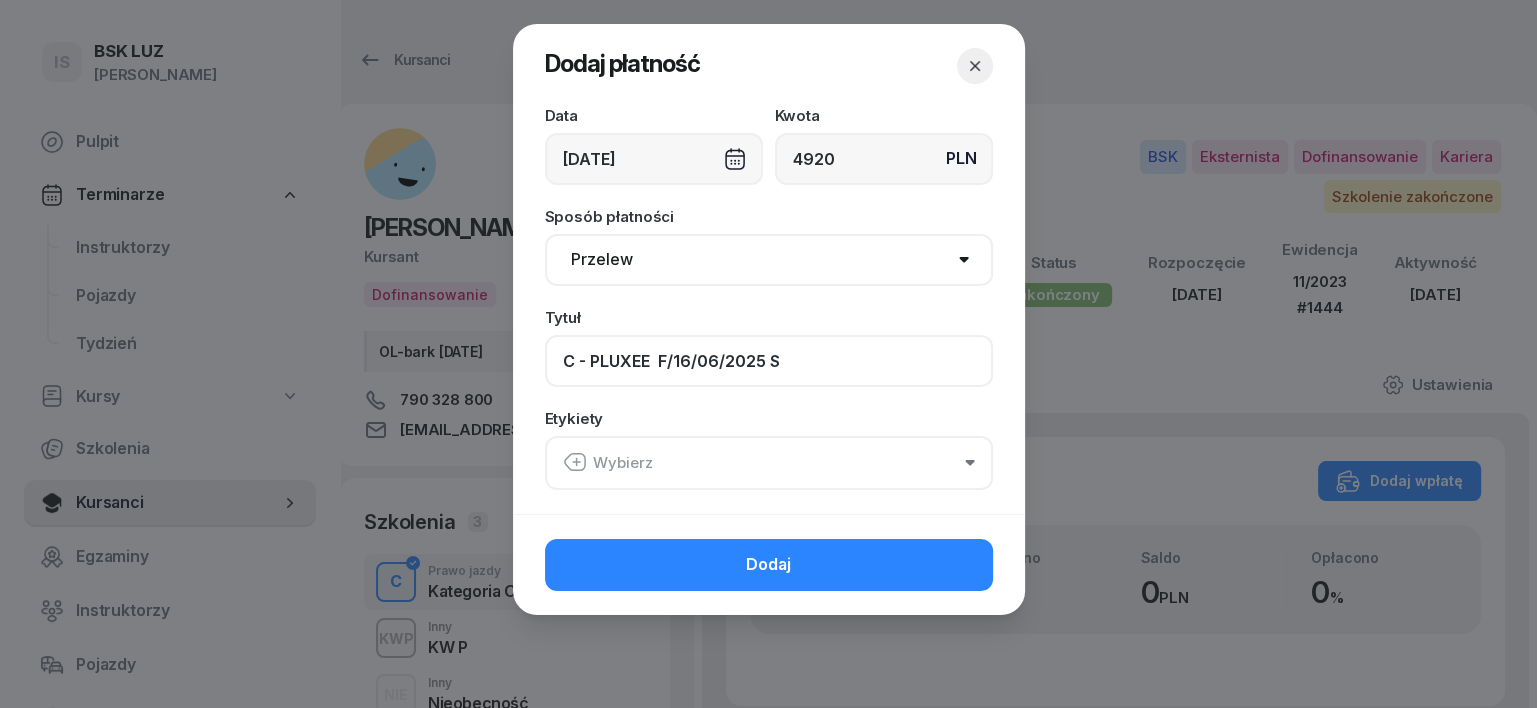 type on "C - PLUXEE  F/16/06/2025 S" 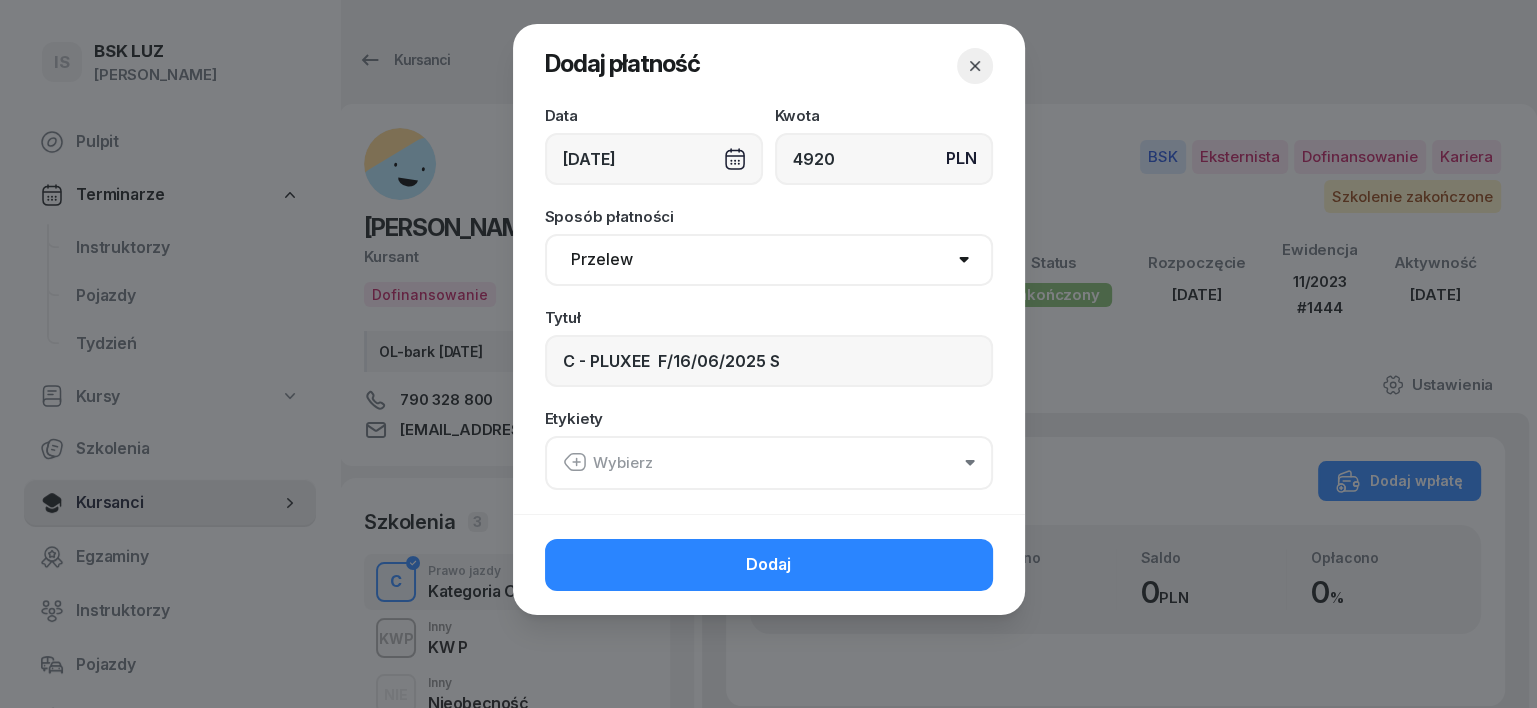 click 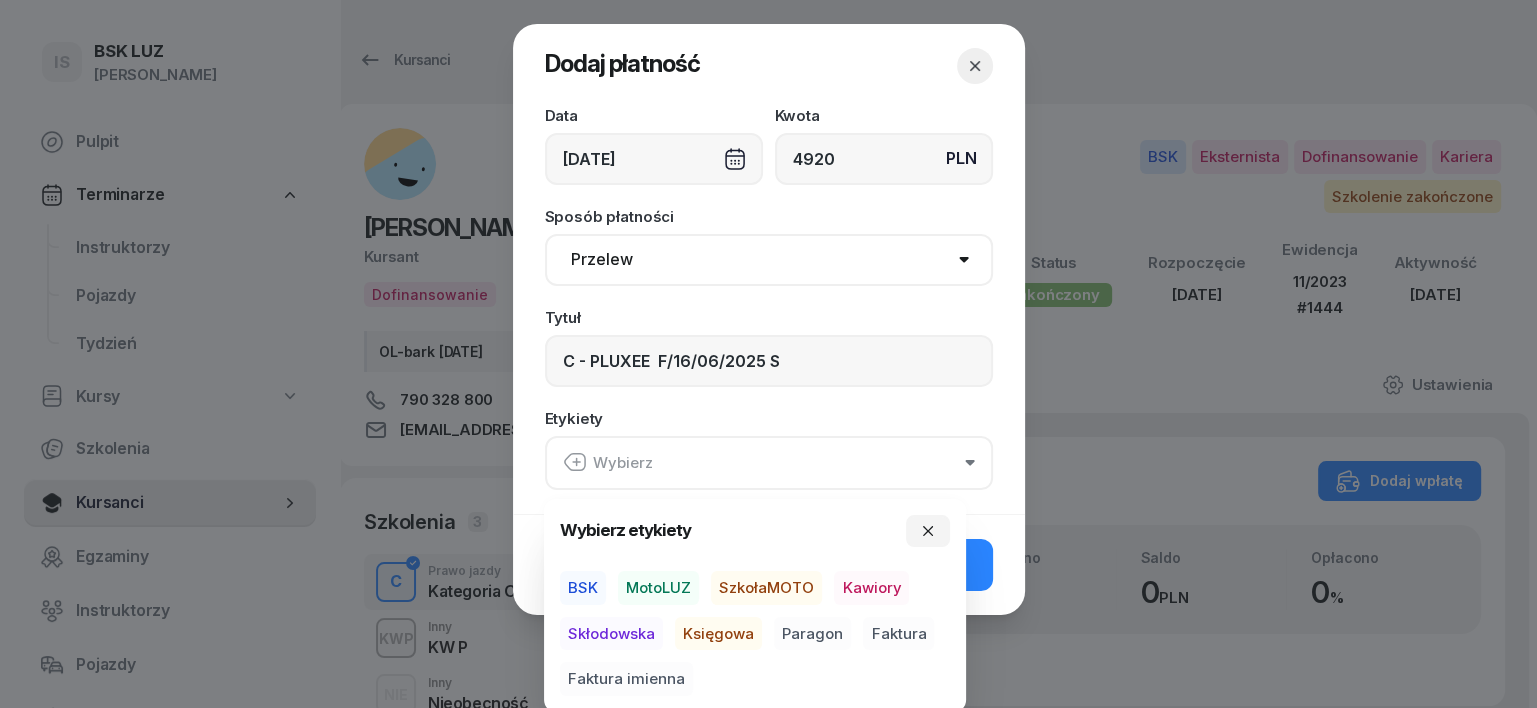 click on "BSK" at bounding box center (583, 588) 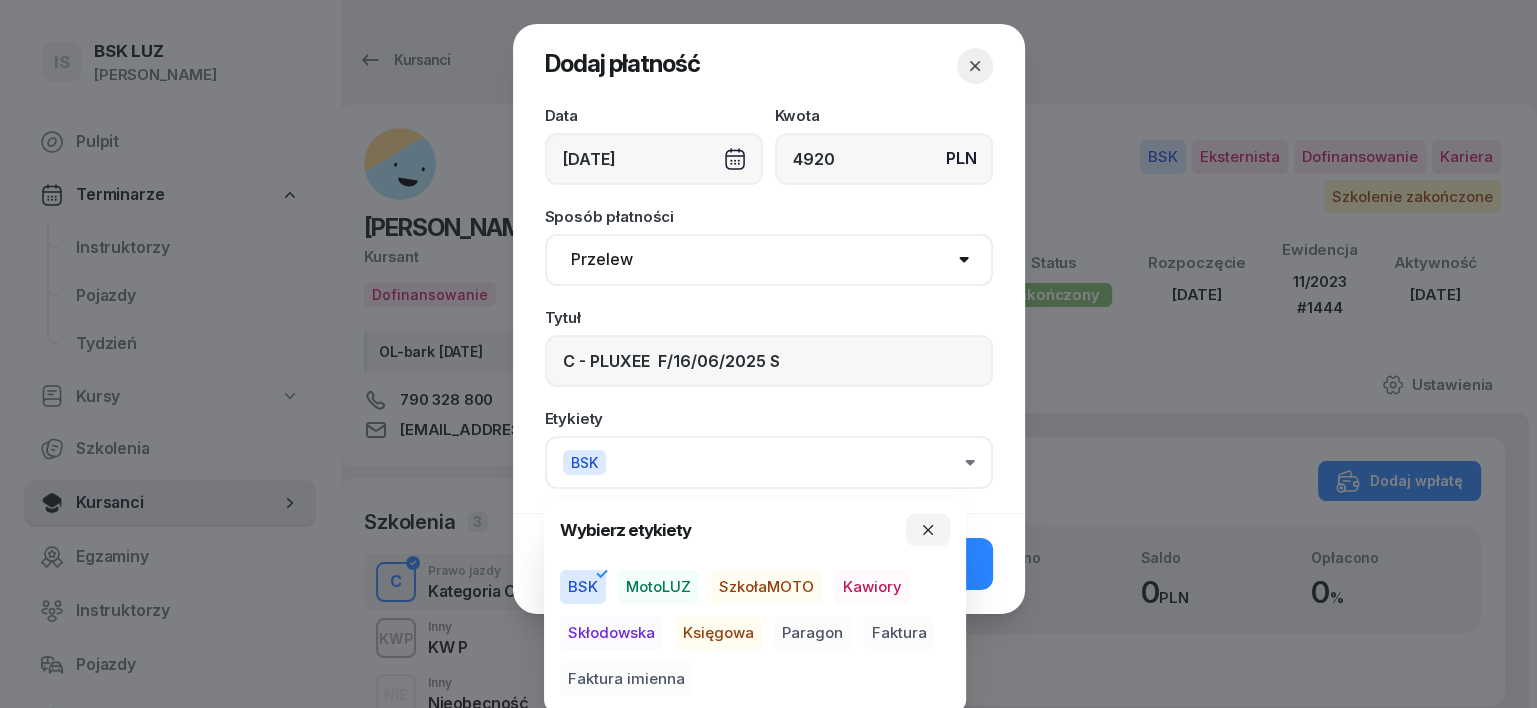 click on "Księgowa" at bounding box center (718, 633) 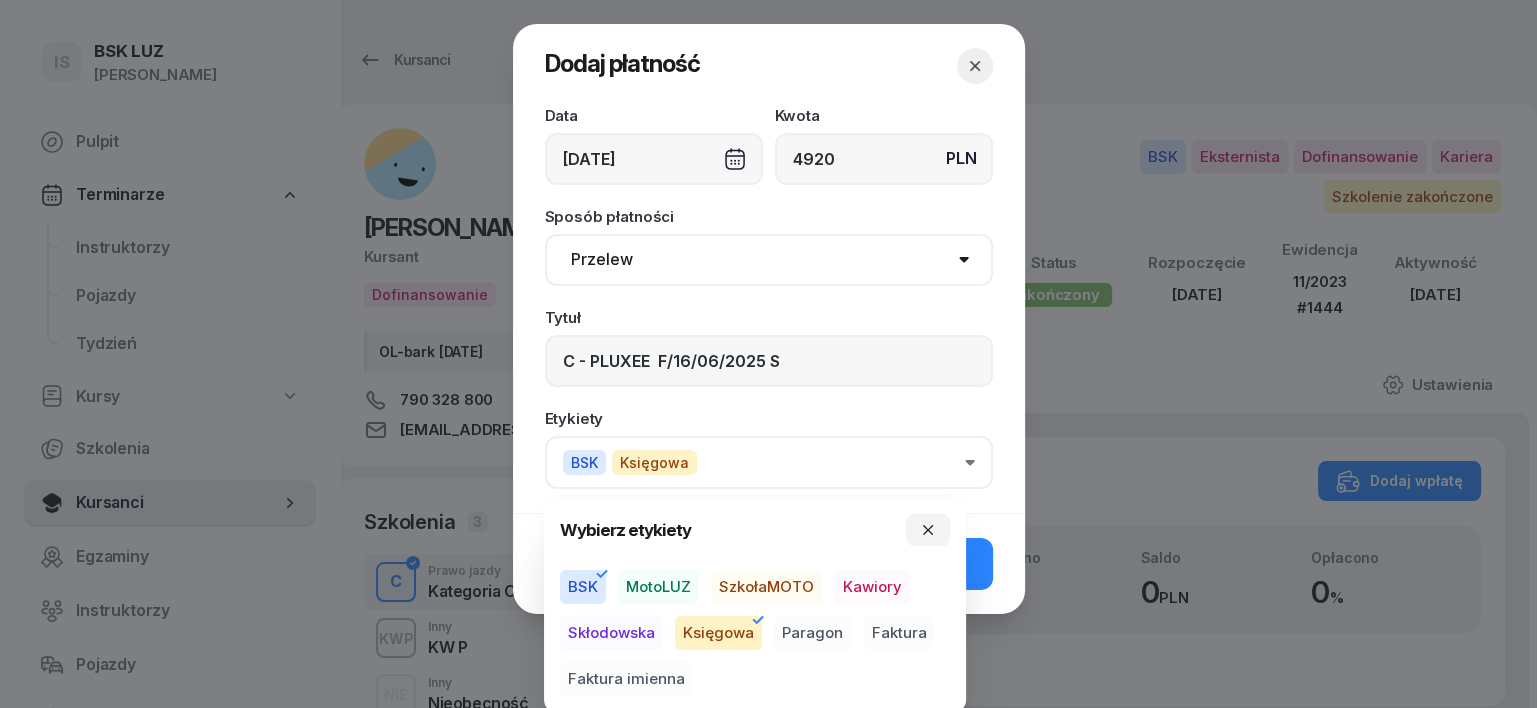 click on "Faktura" at bounding box center [898, 633] 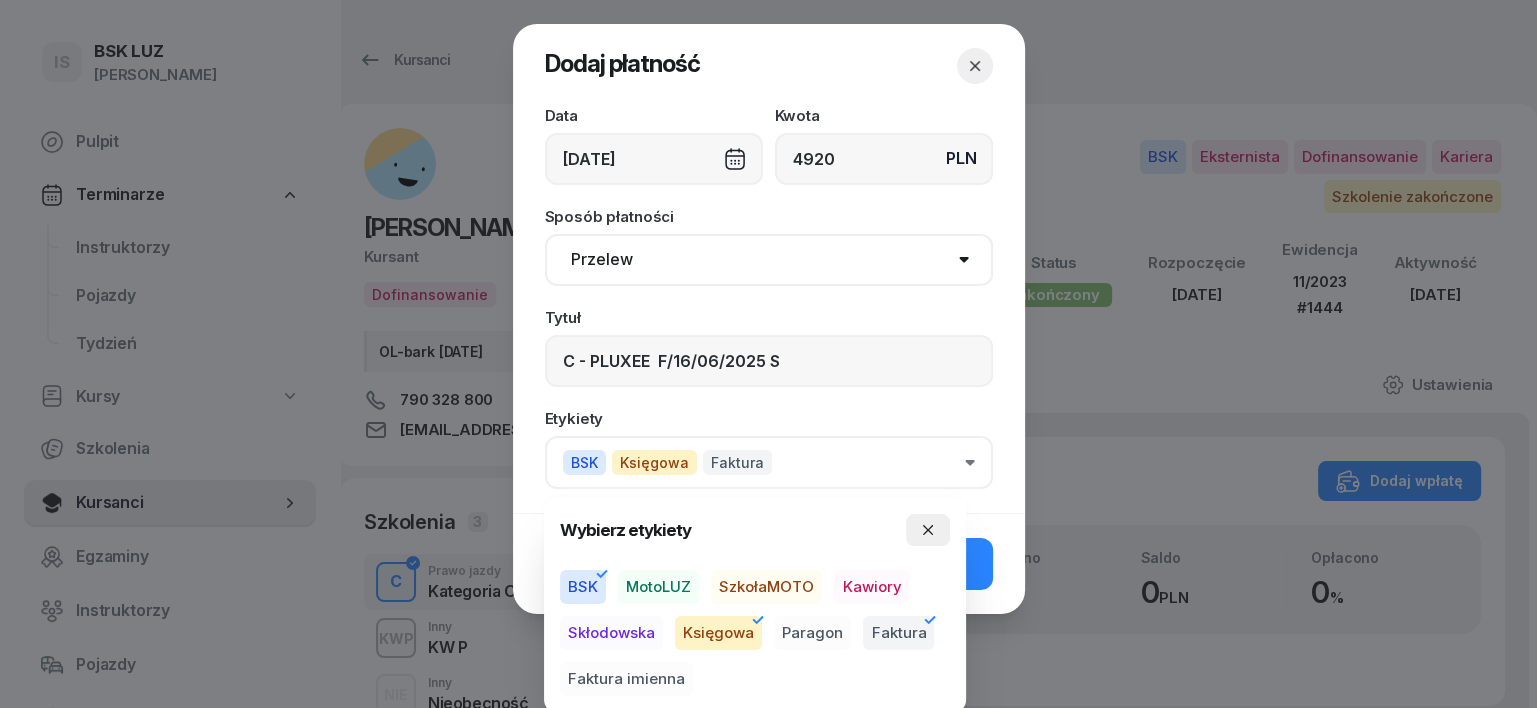 click at bounding box center [928, 530] 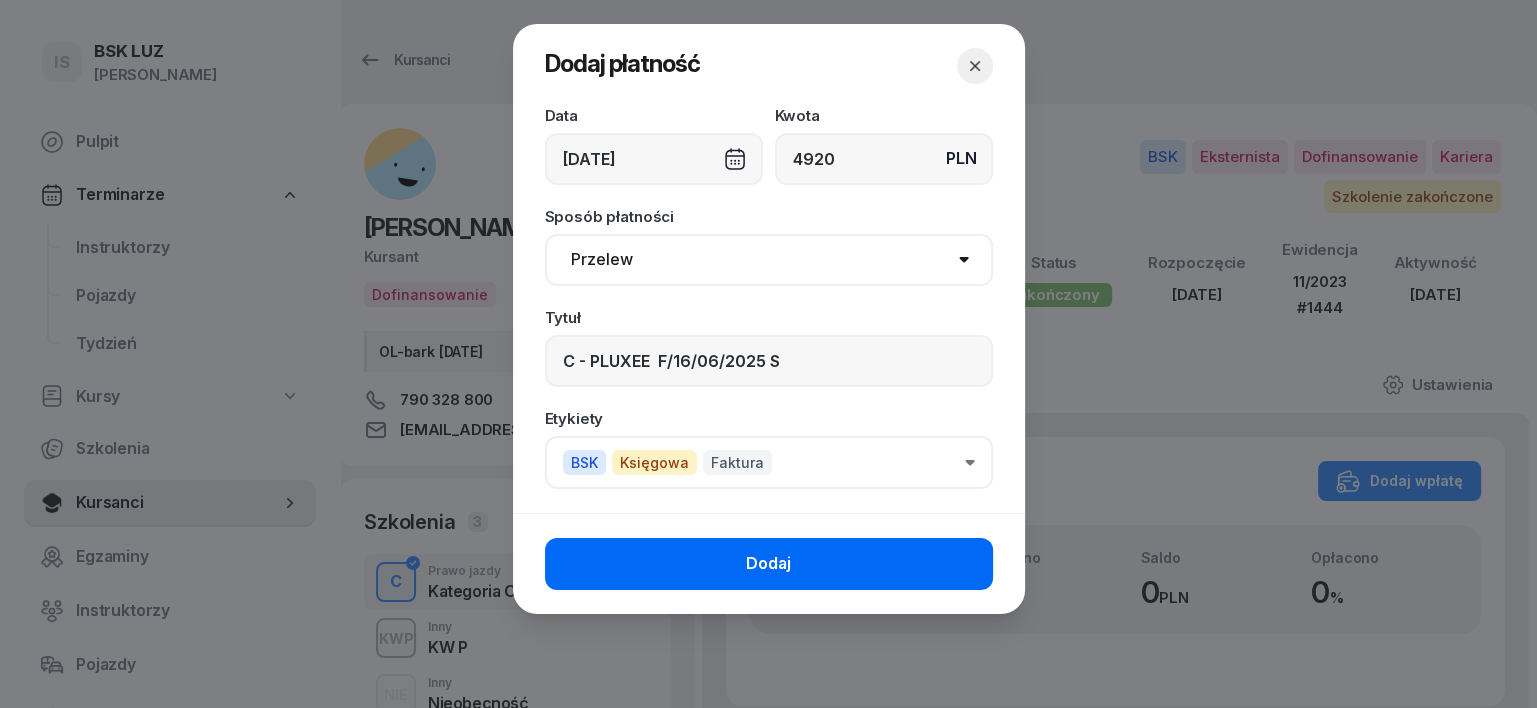 click on "Dodaj" 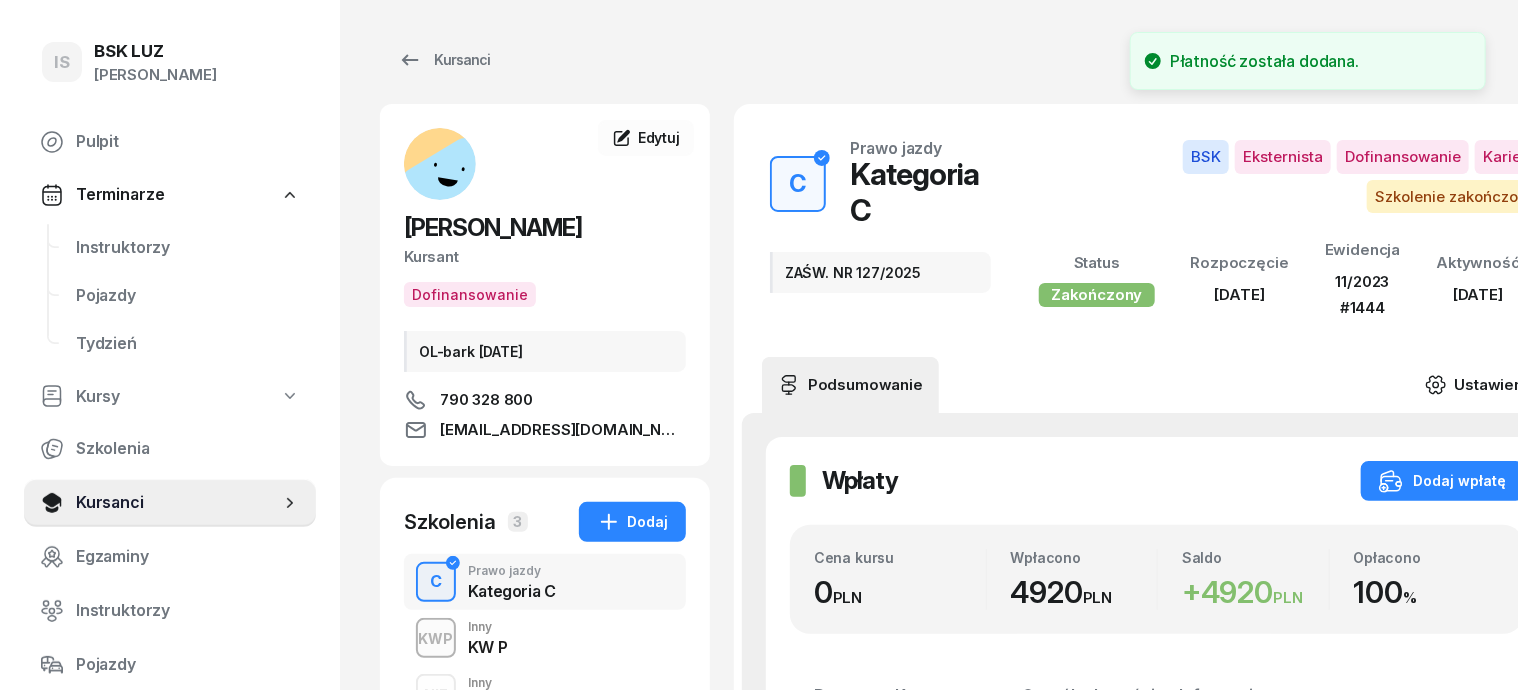 click 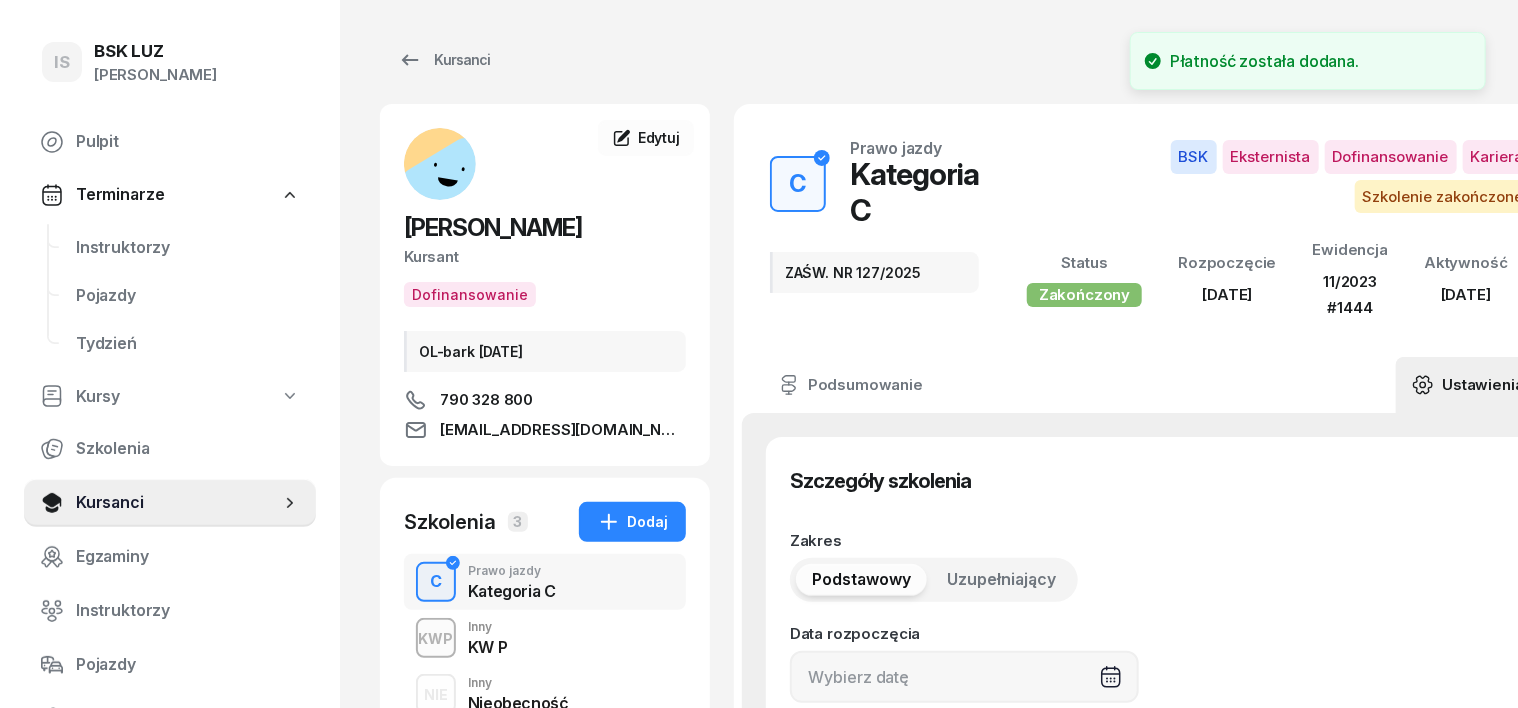 type on "[DATE]" 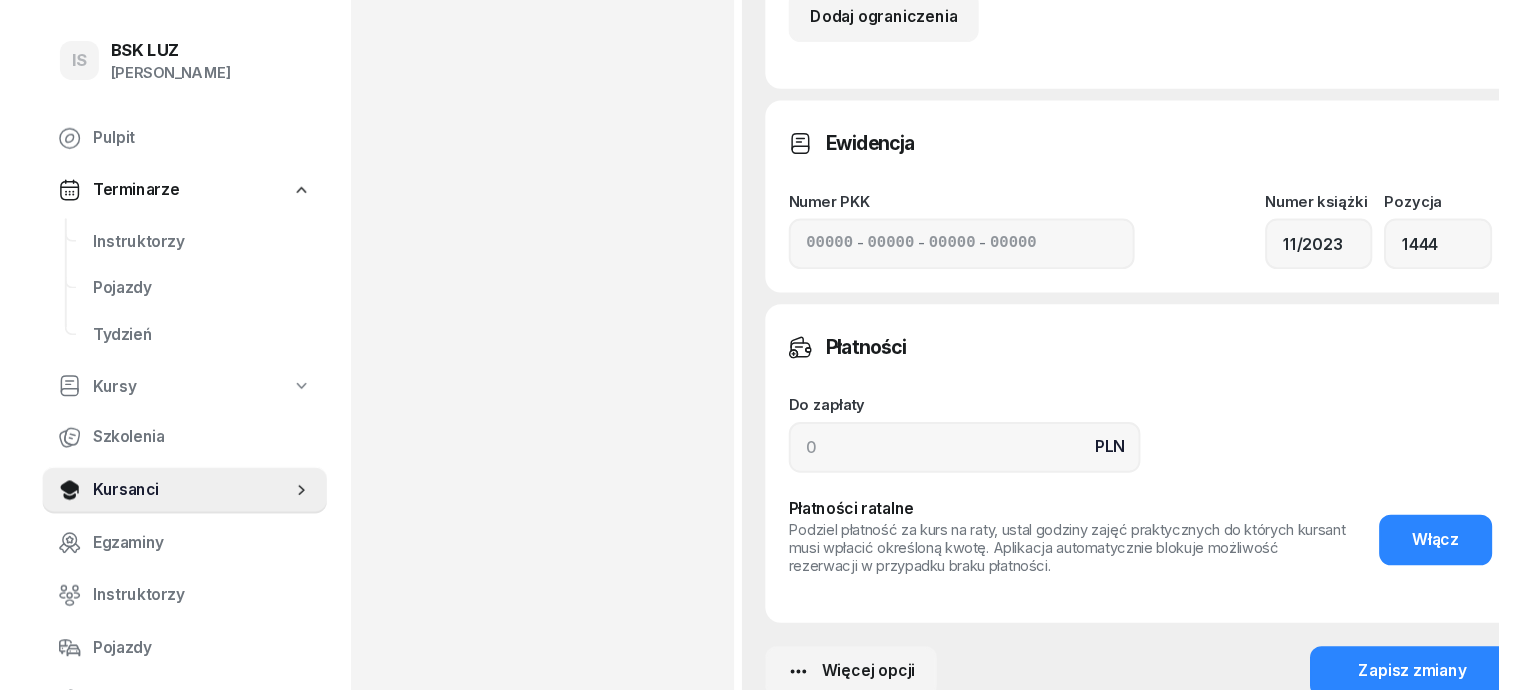 scroll, scrollTop: 1250, scrollLeft: 0, axis: vertical 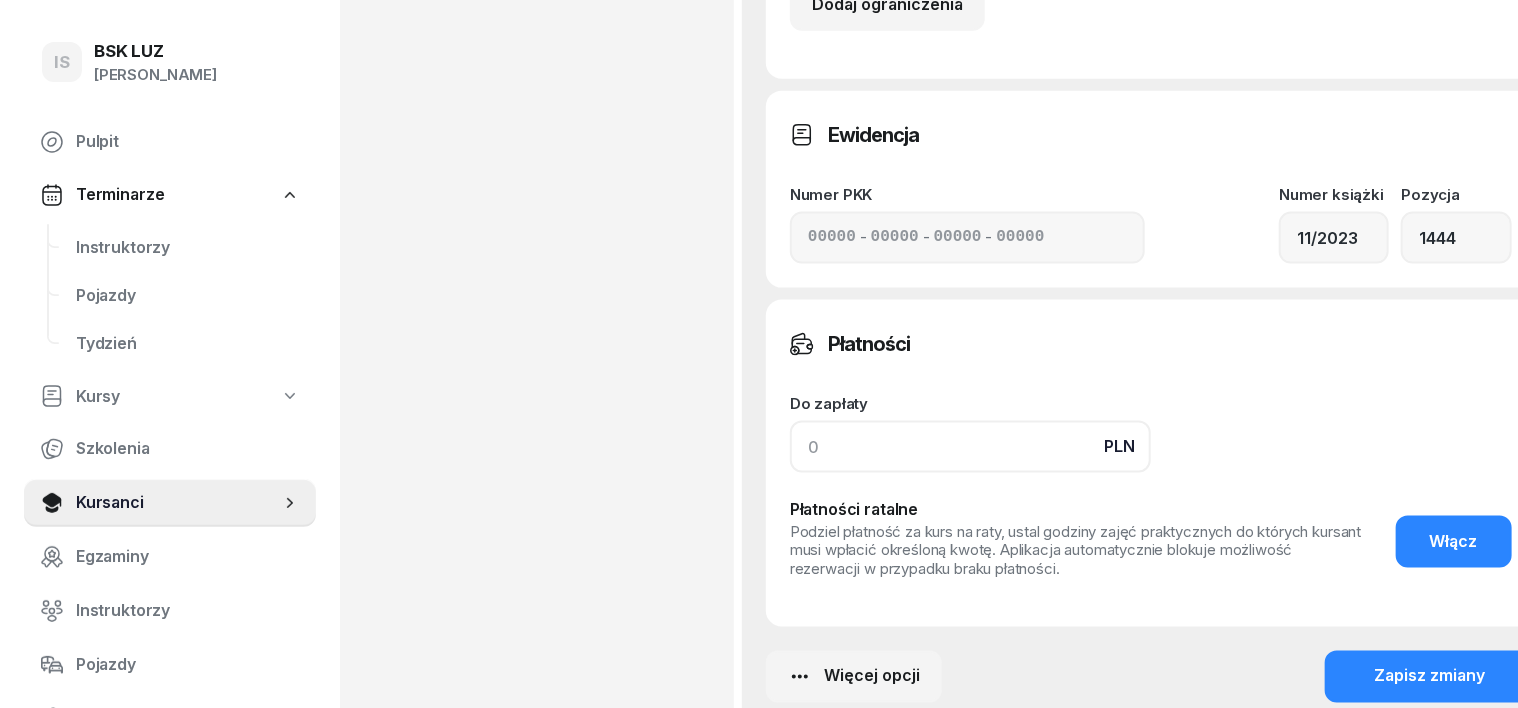 click 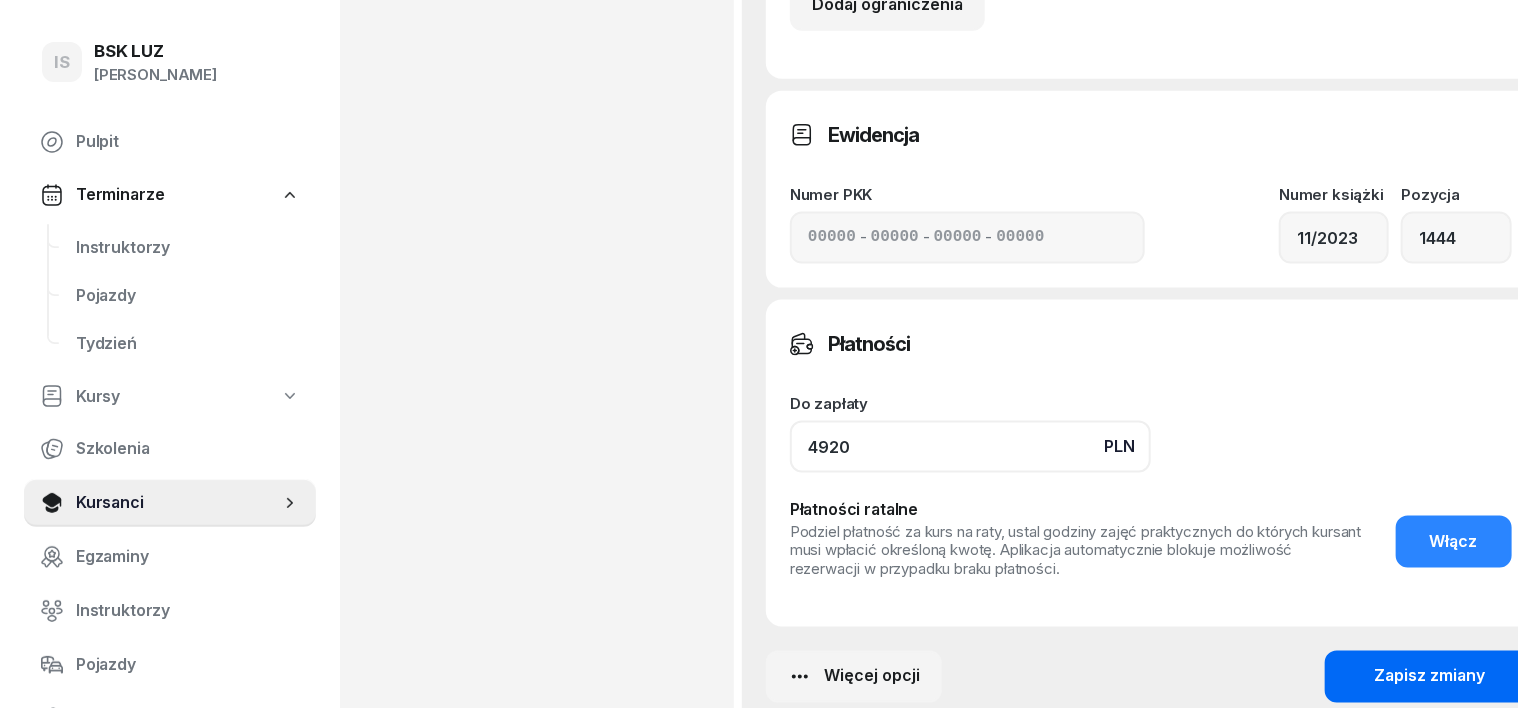 type on "4920" 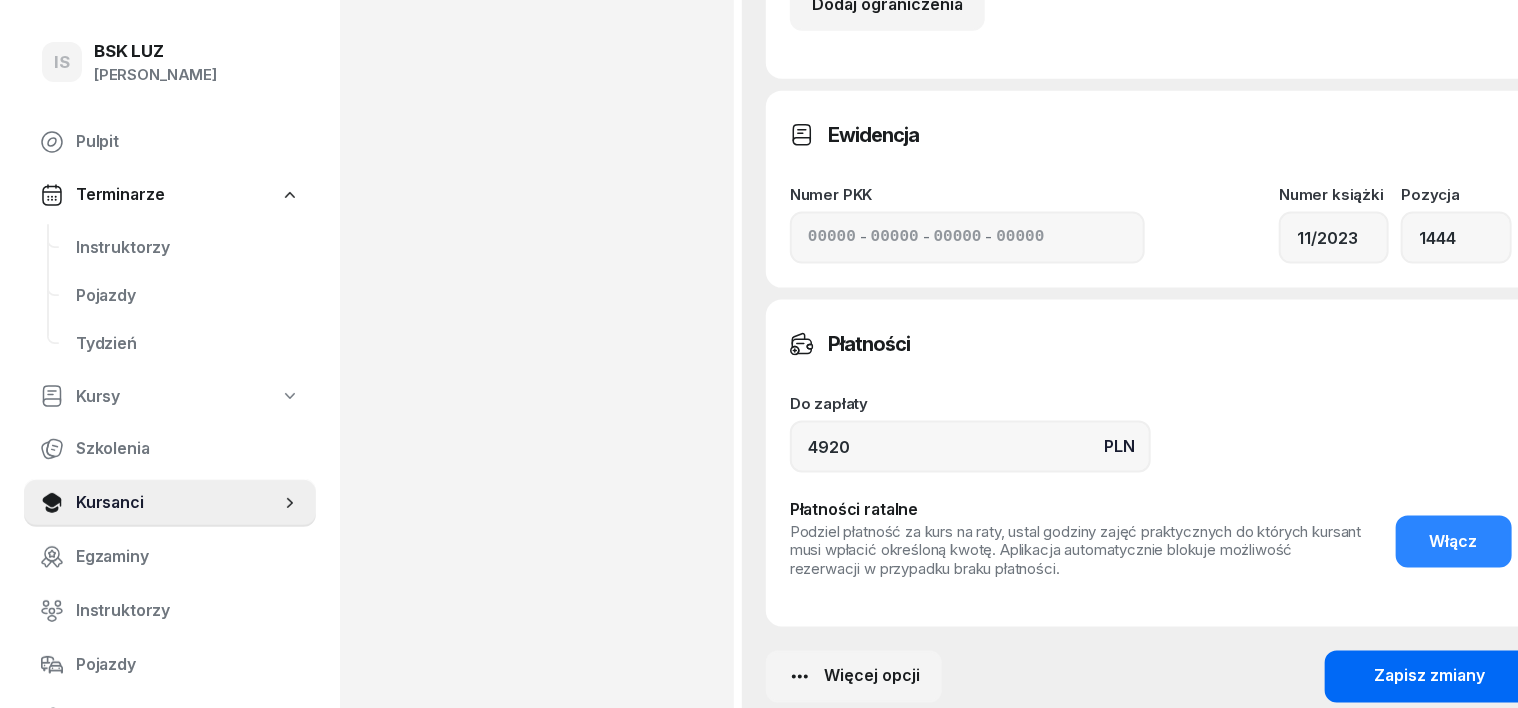 click on "Zapisz zmiany" 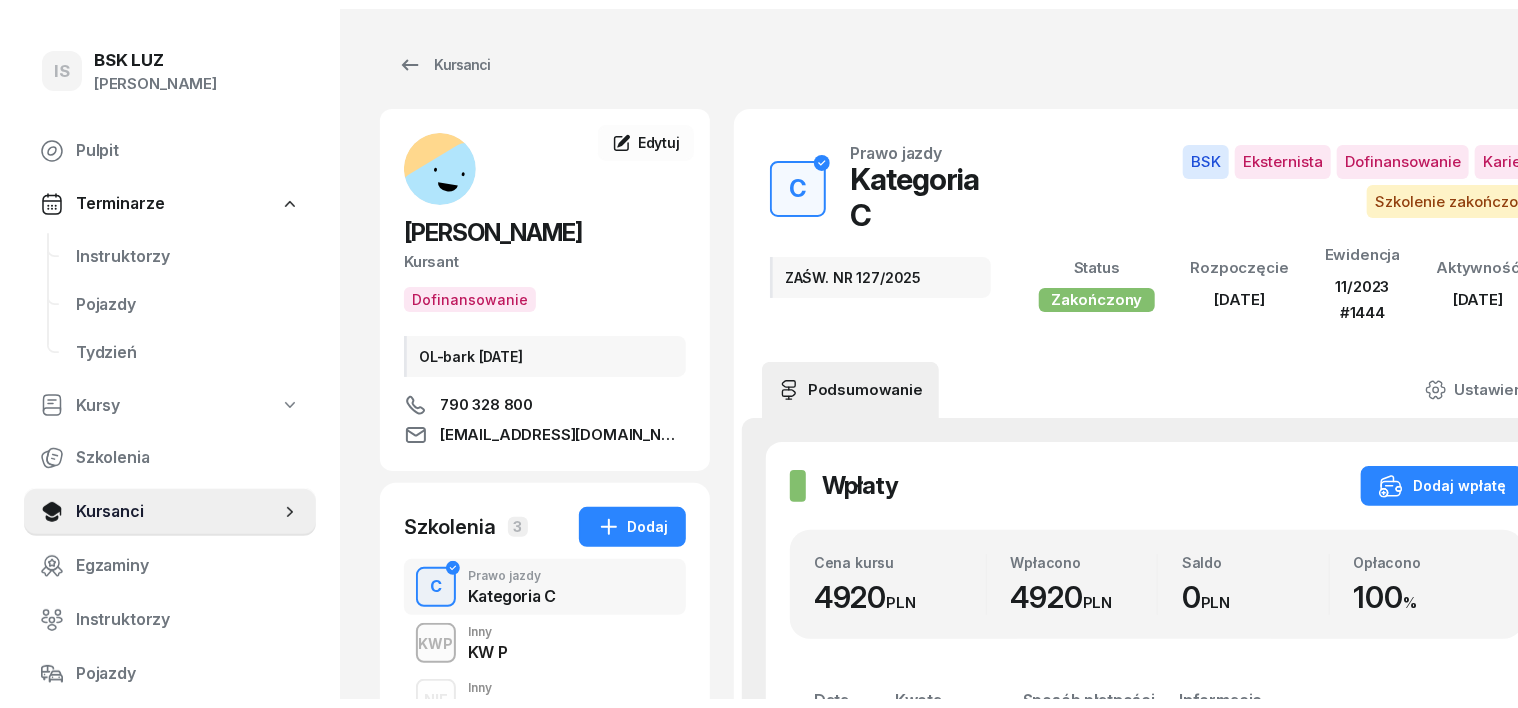scroll, scrollTop: 0, scrollLeft: 0, axis: both 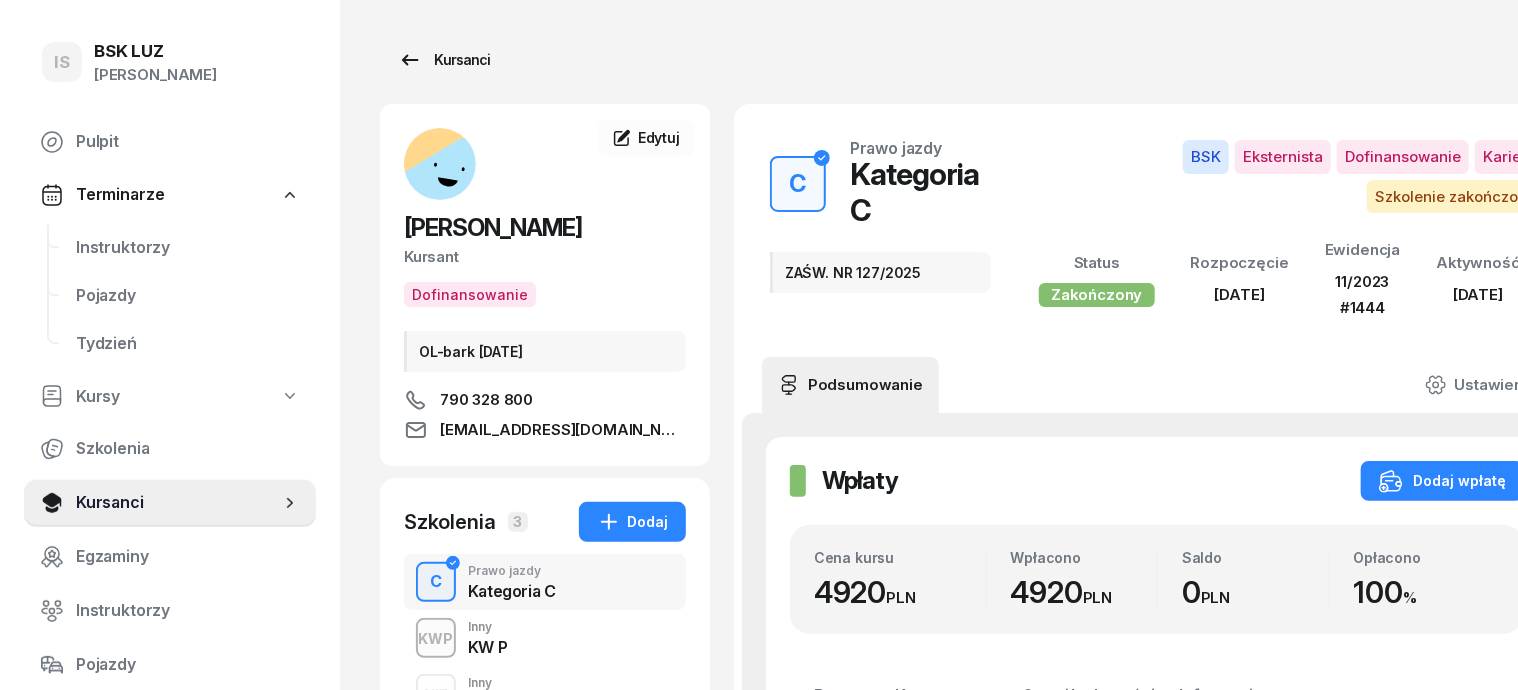 click on "Kursanci" at bounding box center (444, 60) 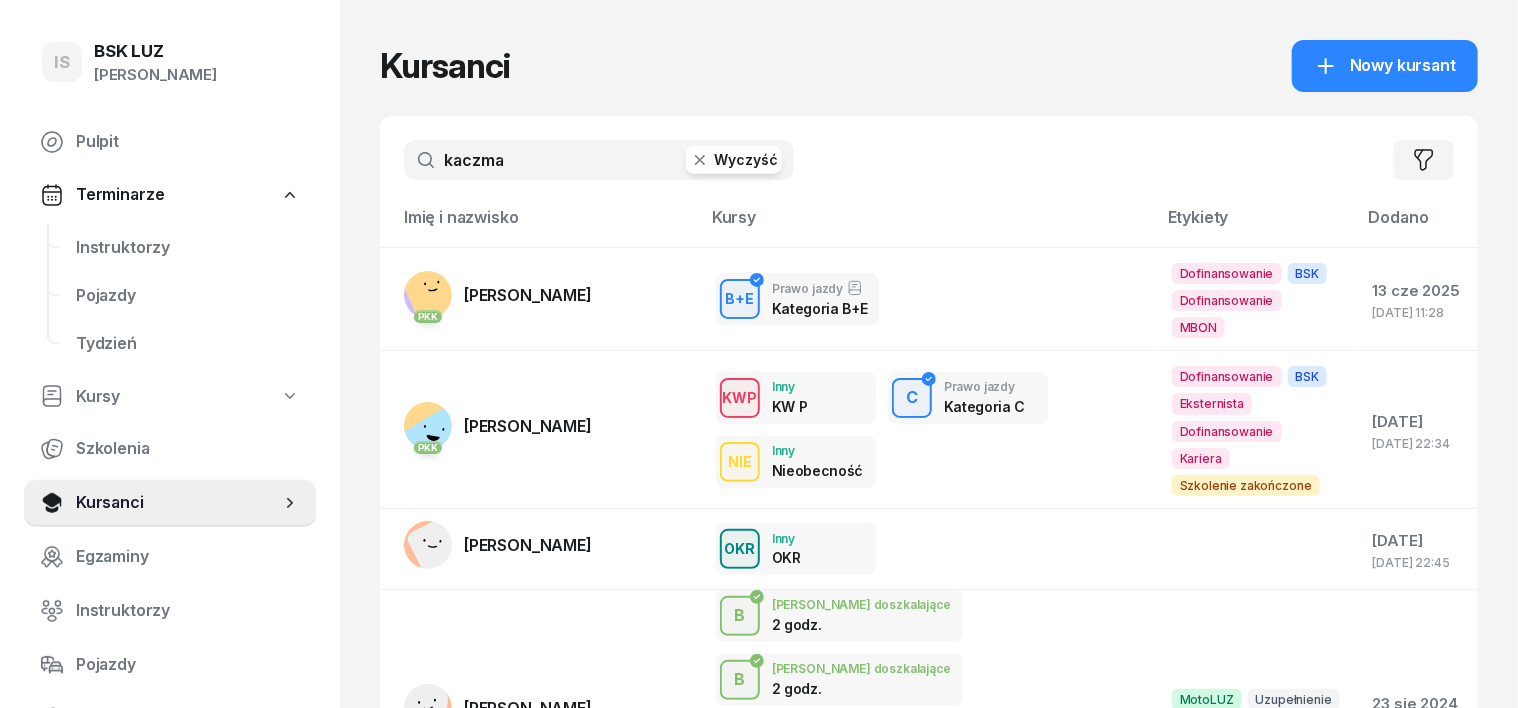 click 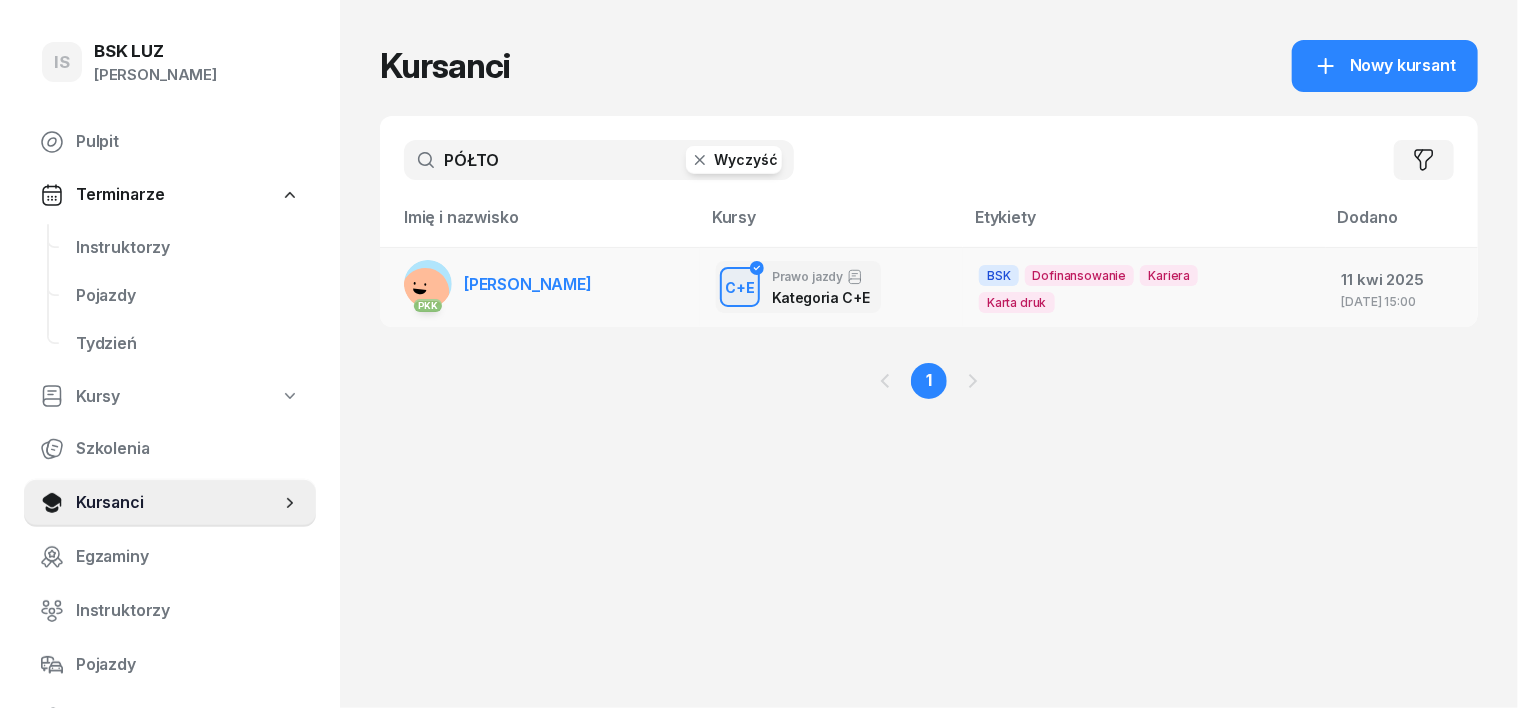 type on "PÓŁTO" 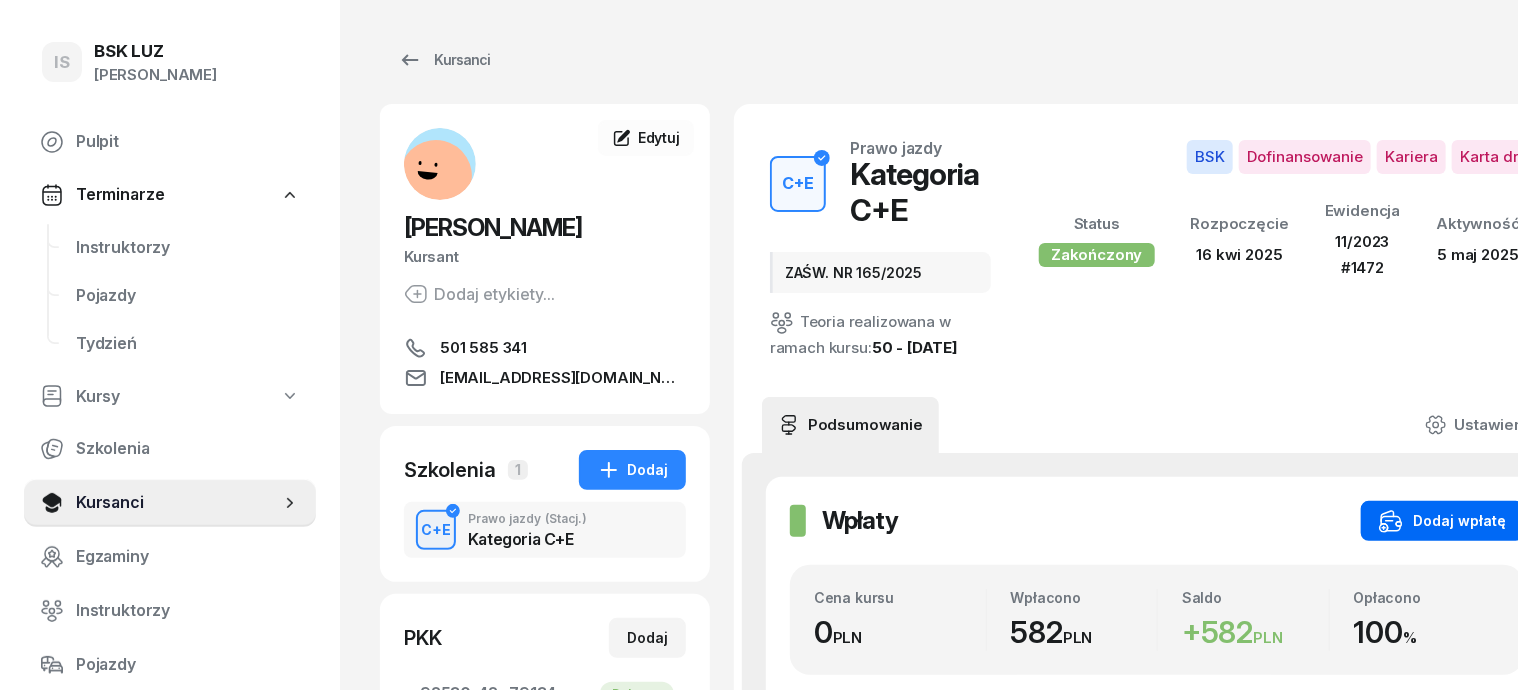 click on "Dodaj wpłatę" at bounding box center [1442, 521] 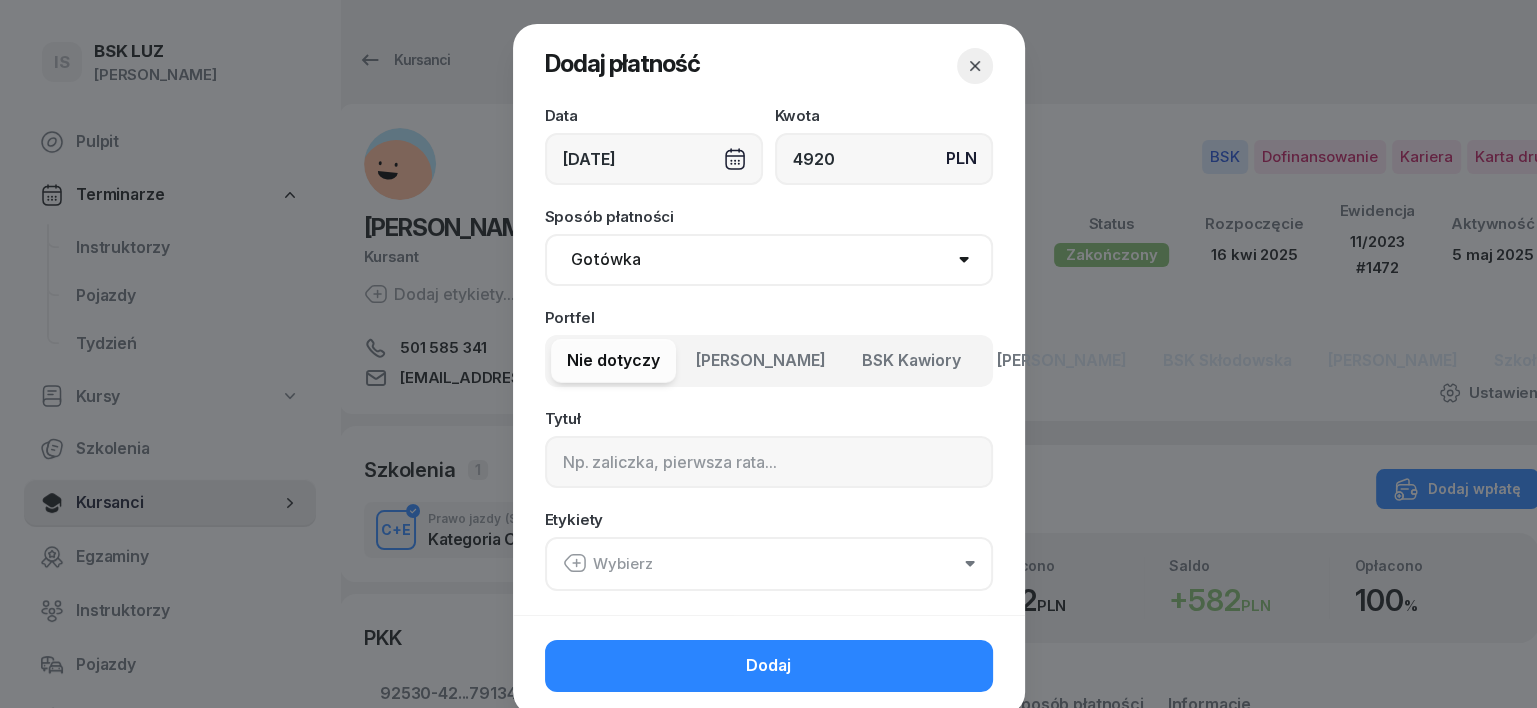 type on "4920" 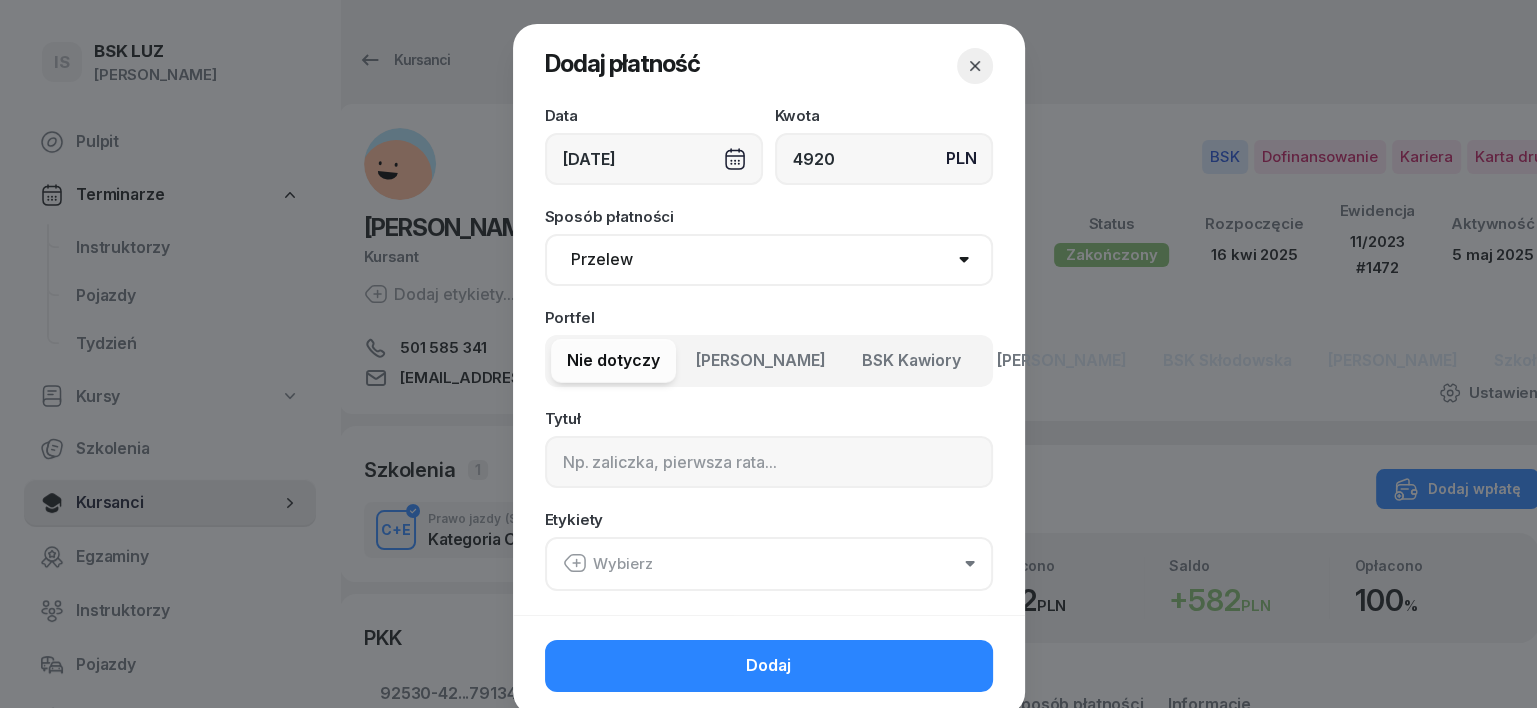 click on "Gotówka Karta Przelew Płatności online BLIK" at bounding box center (769, 260) 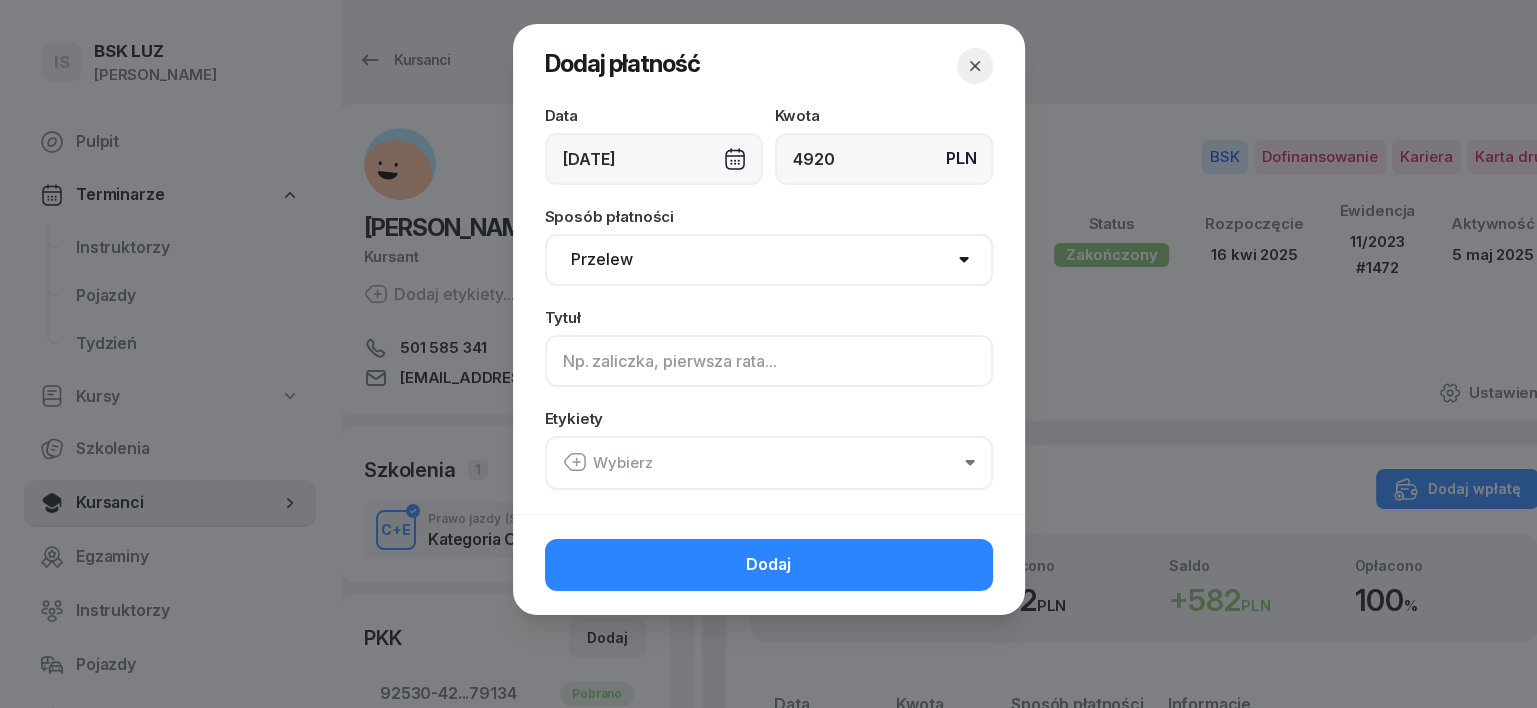 click 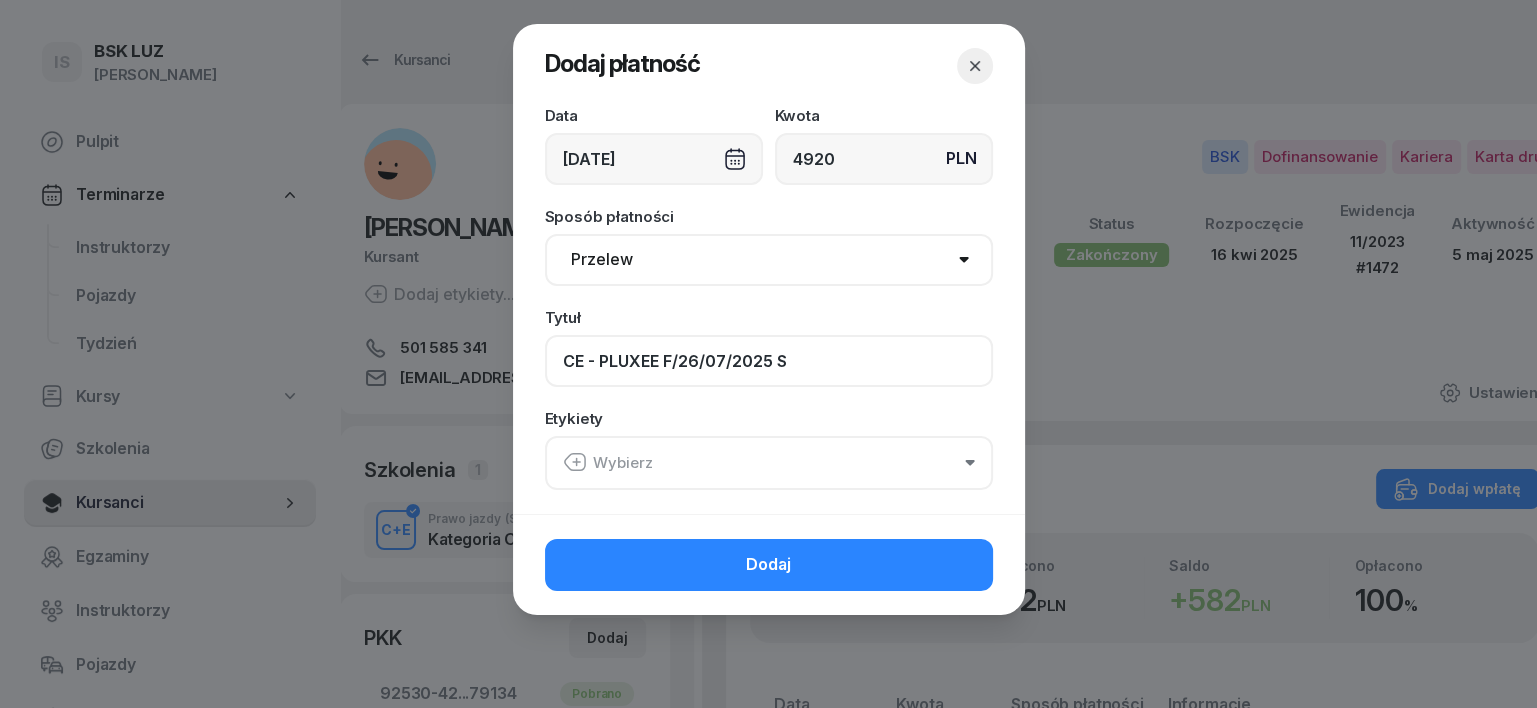 type on "CE - PLUXEE F/26/07/2025 S" 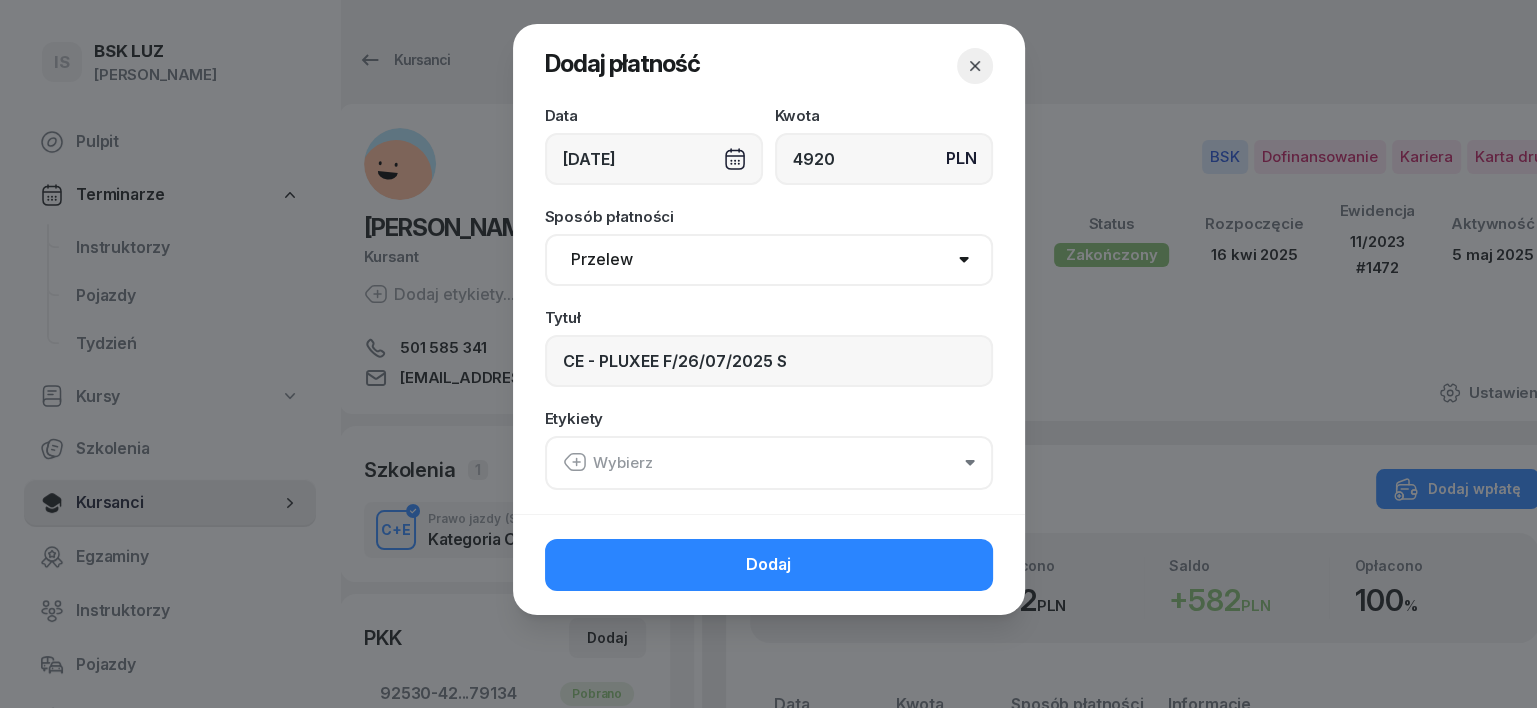 click 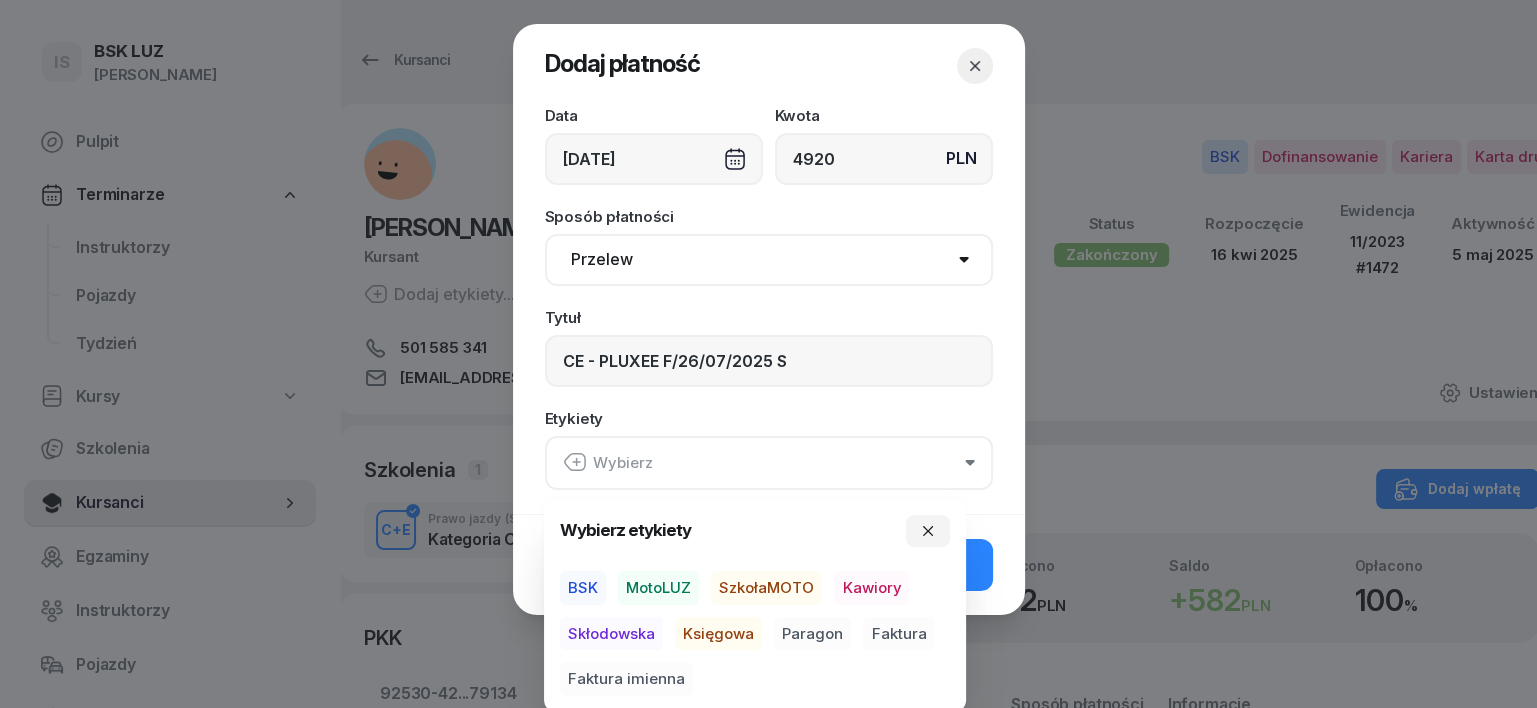 drag, startPoint x: 584, startPoint y: 592, endPoint x: 700, endPoint y: 624, distance: 120.33287 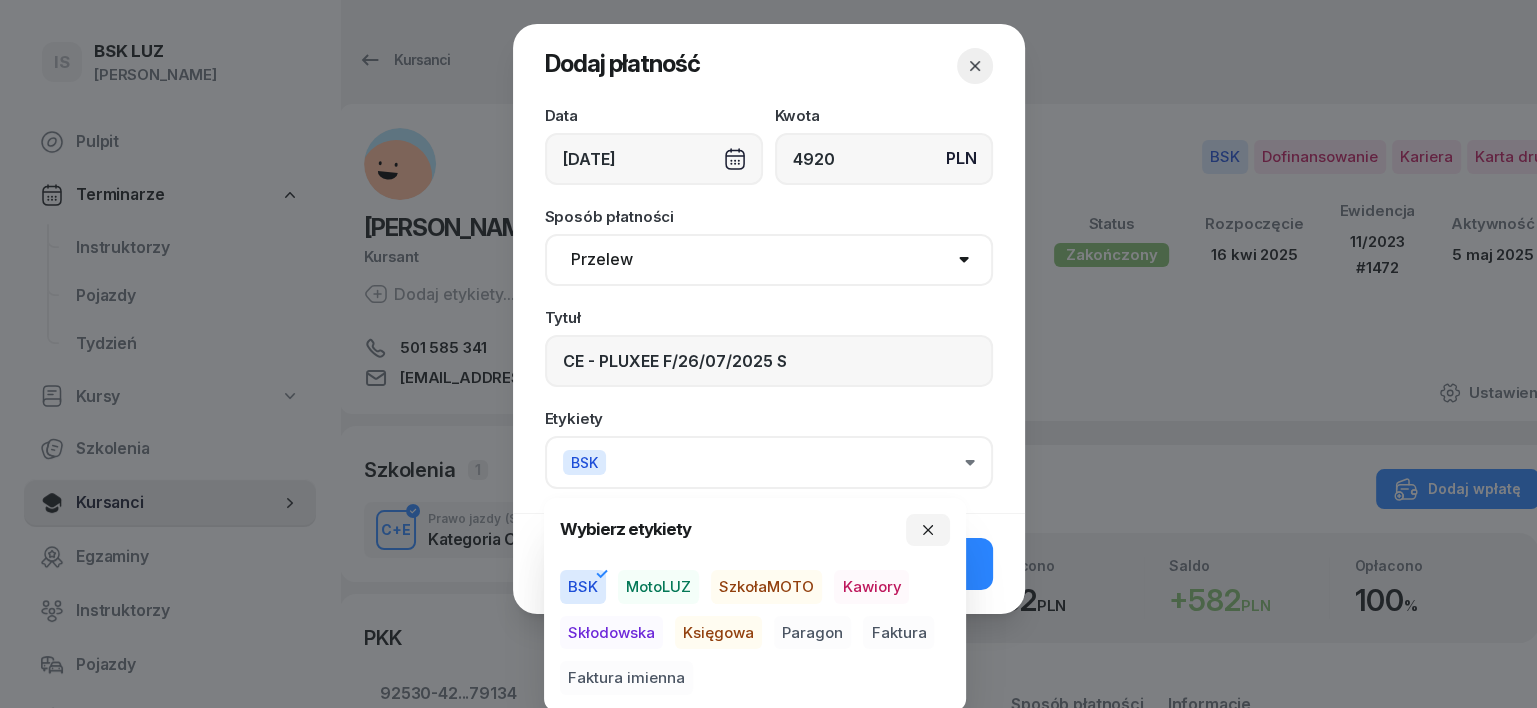 drag, startPoint x: 729, startPoint y: 626, endPoint x: 760, endPoint y: 642, distance: 34.88553 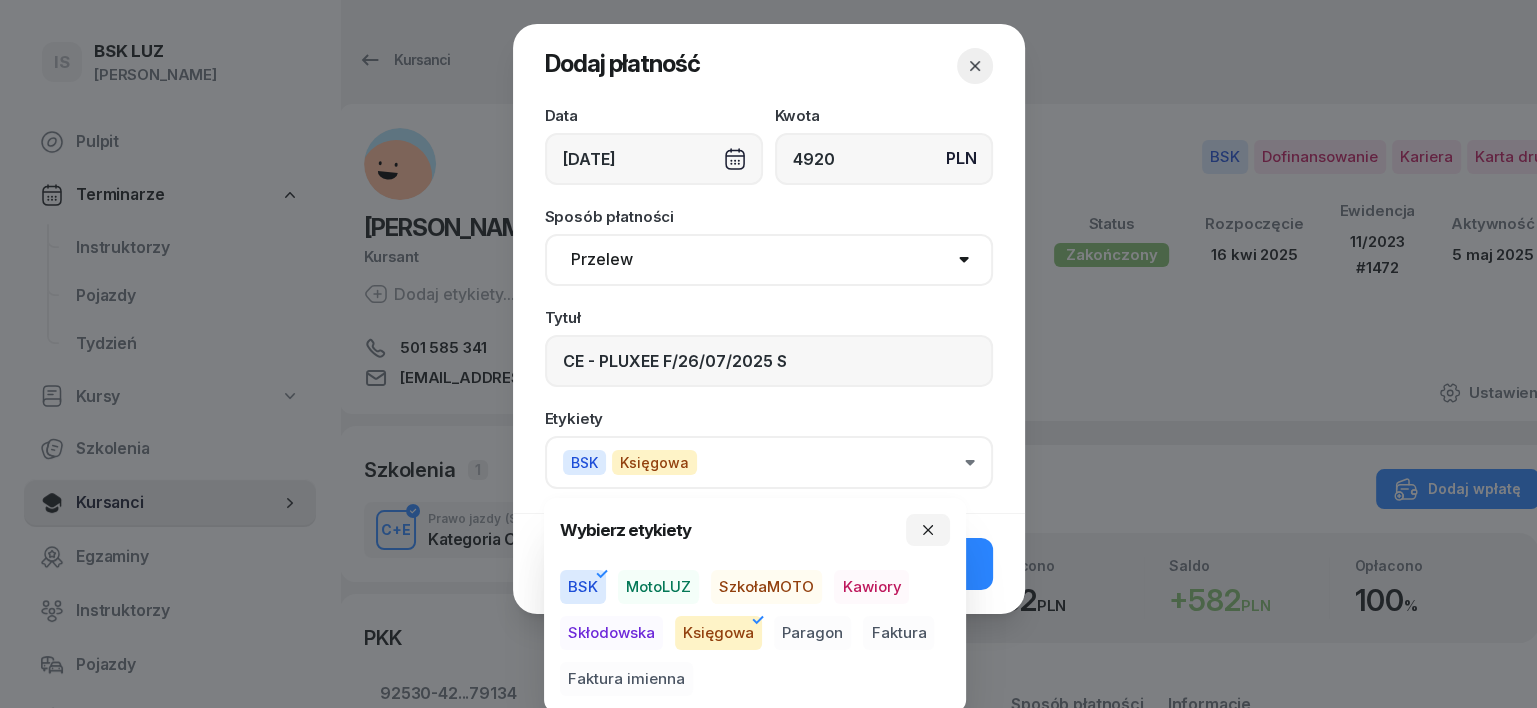 click on "Faktura" at bounding box center (898, 633) 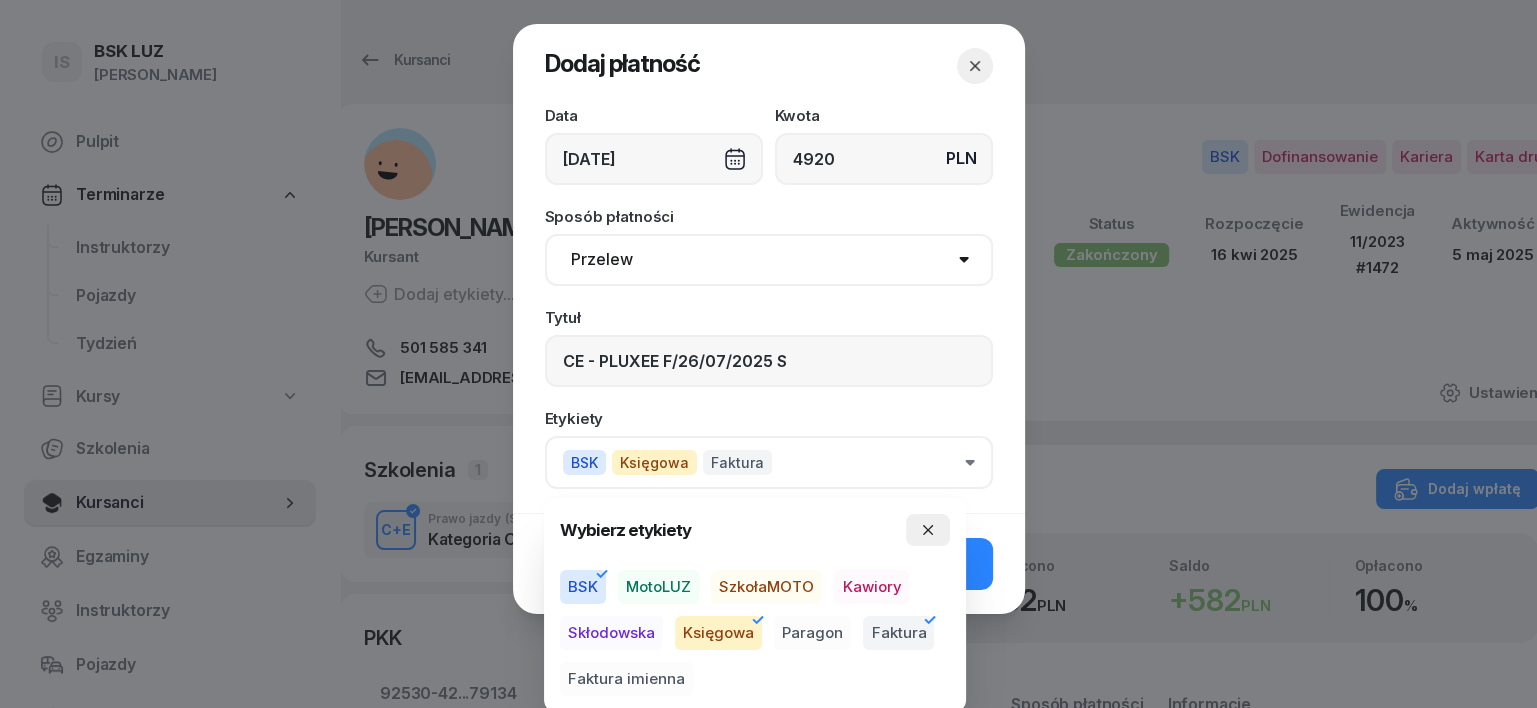 click at bounding box center [928, 530] 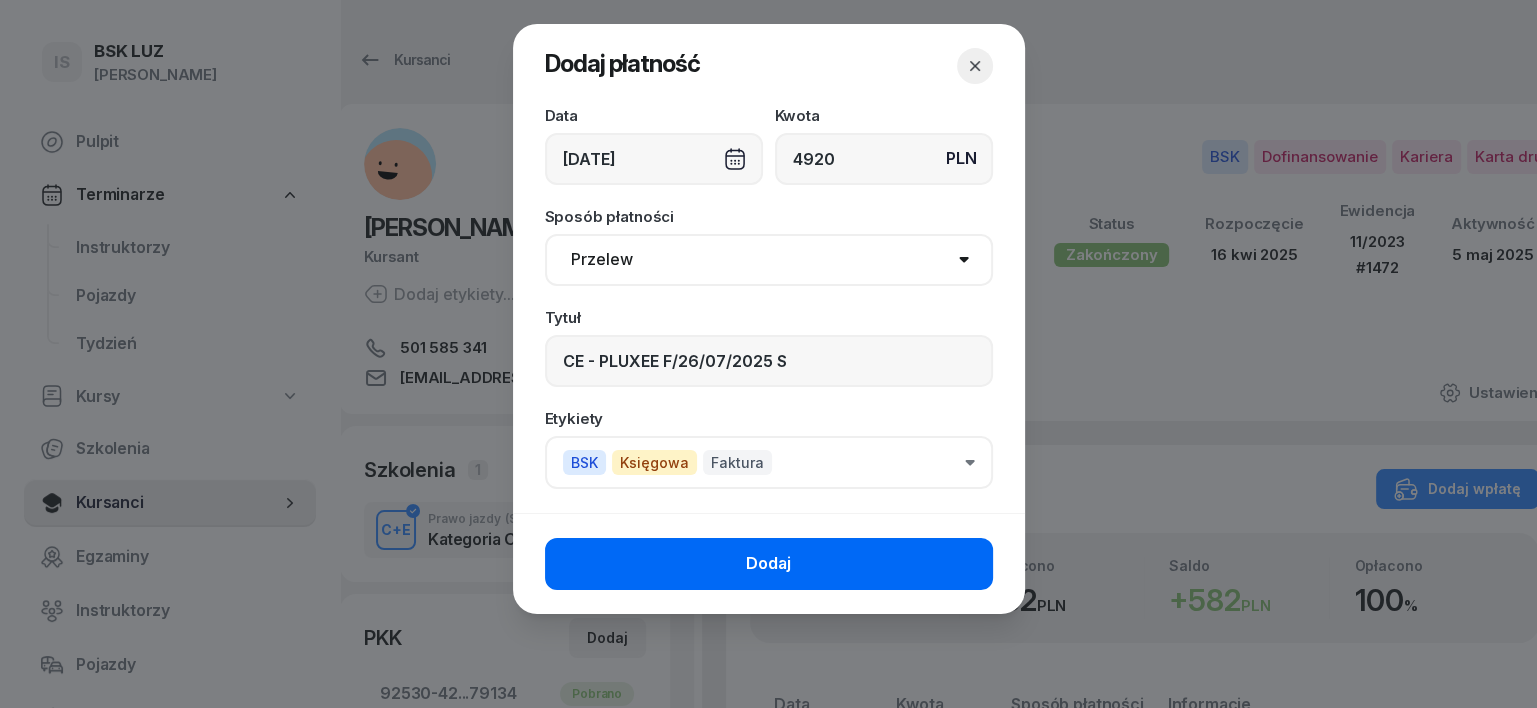 click on "Dodaj" 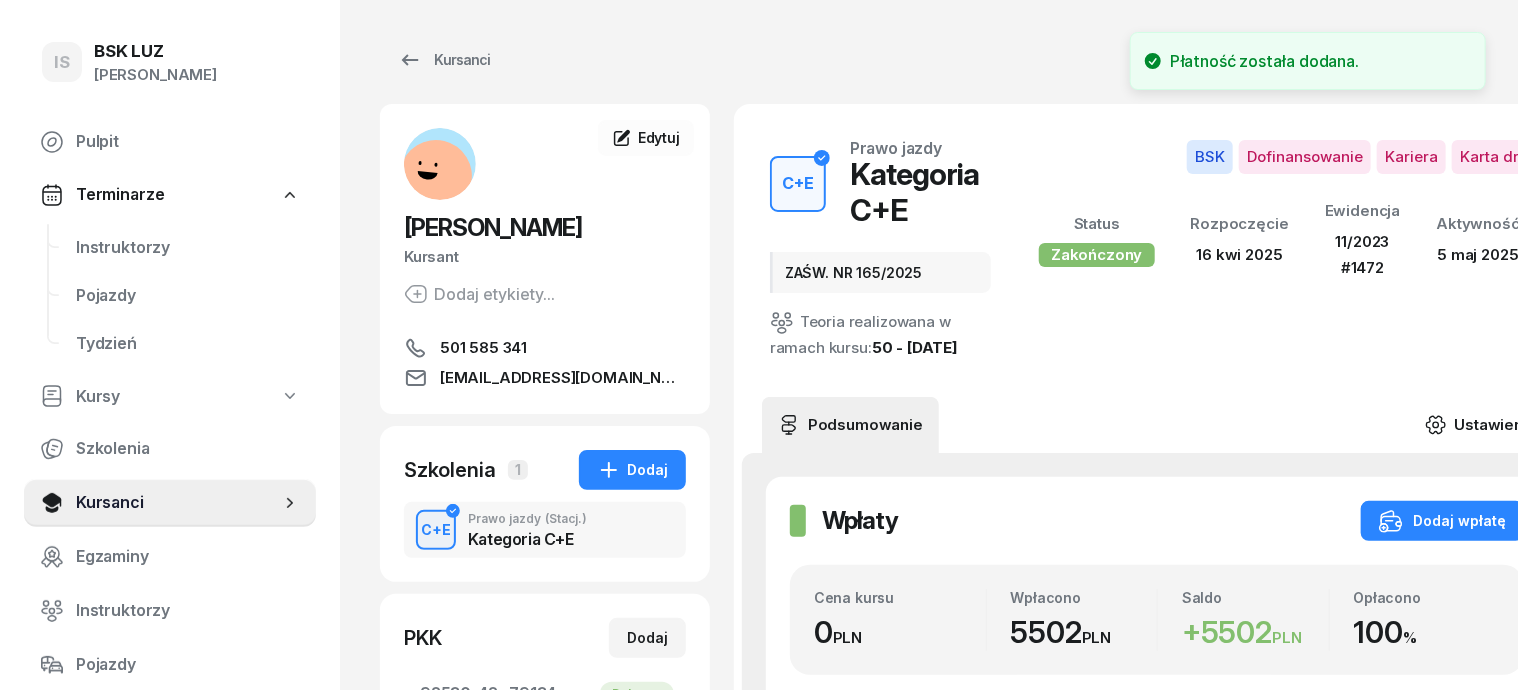 click 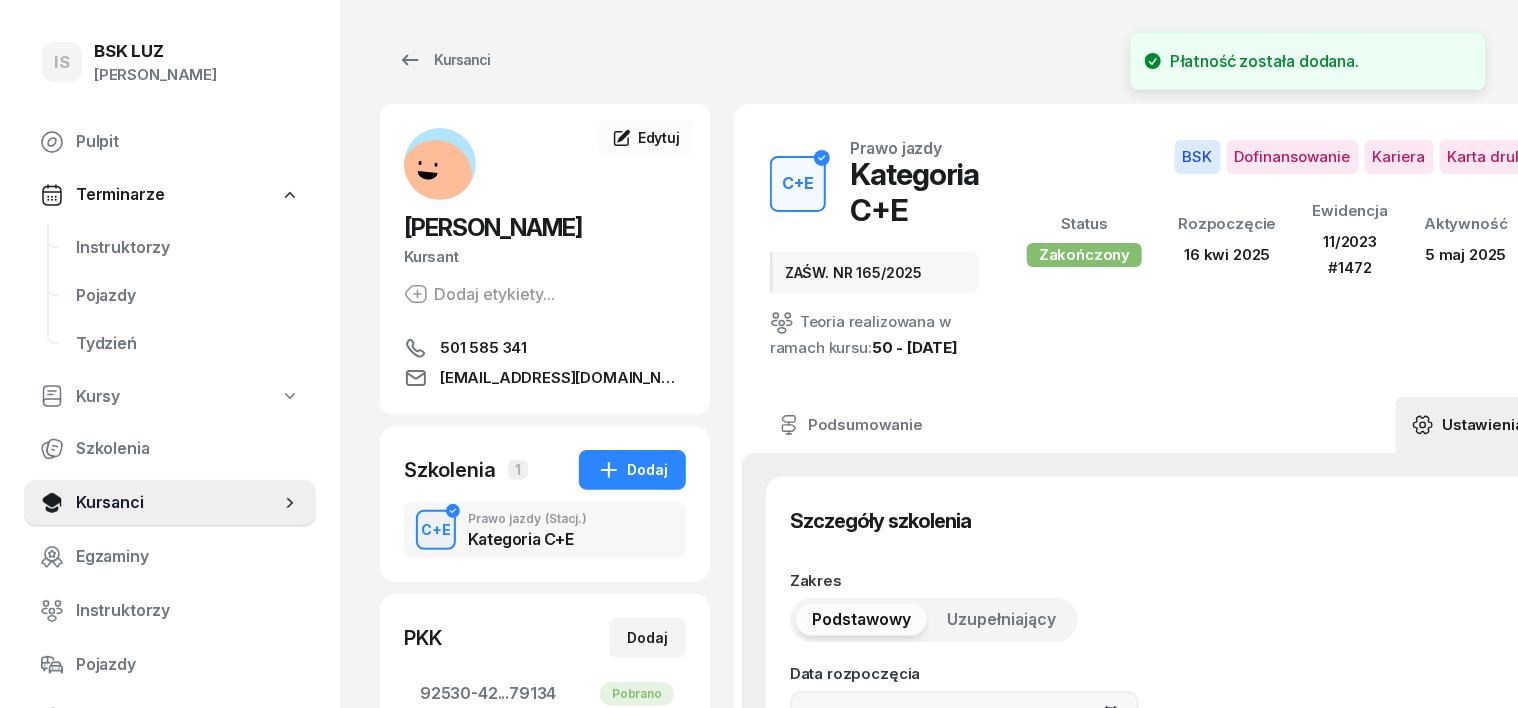 type on "[DATE]" 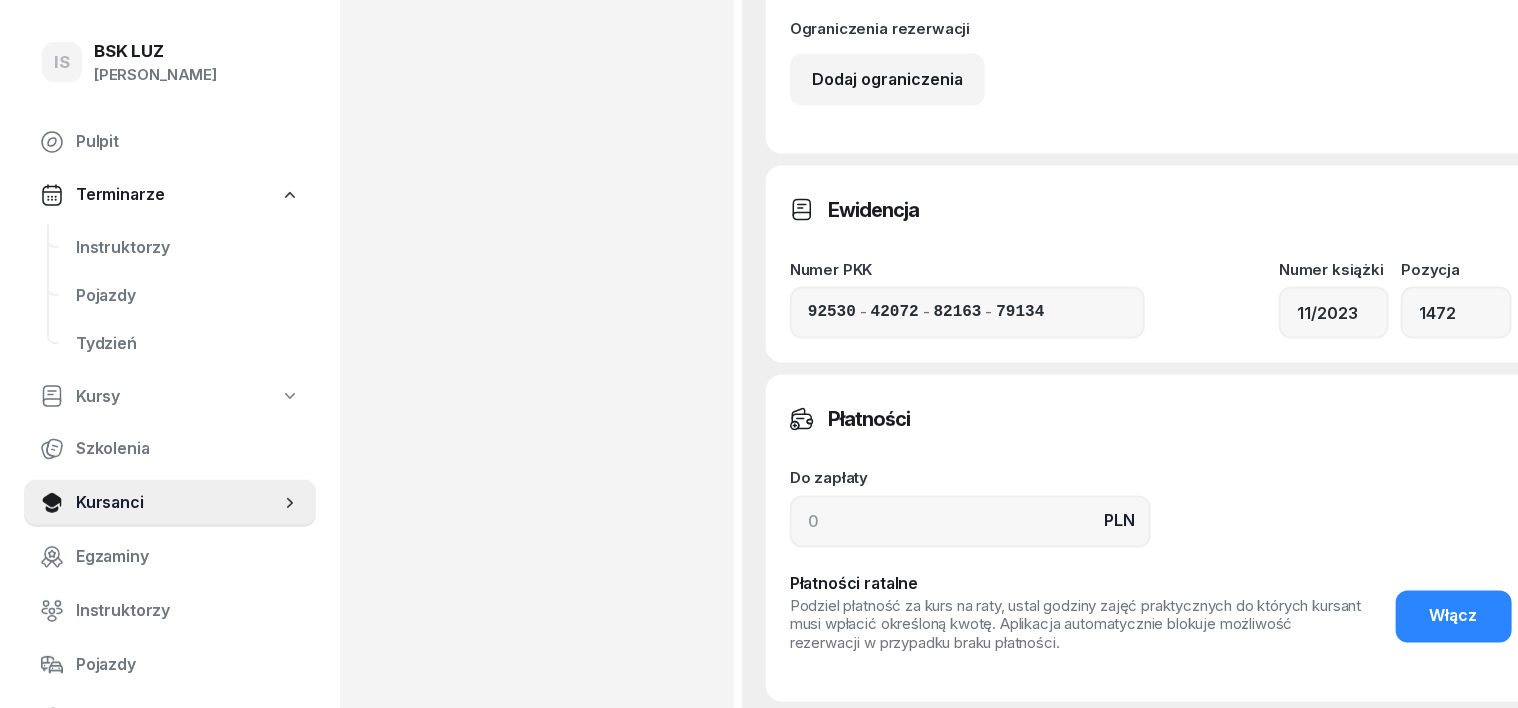 scroll, scrollTop: 1500, scrollLeft: 0, axis: vertical 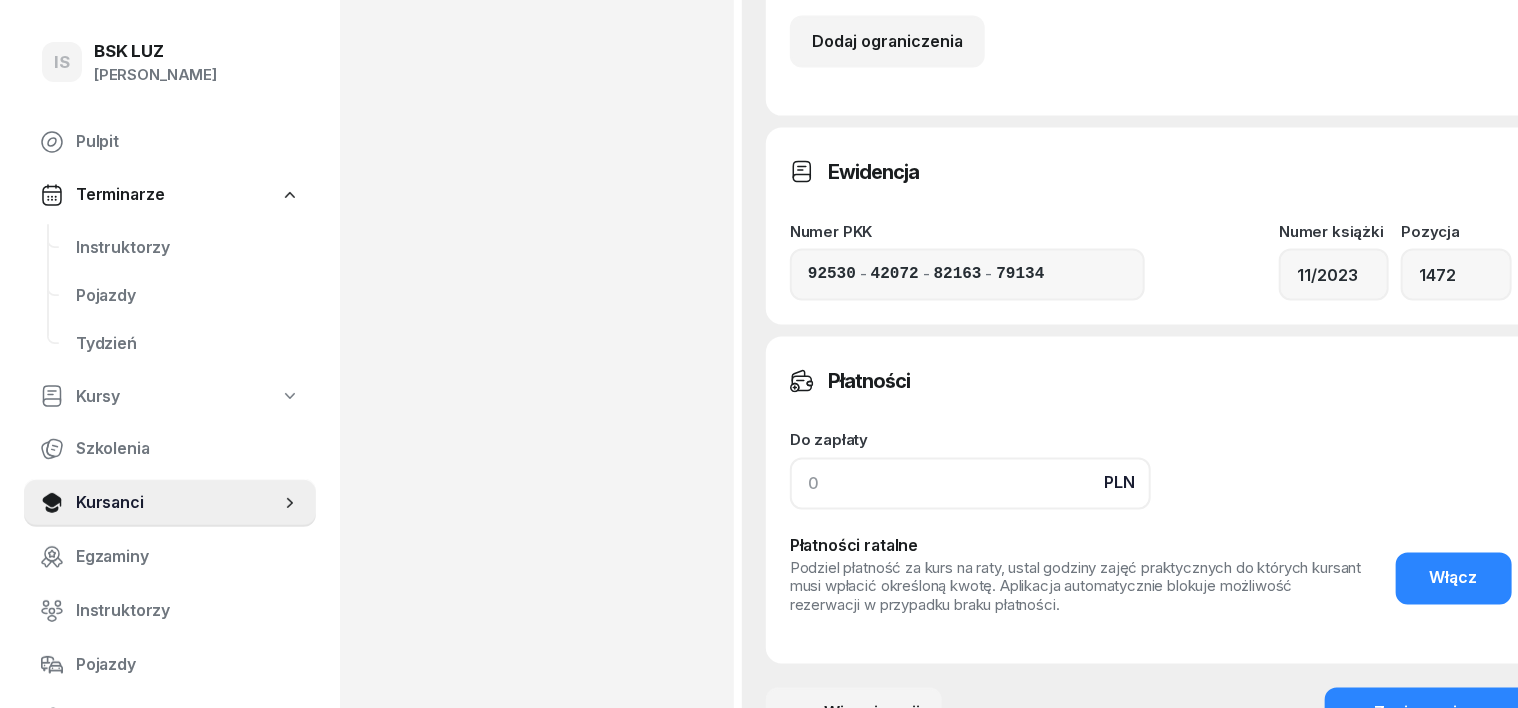 click 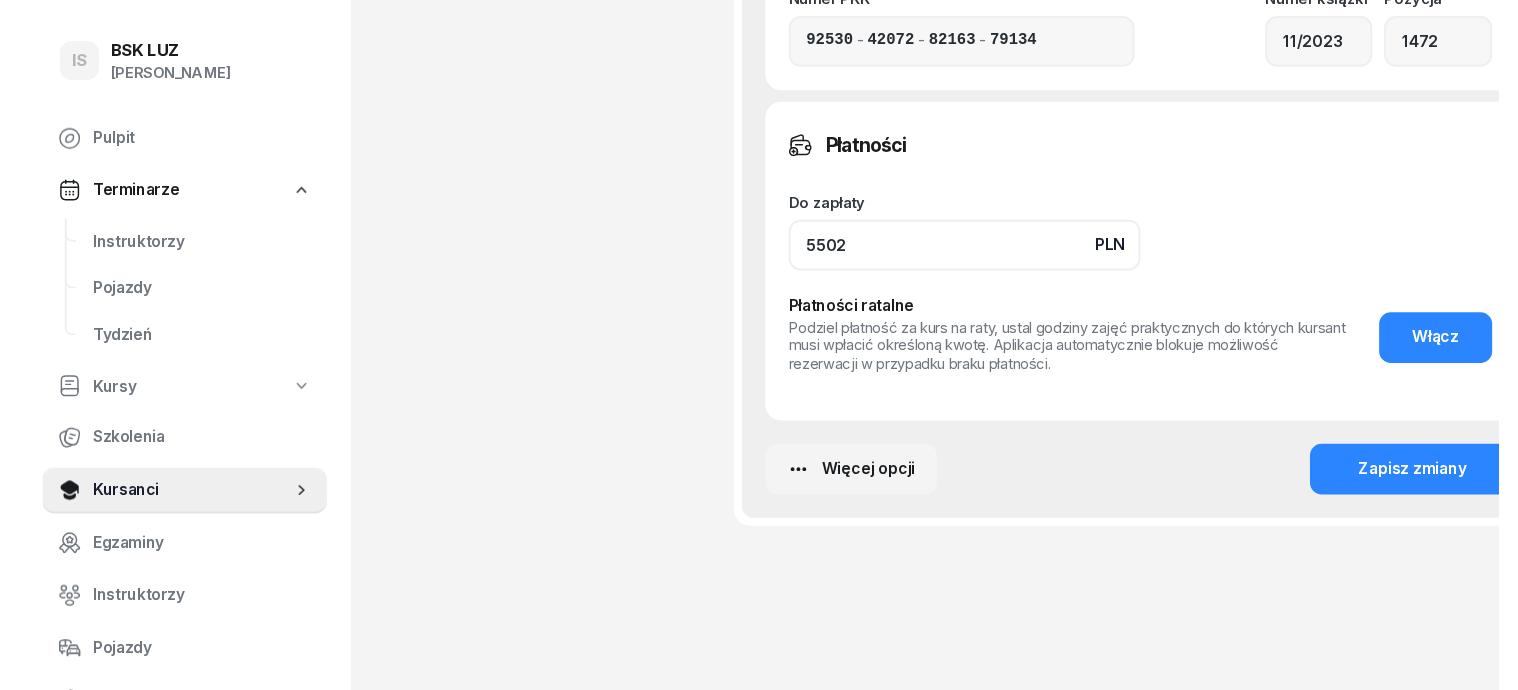 scroll, scrollTop: 1750, scrollLeft: 0, axis: vertical 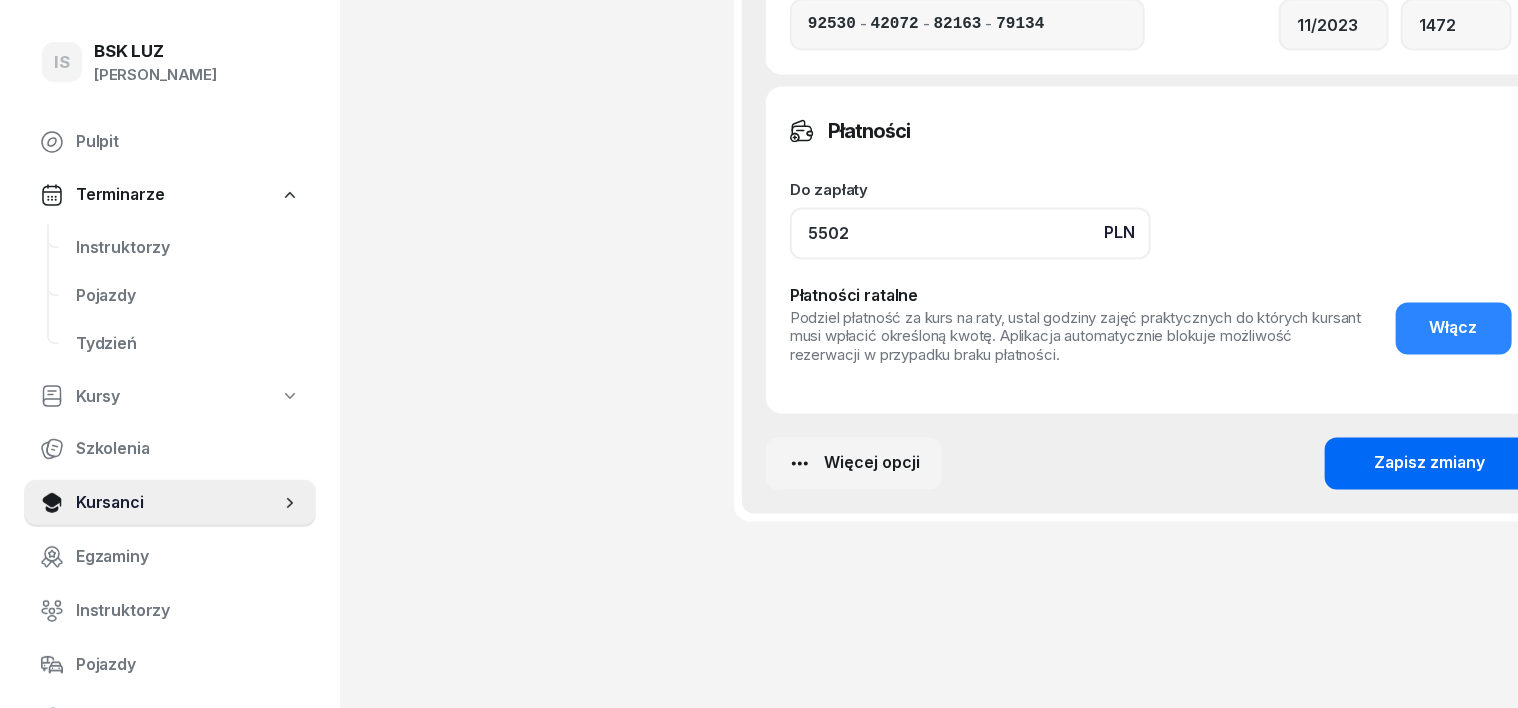 type on "5502" 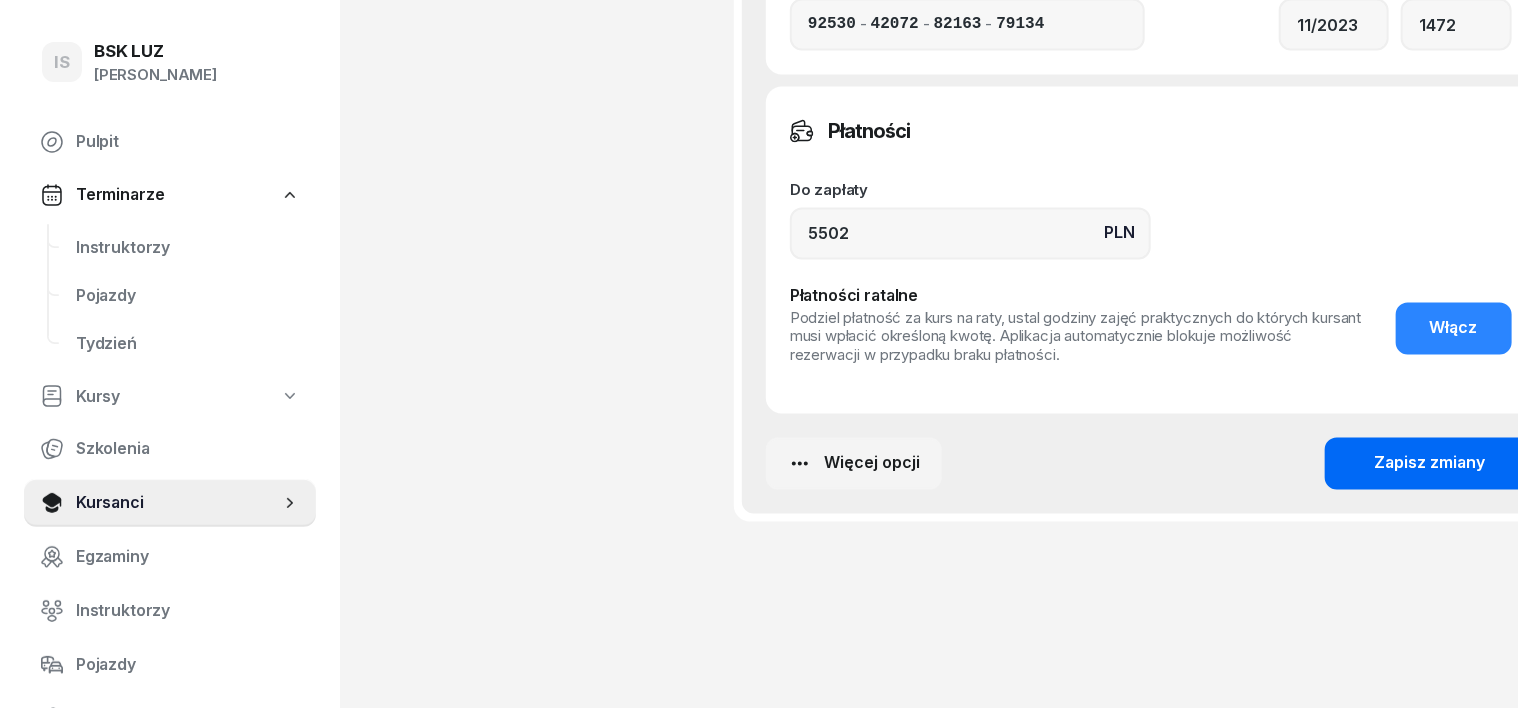 click on "Zapisz zmiany" at bounding box center [1430, 464] 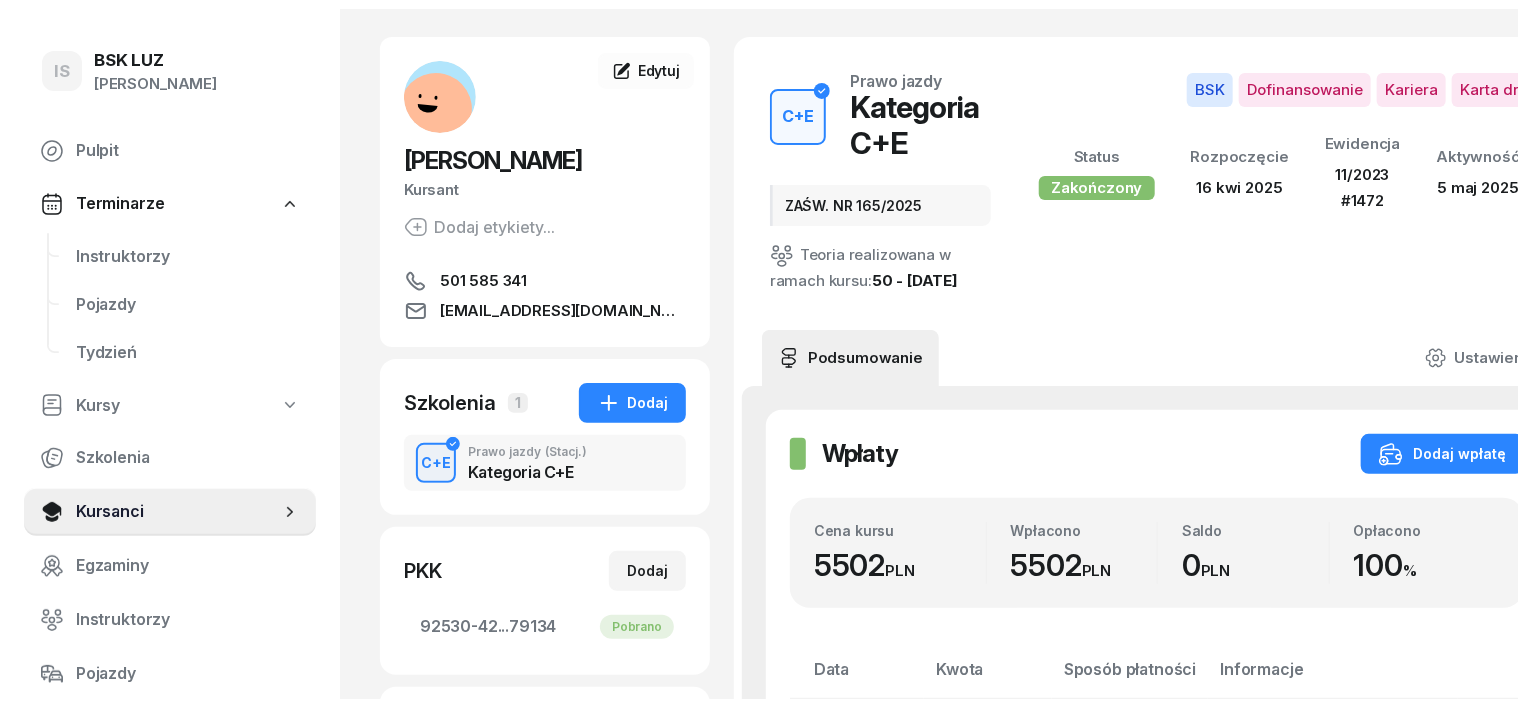 scroll, scrollTop: 0, scrollLeft: 0, axis: both 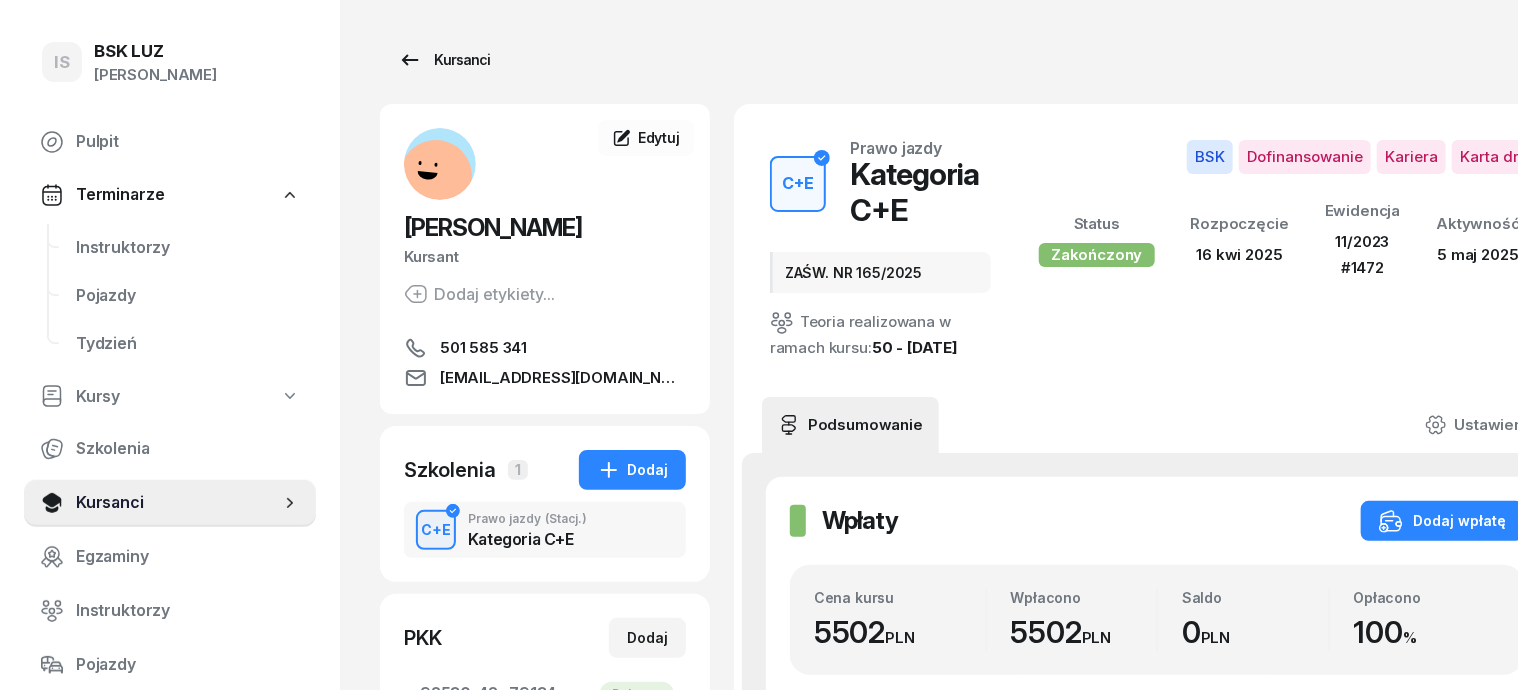 click on "Kursanci" at bounding box center (444, 60) 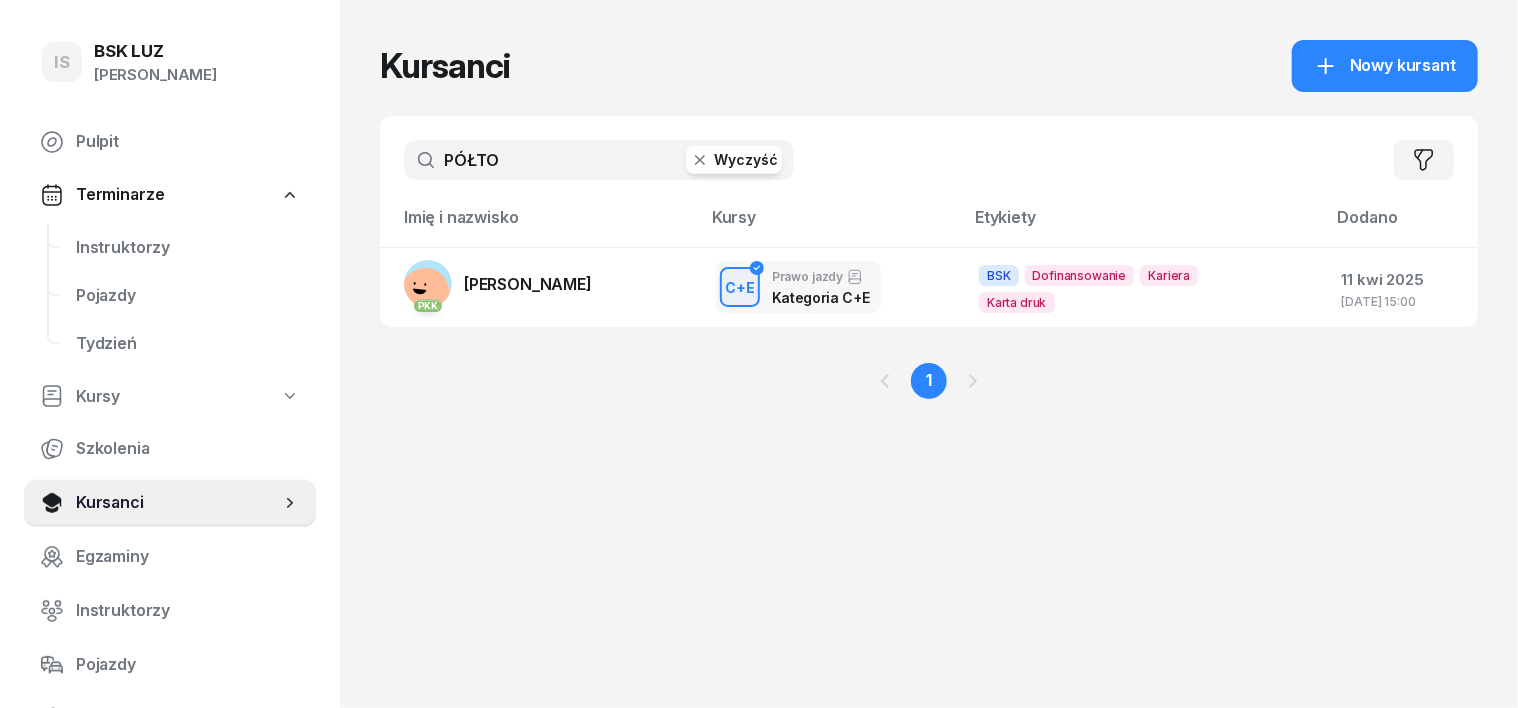 click 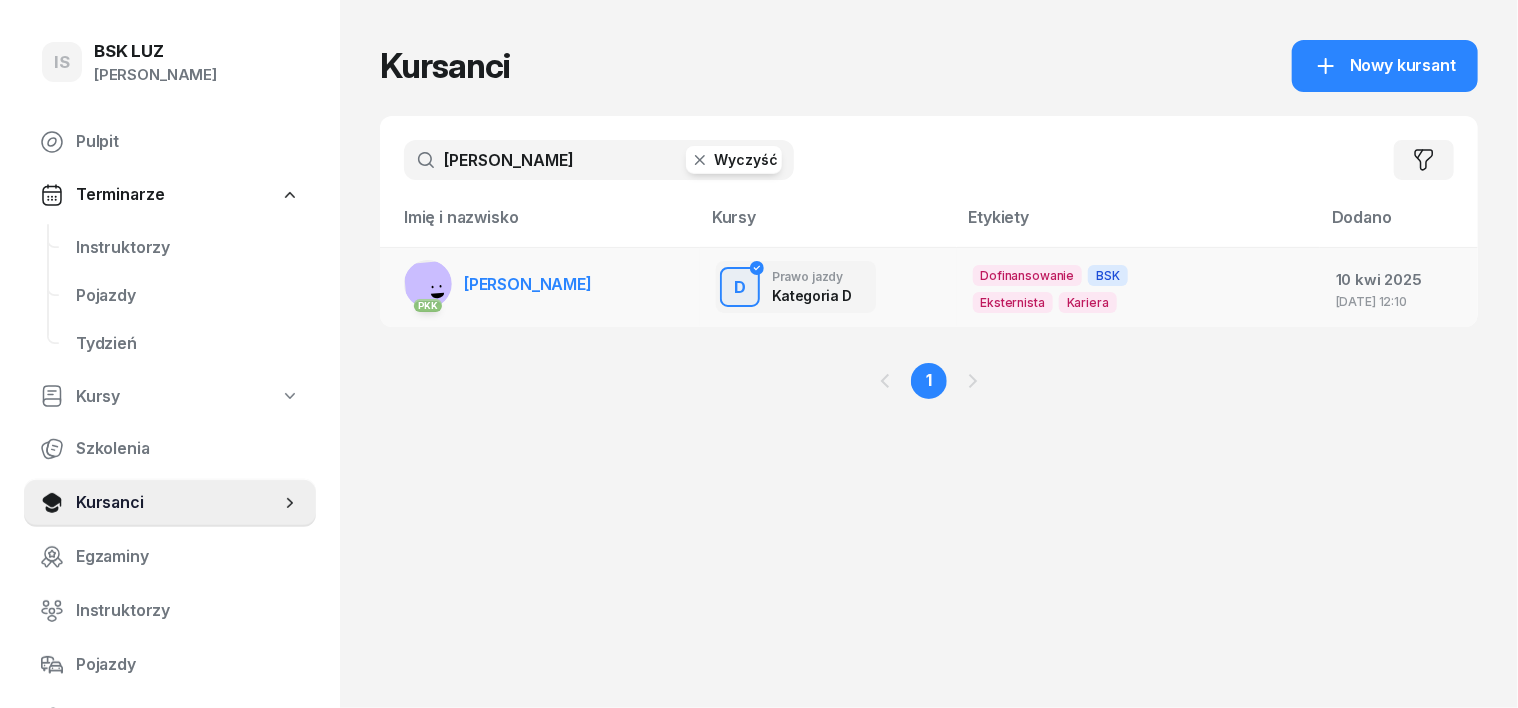 type on "[PERSON_NAME]" 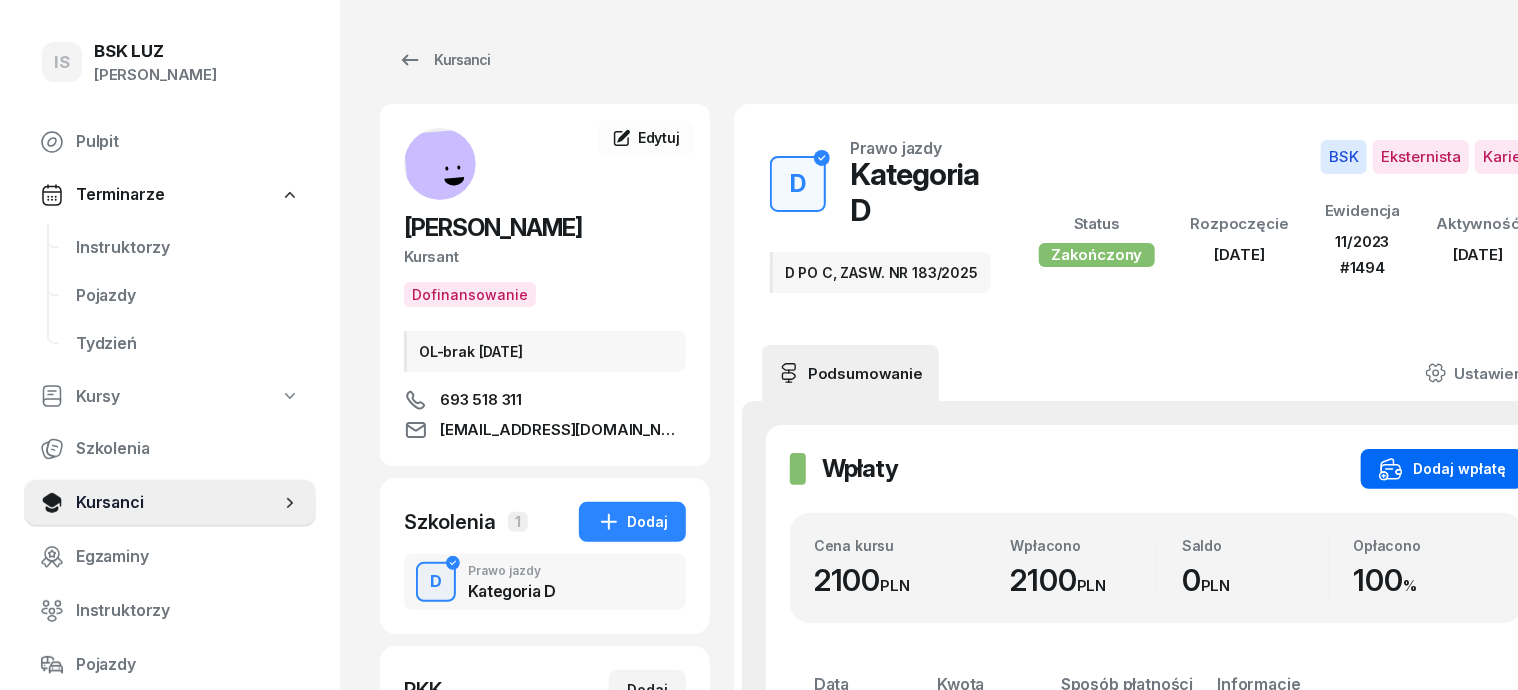 click on "Dodaj wpłatę" at bounding box center [1442, 469] 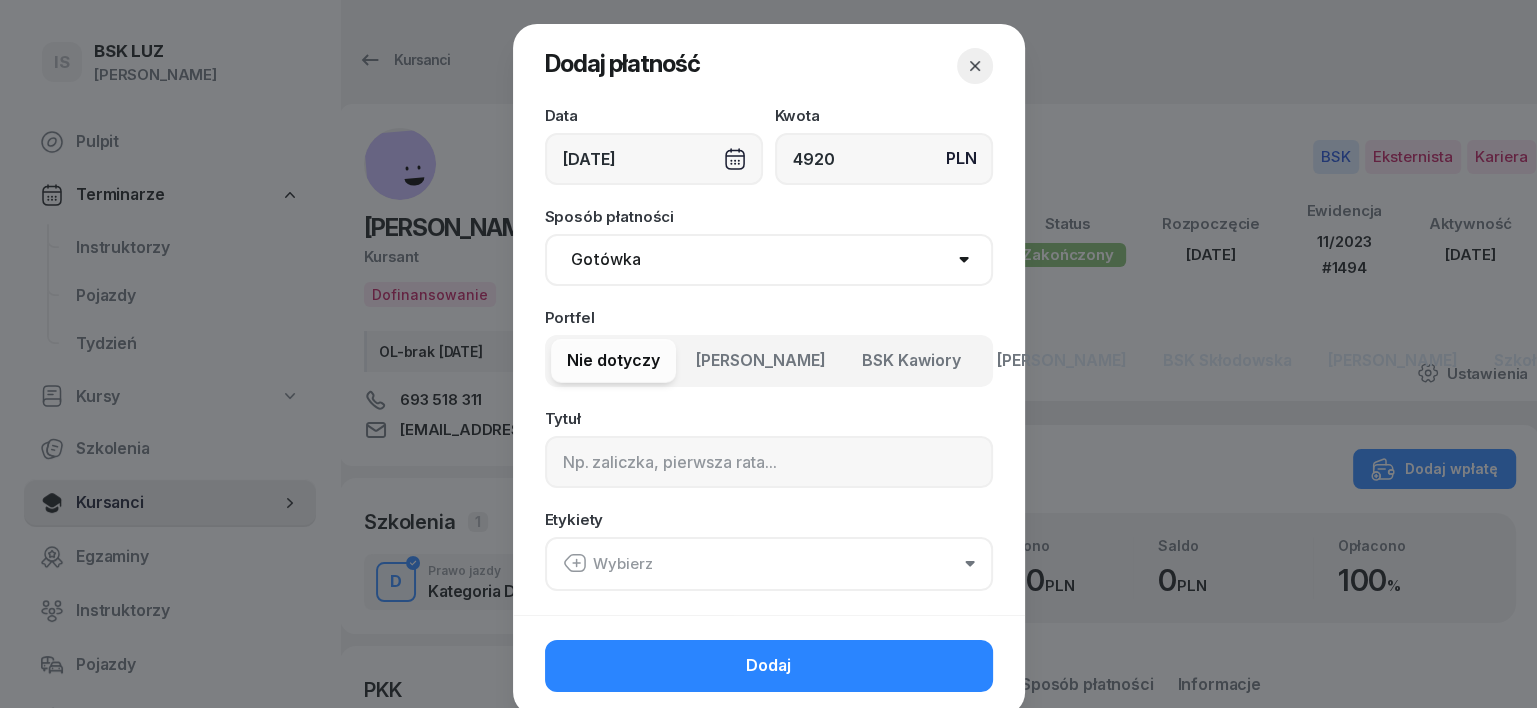 type on "4920" 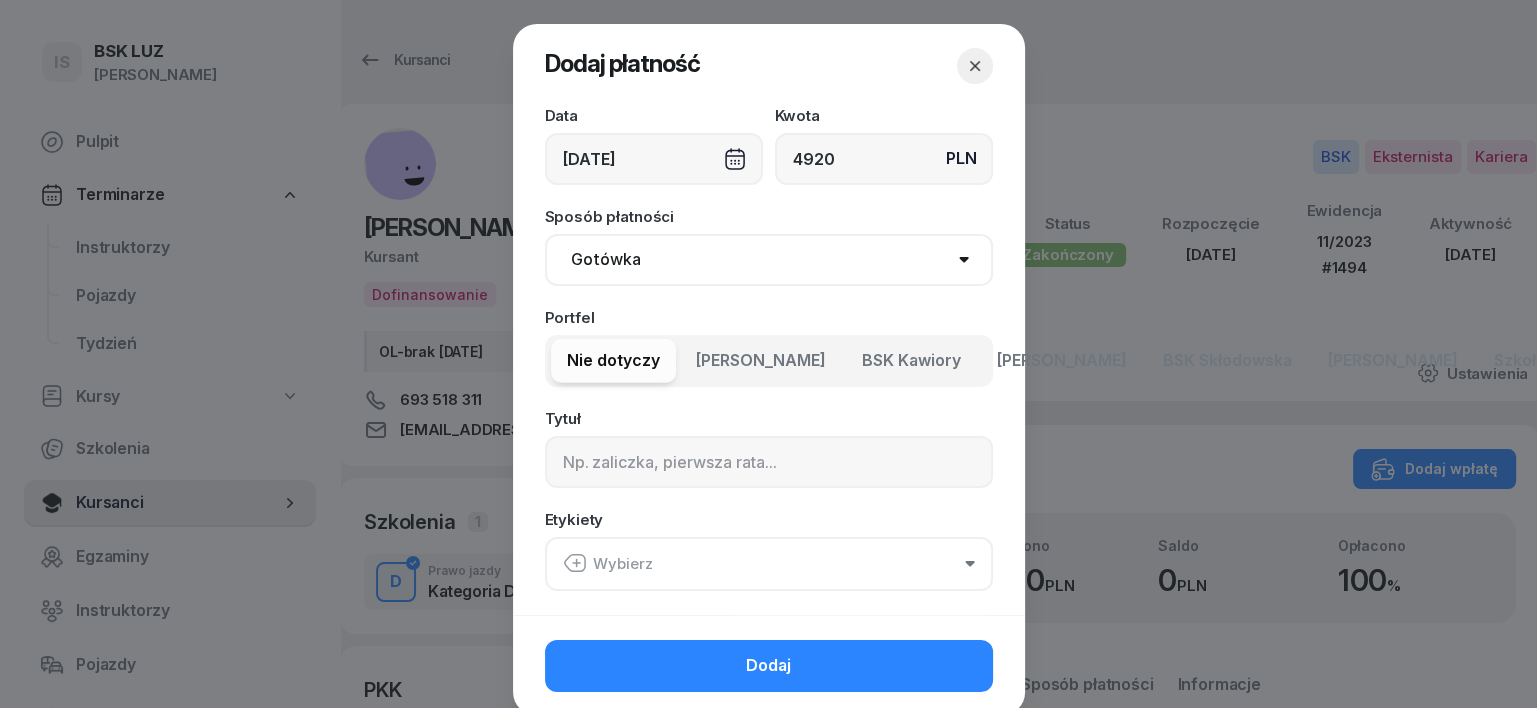select on "transfer" 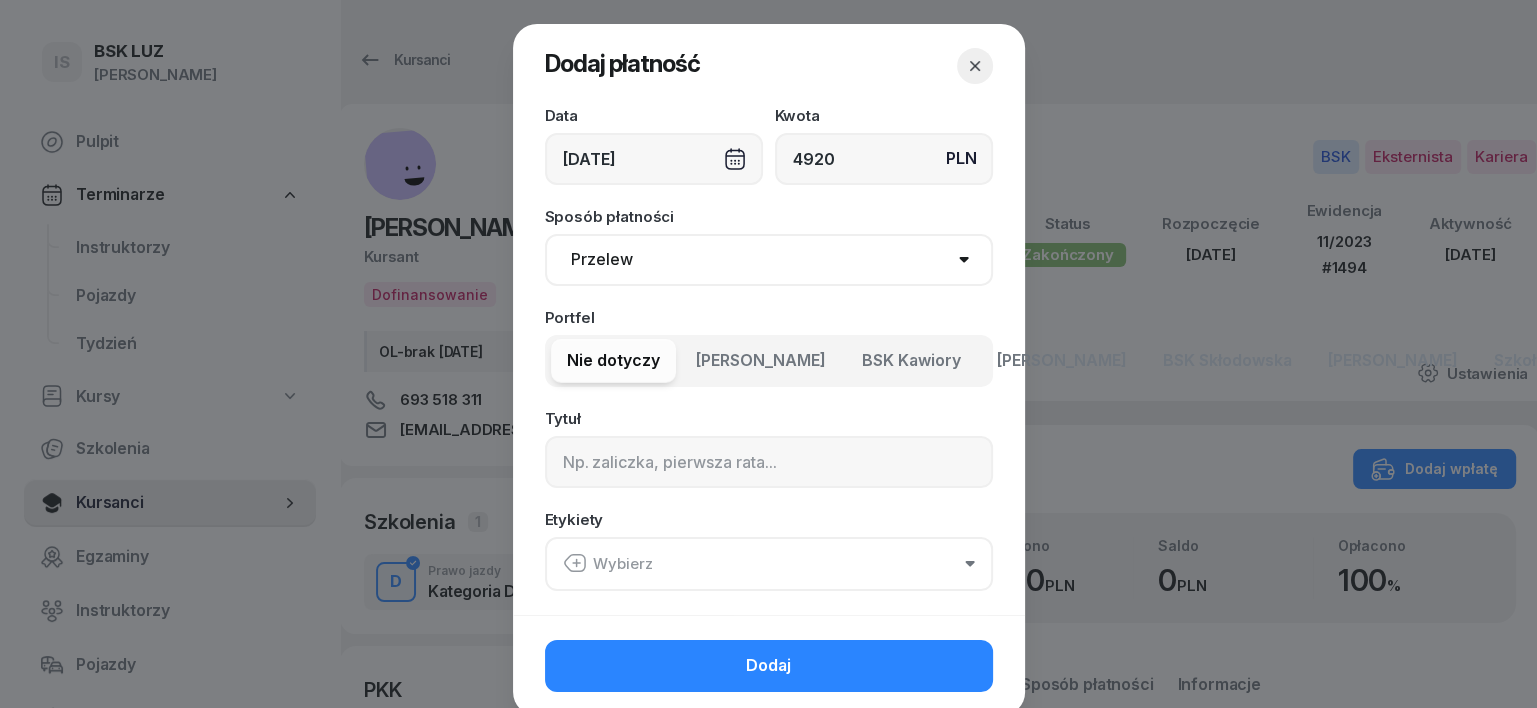 click on "Gotówka Karta Przelew Płatności online BLIK" at bounding box center (769, 260) 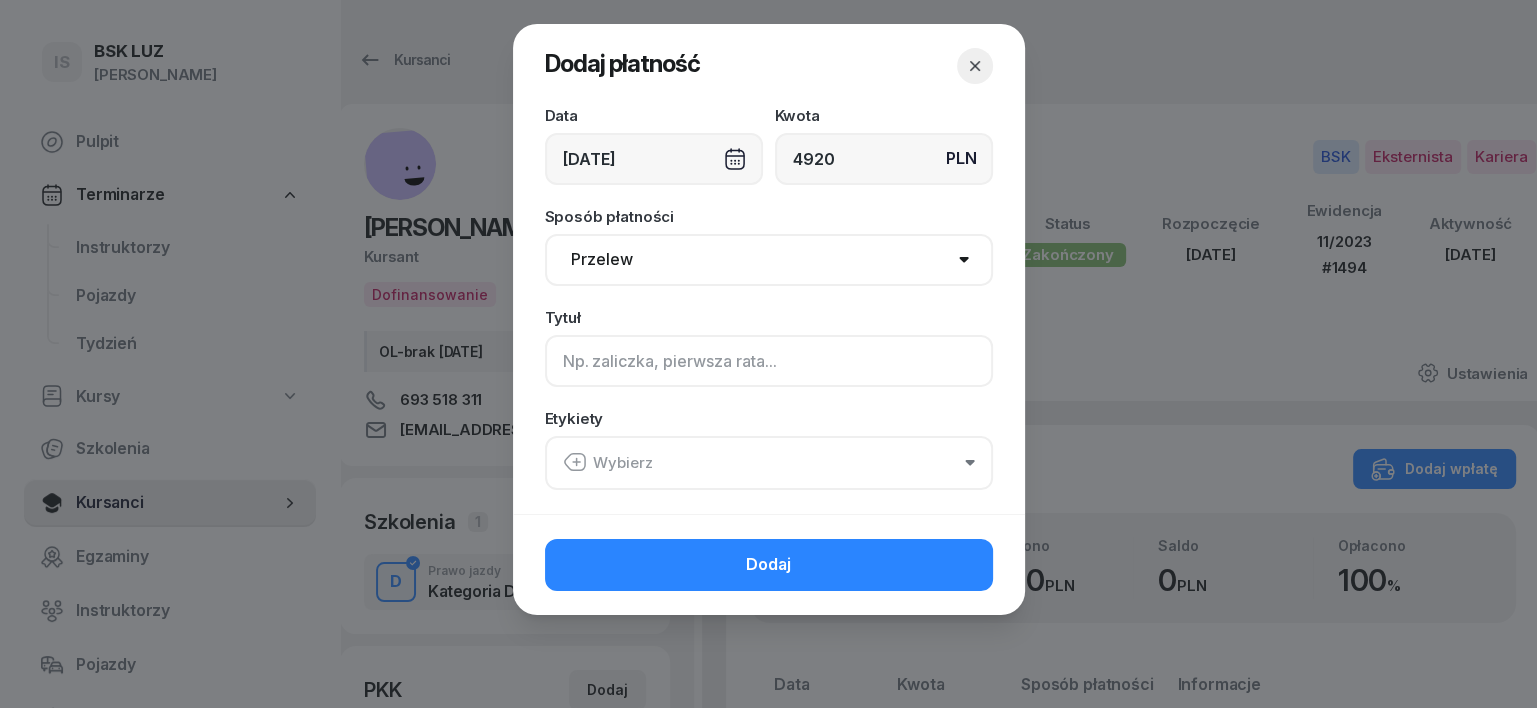 click 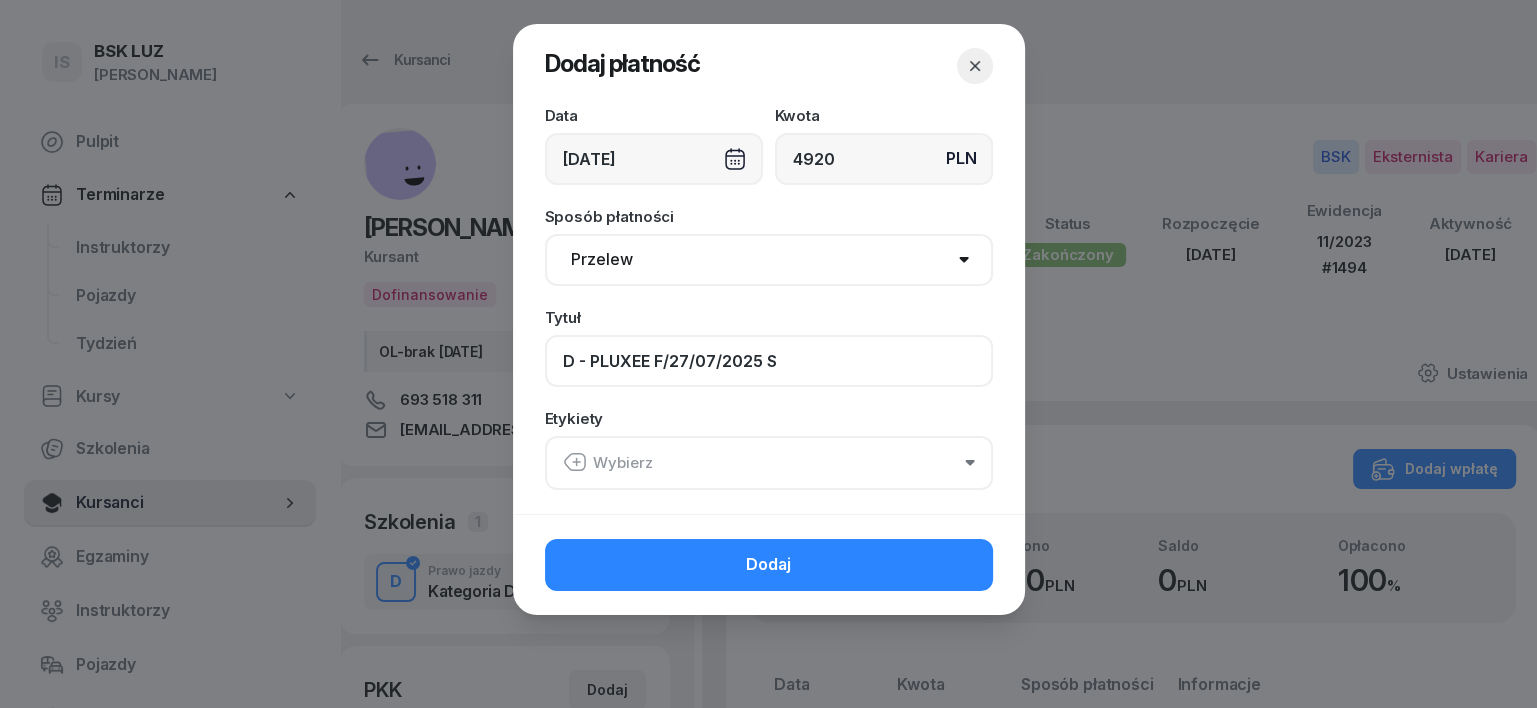 type on "D - PLUXEE F/27/07/2025 S" 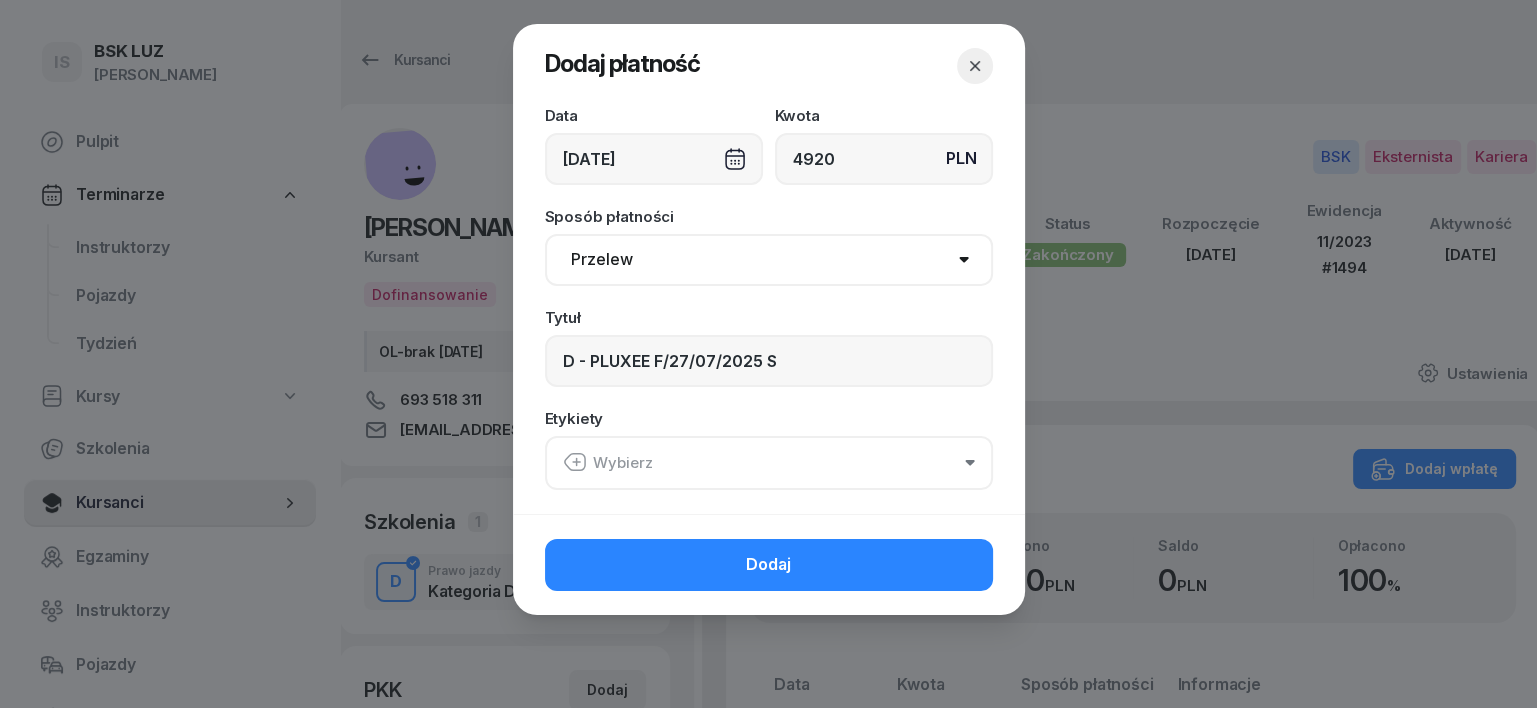 click 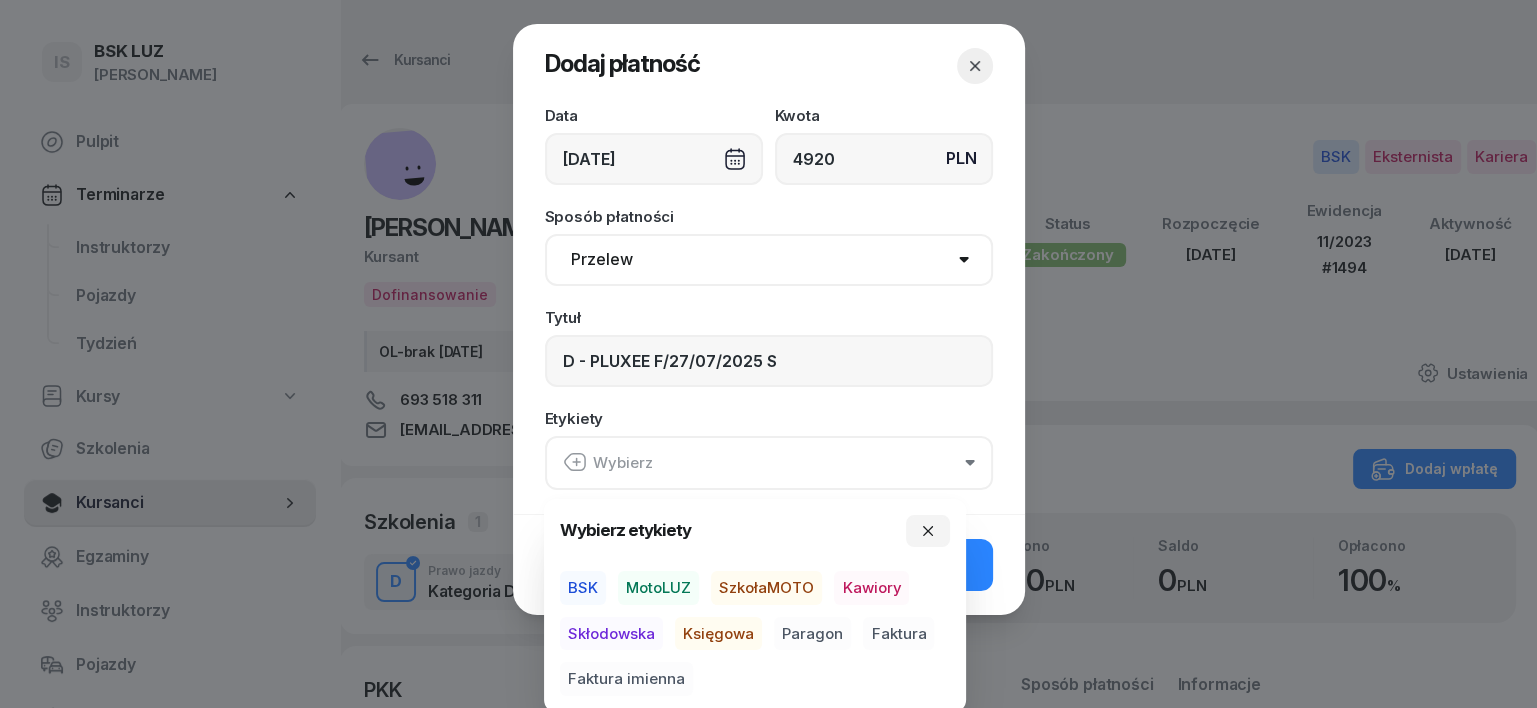 click on "BSK" at bounding box center (583, 588) 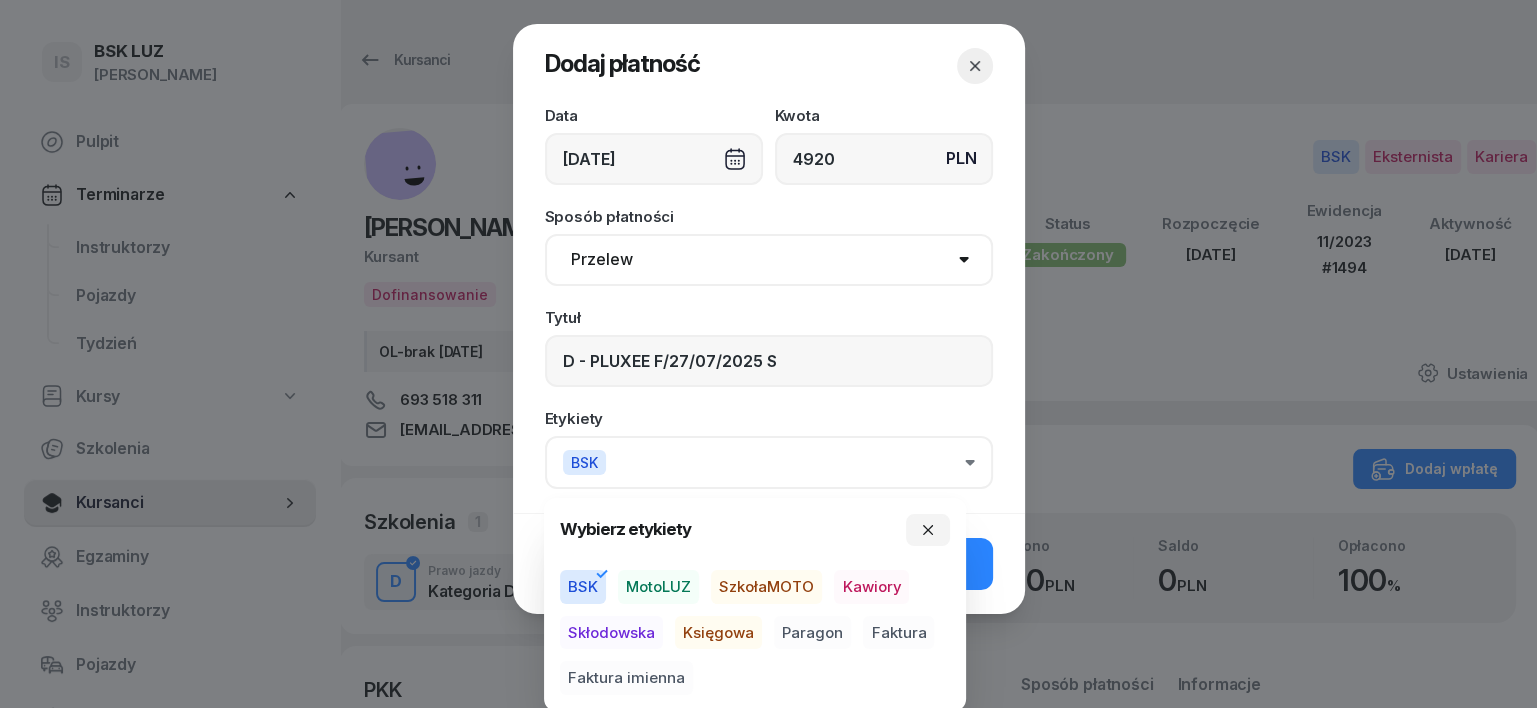 click on "Księgowa" at bounding box center (718, 633) 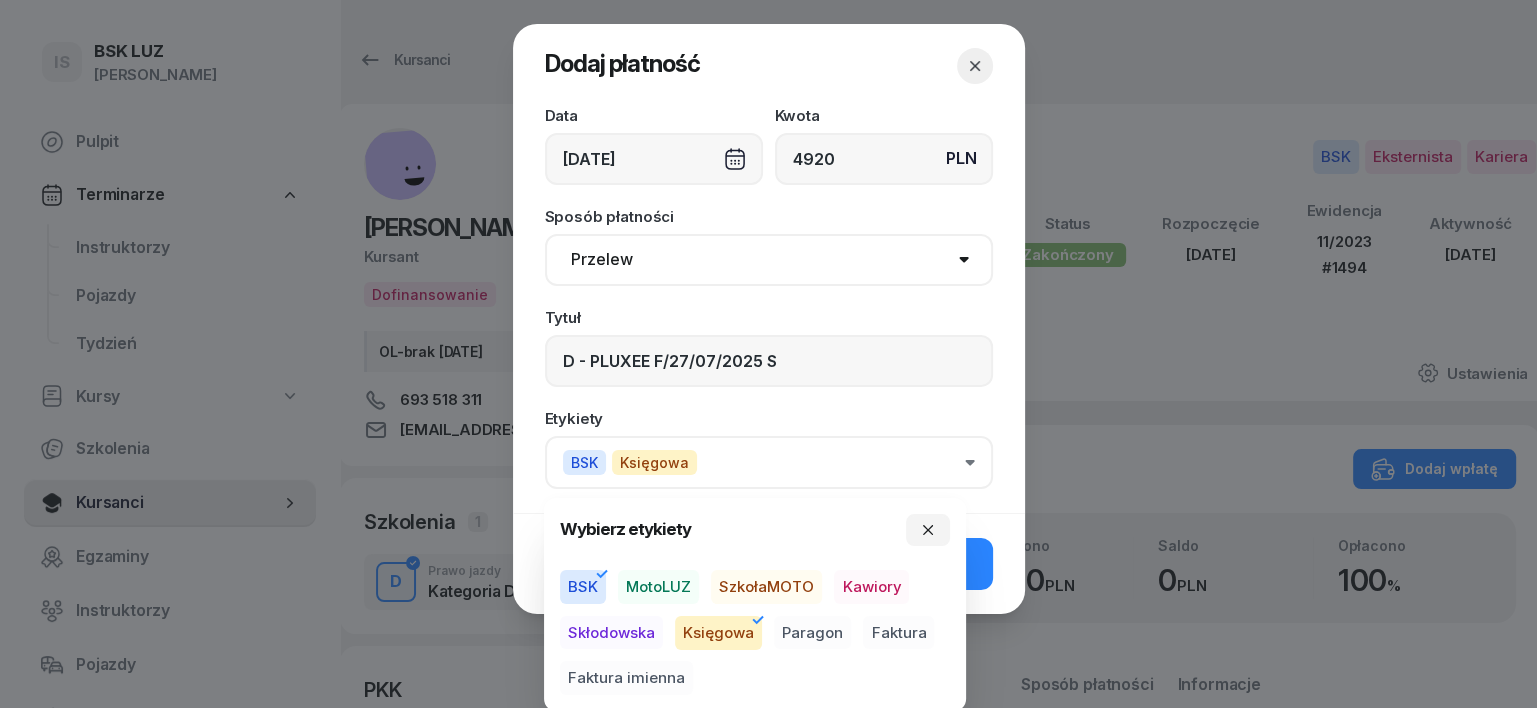 drag, startPoint x: 900, startPoint y: 632, endPoint x: 913, endPoint y: 633, distance: 13.038404 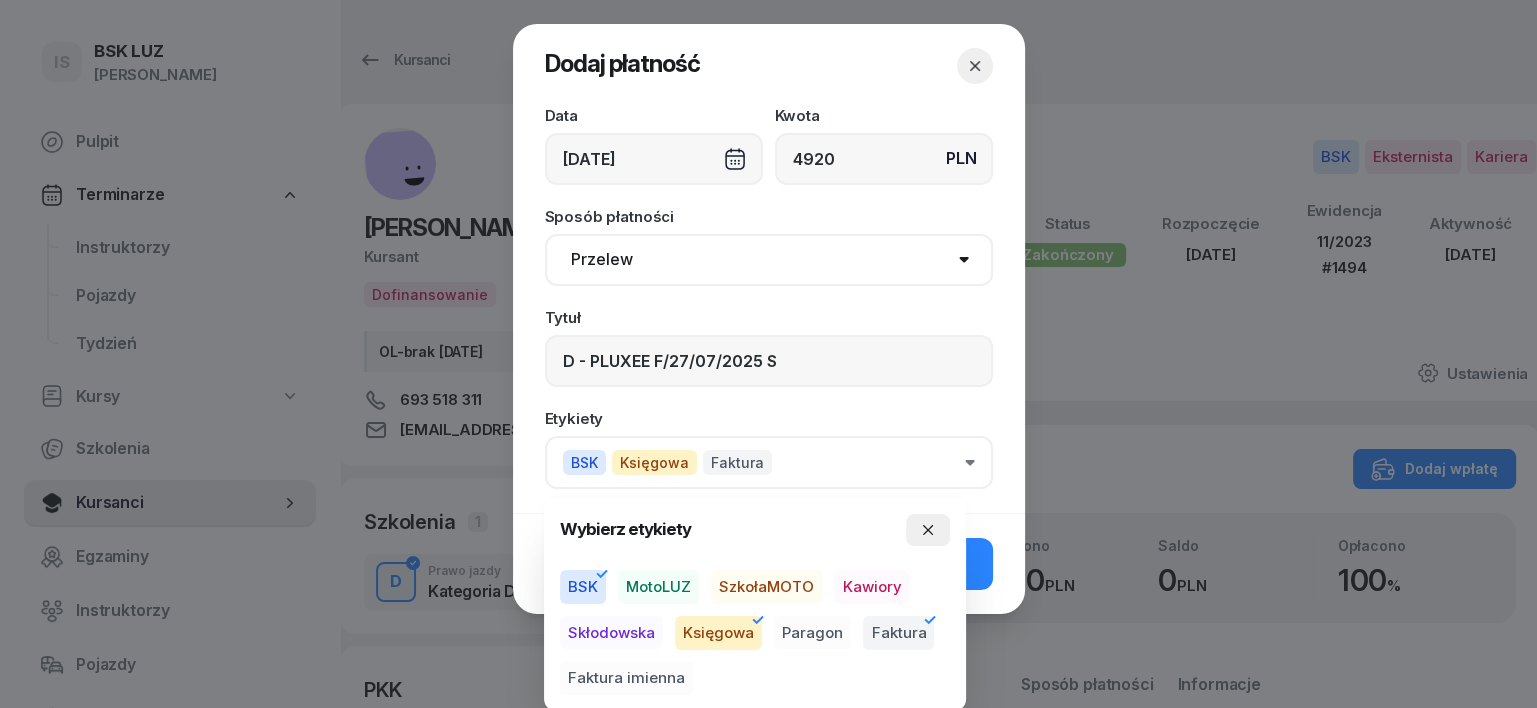 click 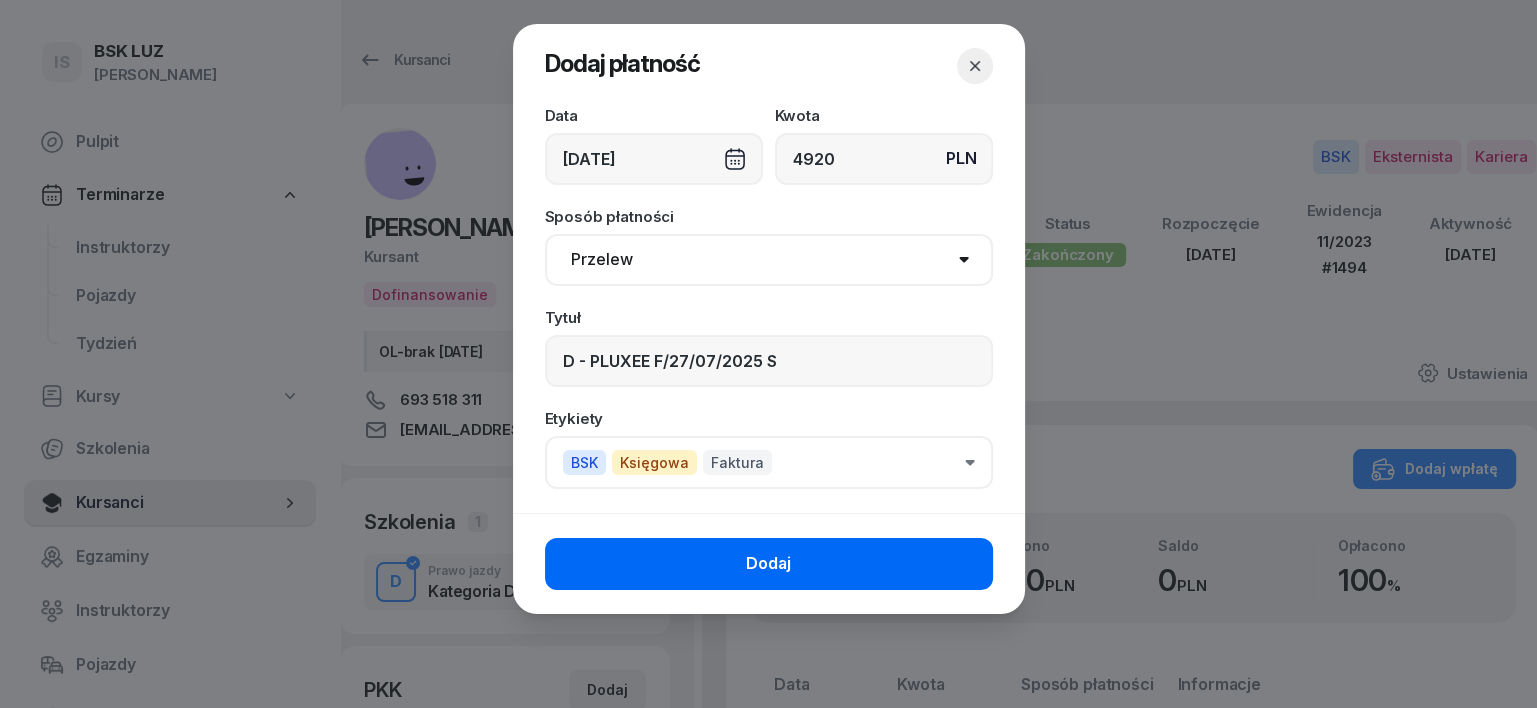 click on "Dodaj" 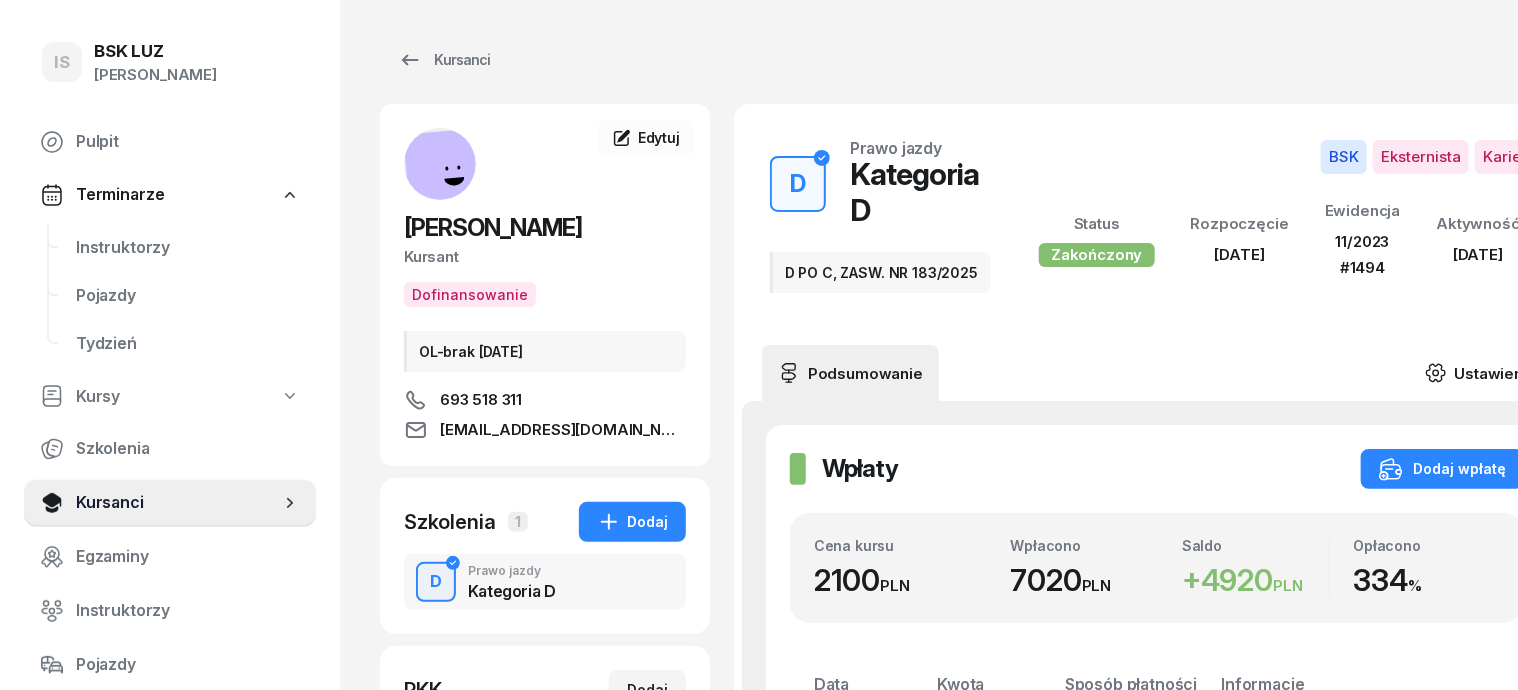 click 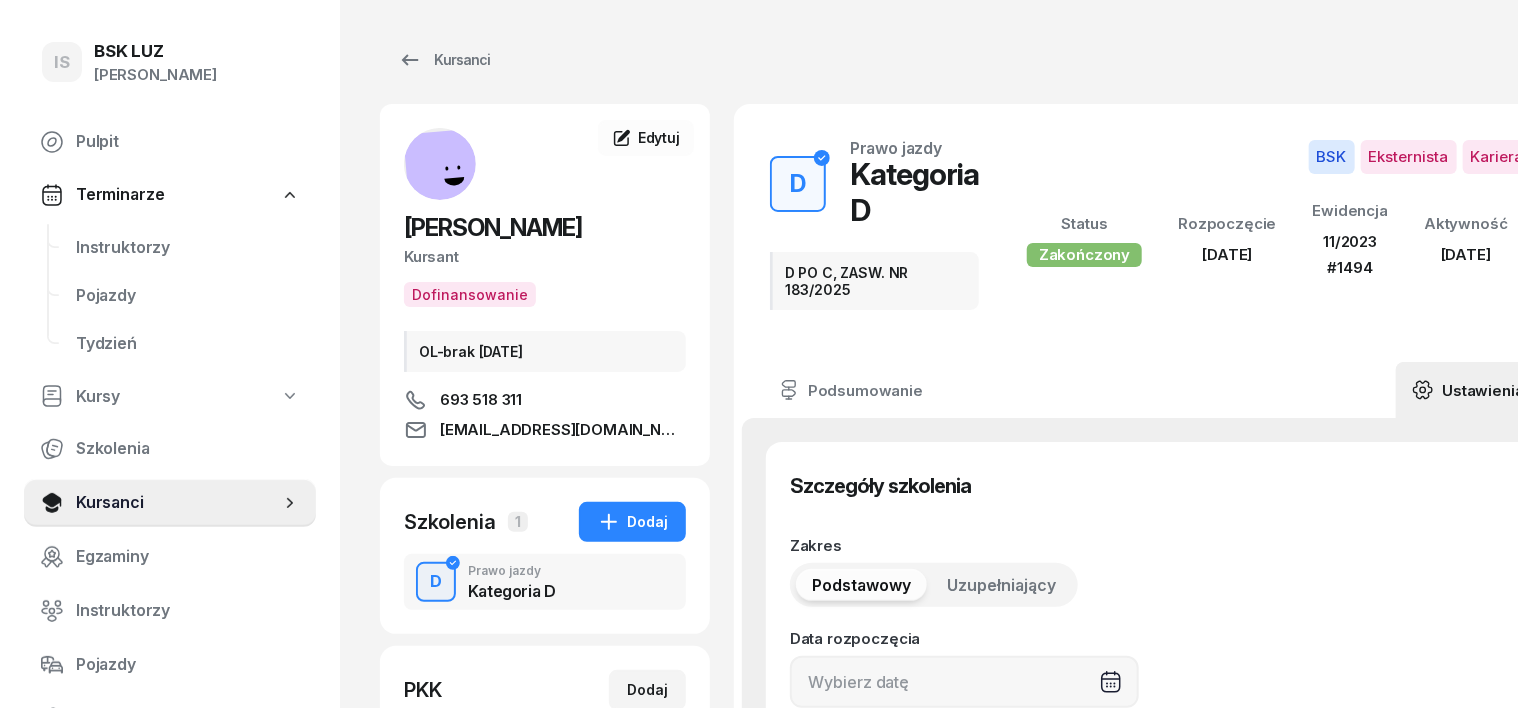 type on "[DATE]" 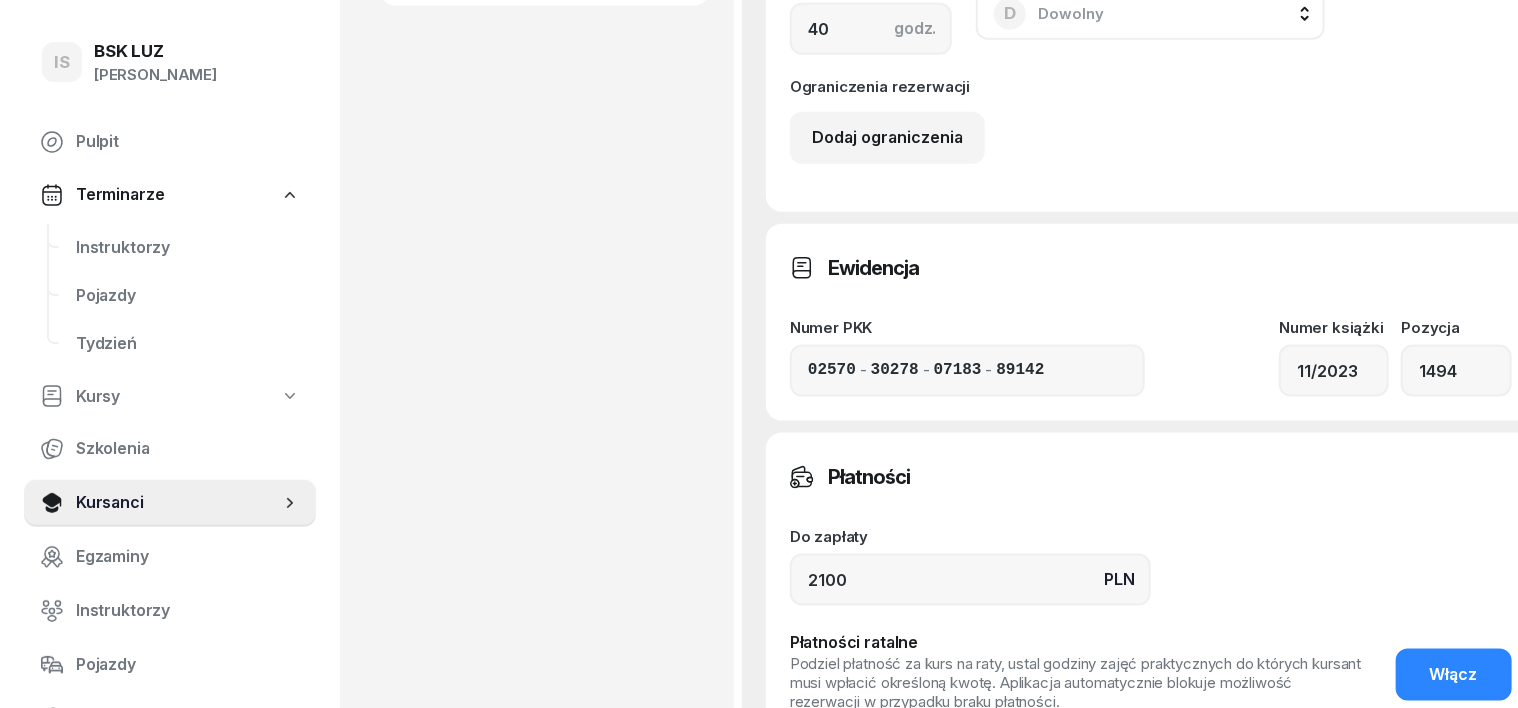 scroll, scrollTop: 1124, scrollLeft: 0, axis: vertical 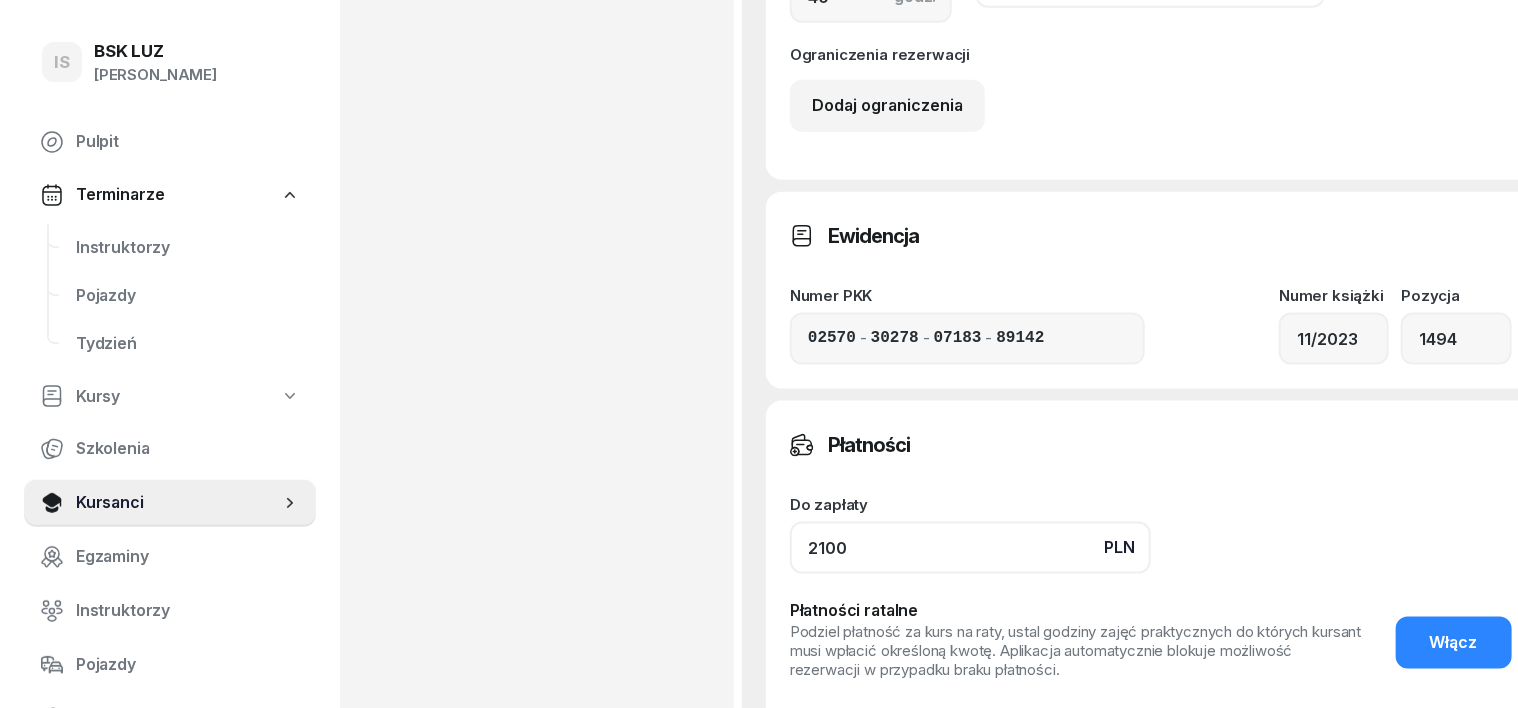 click on "2100" 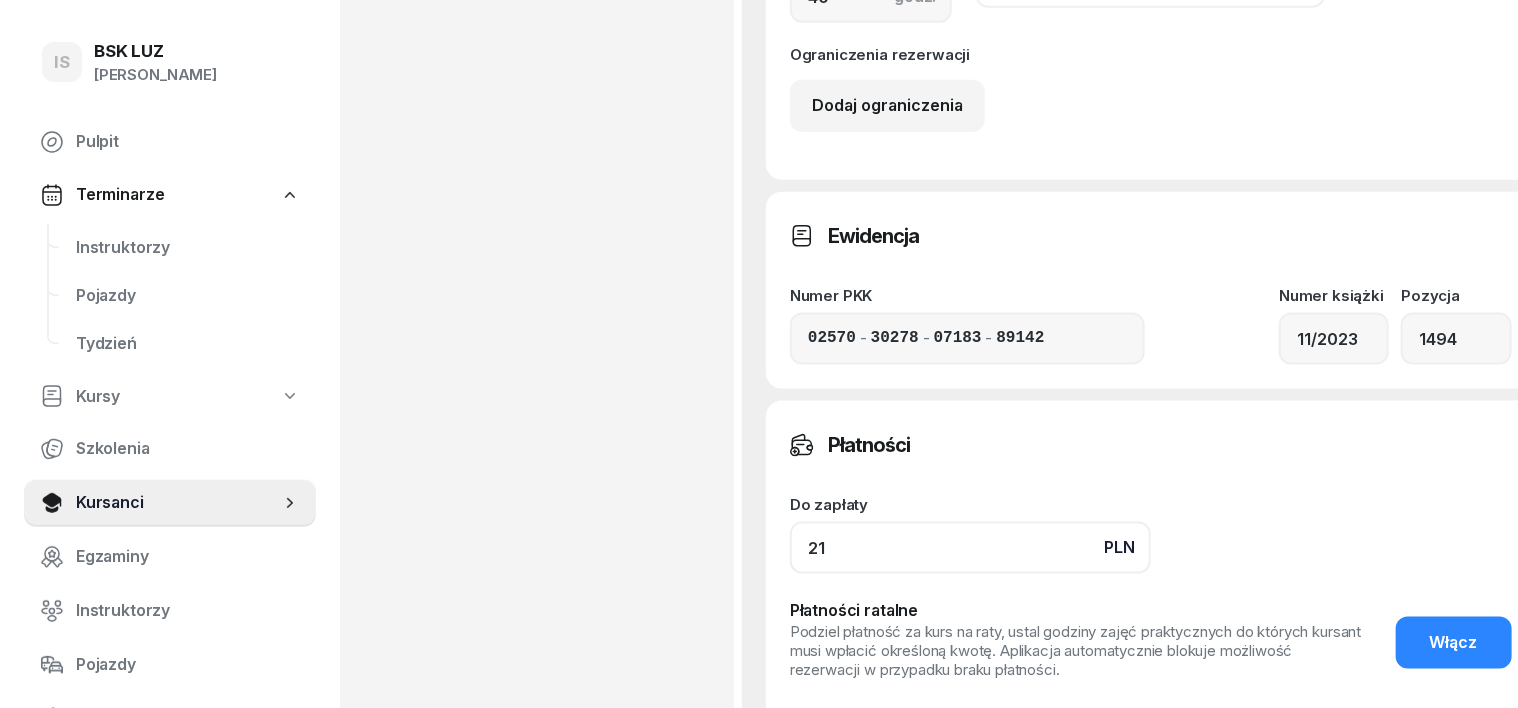 type on "2" 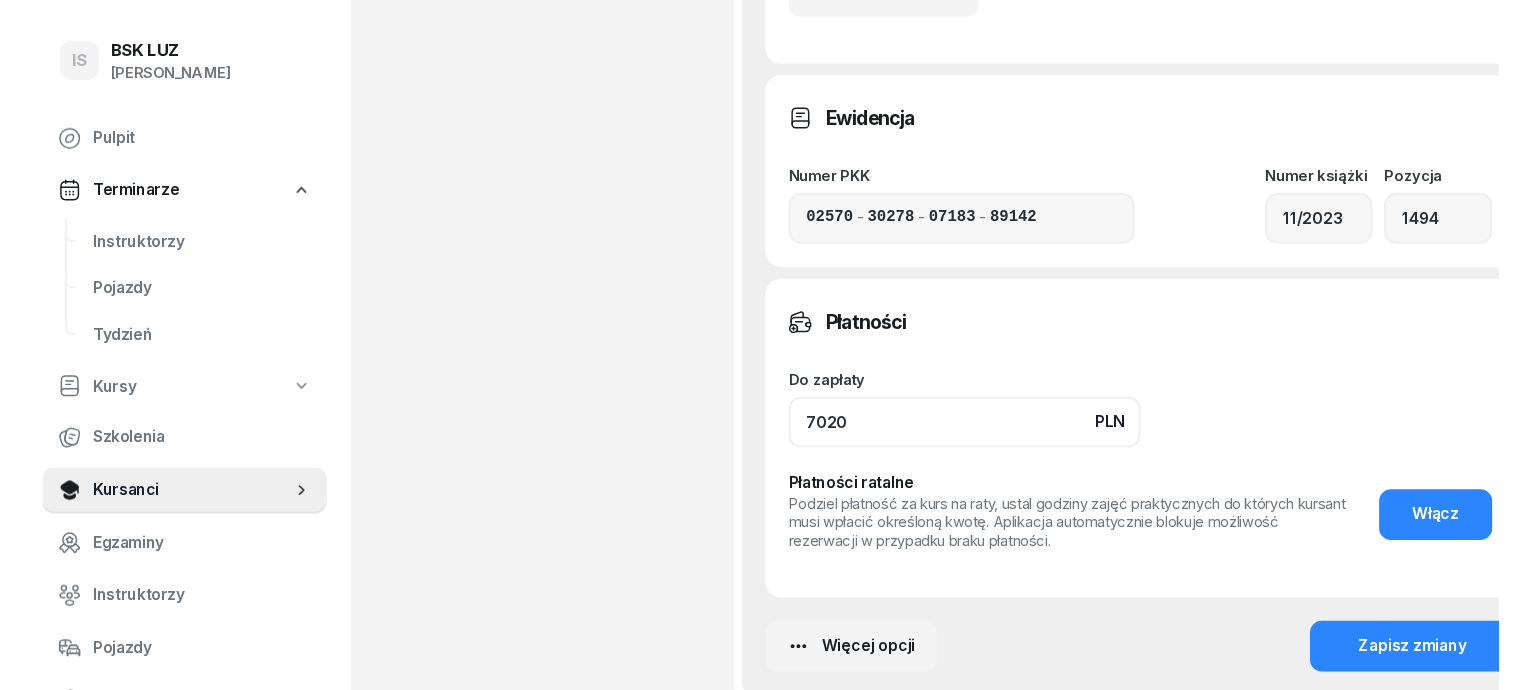 scroll, scrollTop: 1375, scrollLeft: 0, axis: vertical 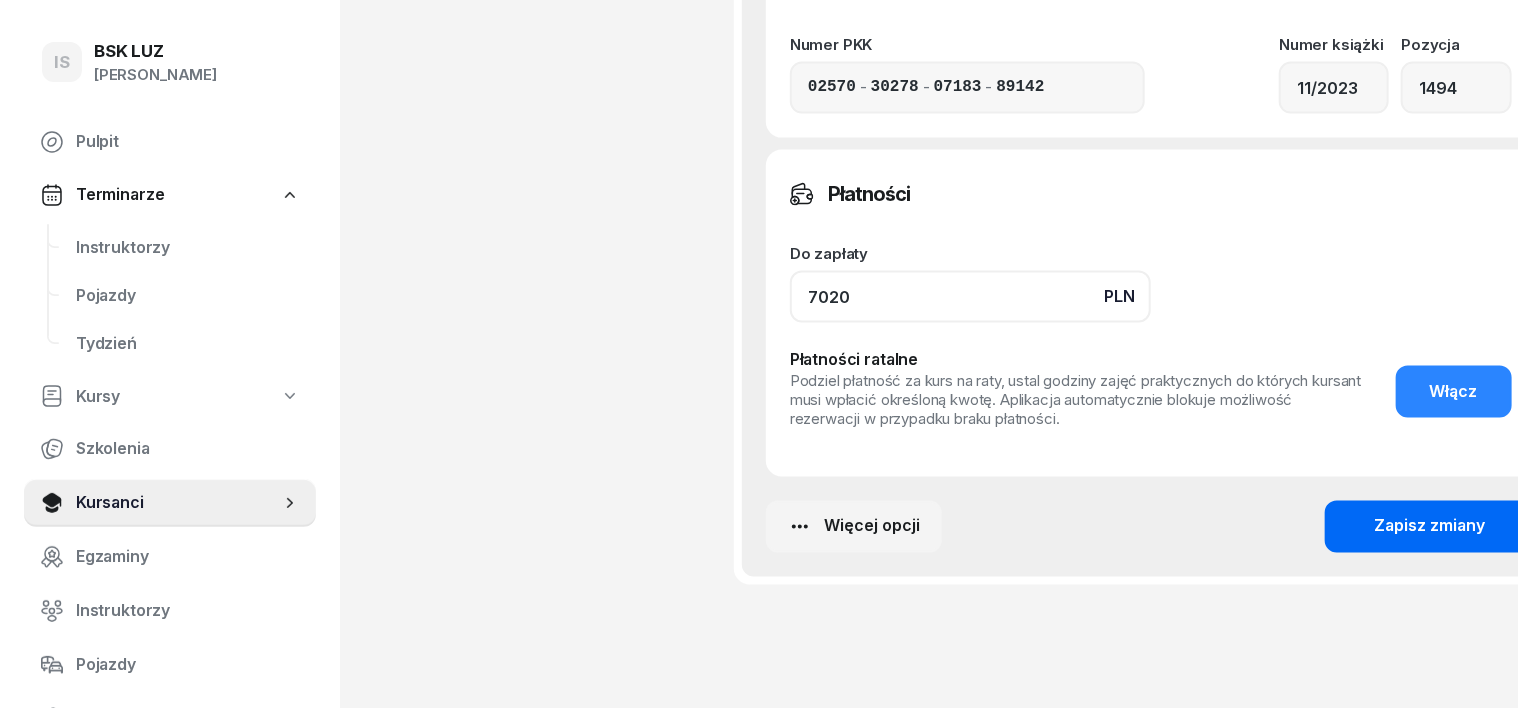 type on "7020" 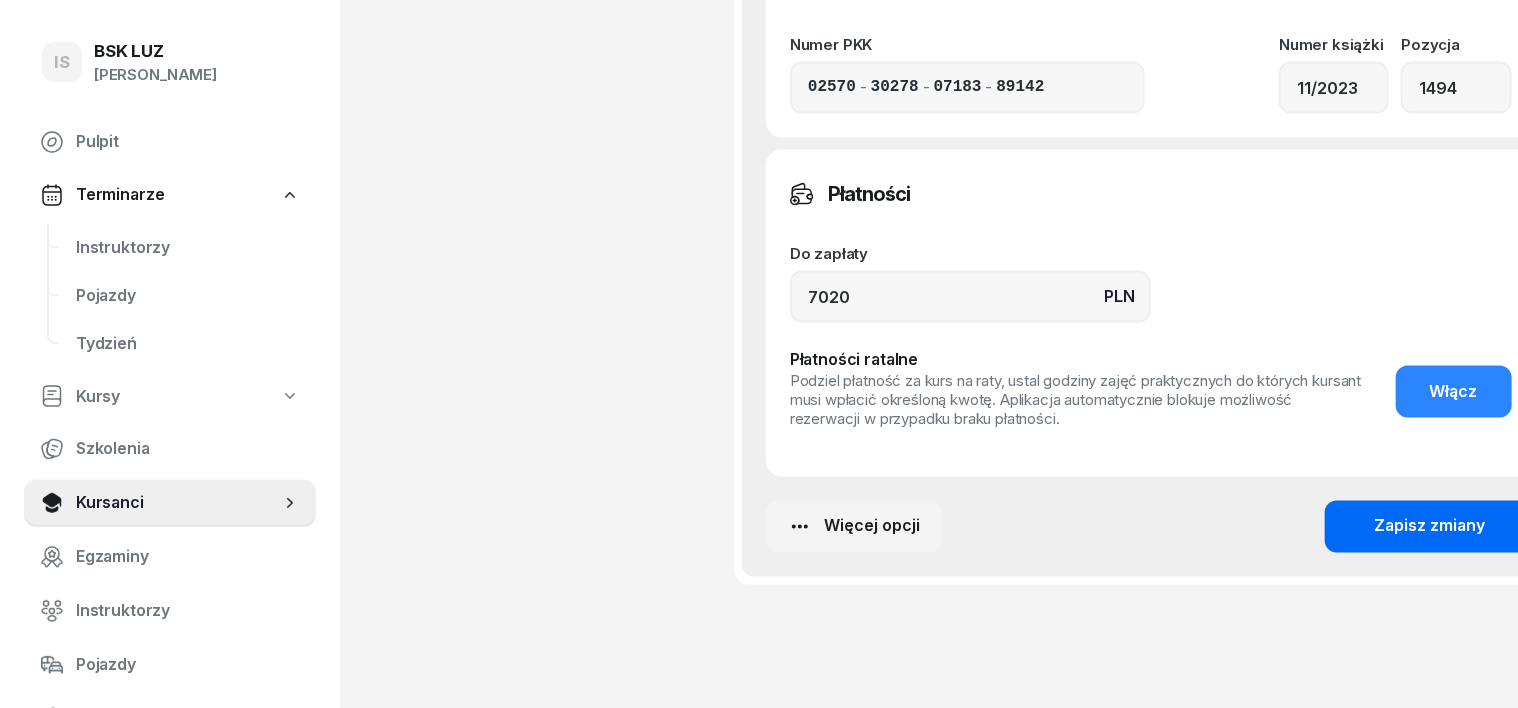 click on "Zapisz zmiany" 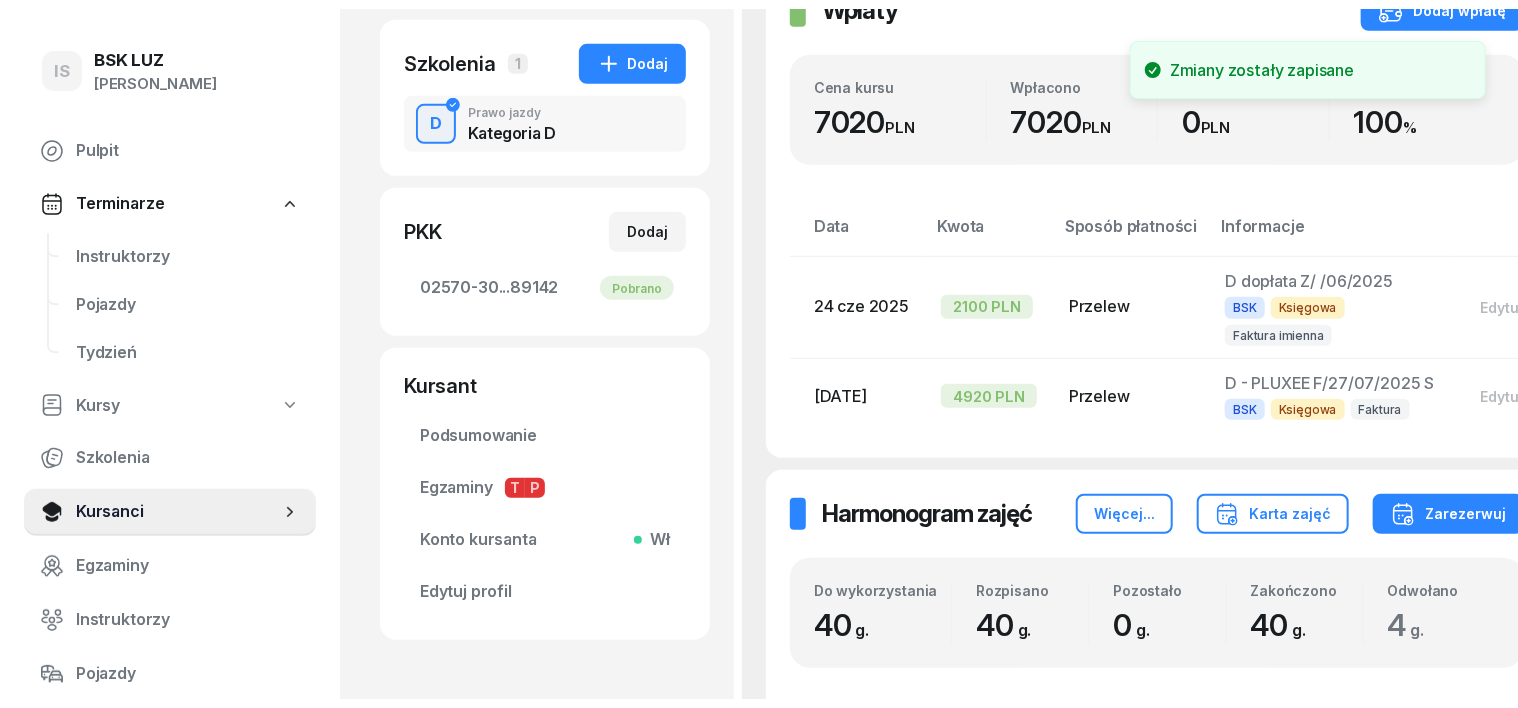 scroll, scrollTop: 0, scrollLeft: 0, axis: both 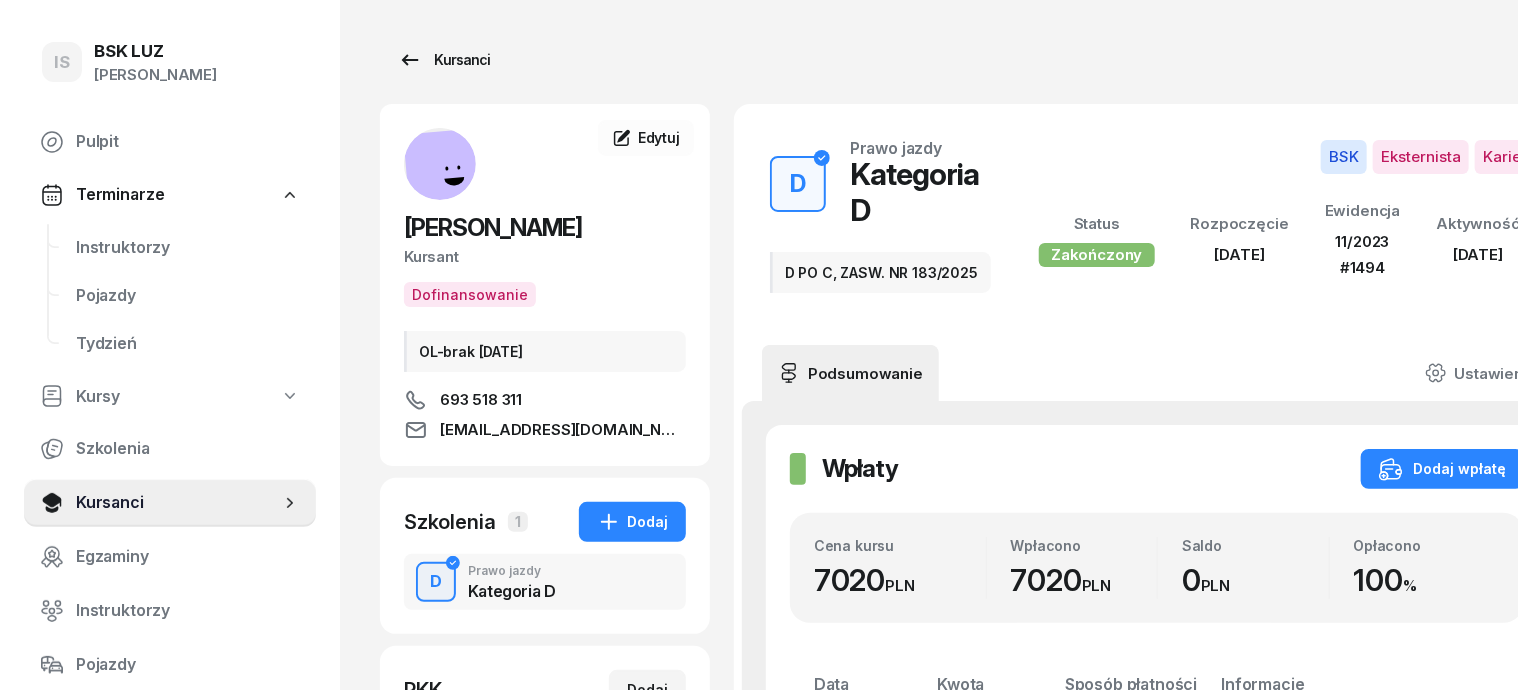 click on "Kursanci" at bounding box center (444, 60) 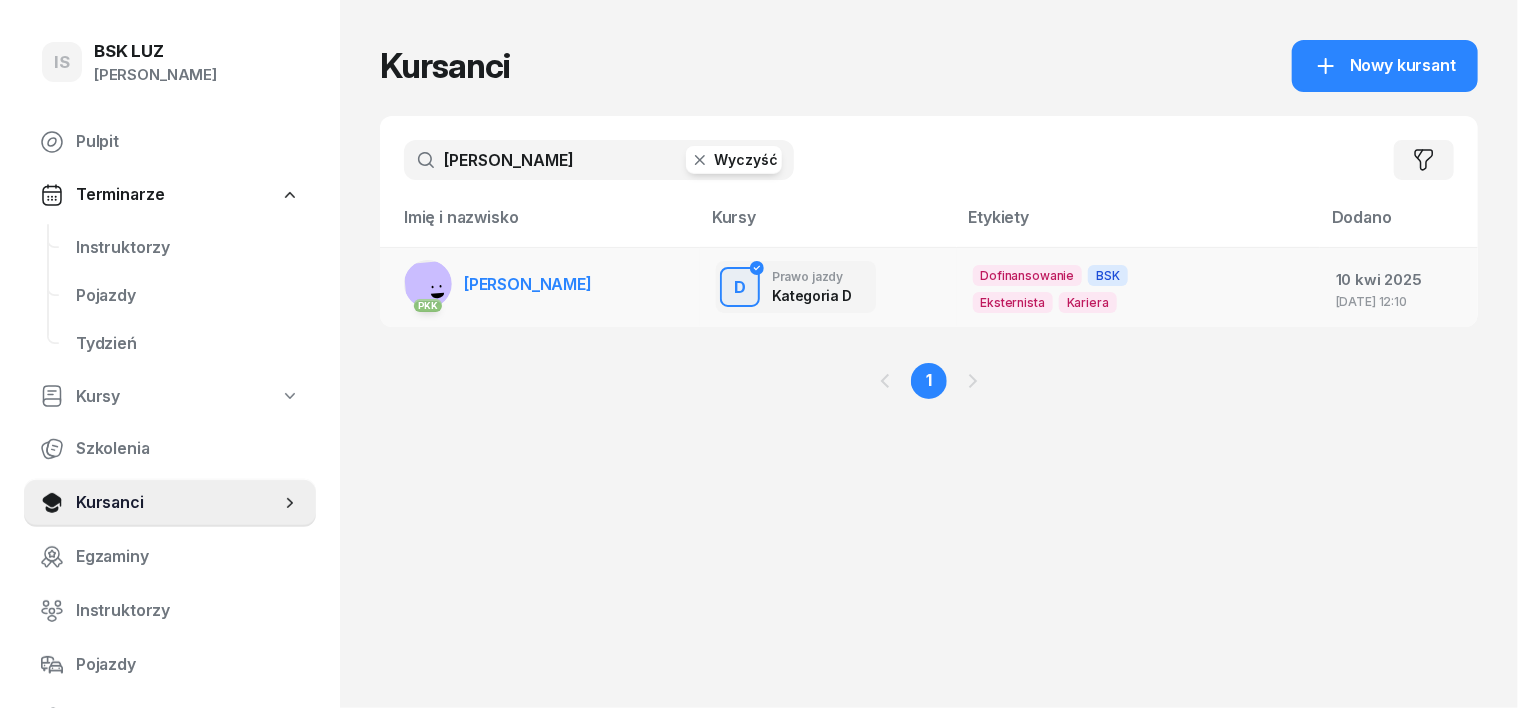 click 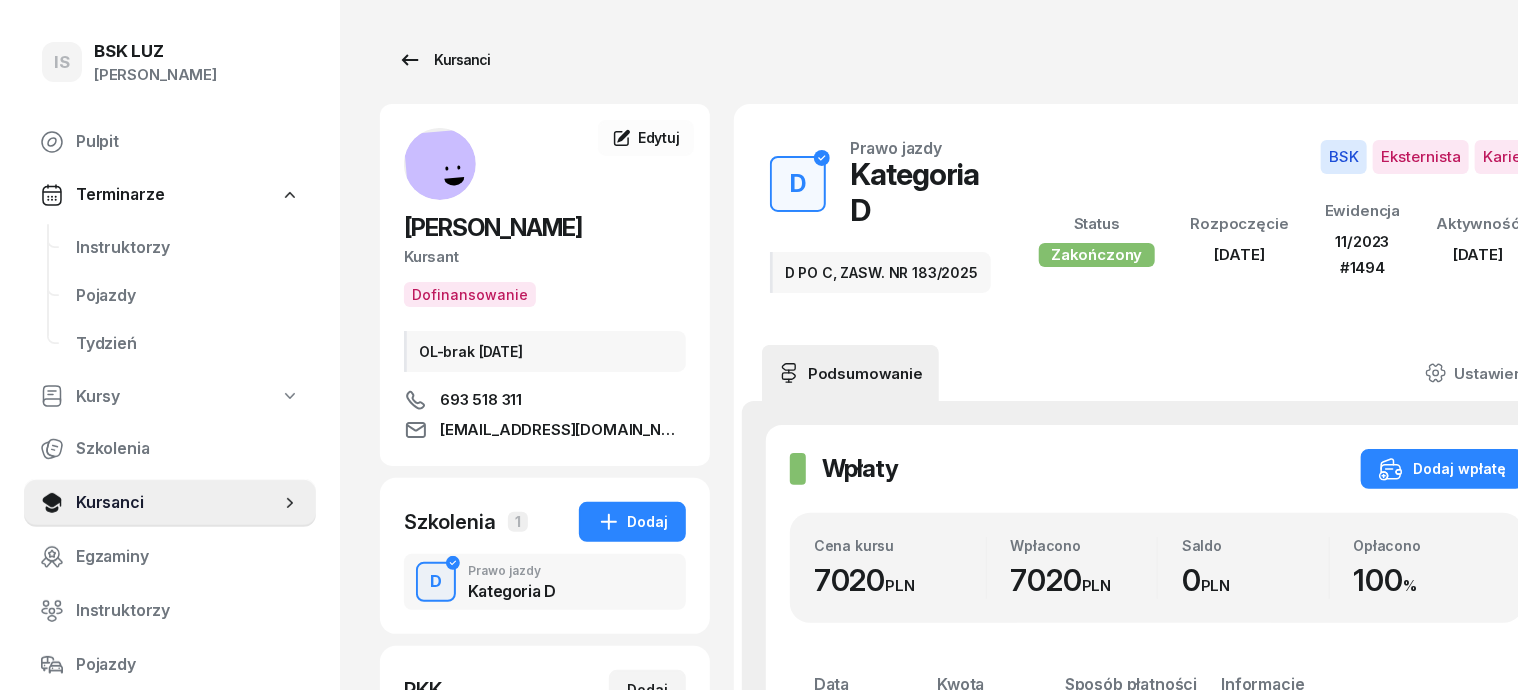 click on "Kursanci" at bounding box center [444, 60] 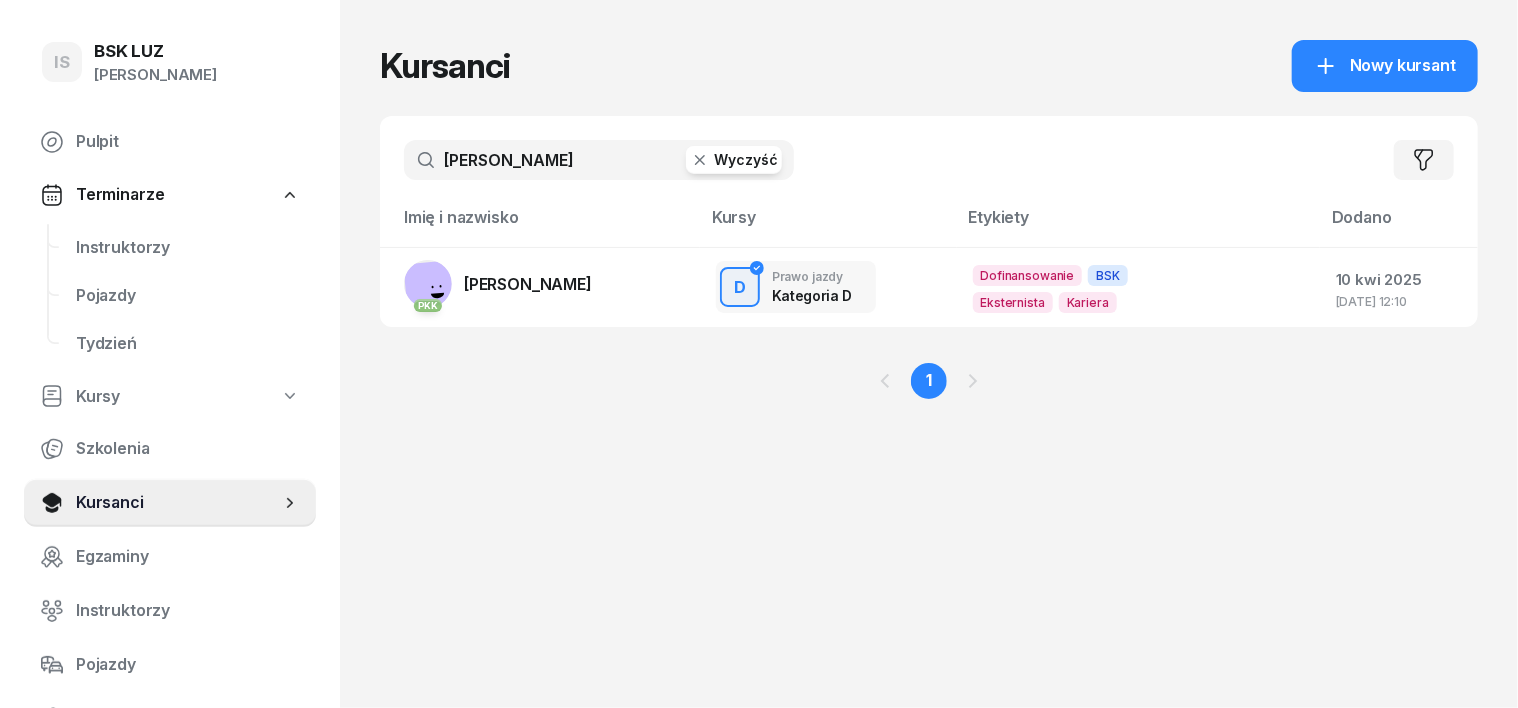 click 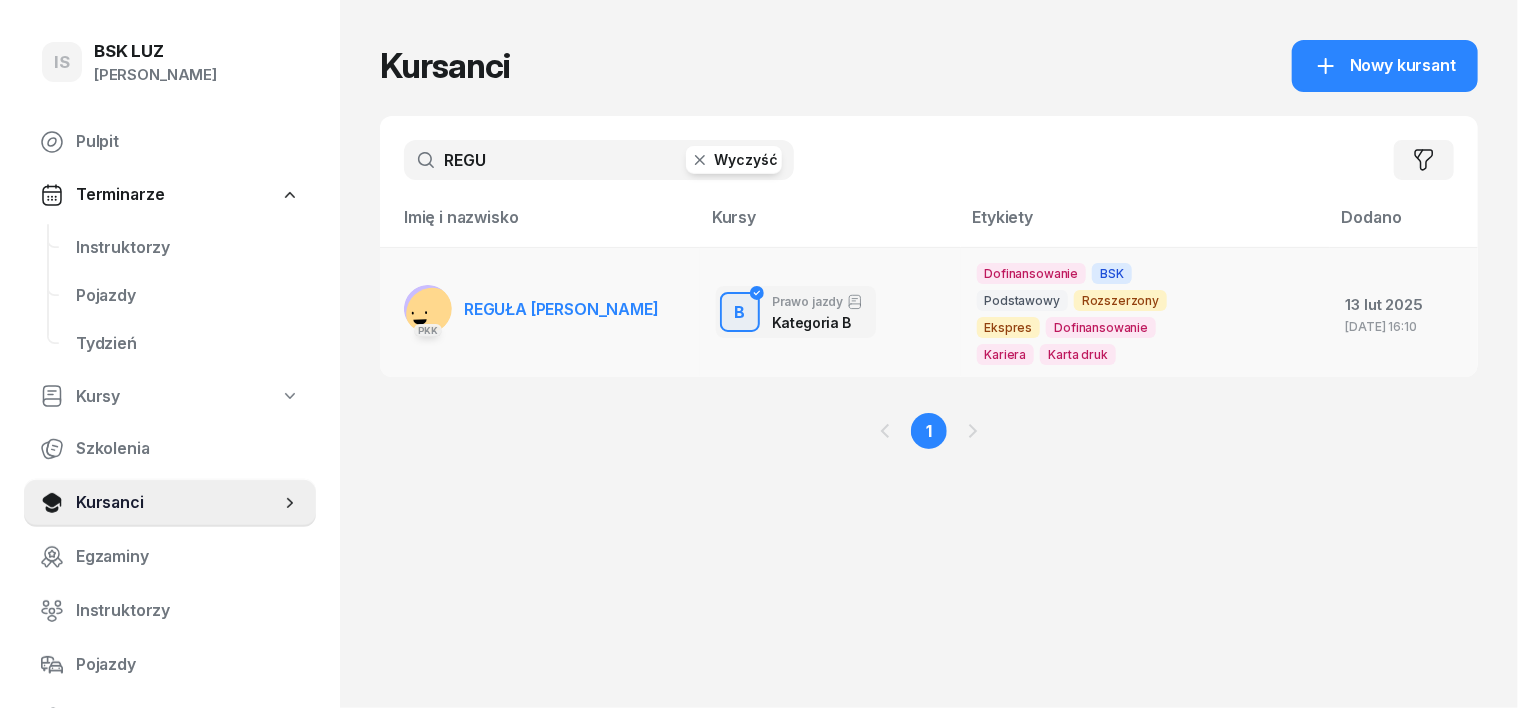 type on "REGU" 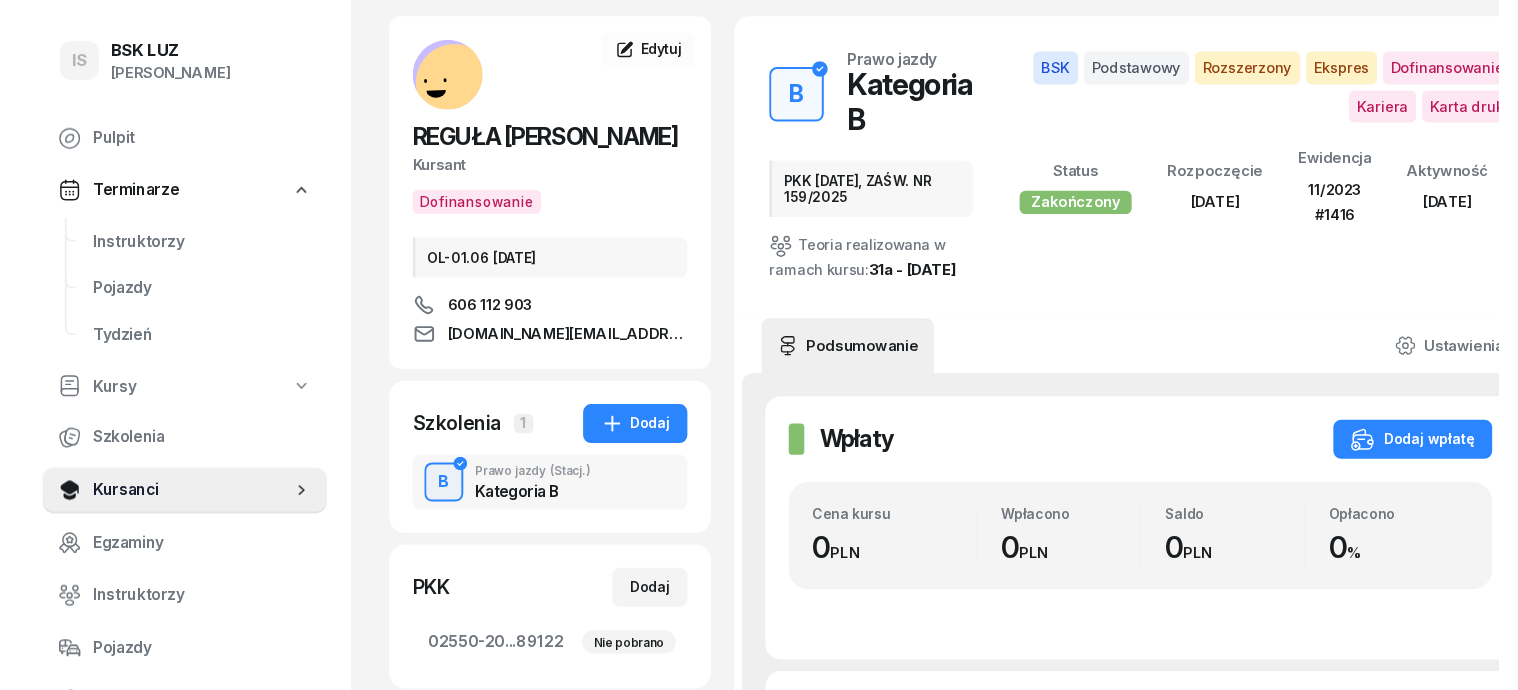 scroll, scrollTop: 250, scrollLeft: 0, axis: vertical 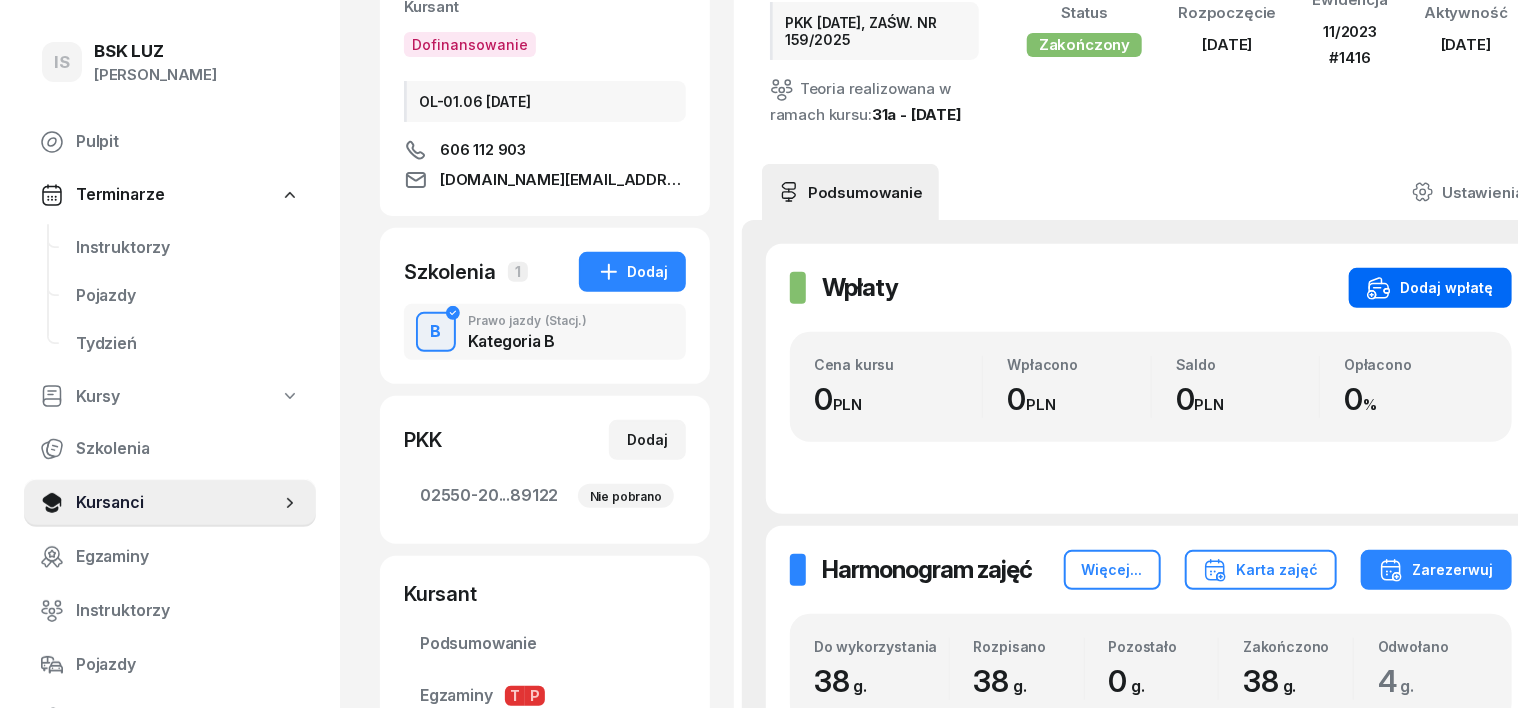 click on "Dodaj wpłatę" at bounding box center (1430, 288) 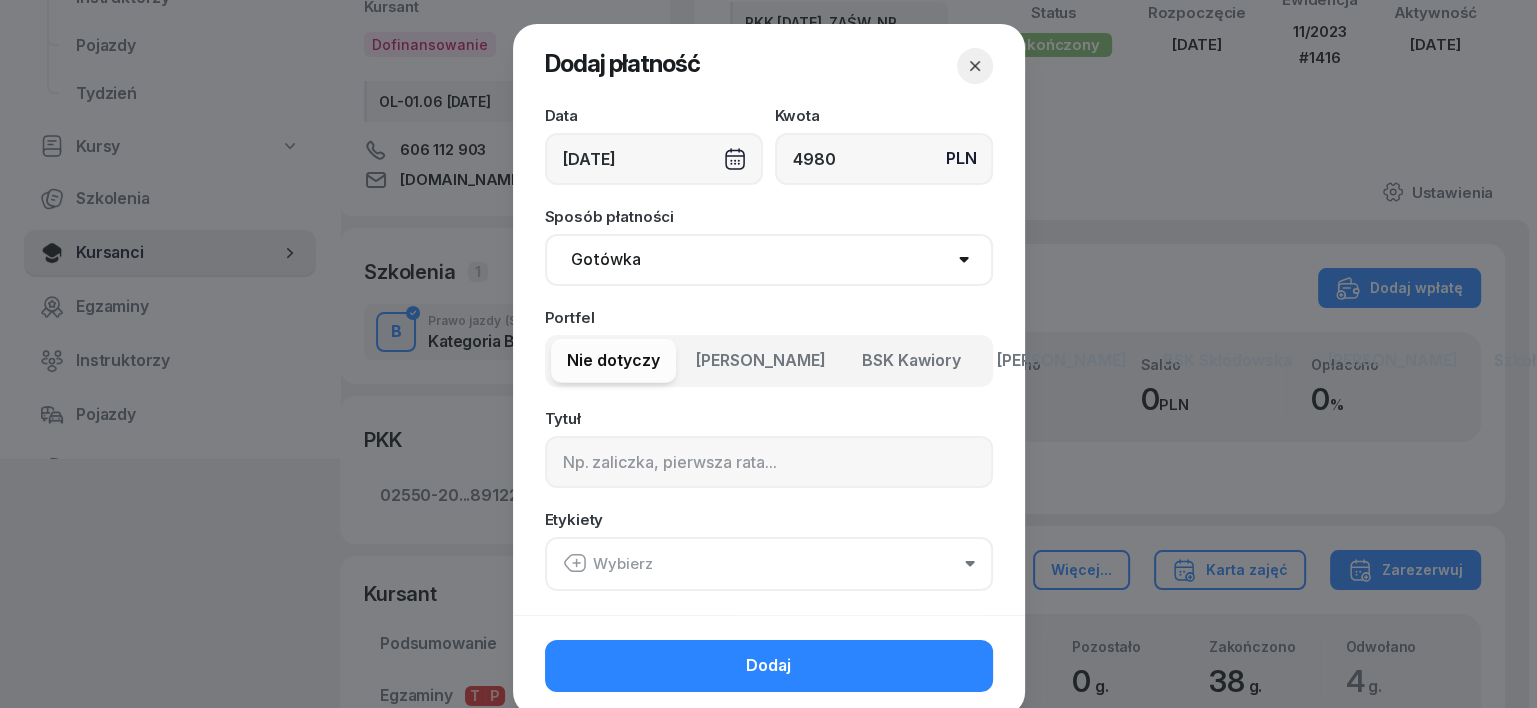 type on "4980" 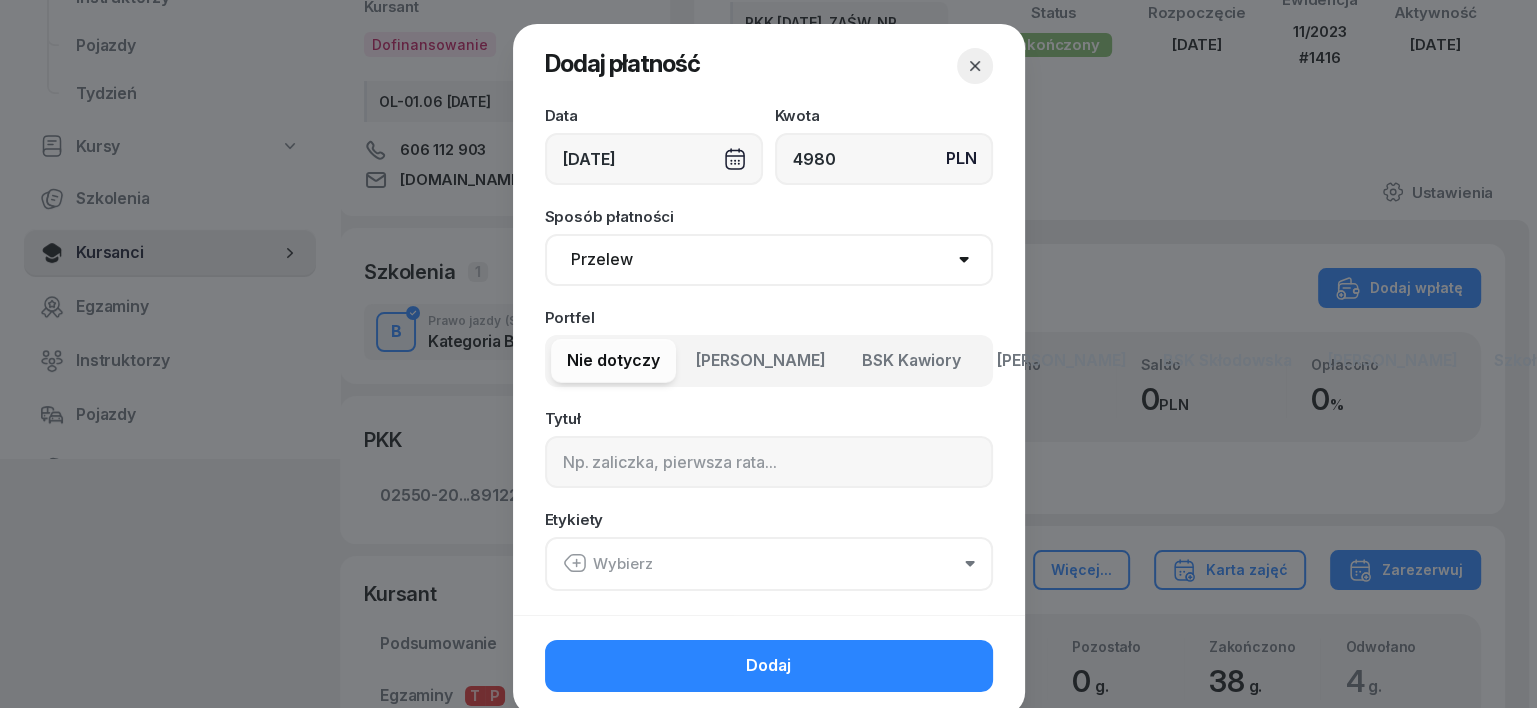 click on "Gotówka Karta Przelew Płatności online BLIK" at bounding box center [769, 260] 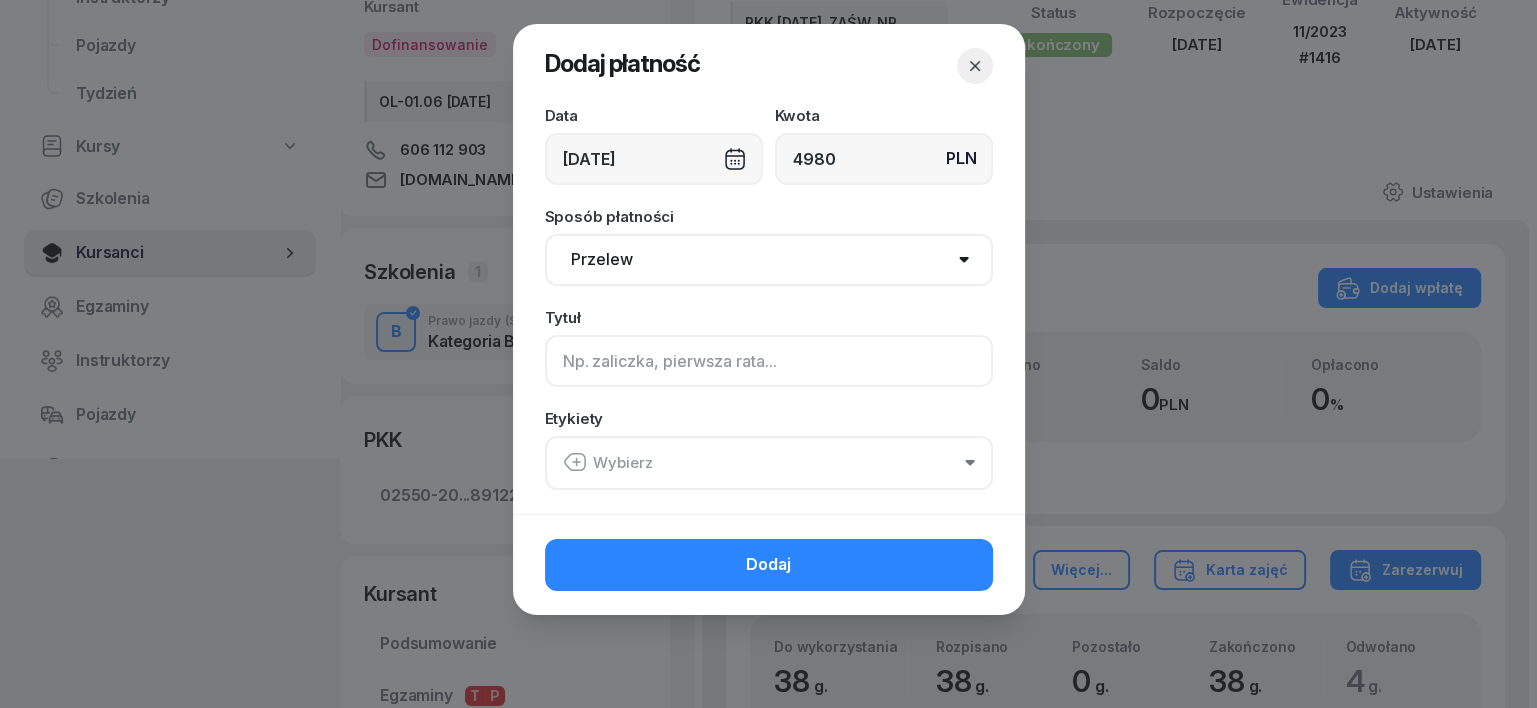 click 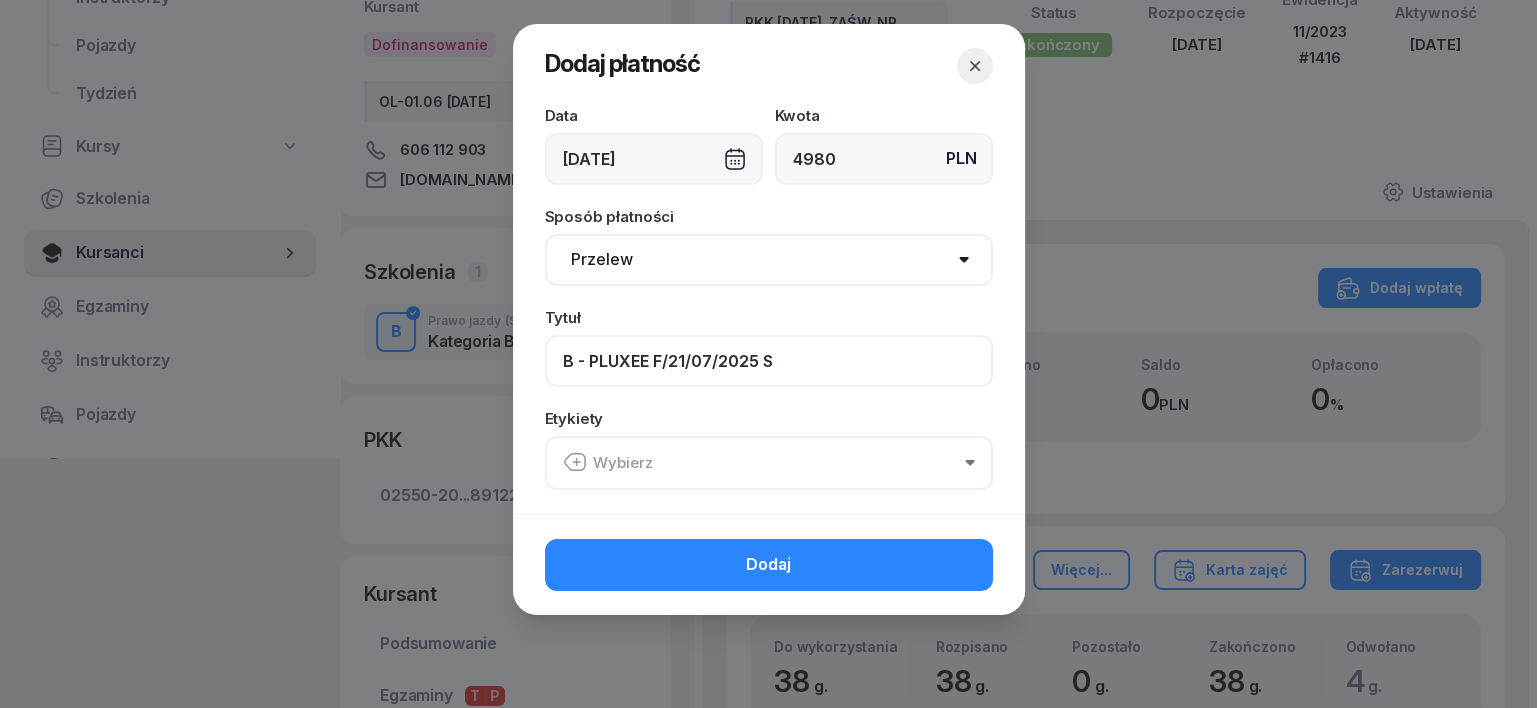 type on "B - PLUXEE F/21/07/2025 S" 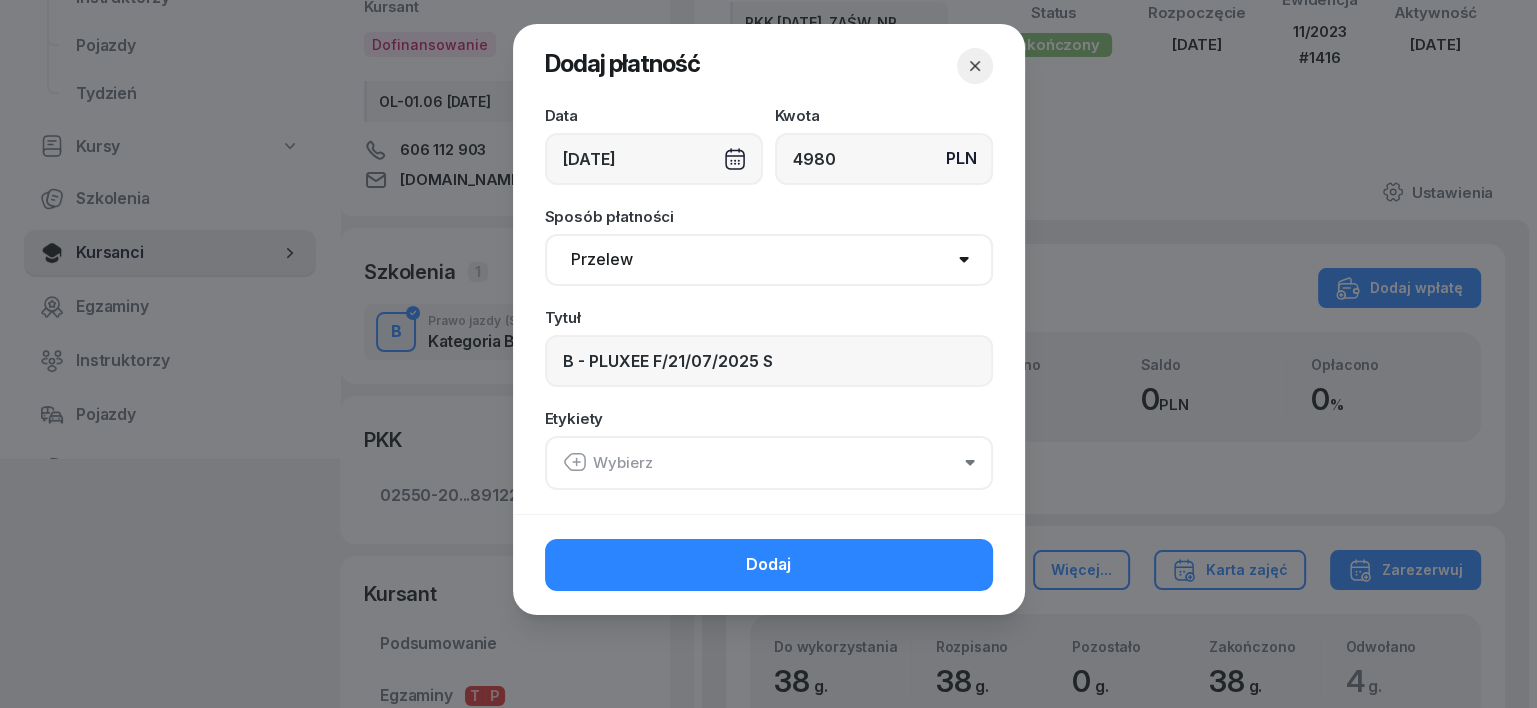 click 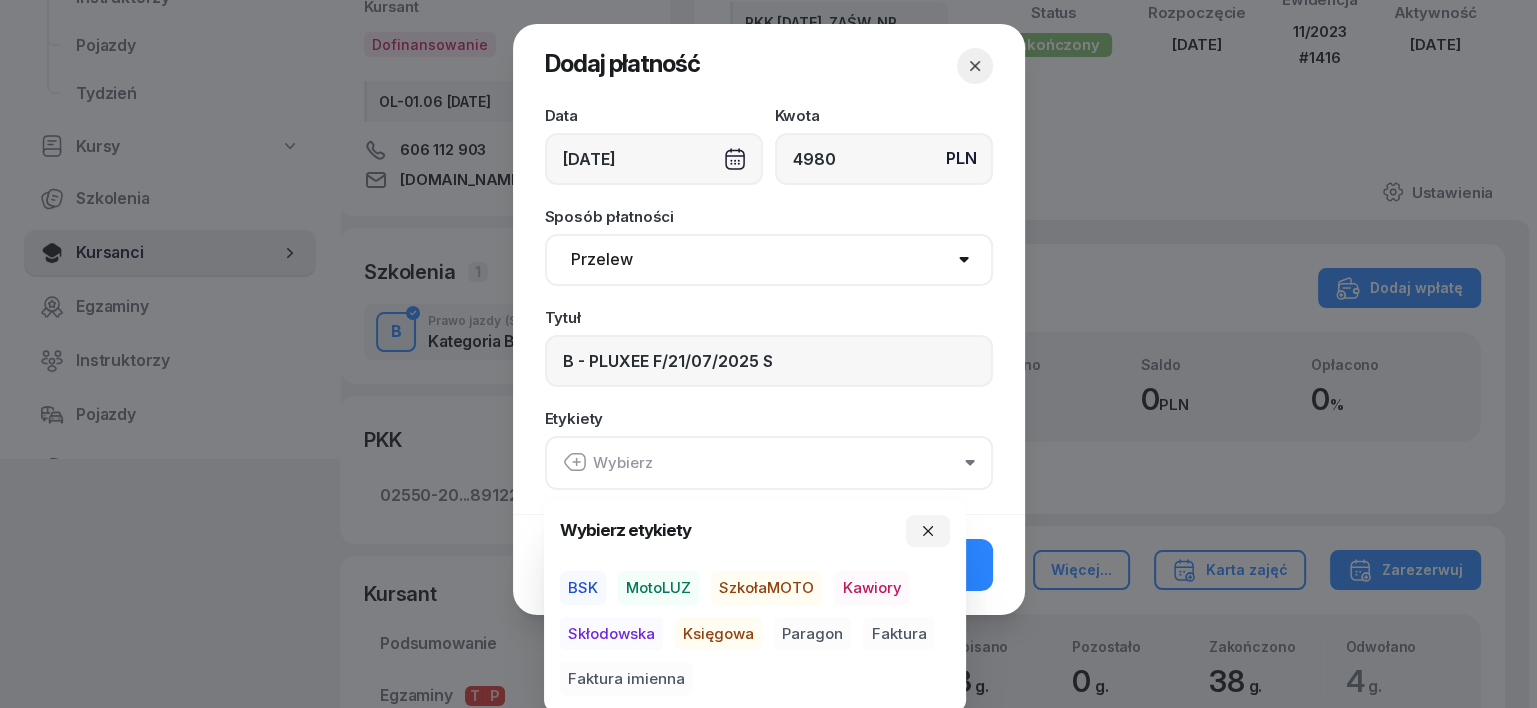 click on "BSK" at bounding box center (583, 588) 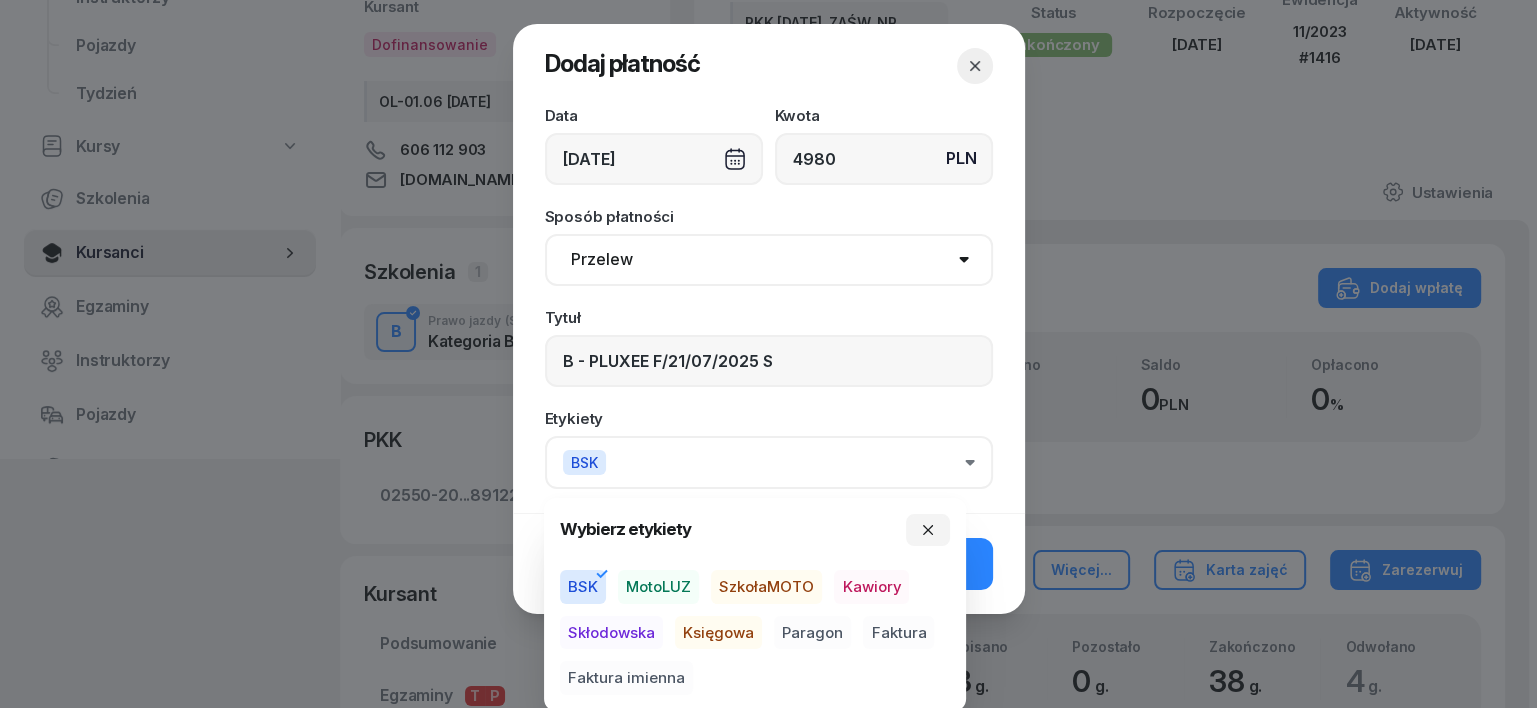 click on "Księgowa" at bounding box center (718, 633) 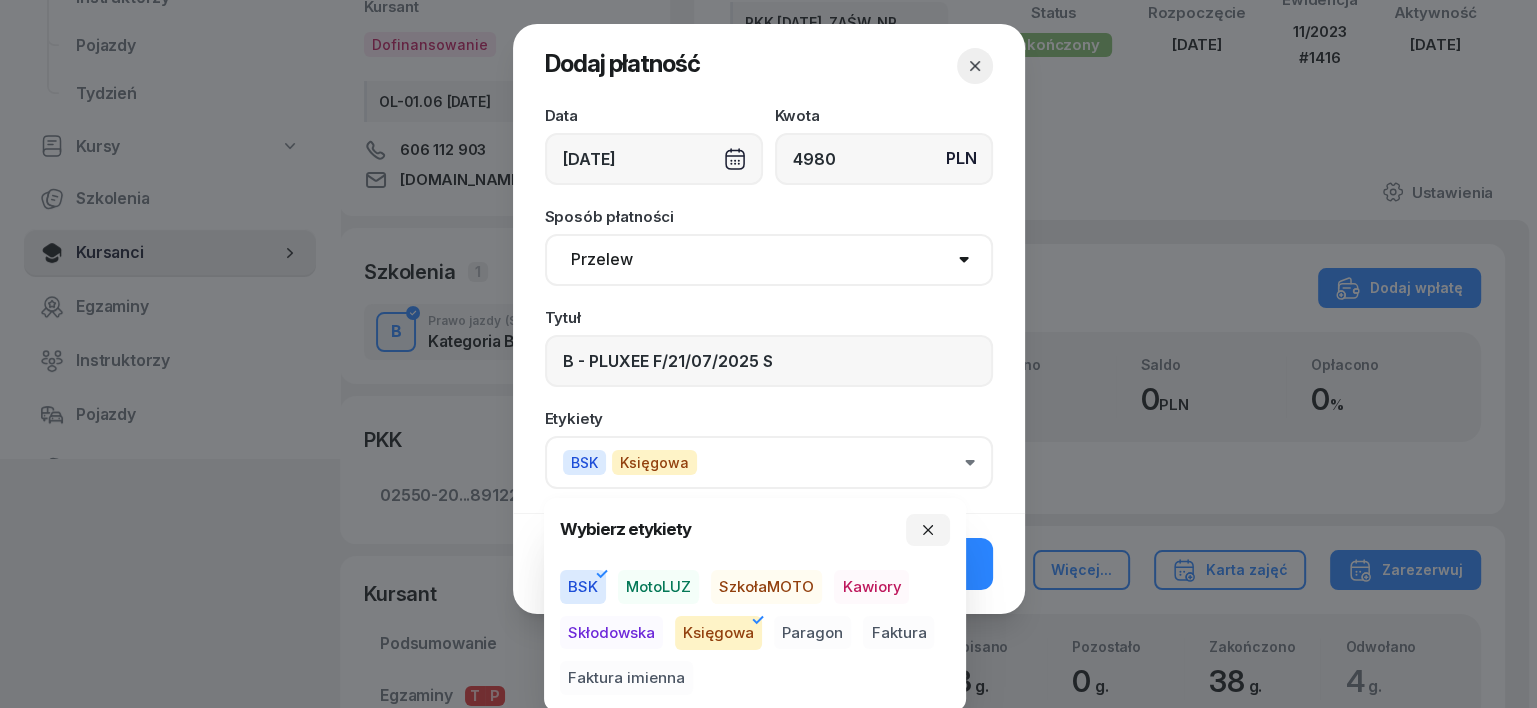click on "Faktura" at bounding box center [898, 633] 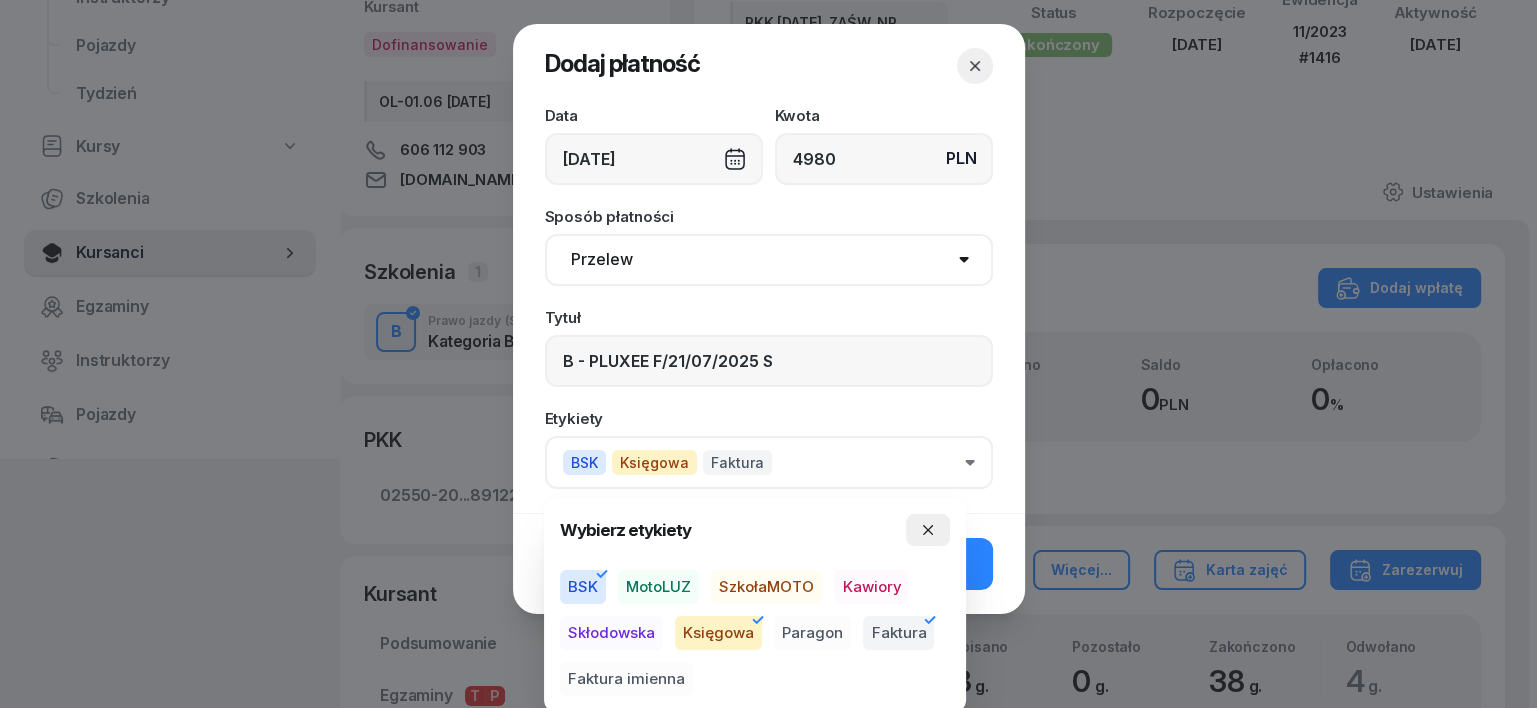 drag, startPoint x: 924, startPoint y: 523, endPoint x: 927, endPoint y: 545, distance: 22.203604 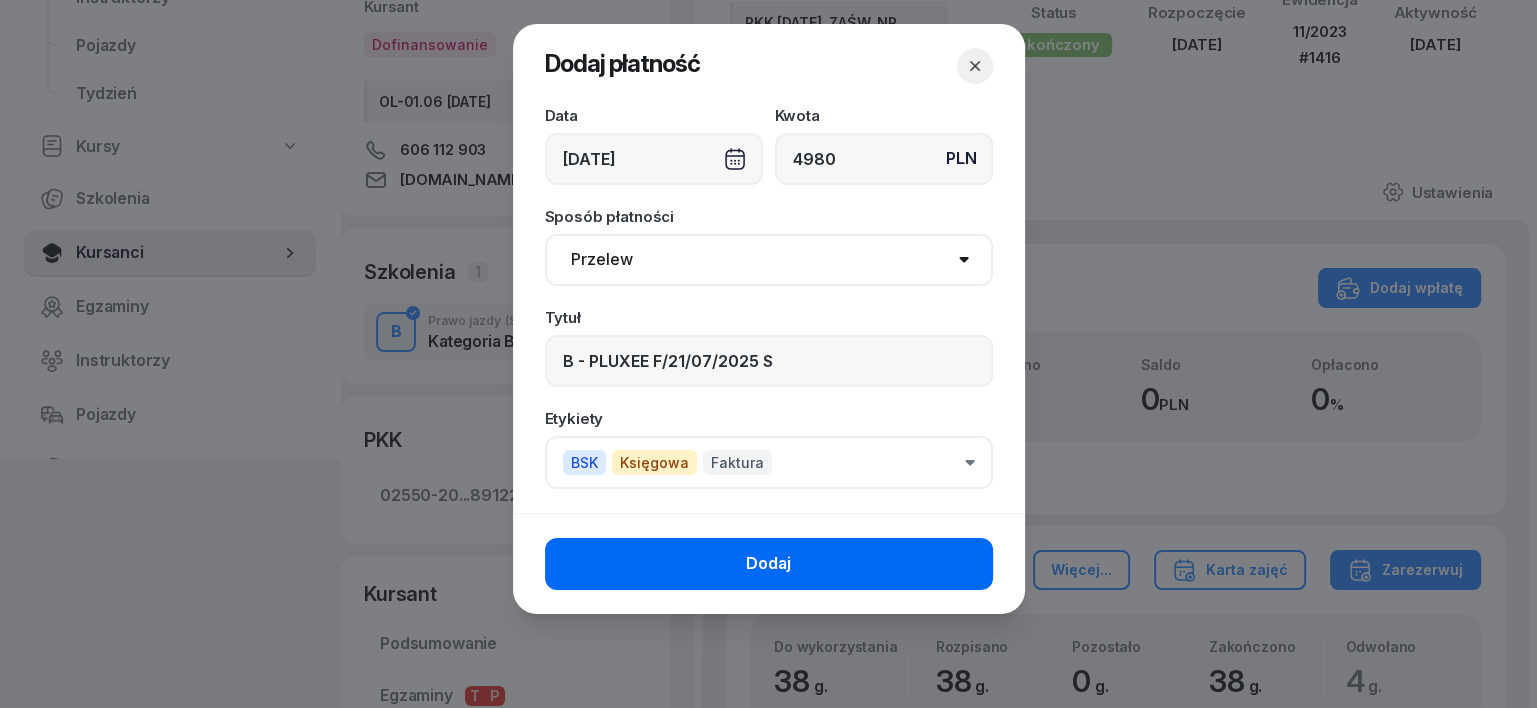 click on "Dodaj" 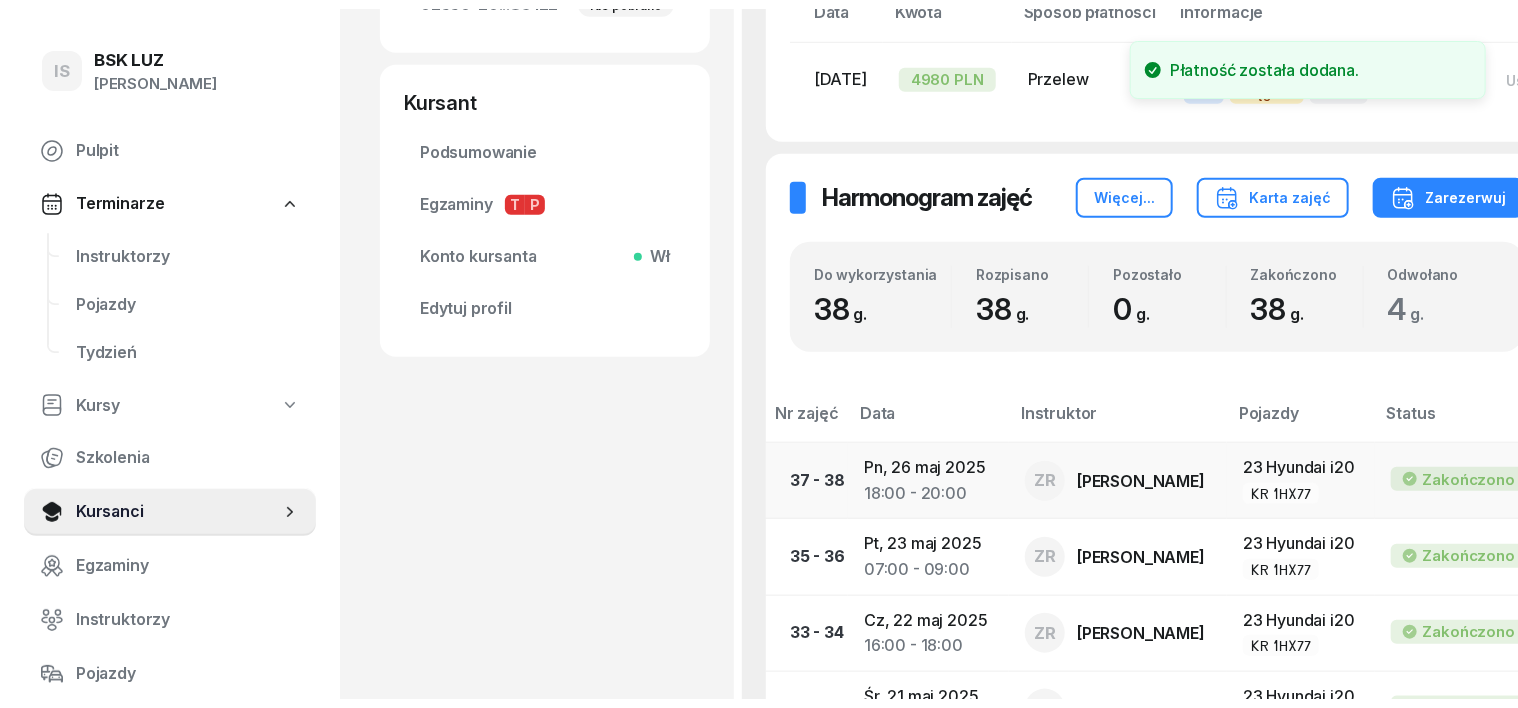 scroll, scrollTop: 250, scrollLeft: 0, axis: vertical 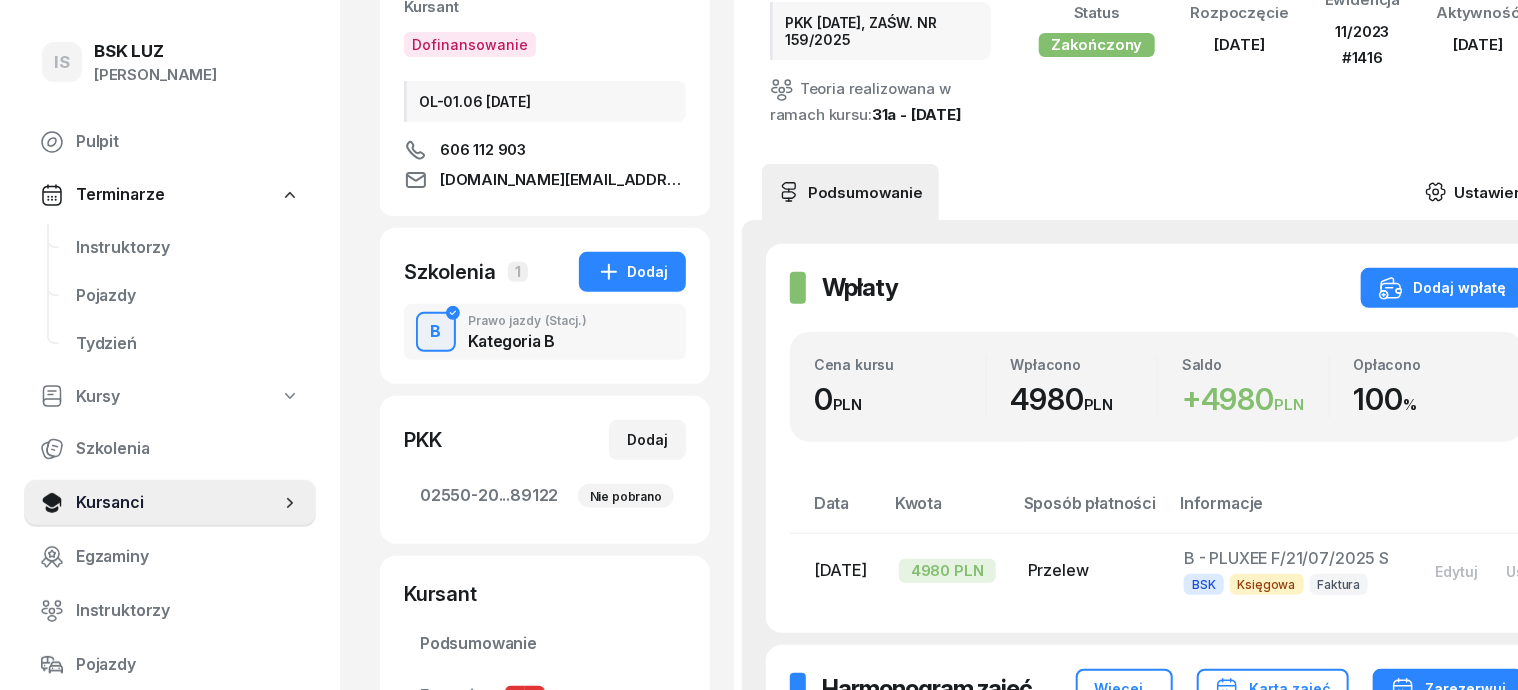 click 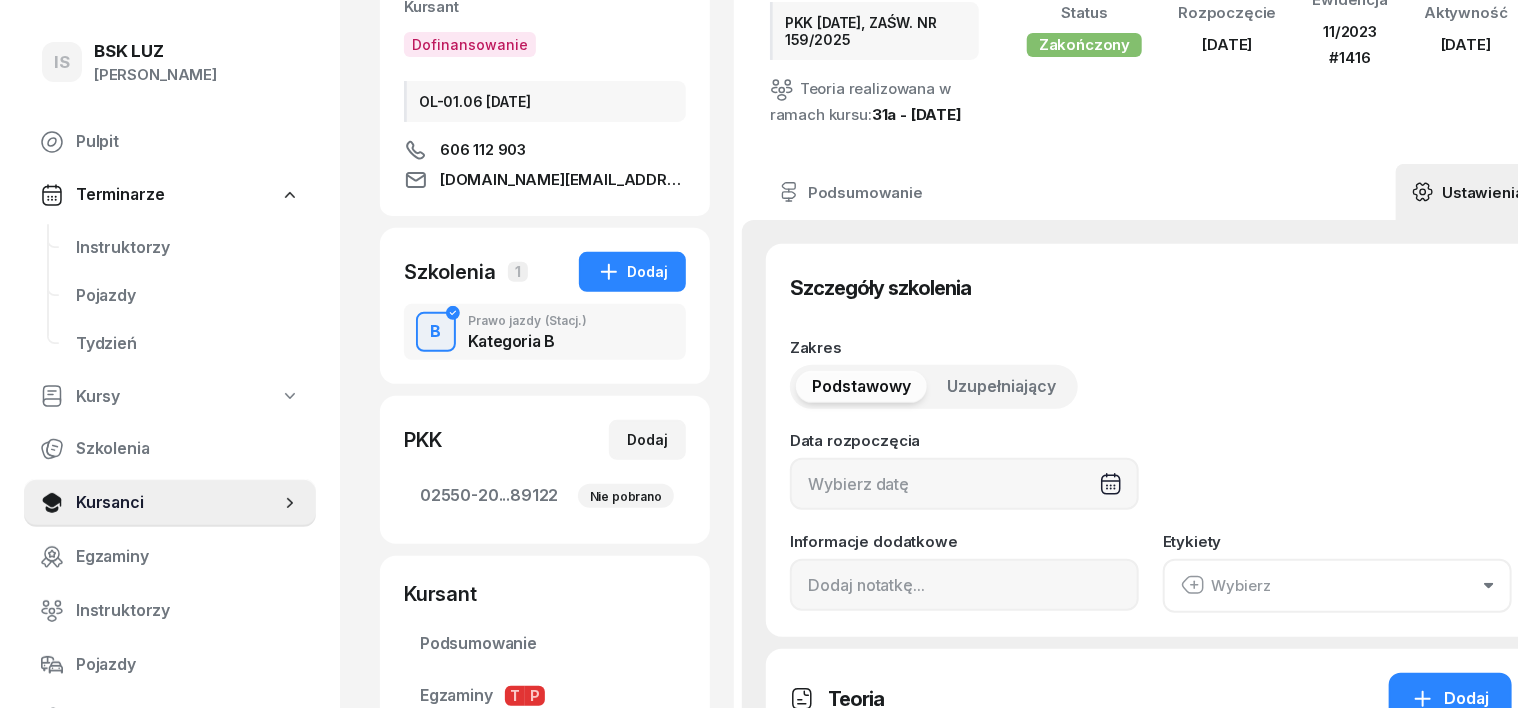 type on "[DATE]" 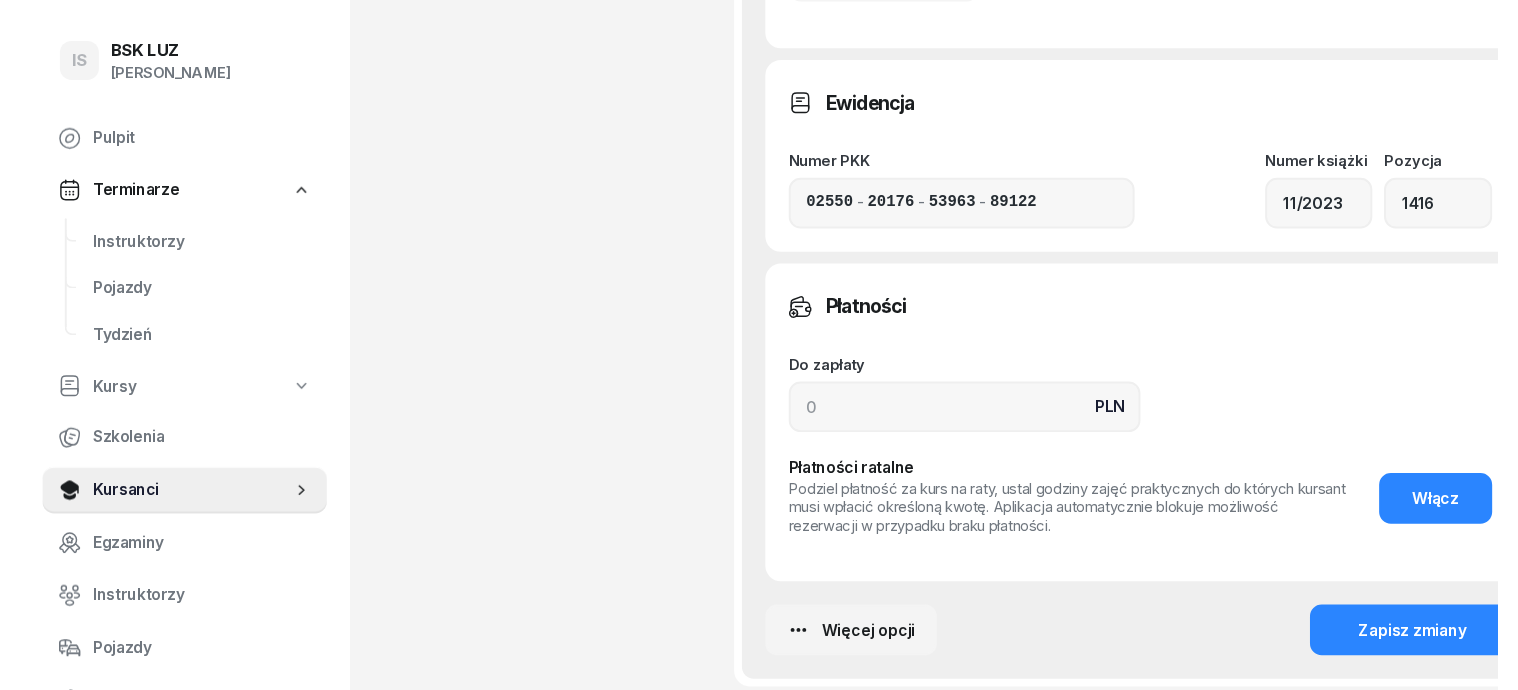scroll, scrollTop: 1624, scrollLeft: 0, axis: vertical 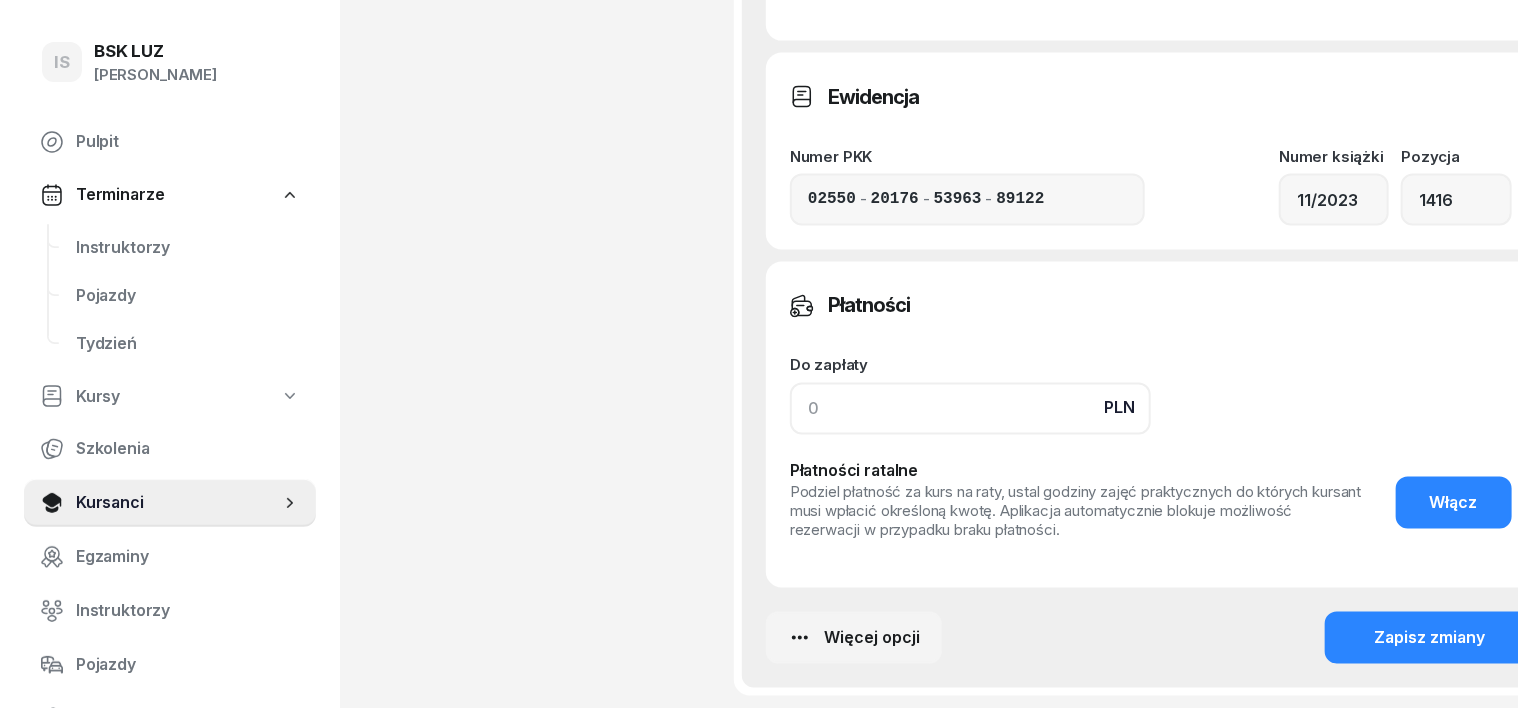 click 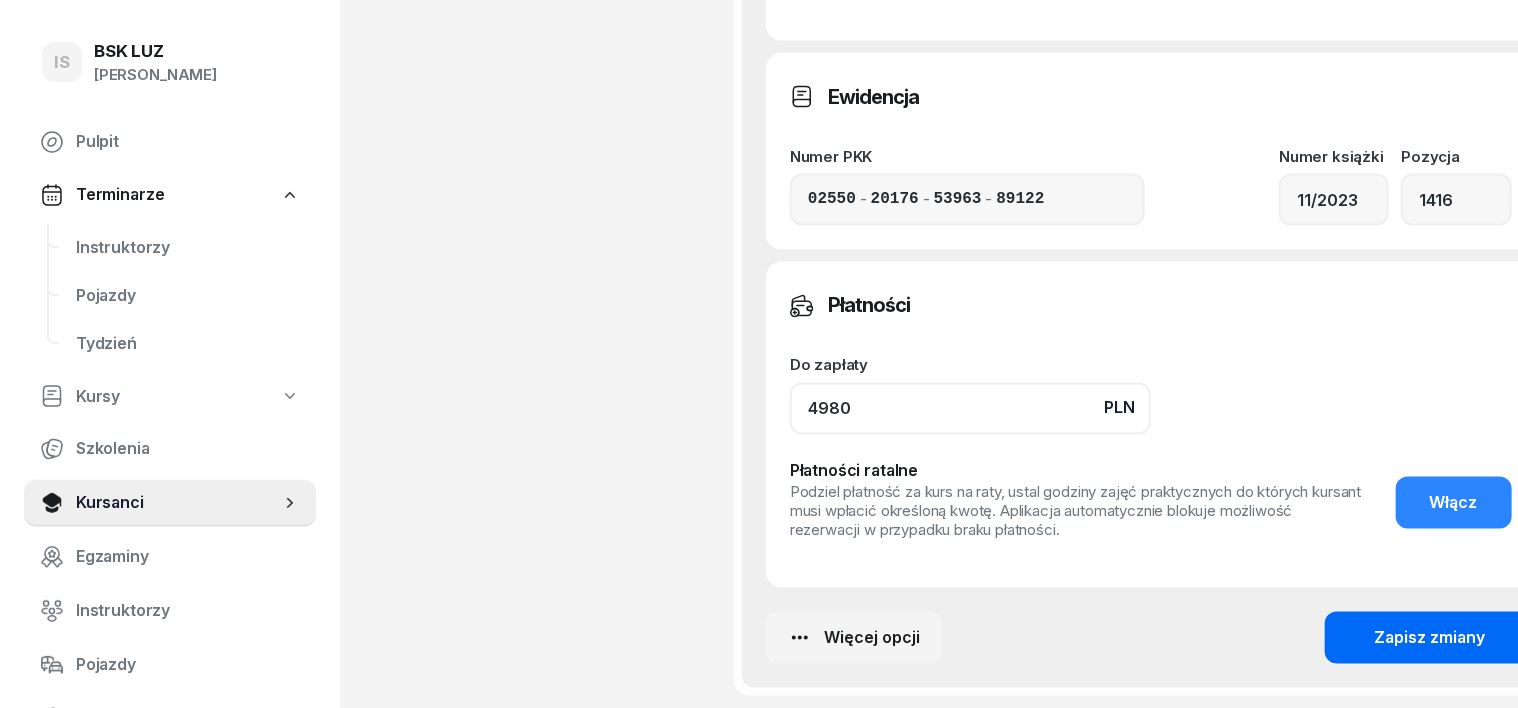 type on "4980" 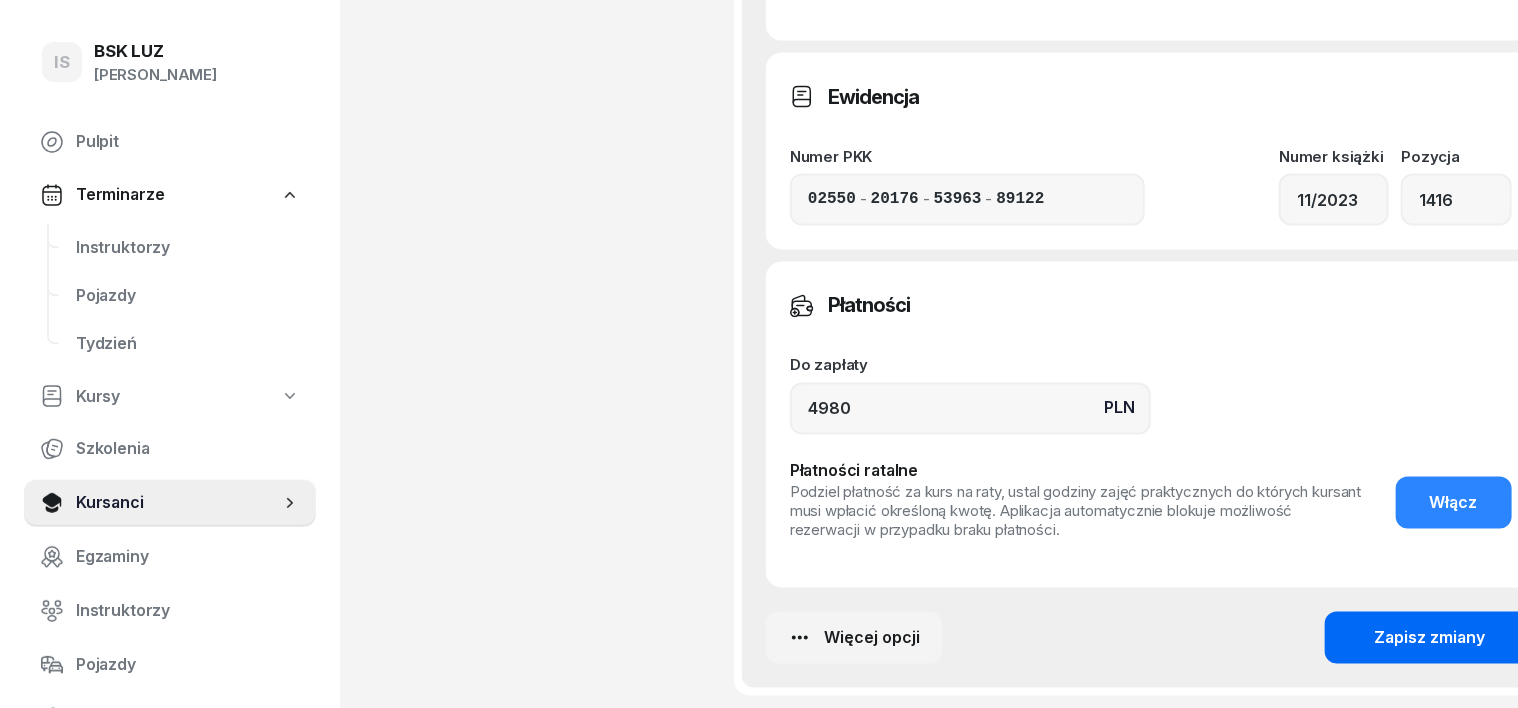 click on "Zapisz zmiany" 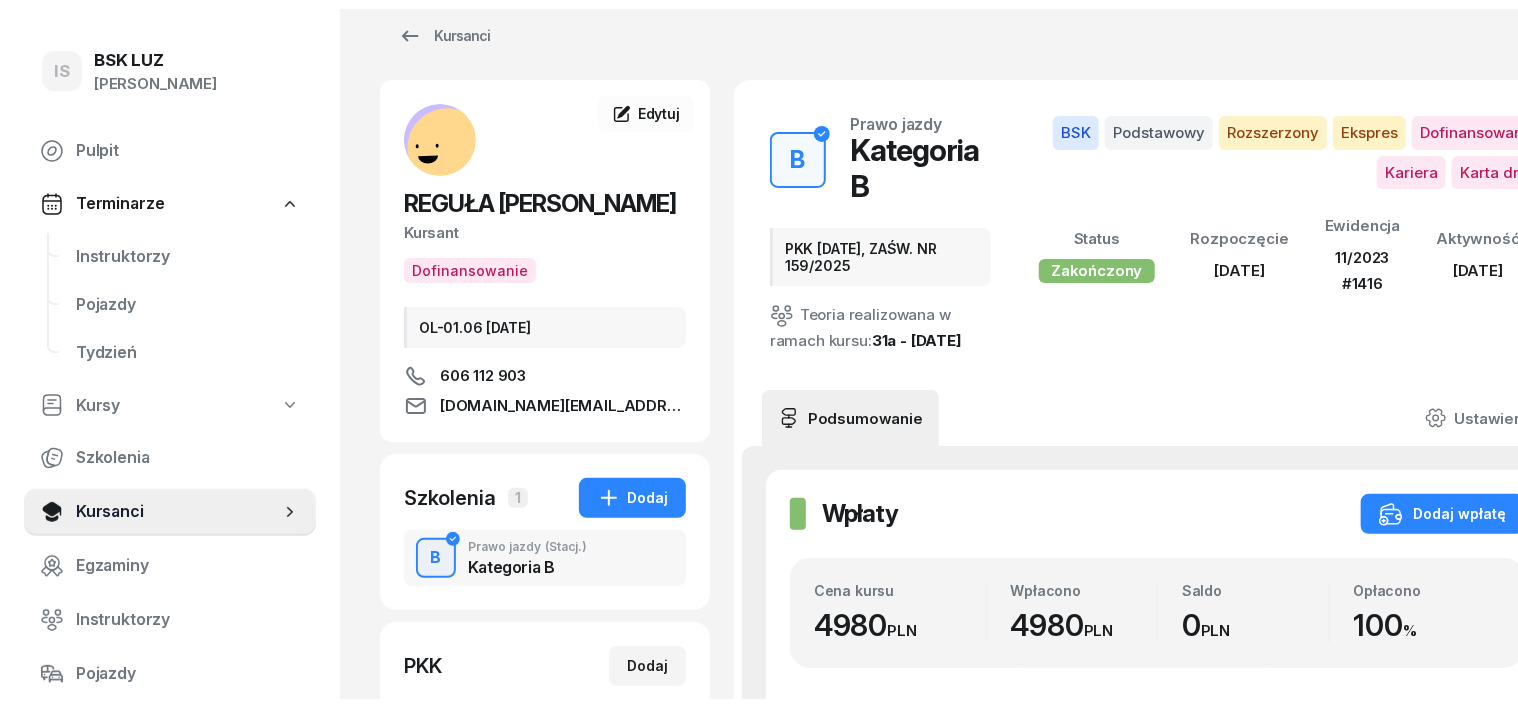scroll, scrollTop: 0, scrollLeft: 0, axis: both 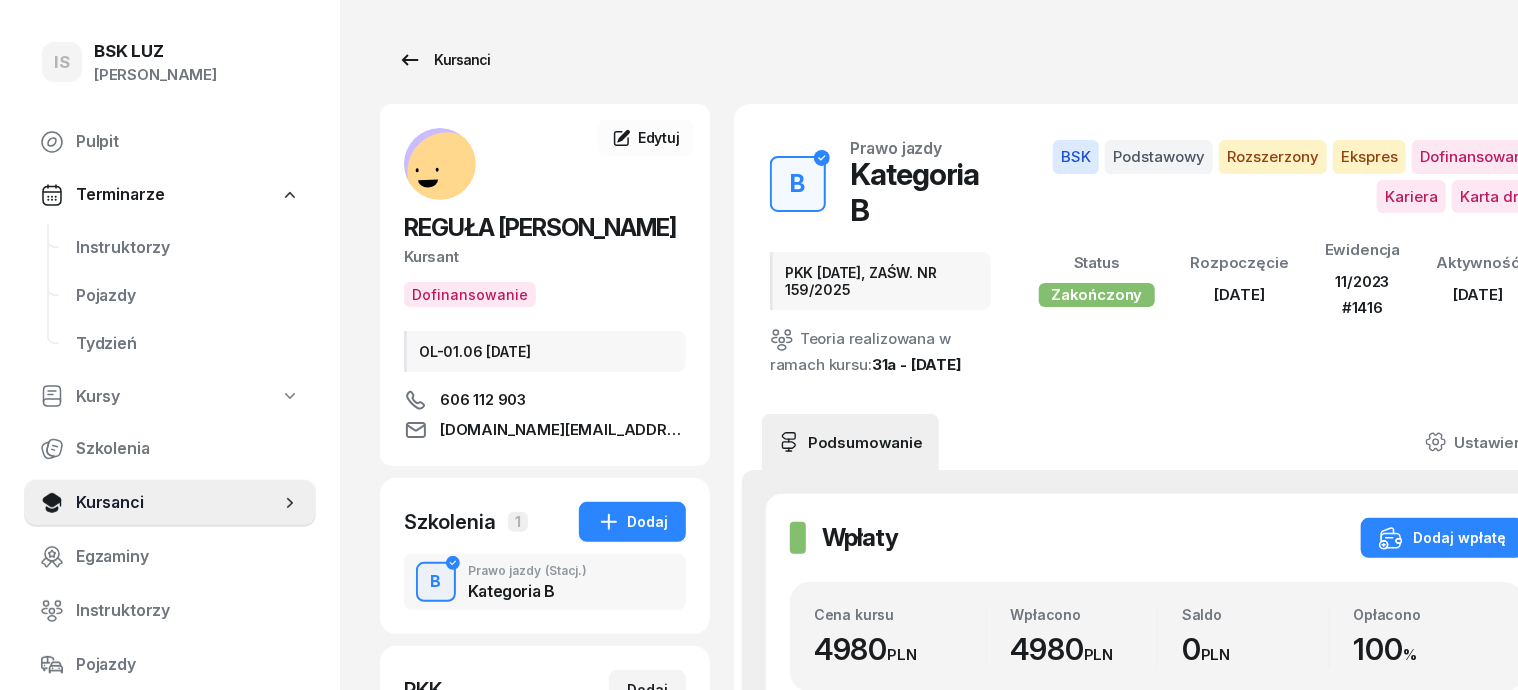 click on "Kursanci" at bounding box center (444, 60) 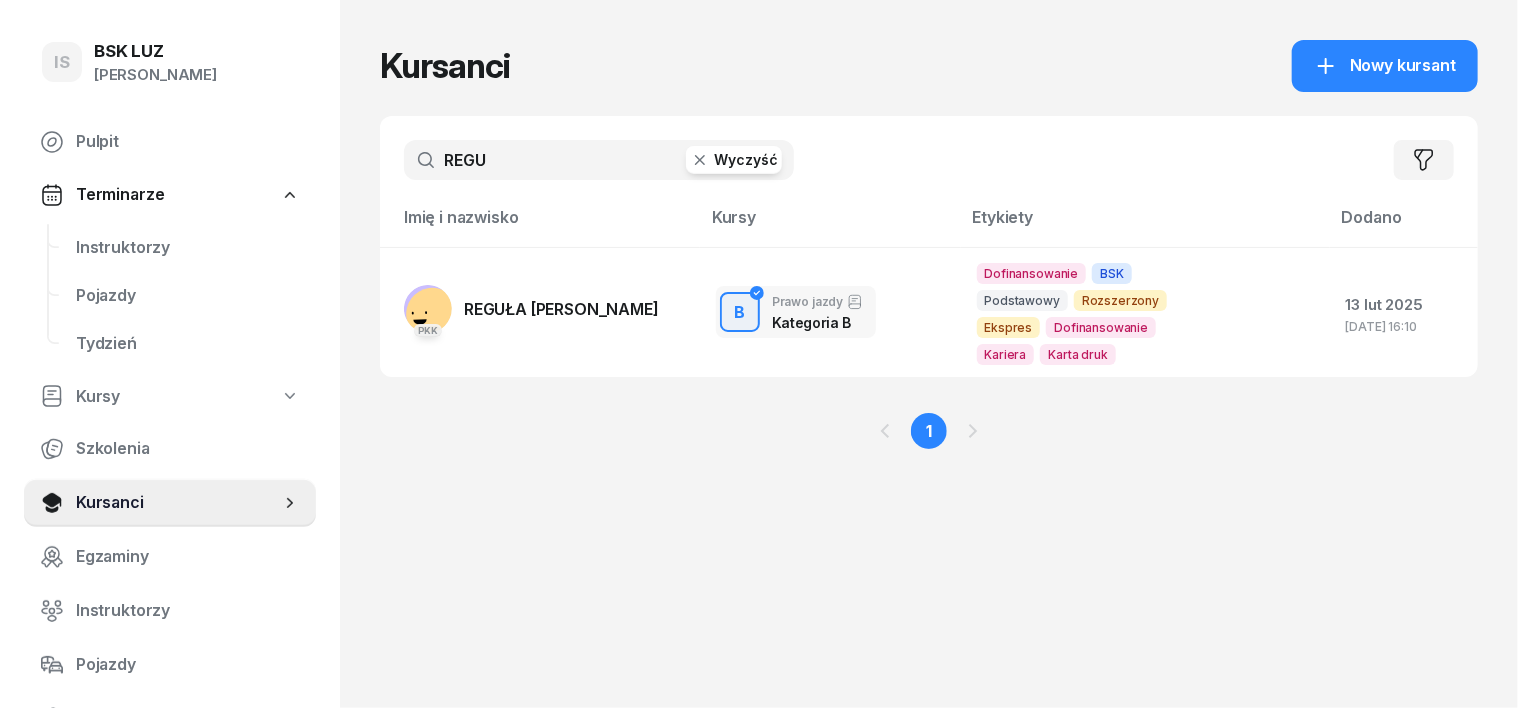 click 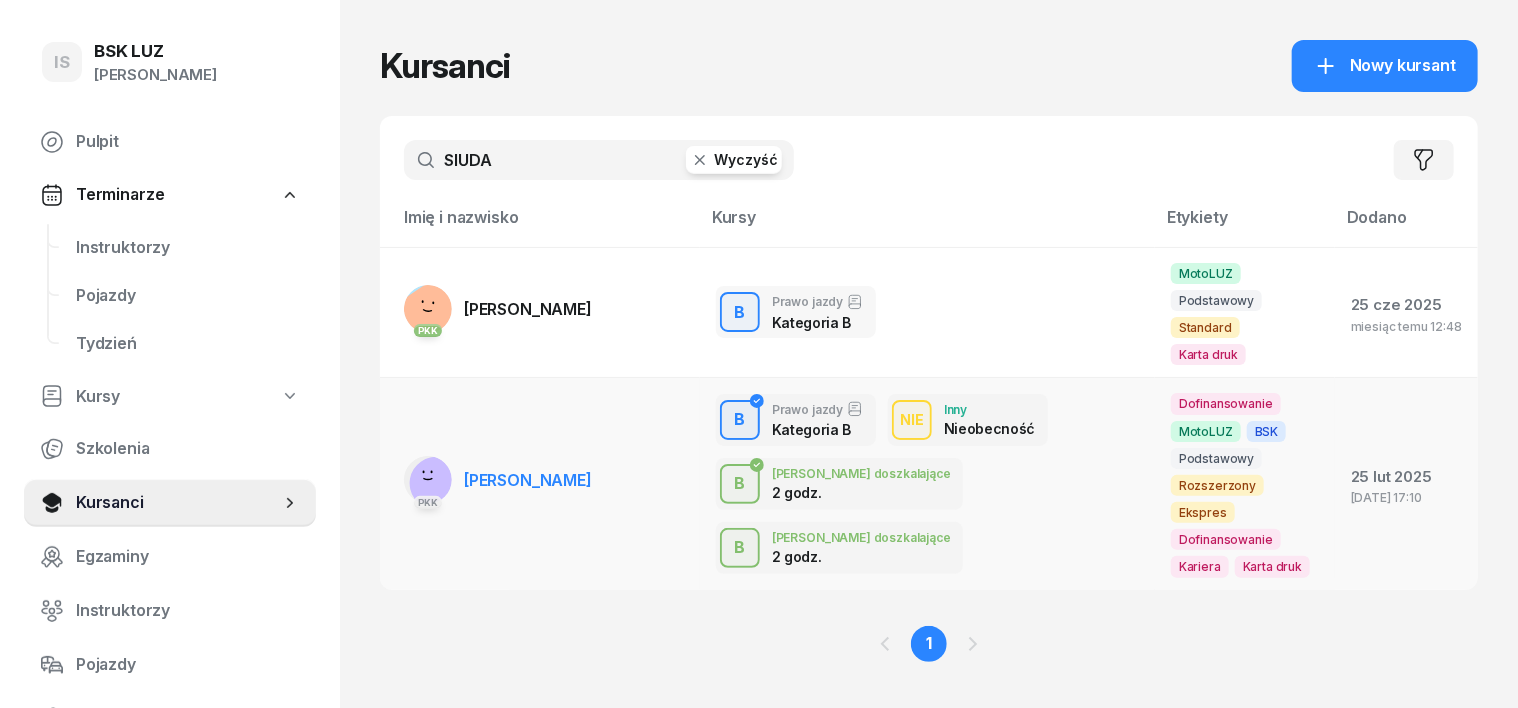type on "SIUDA" 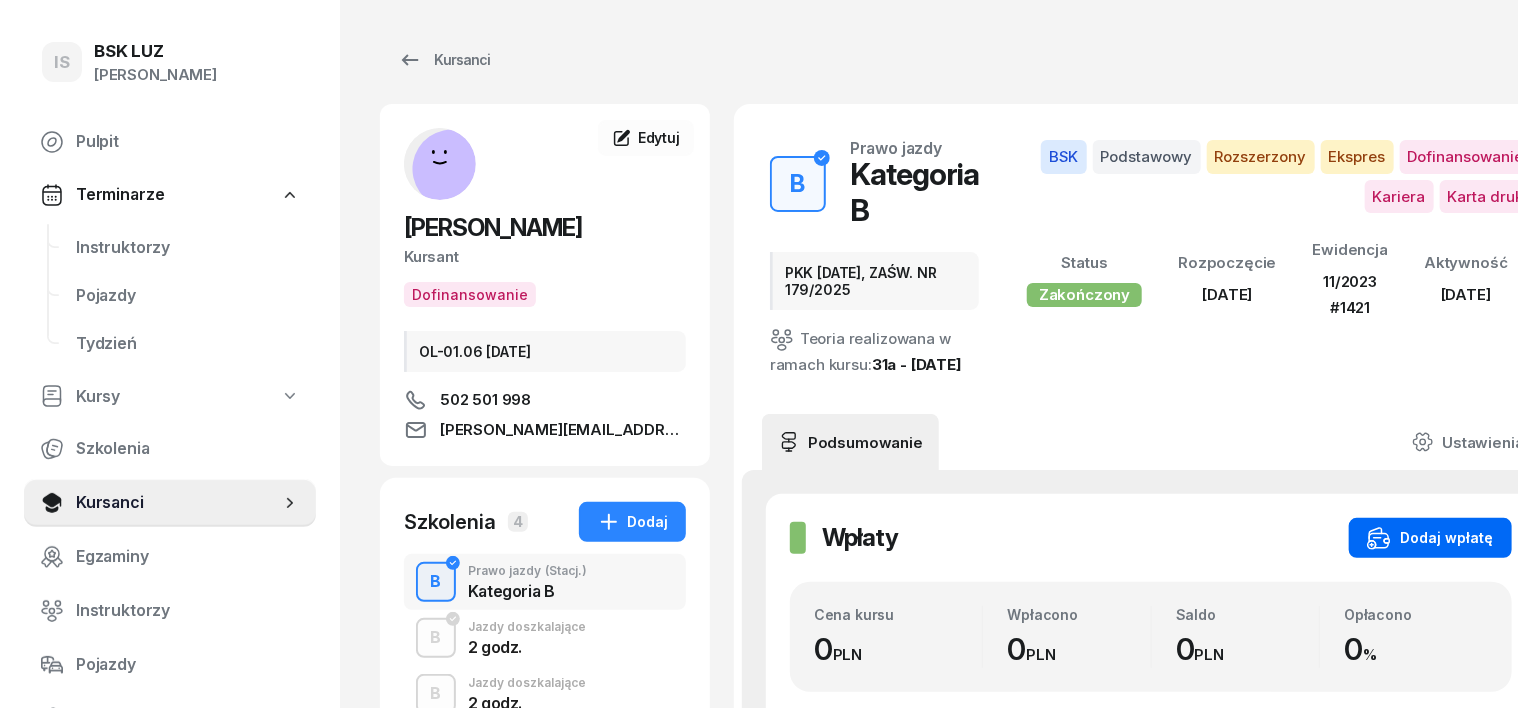 click on "Dodaj wpłatę" at bounding box center [1430, 538] 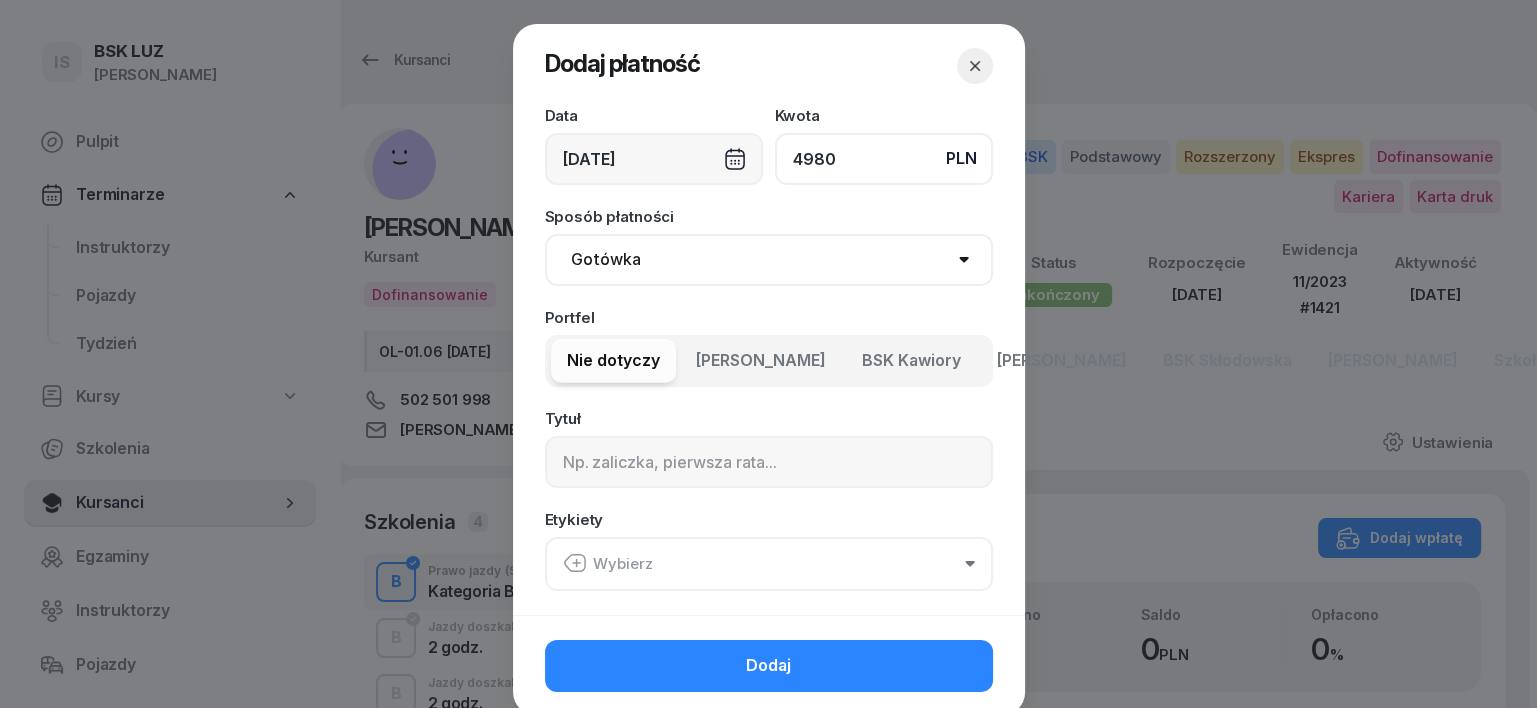 type on "4980" 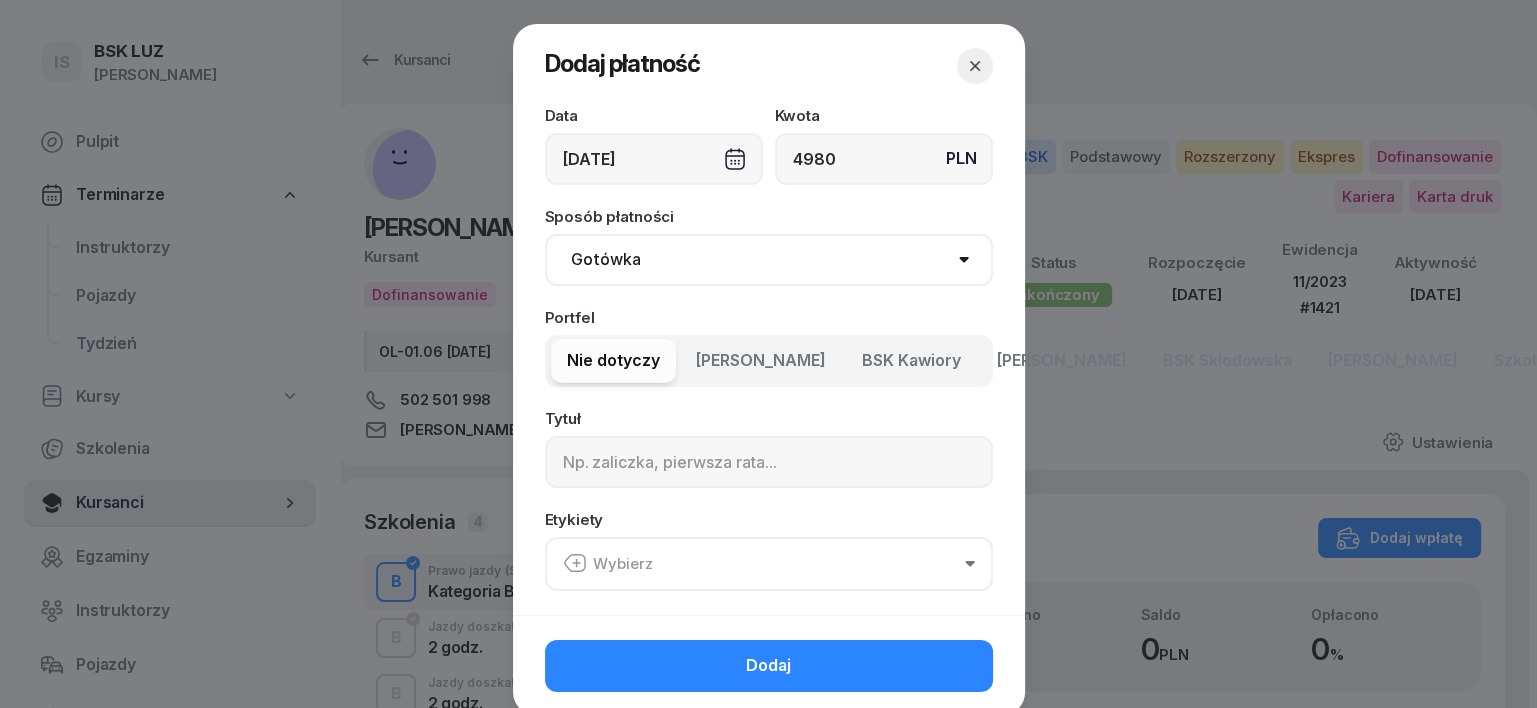 click on "Gotówka Karta Przelew Płatności online BLIK" at bounding box center (769, 260) 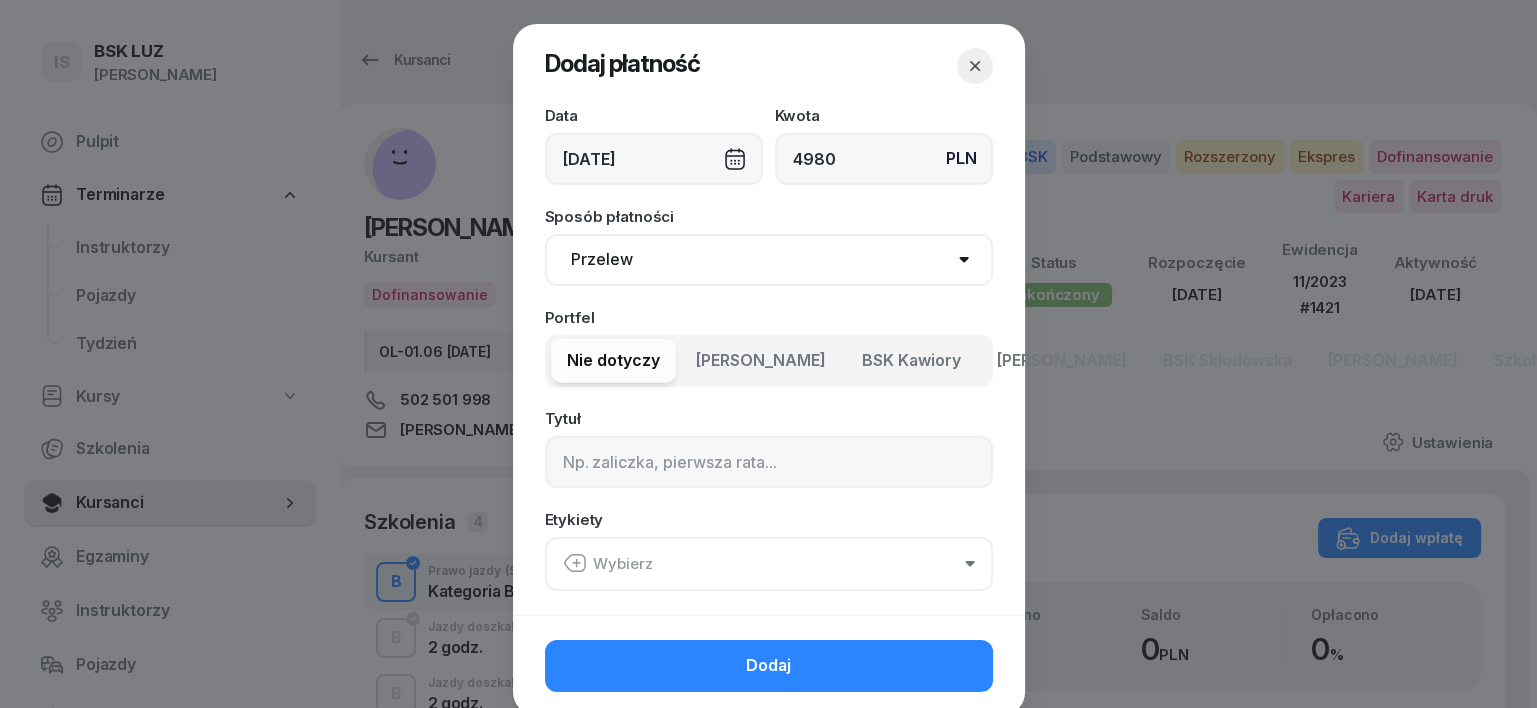 click on "Gotówka Karta Przelew Płatności online BLIK" at bounding box center (769, 260) 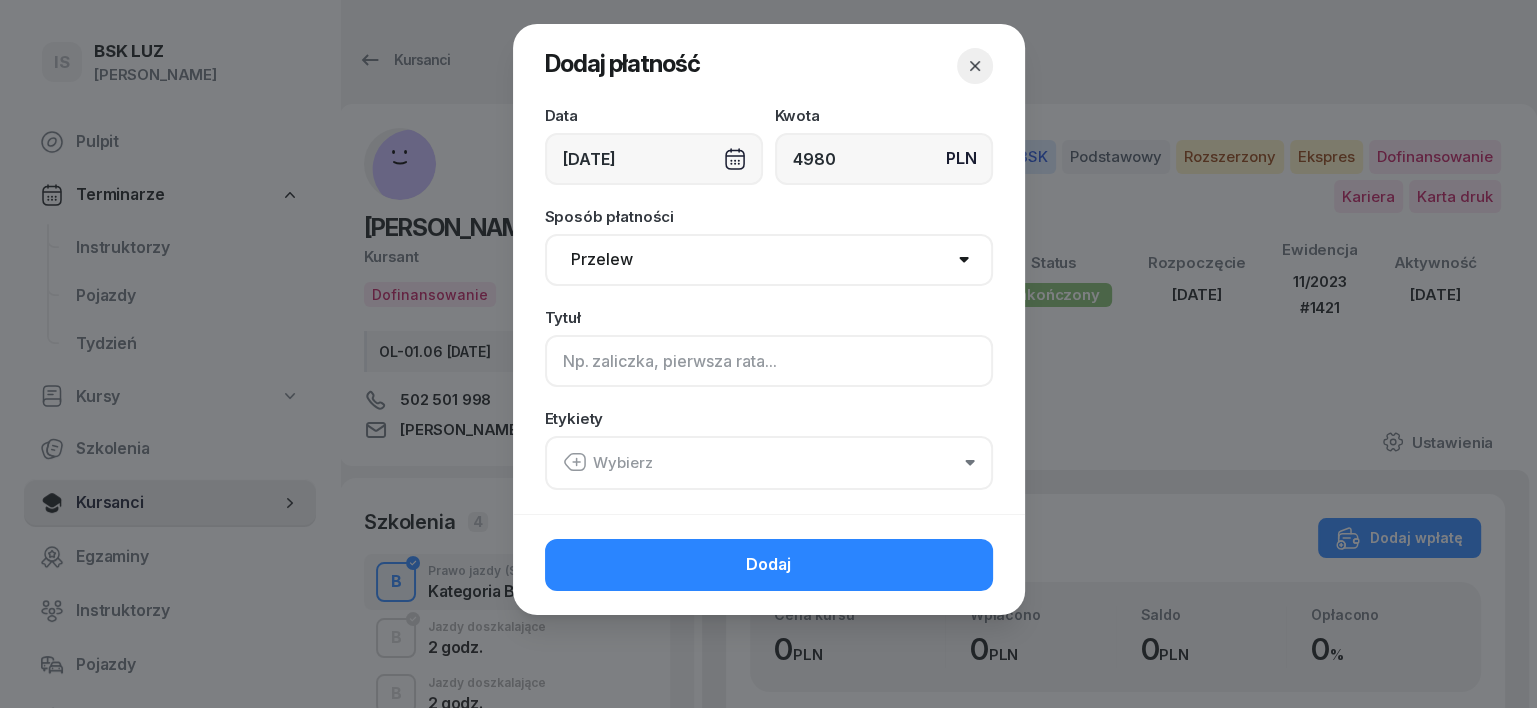 click 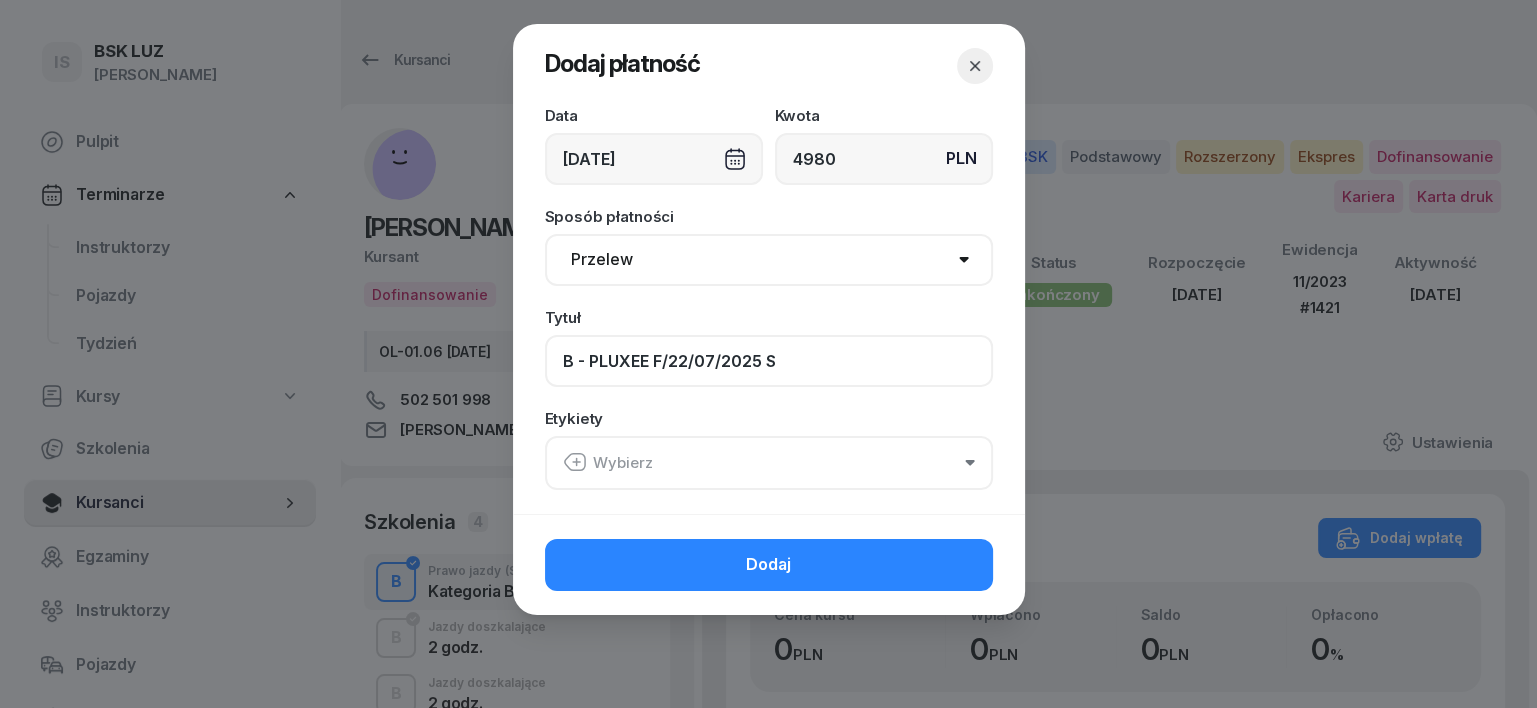 type on "B - PLUXEE F/22/07/2025 S" 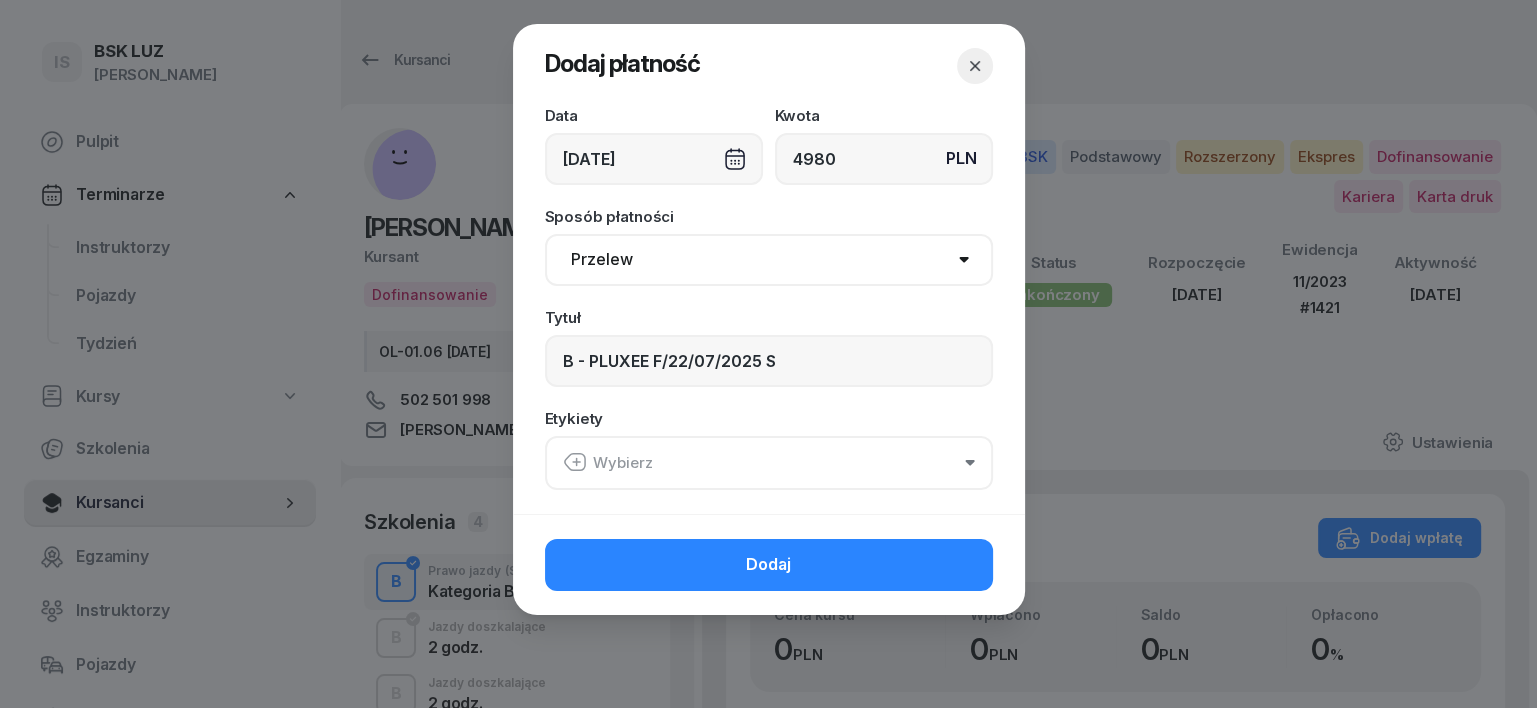 click 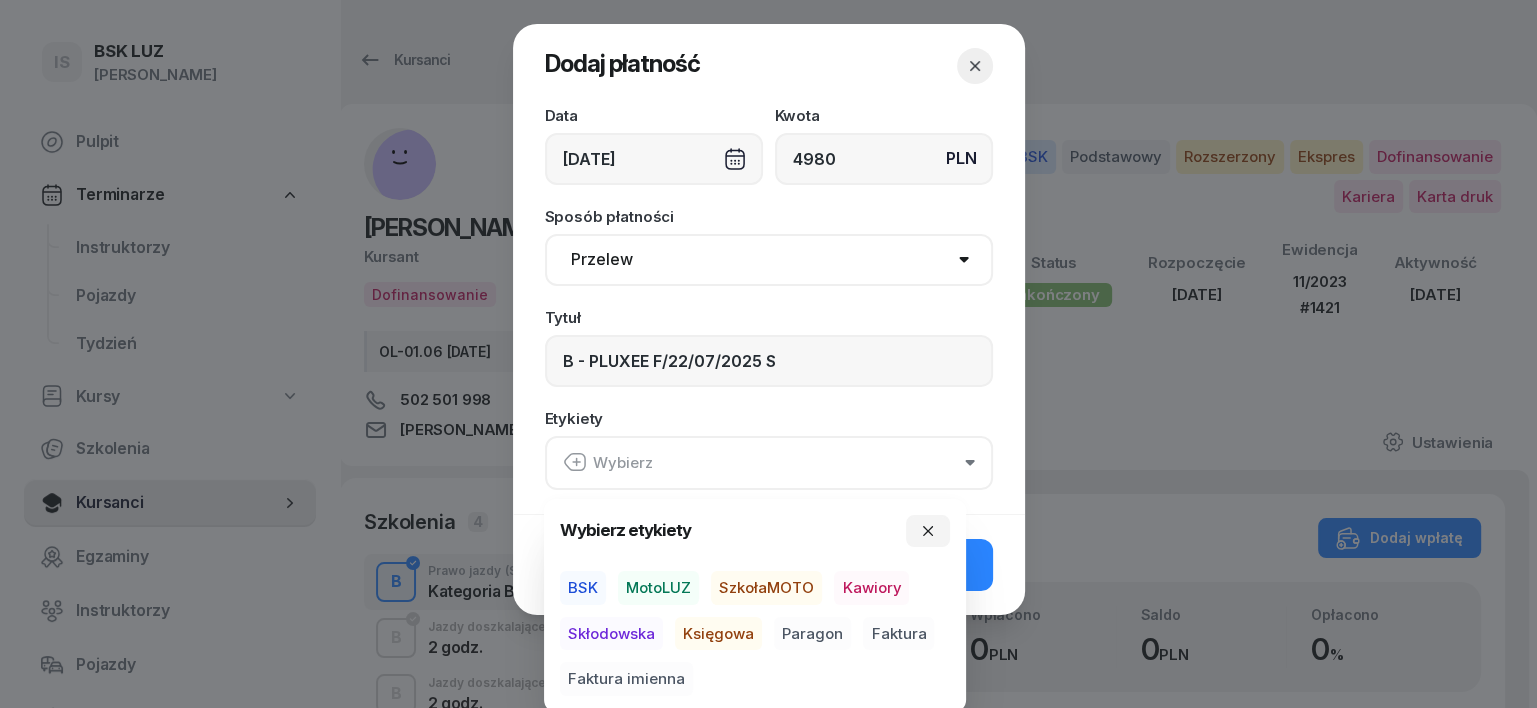 click on "BSK" at bounding box center (583, 588) 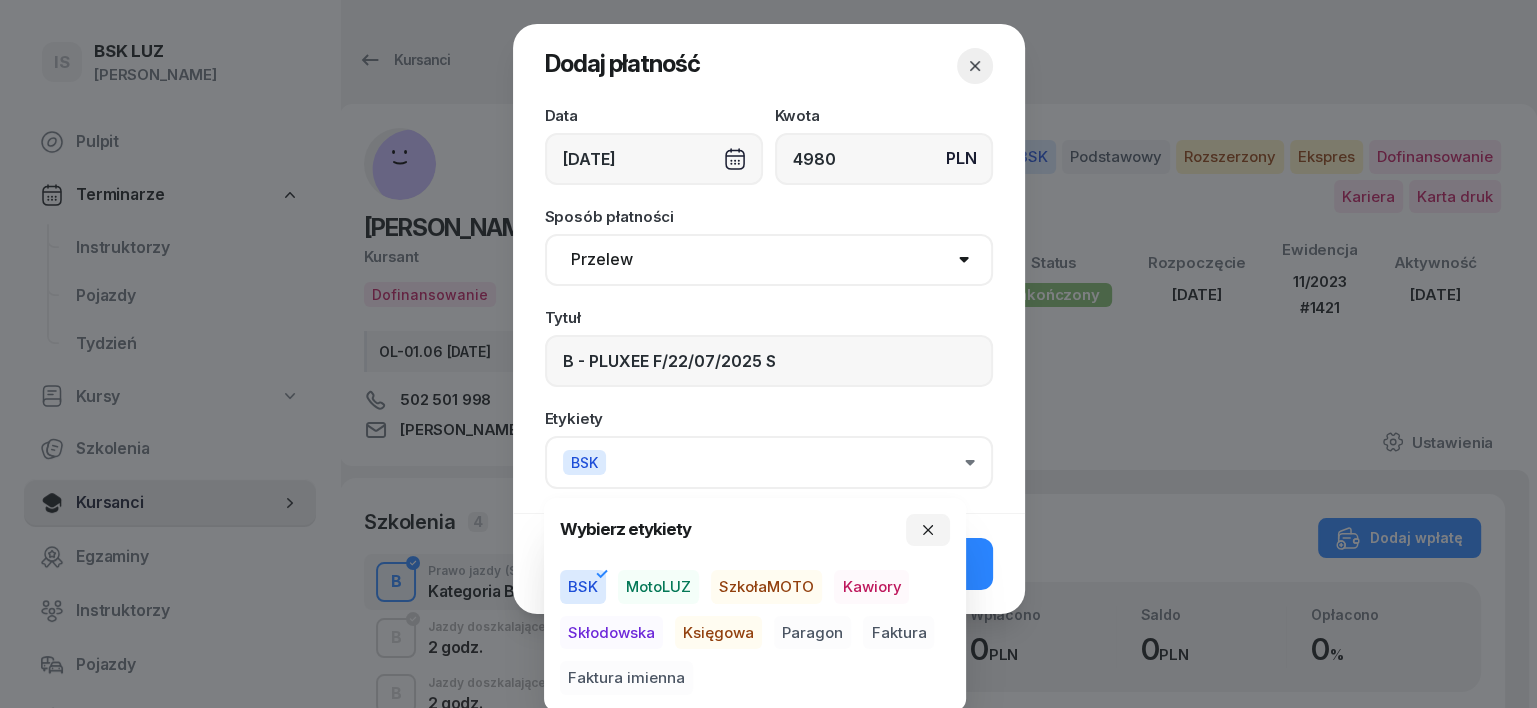 click on "Księgowa" at bounding box center [718, 633] 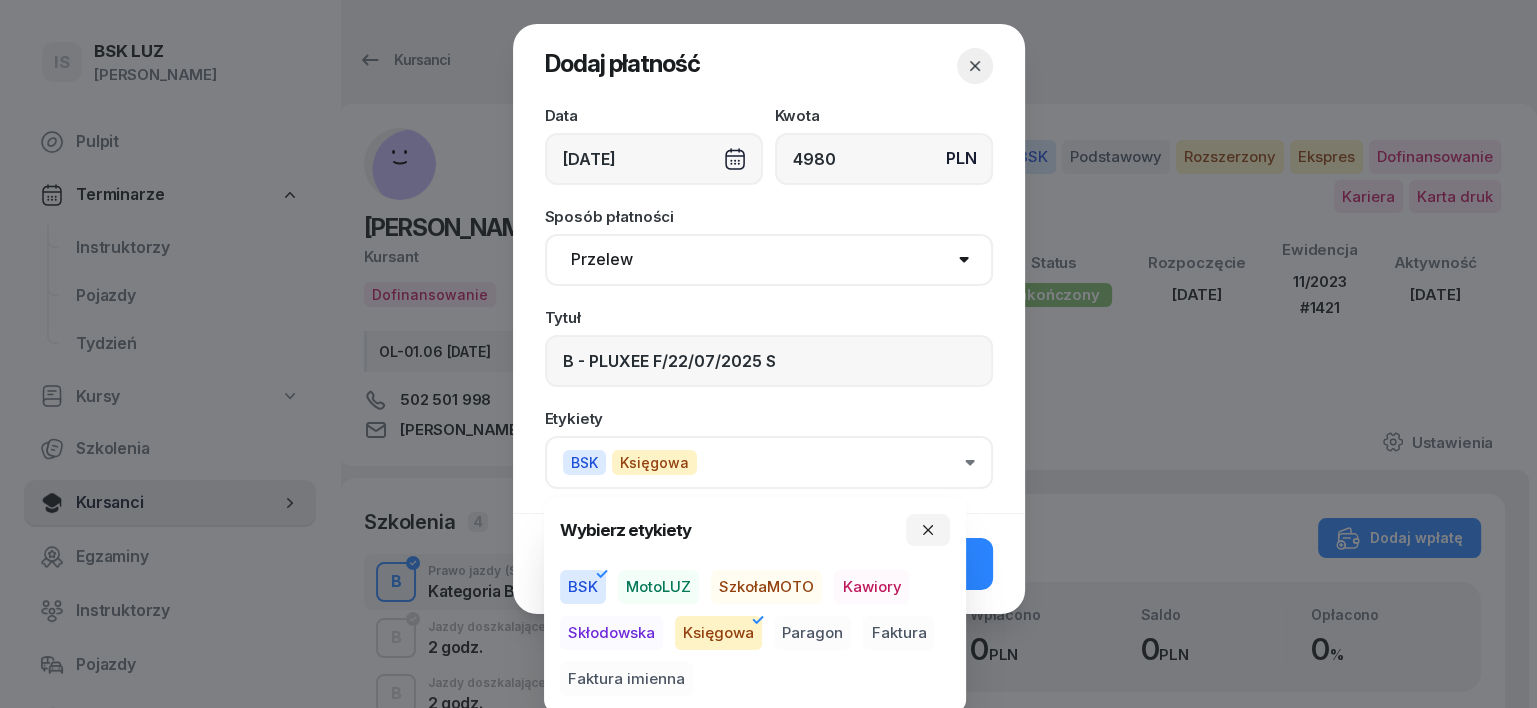 click on "Faktura" at bounding box center (898, 633) 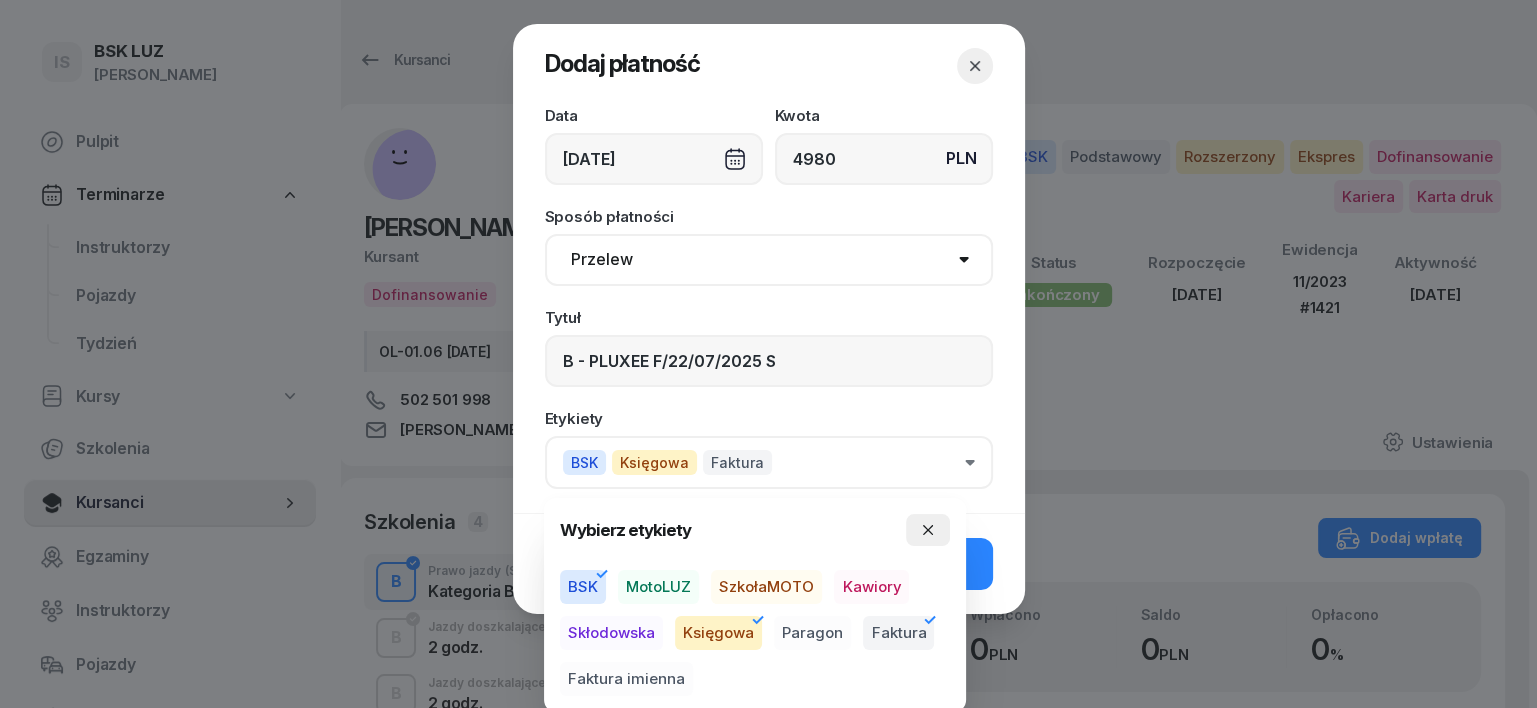 drag, startPoint x: 934, startPoint y: 516, endPoint x: 932, endPoint y: 537, distance: 21.095022 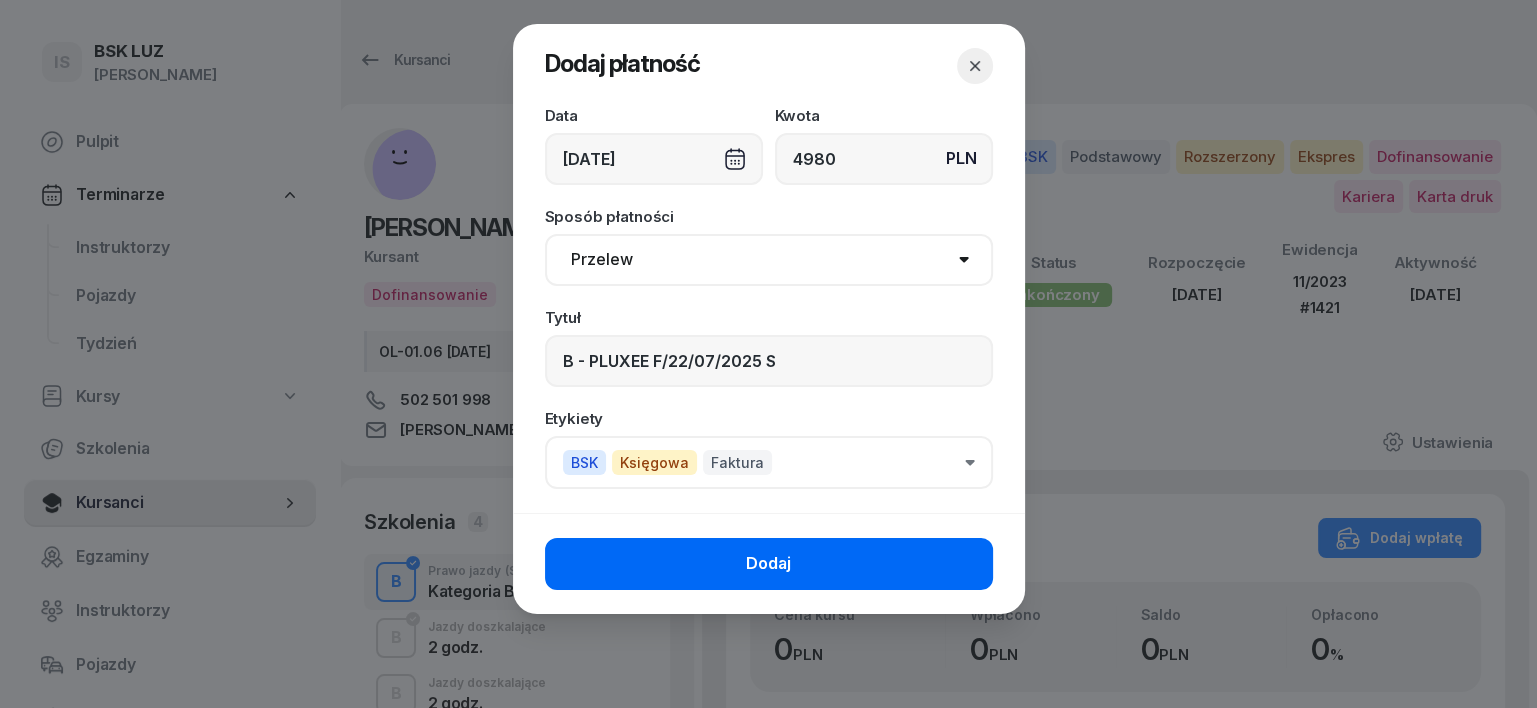 click on "Dodaj" 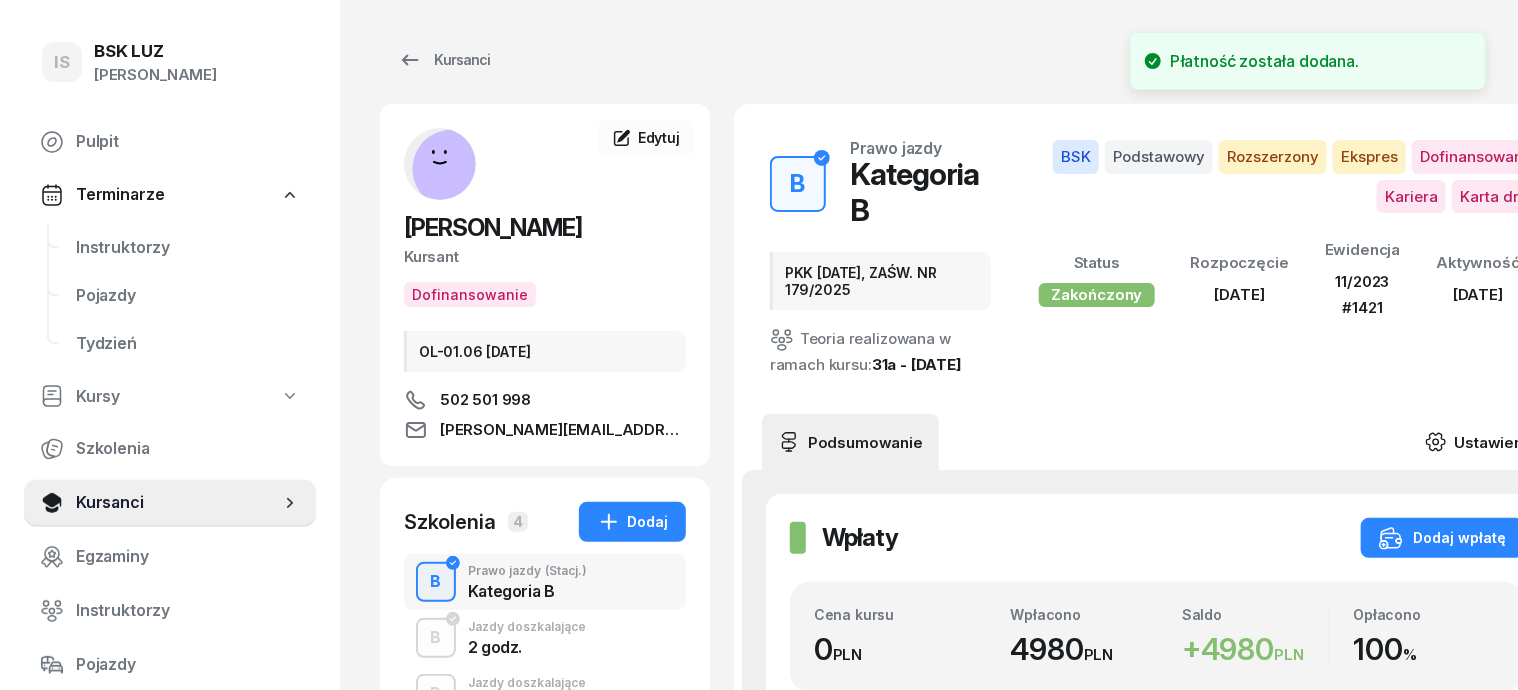 click 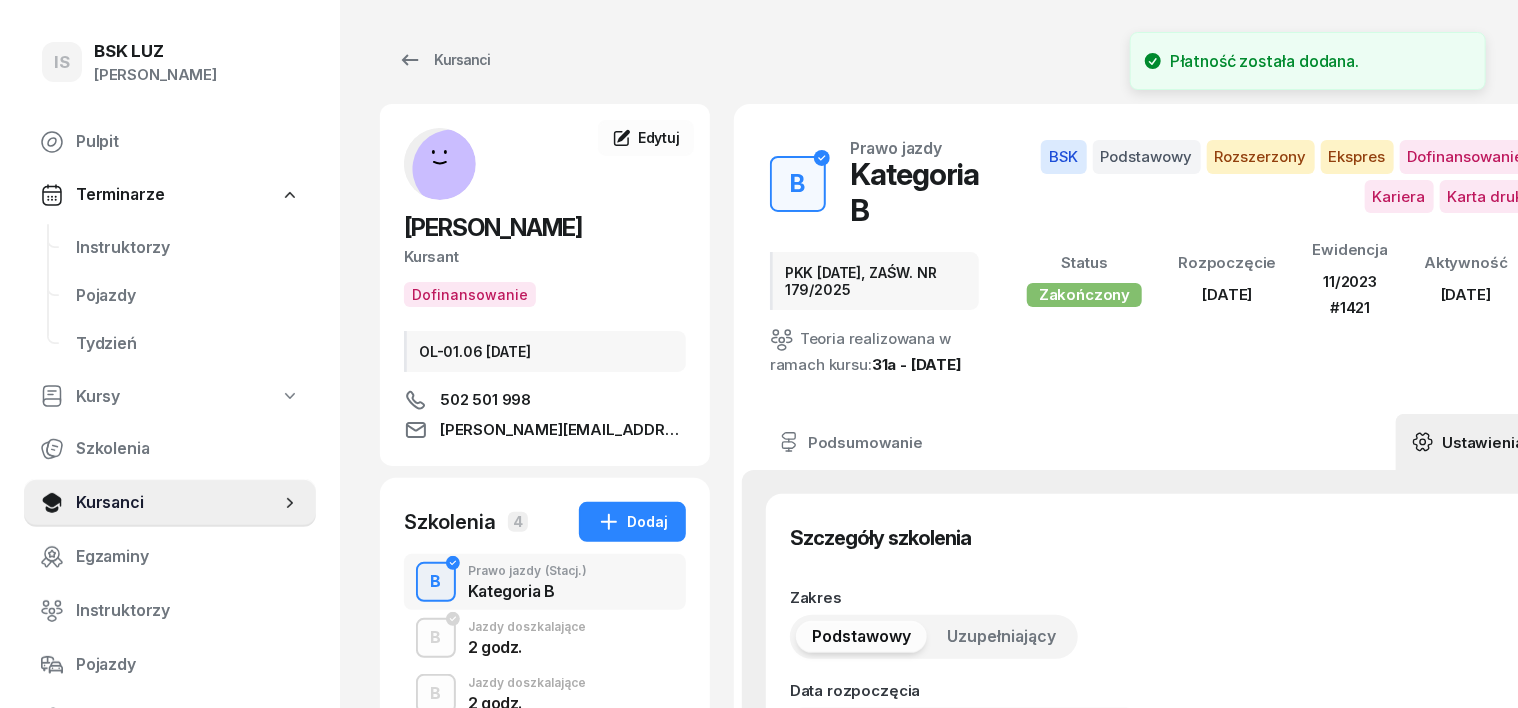 type on "[DATE]" 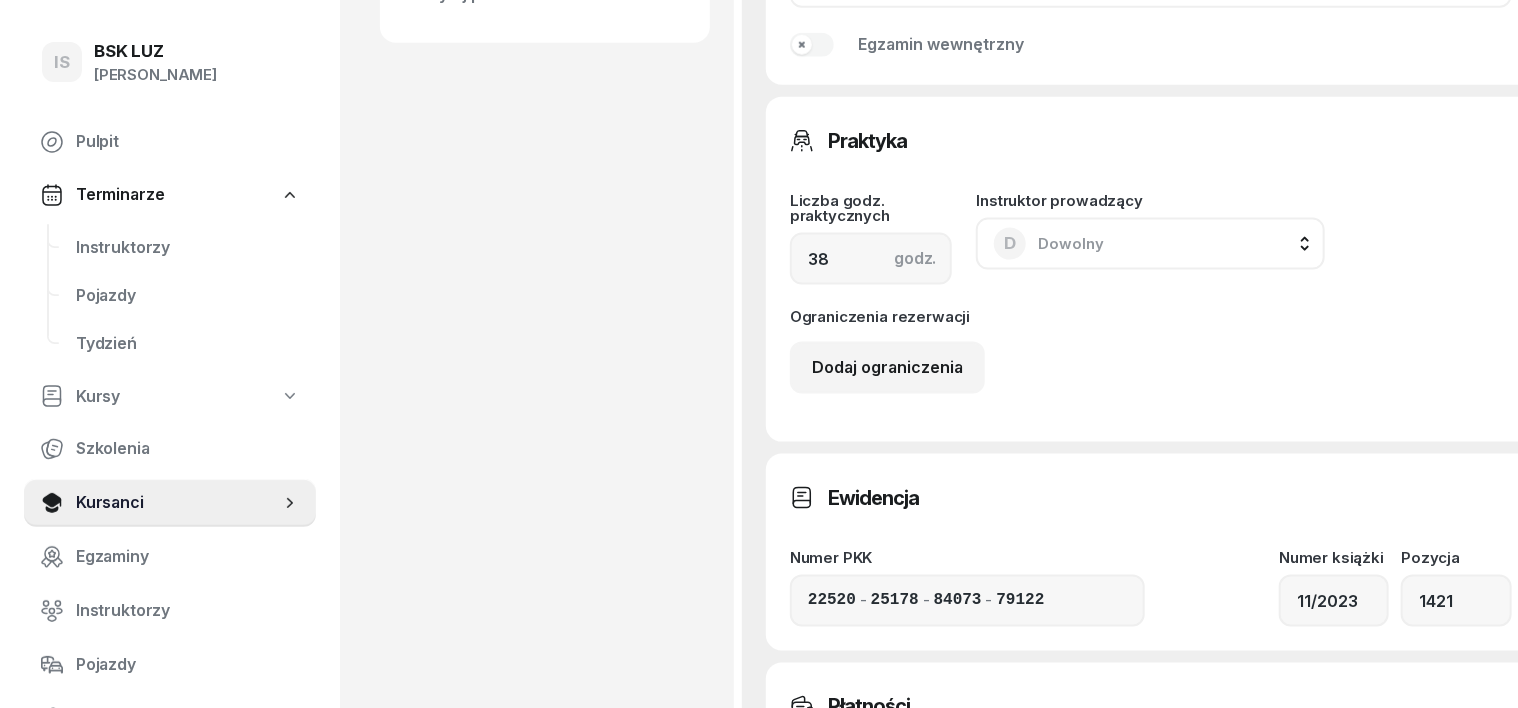 scroll, scrollTop: 1375, scrollLeft: 0, axis: vertical 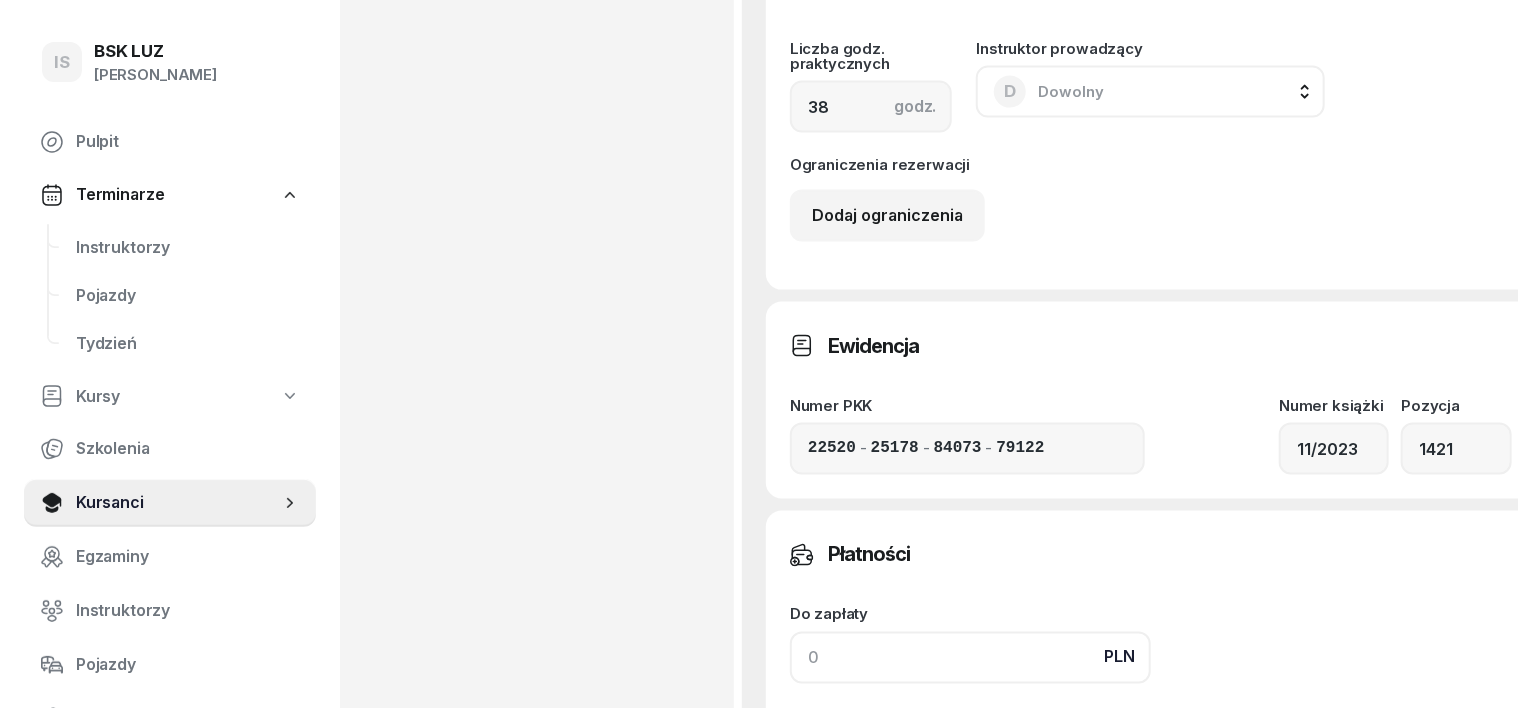 click 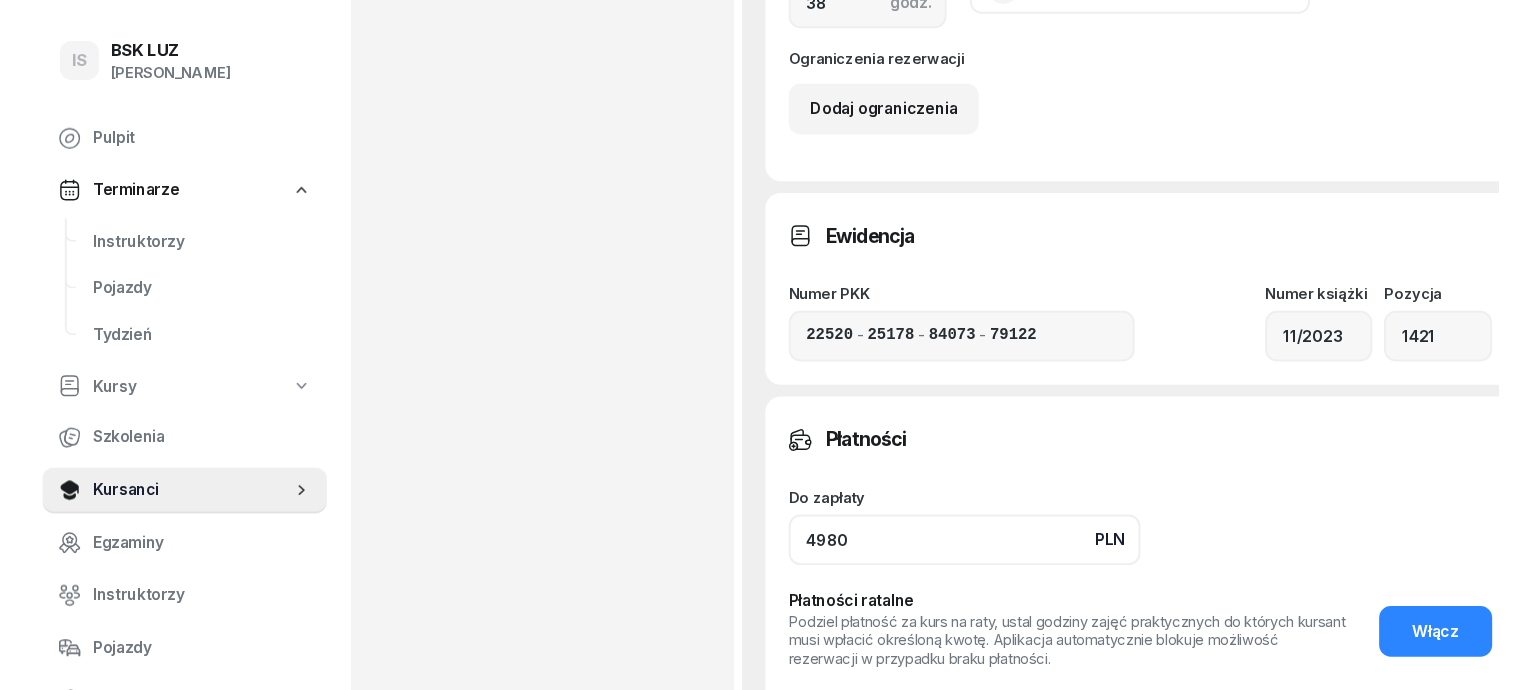 scroll, scrollTop: 1624, scrollLeft: 0, axis: vertical 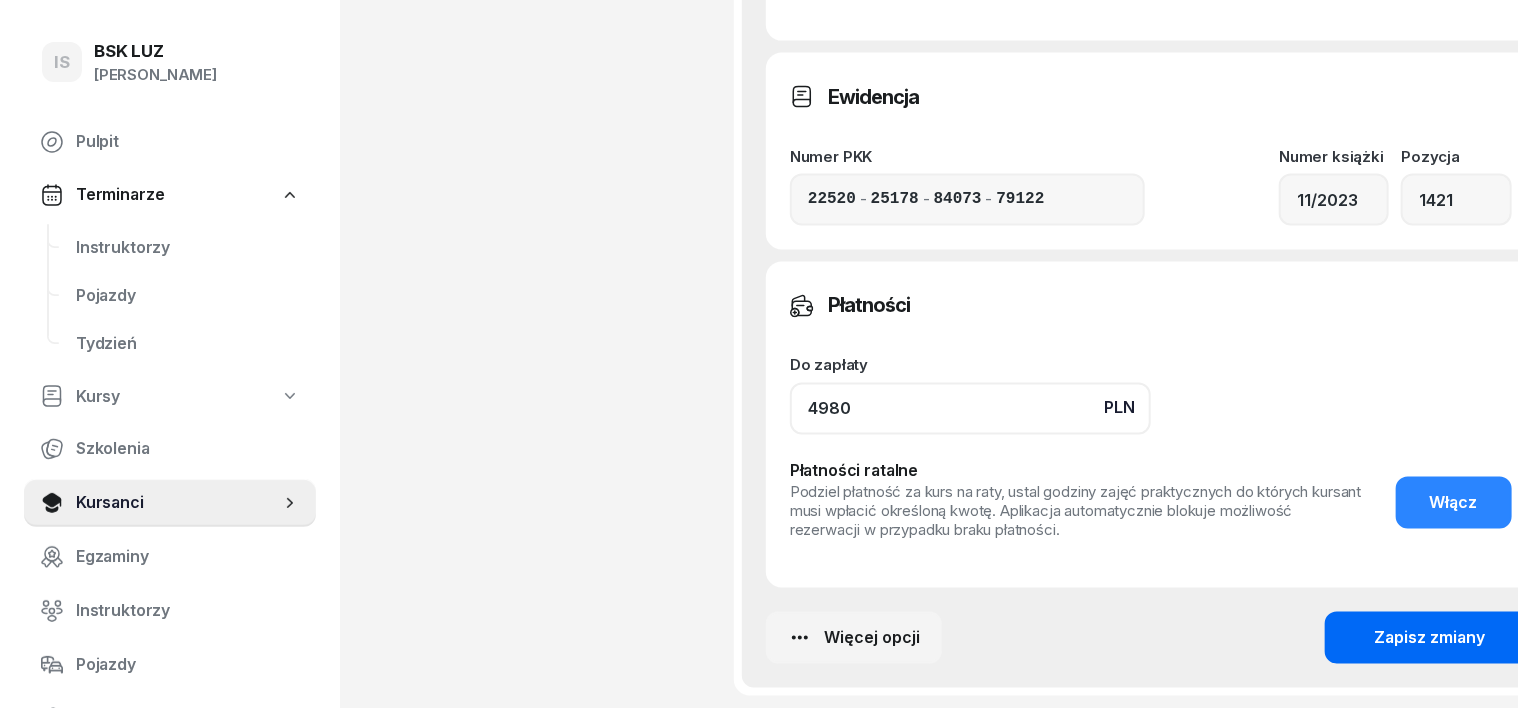 type on "4980" 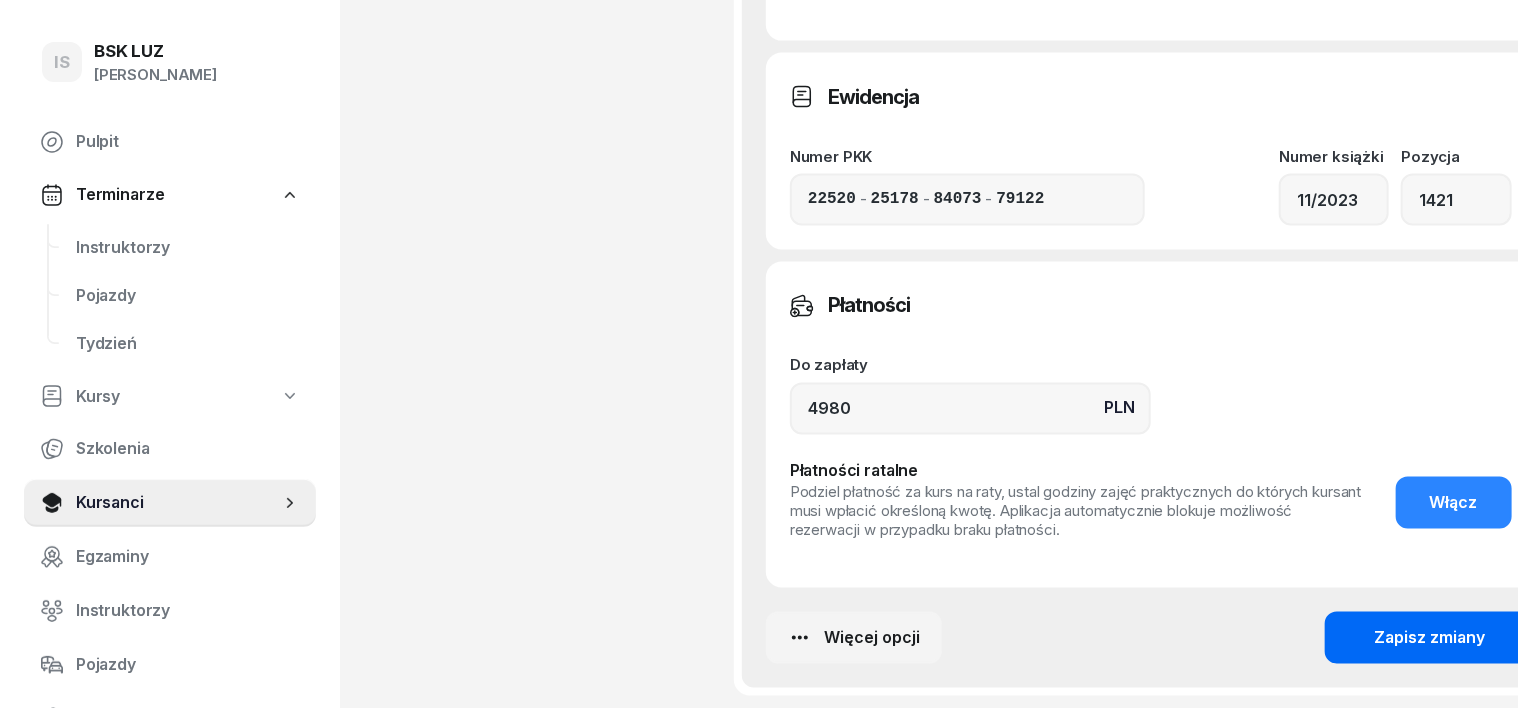 click on "Zapisz zmiany" 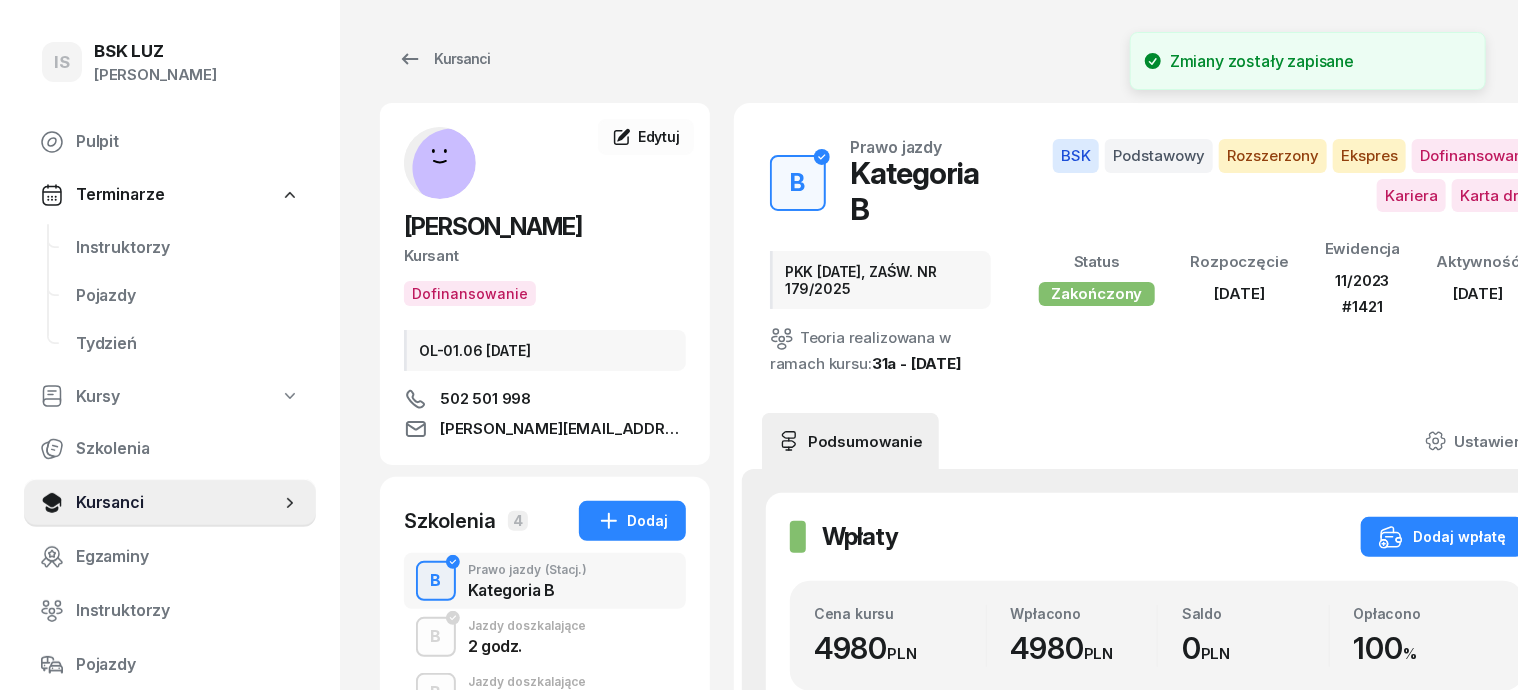scroll, scrollTop: 0, scrollLeft: 0, axis: both 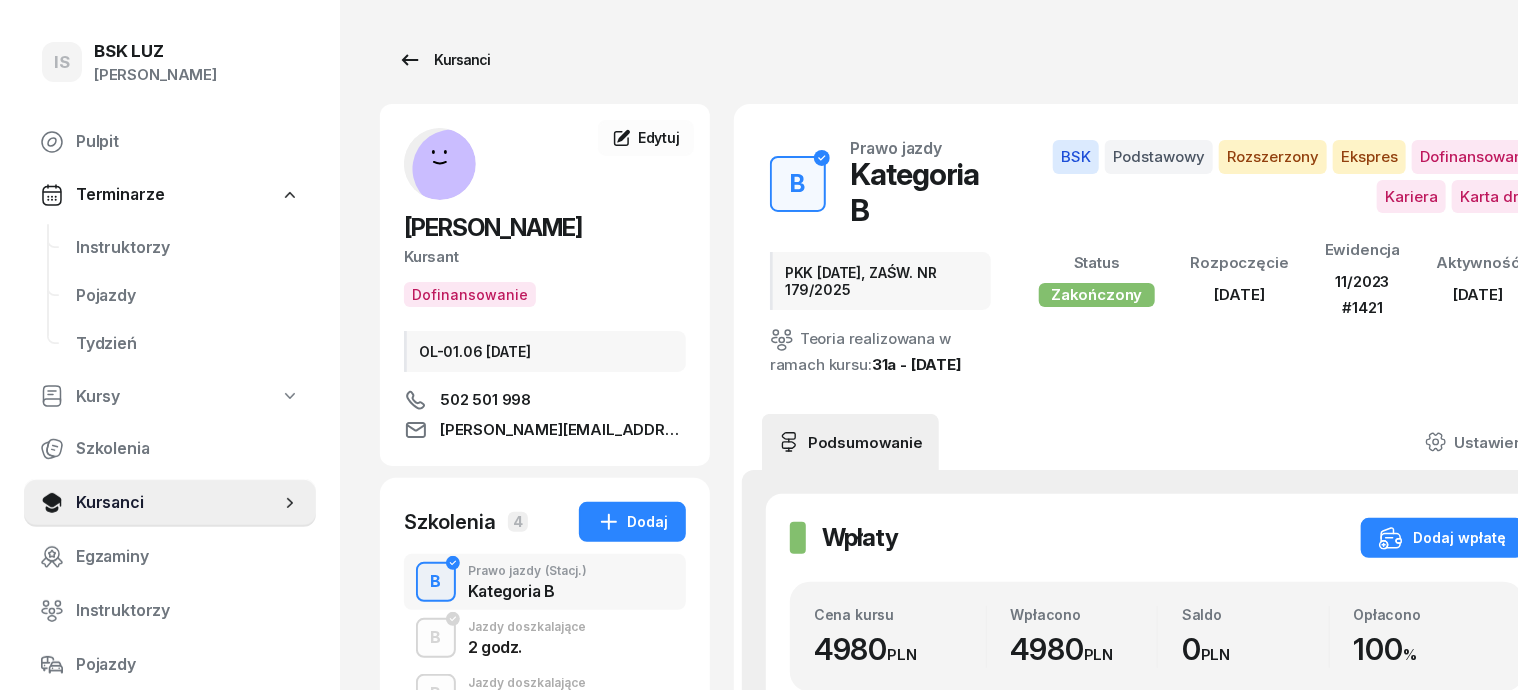 click on "Kursanci" at bounding box center [444, 60] 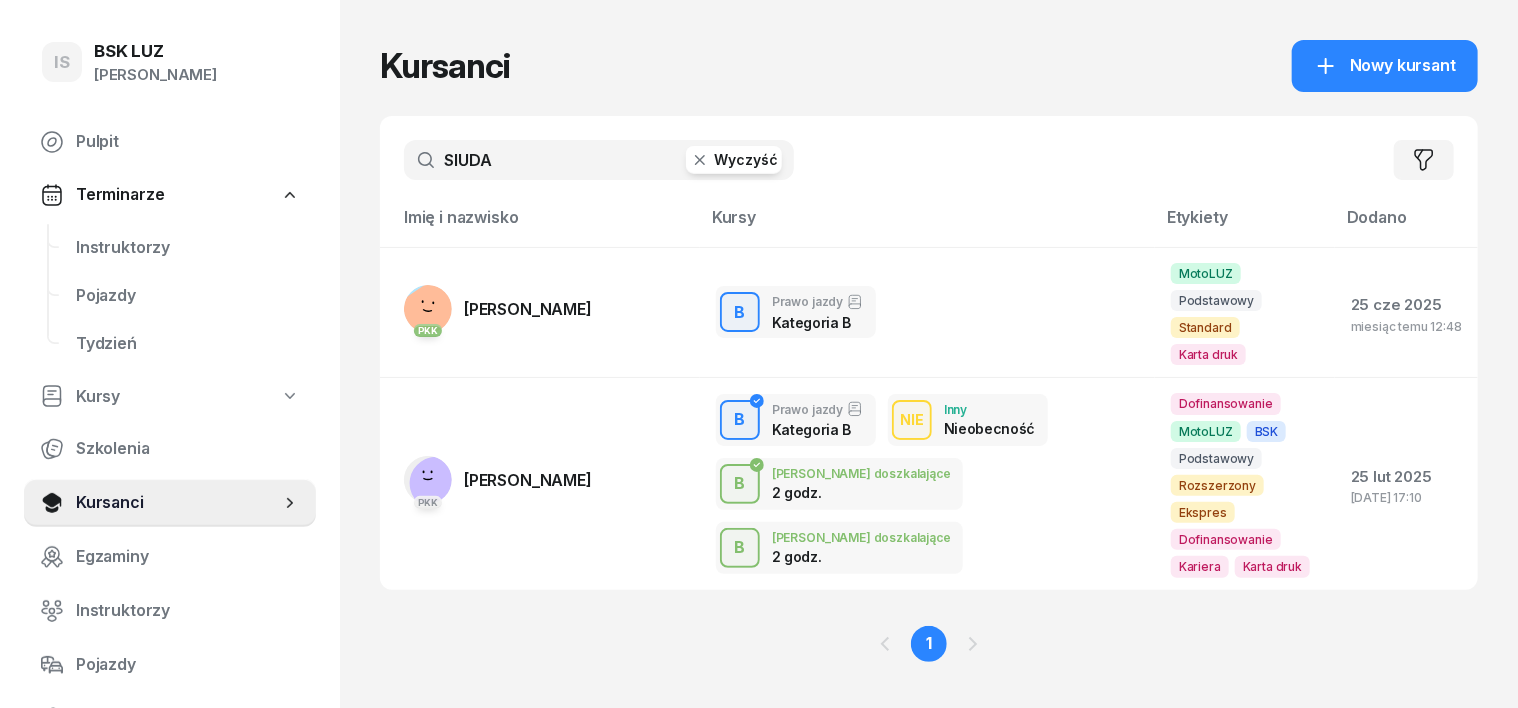 click 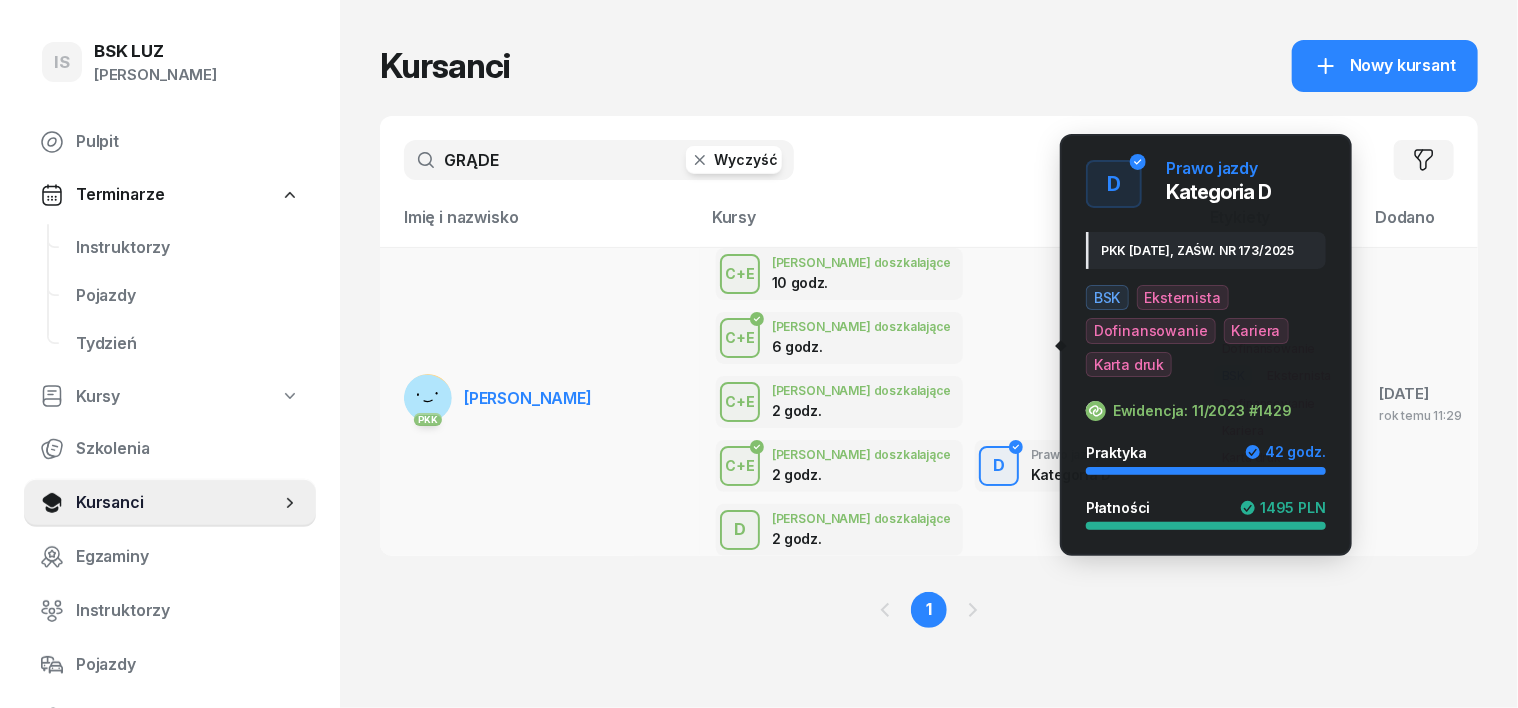 type on "GRĄDE" 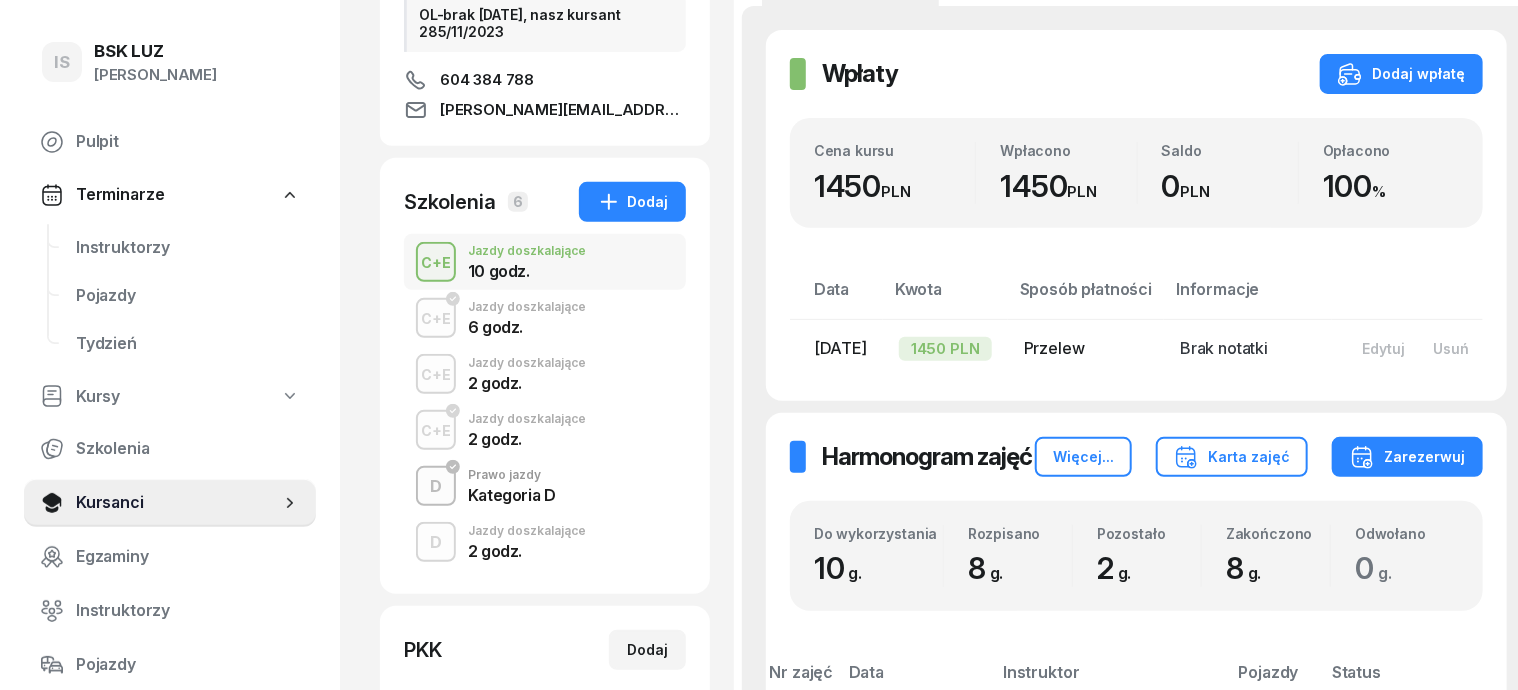 scroll, scrollTop: 375, scrollLeft: 0, axis: vertical 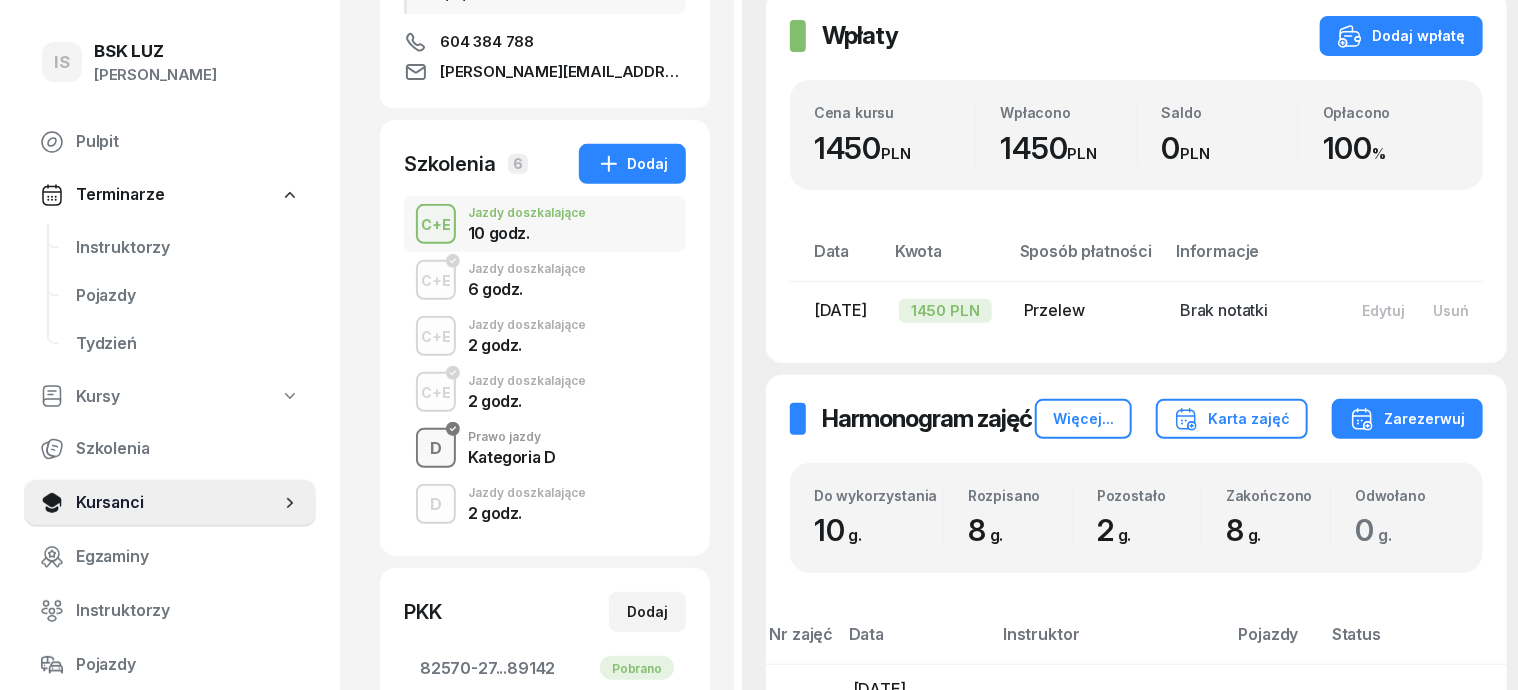 click on "D" at bounding box center (436, 449) 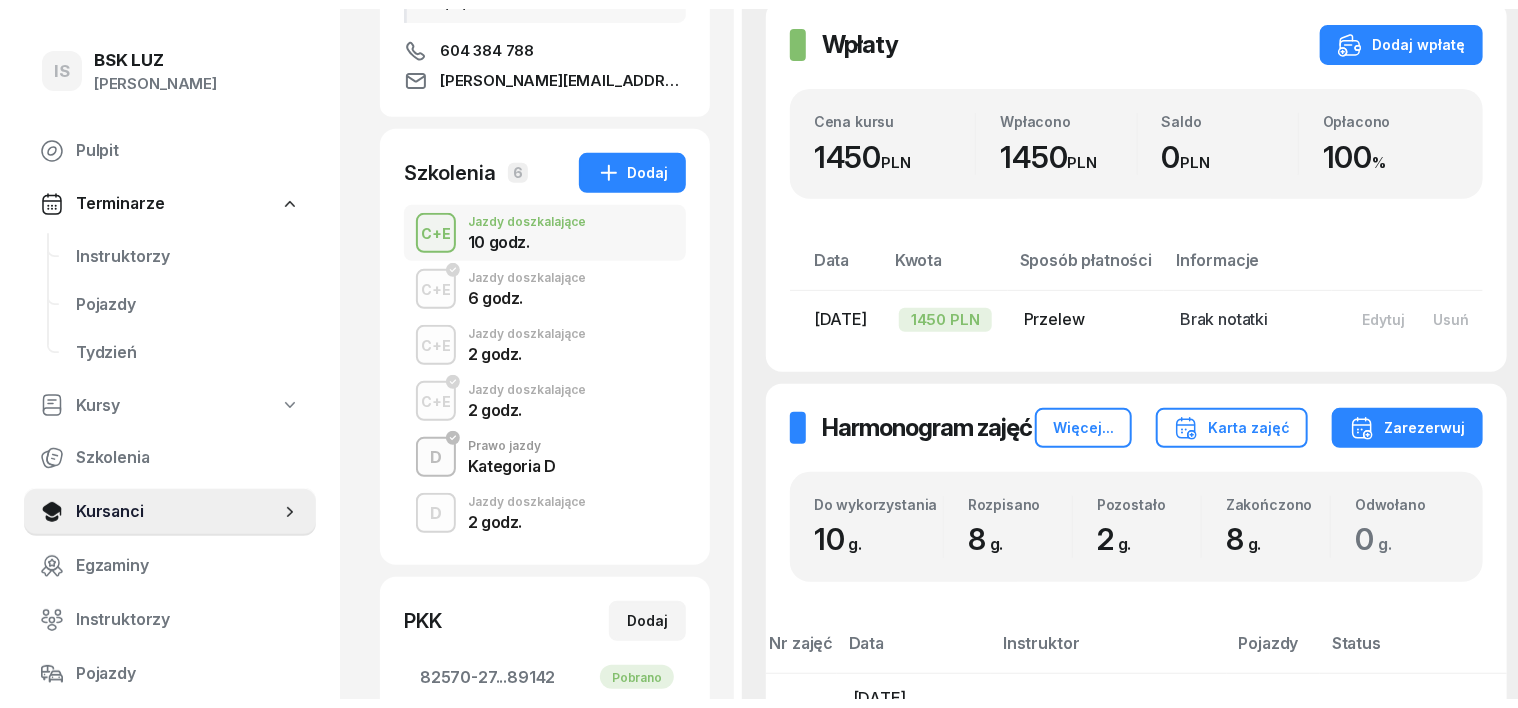scroll, scrollTop: 0, scrollLeft: 0, axis: both 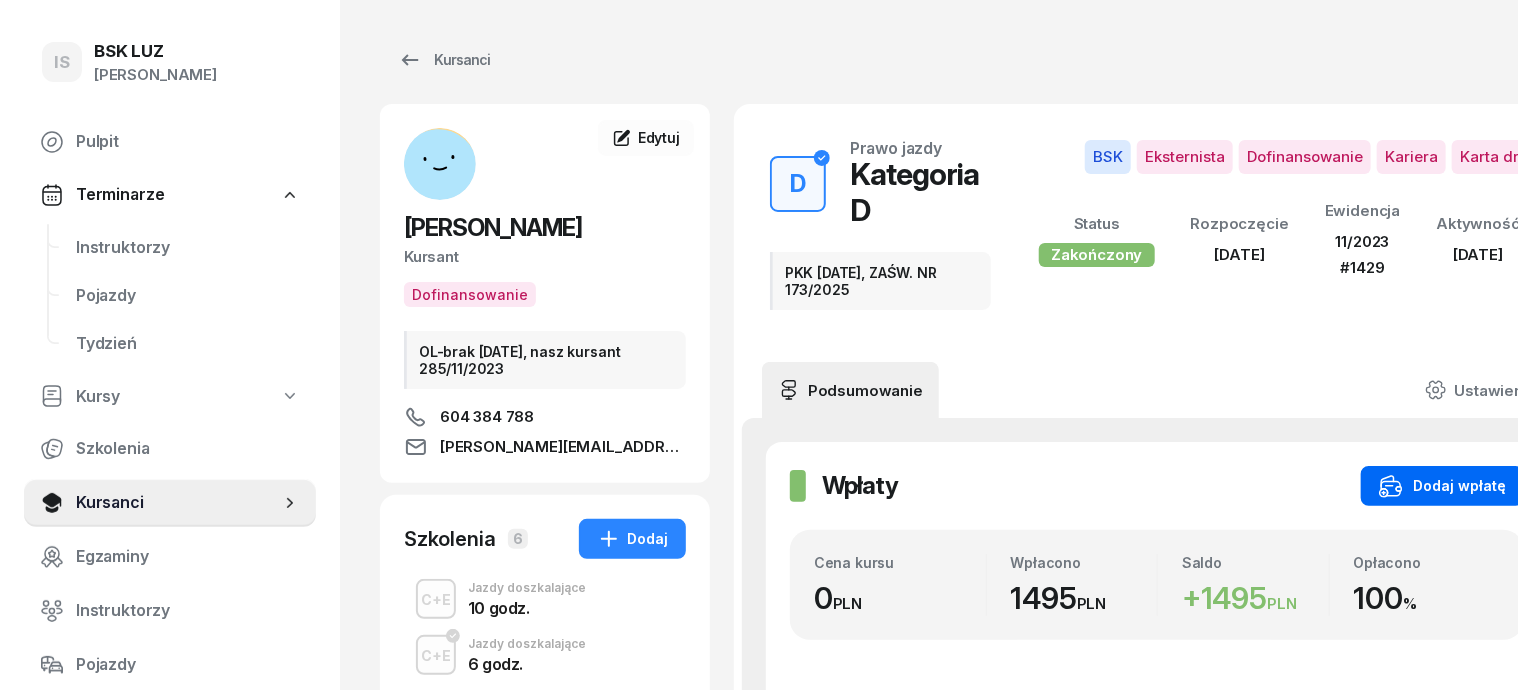 click on "Dodaj wpłatę" at bounding box center (1442, 486) 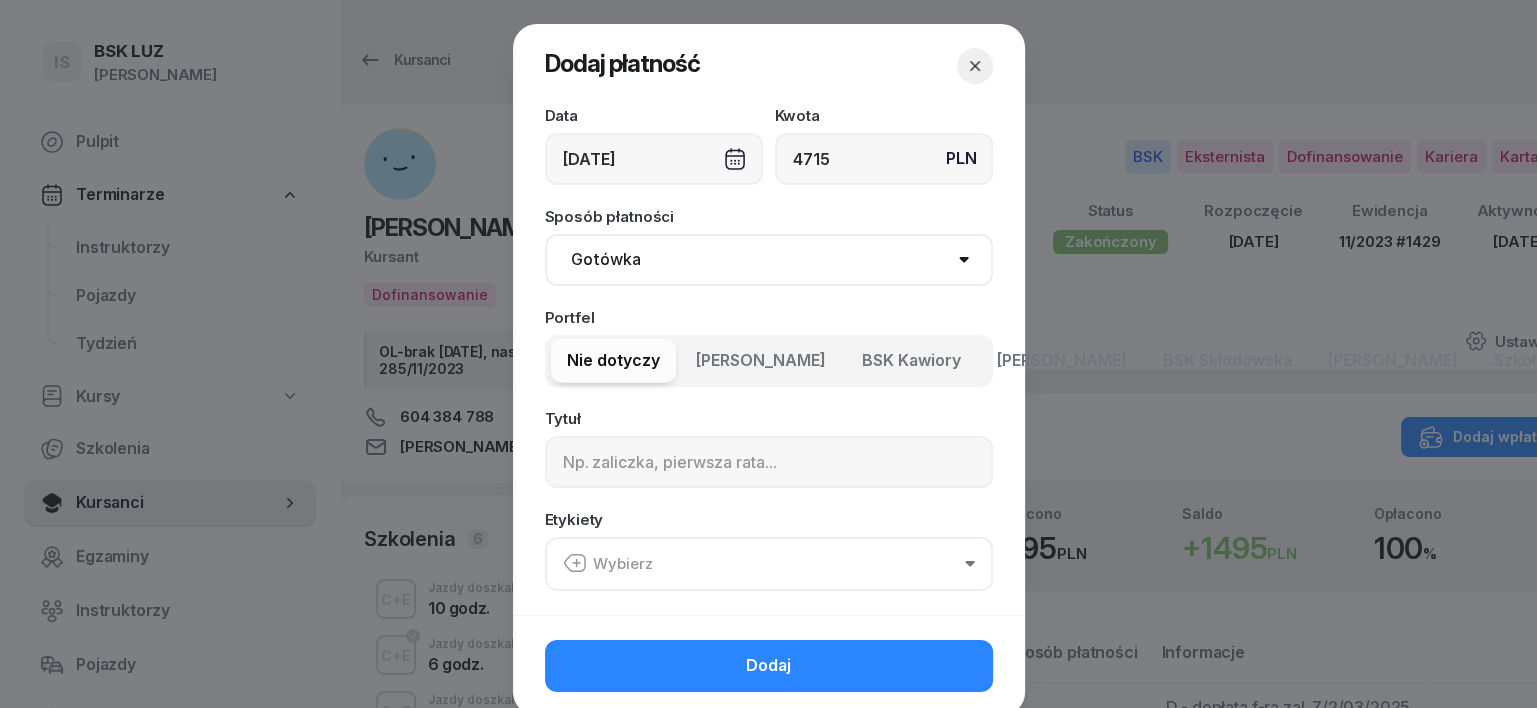 type on "4715" 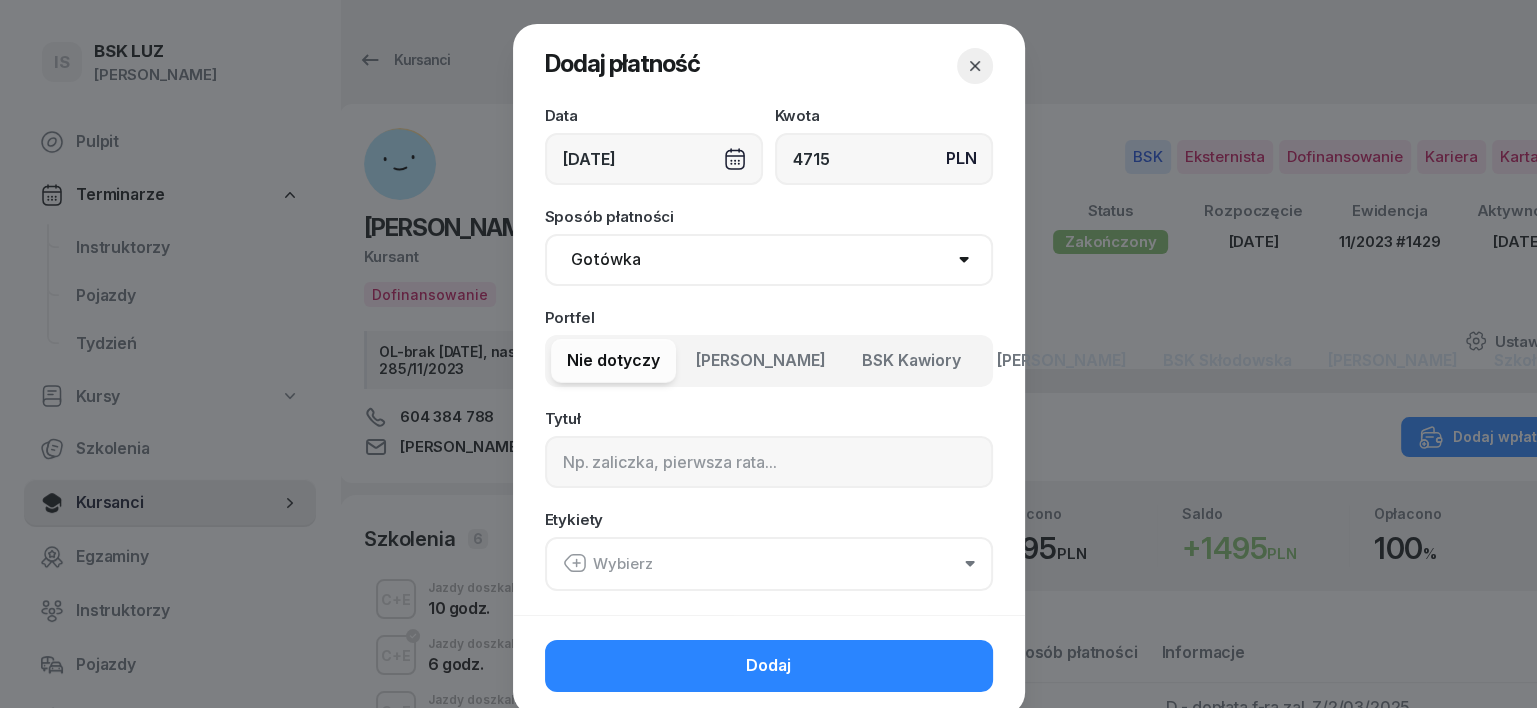 select on "transfer" 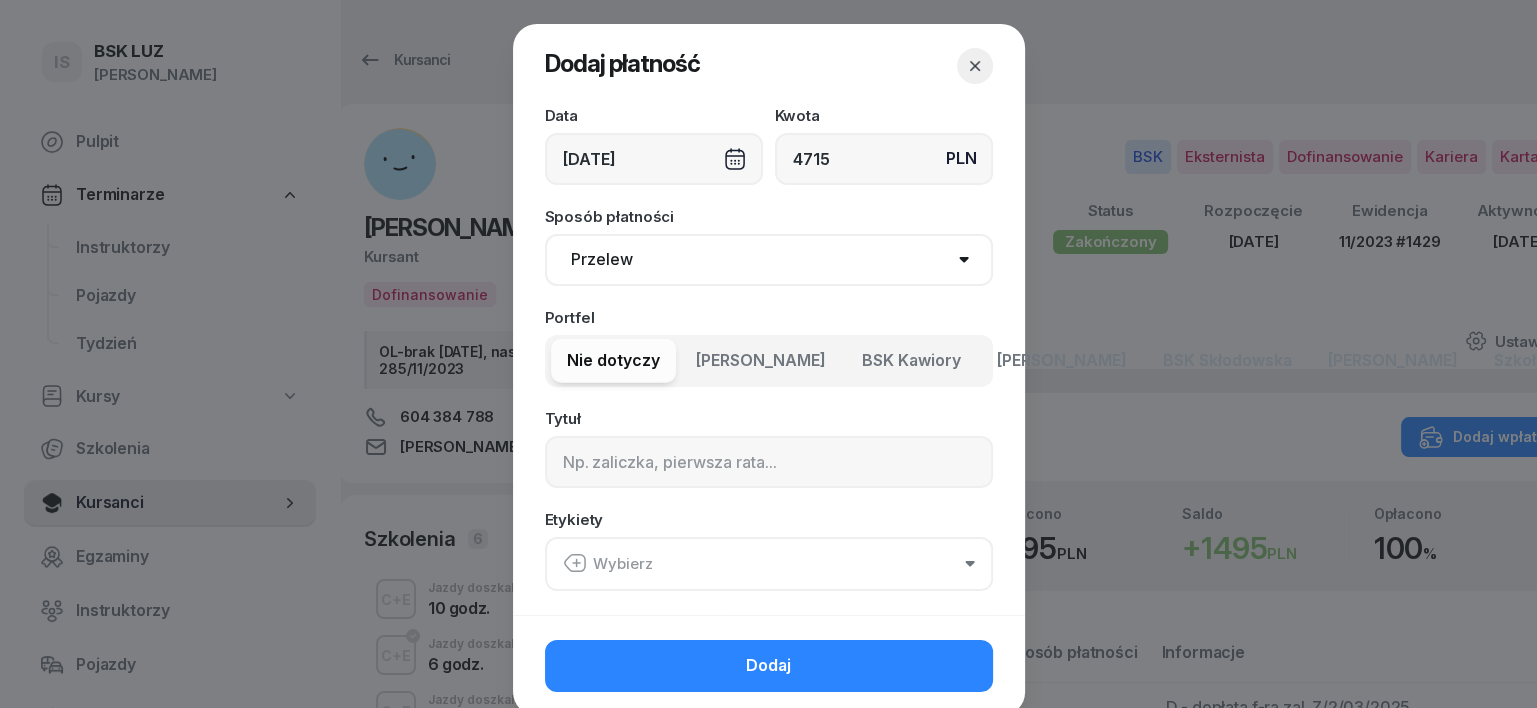 click on "Gotówka Karta Przelew Płatności online BLIK" at bounding box center (769, 260) 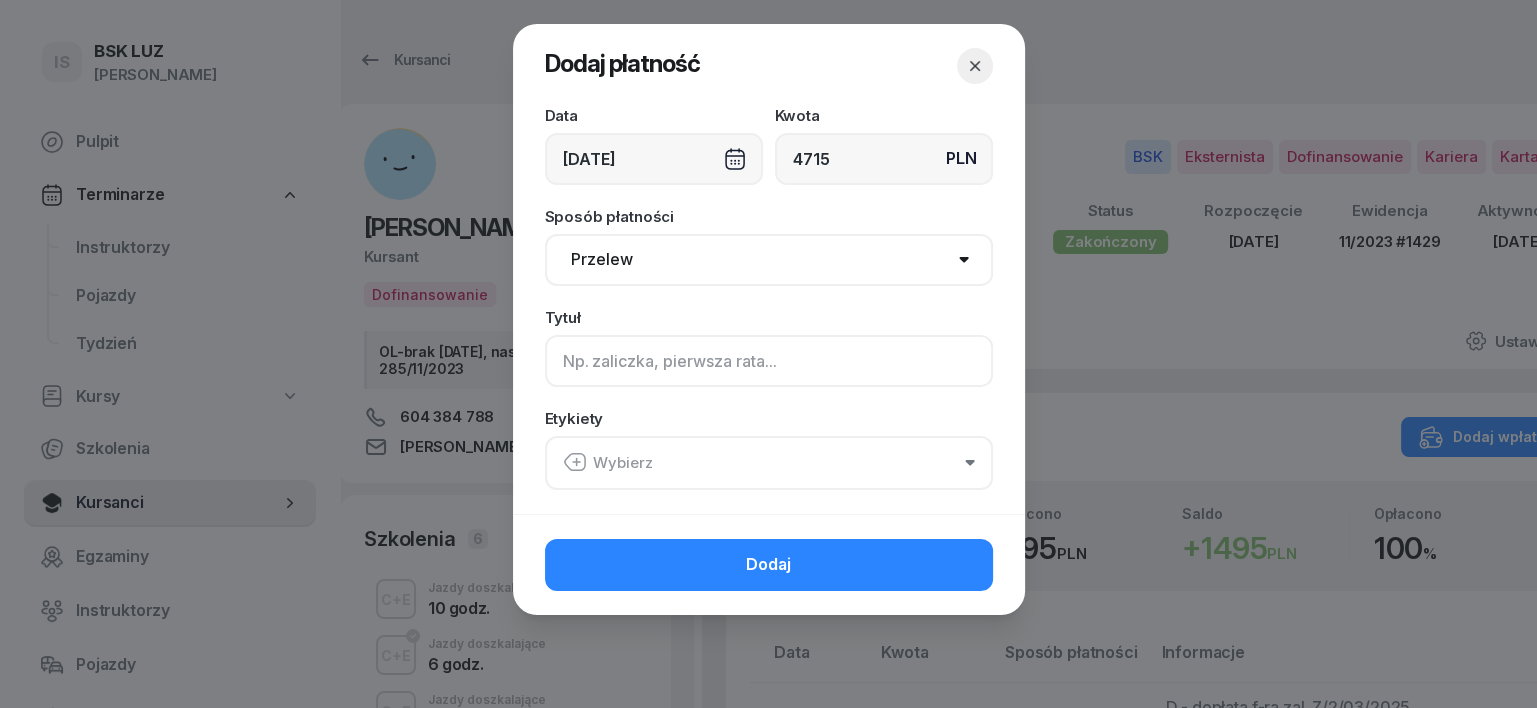 click 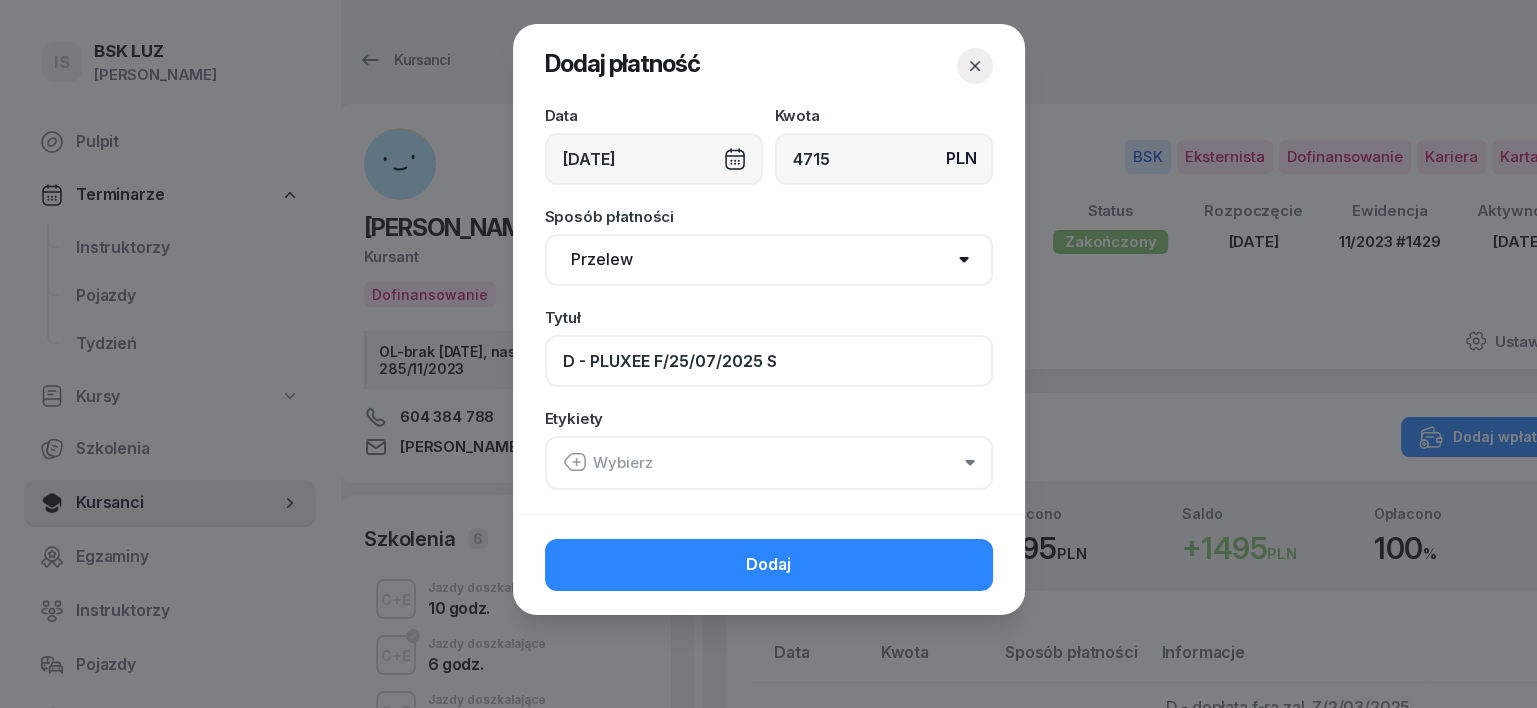 type on "D - PLUXEE F/25/07/2025 S" 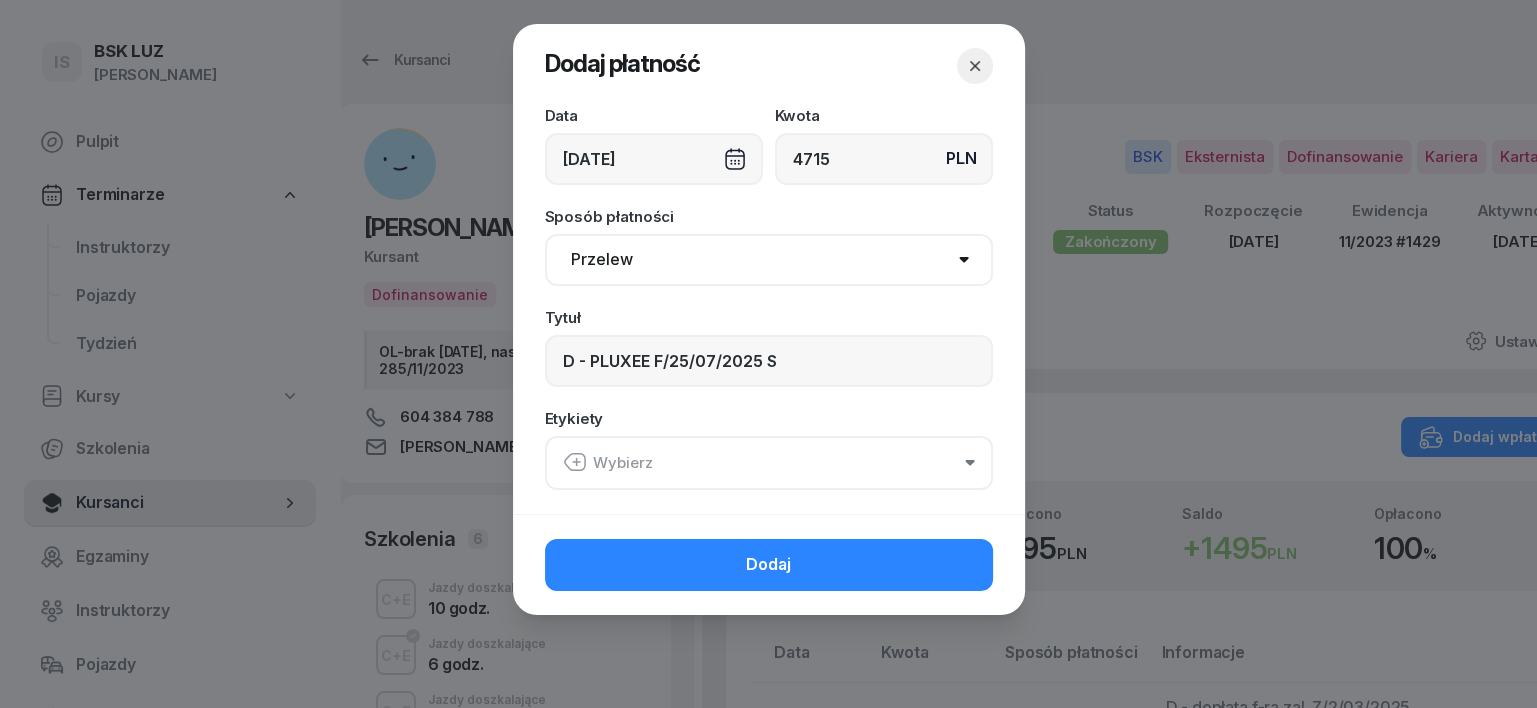 click 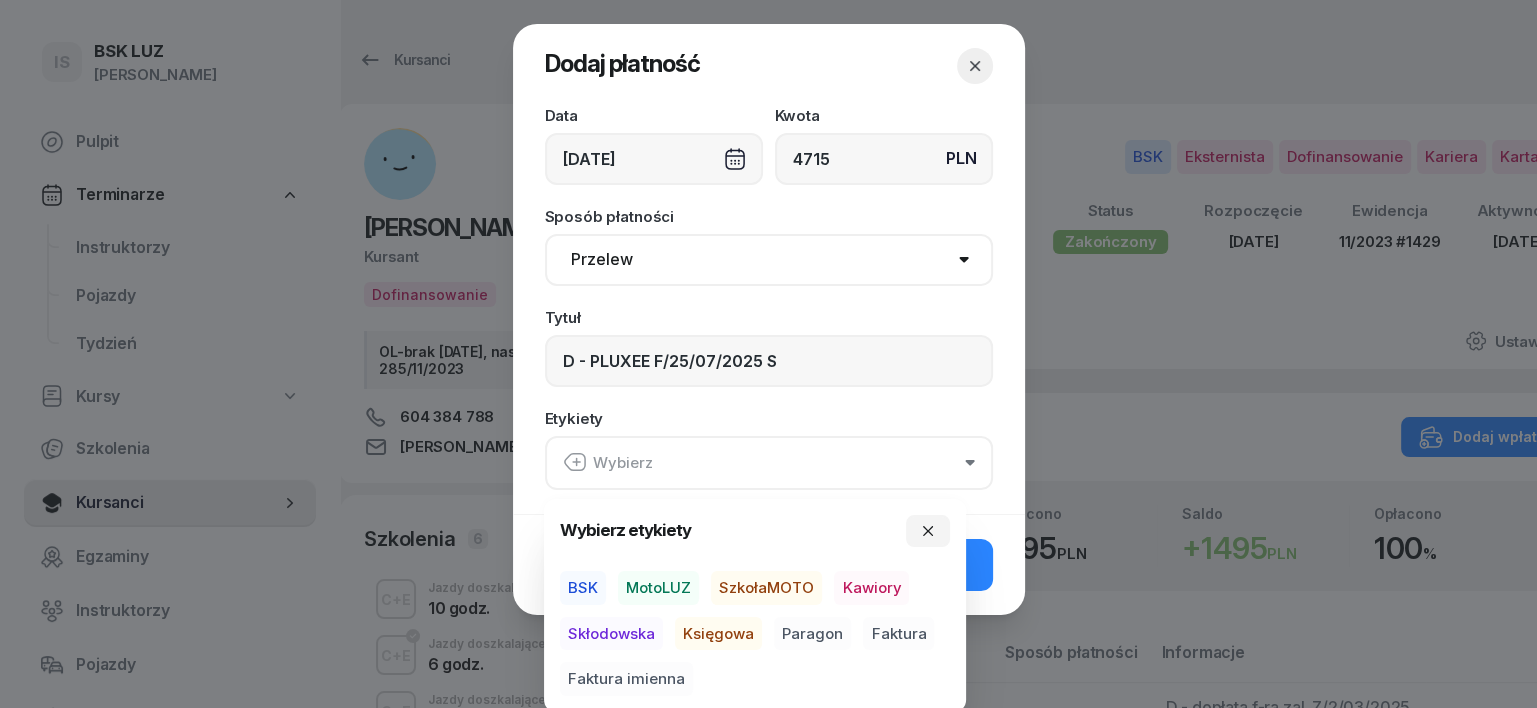 click on "BSK" at bounding box center (583, 588) 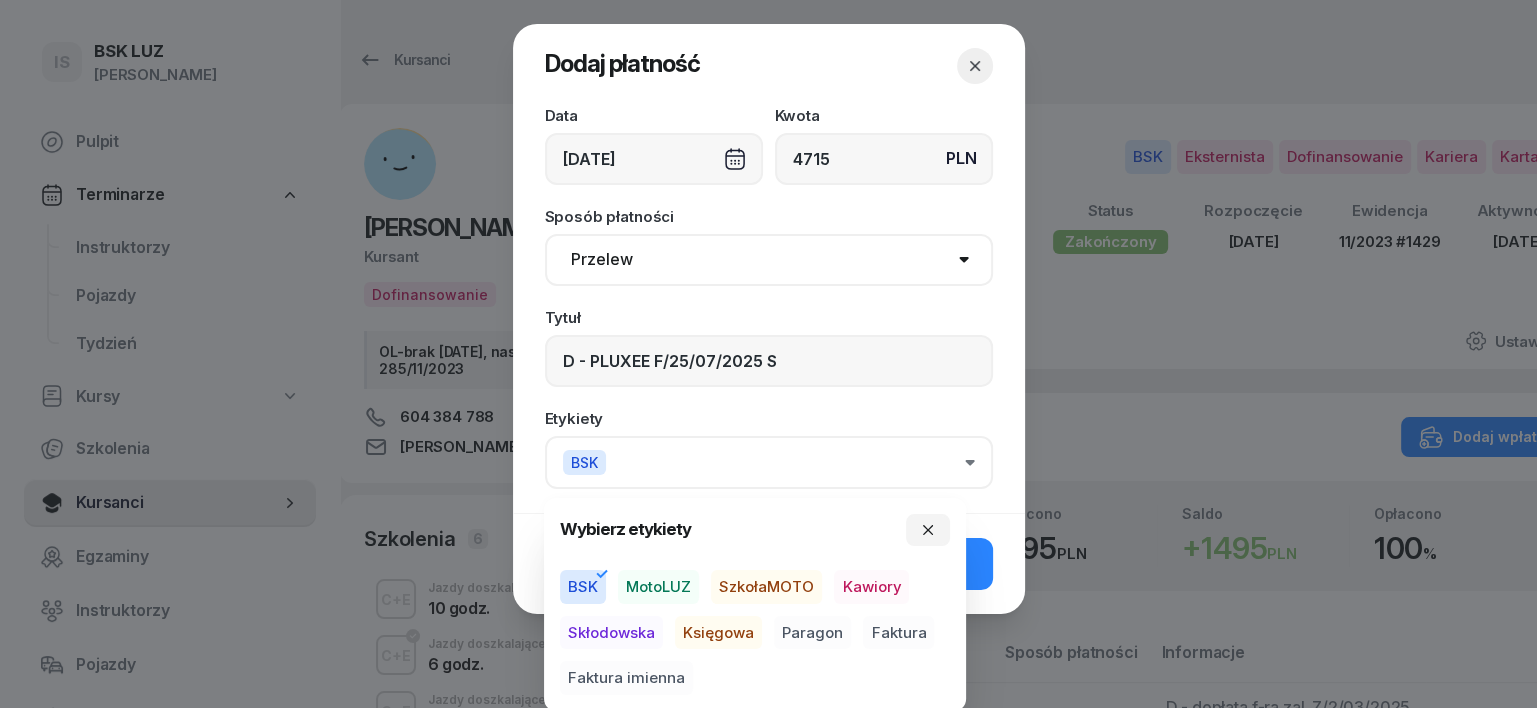 click on "Księgowa" at bounding box center [718, 633] 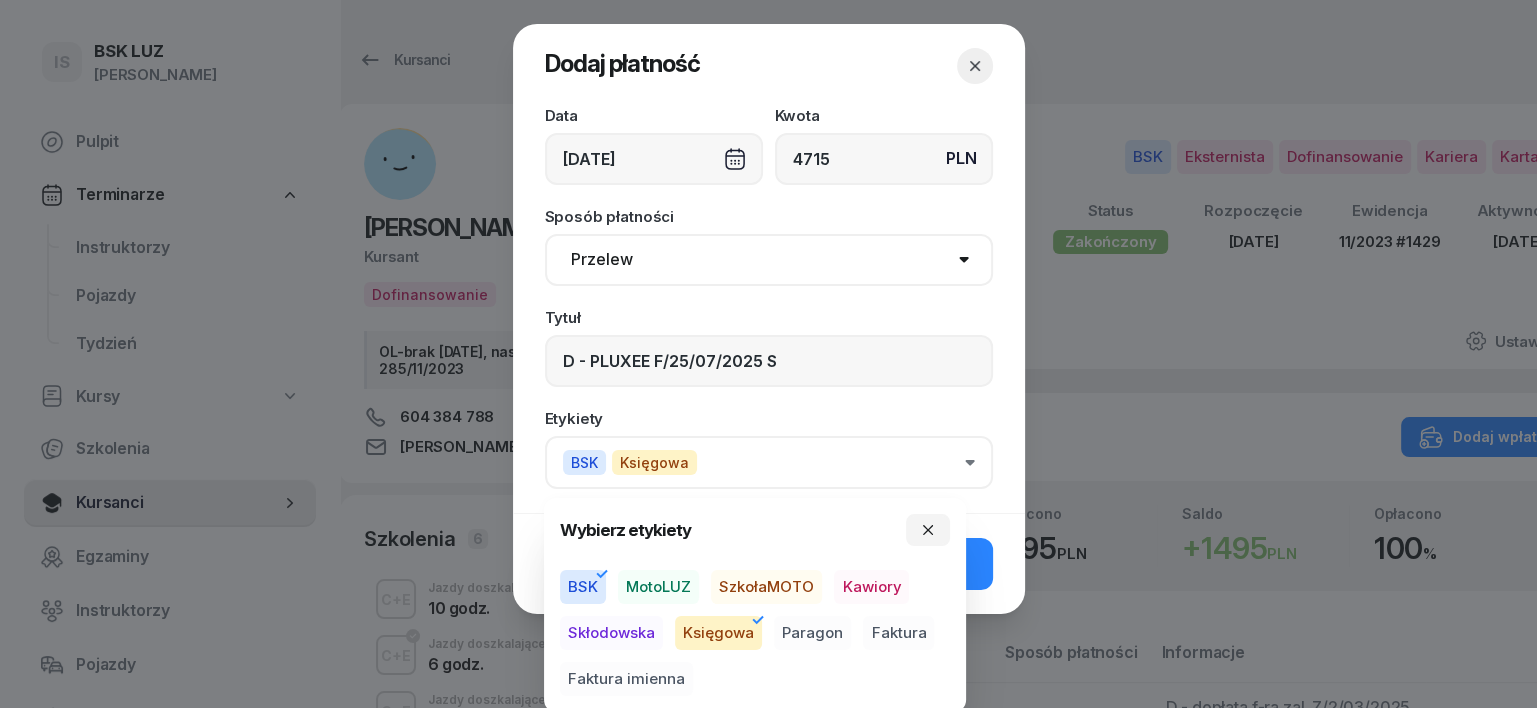 click on "Faktura" at bounding box center [898, 633] 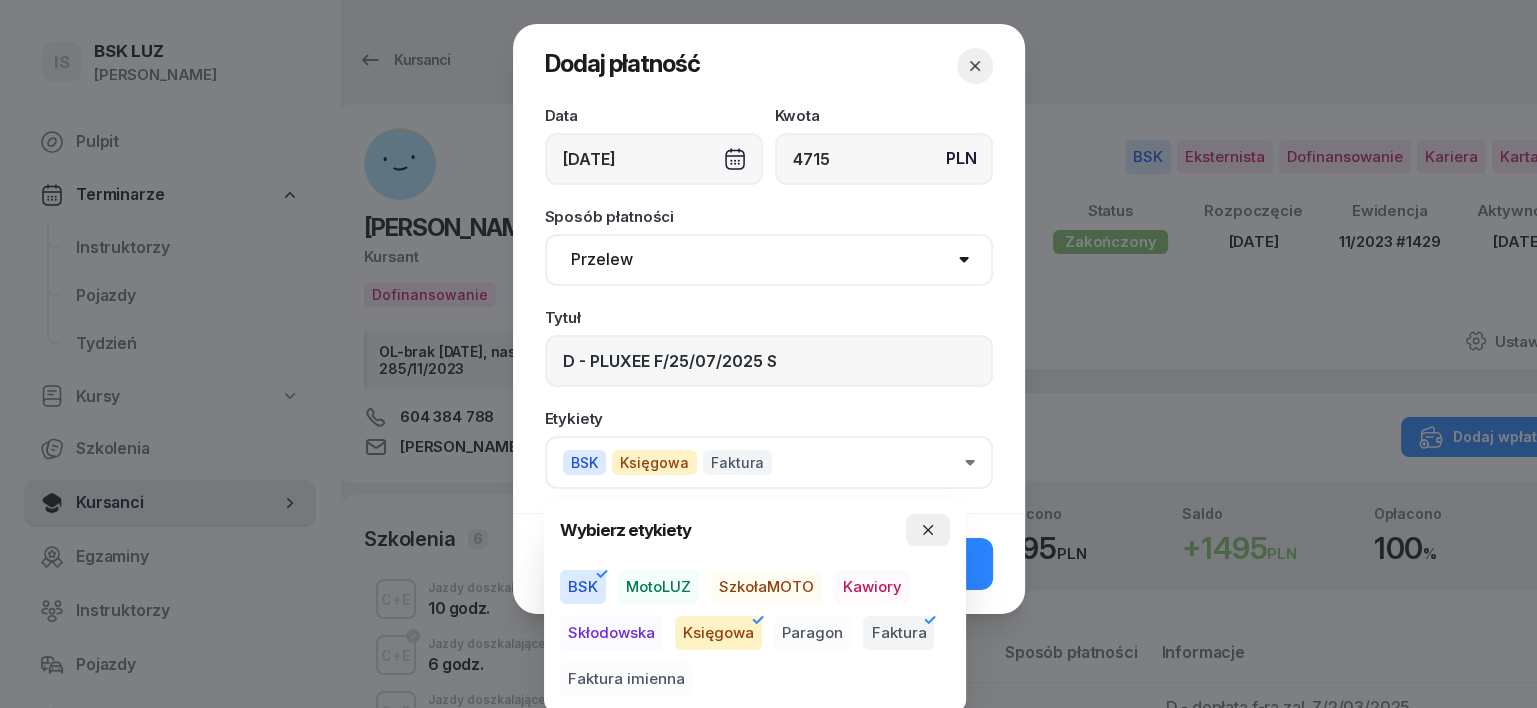 click at bounding box center (928, 530) 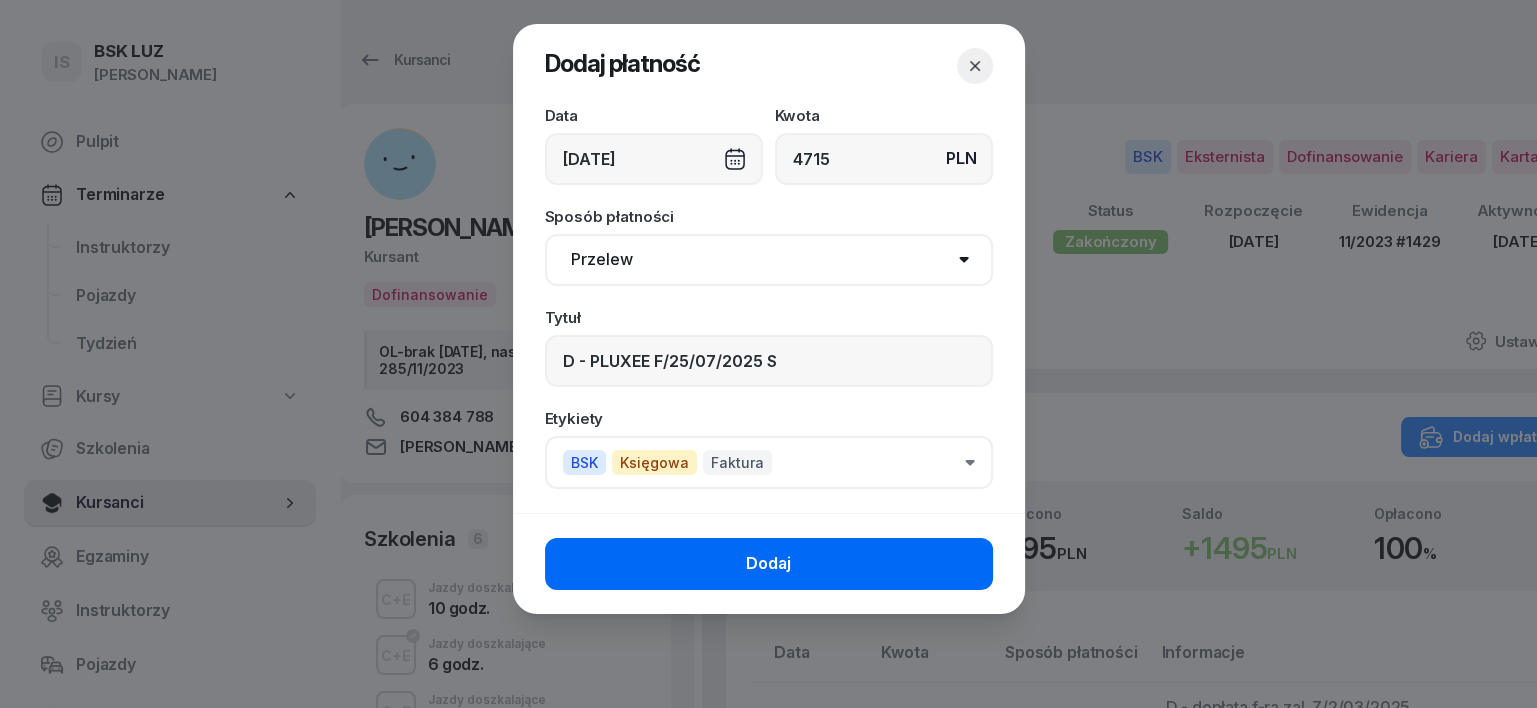 click on "Dodaj" 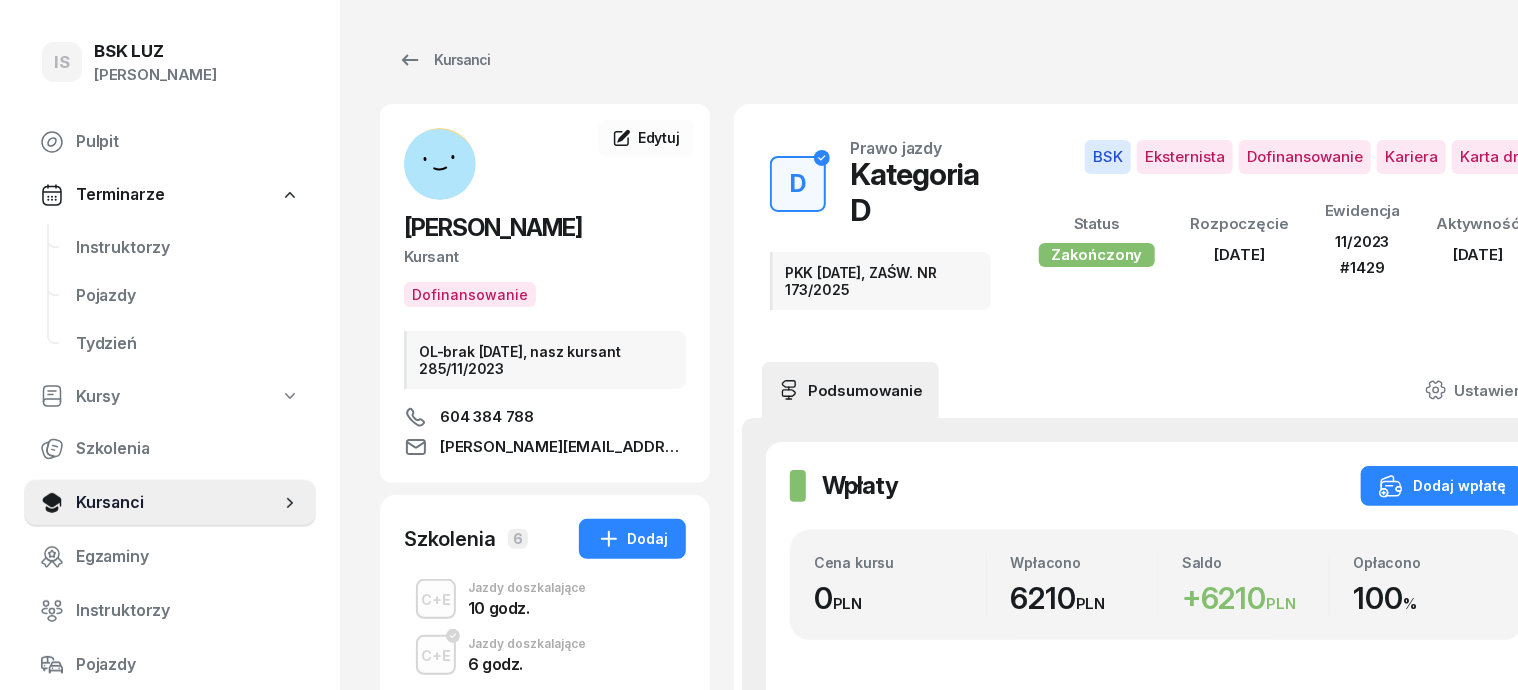 click 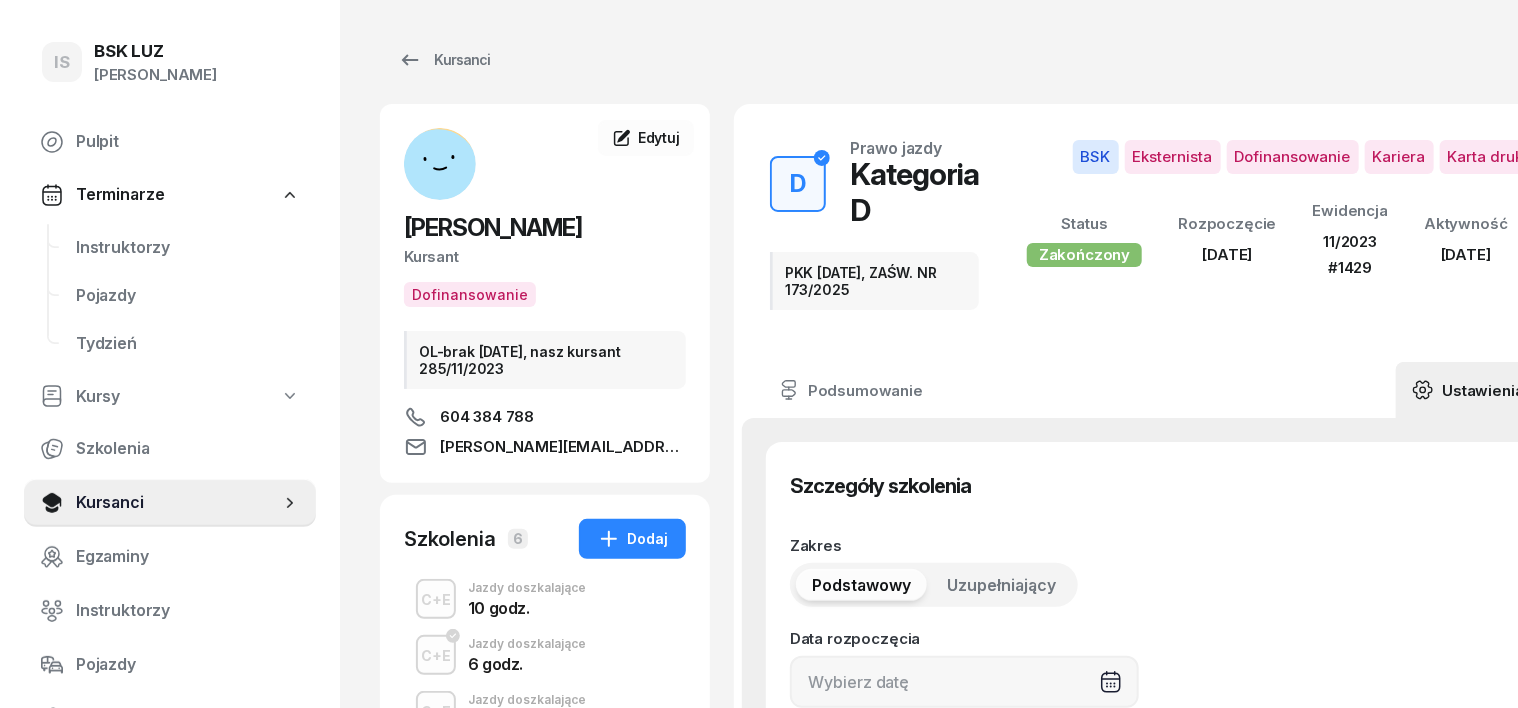type on "[DATE]" 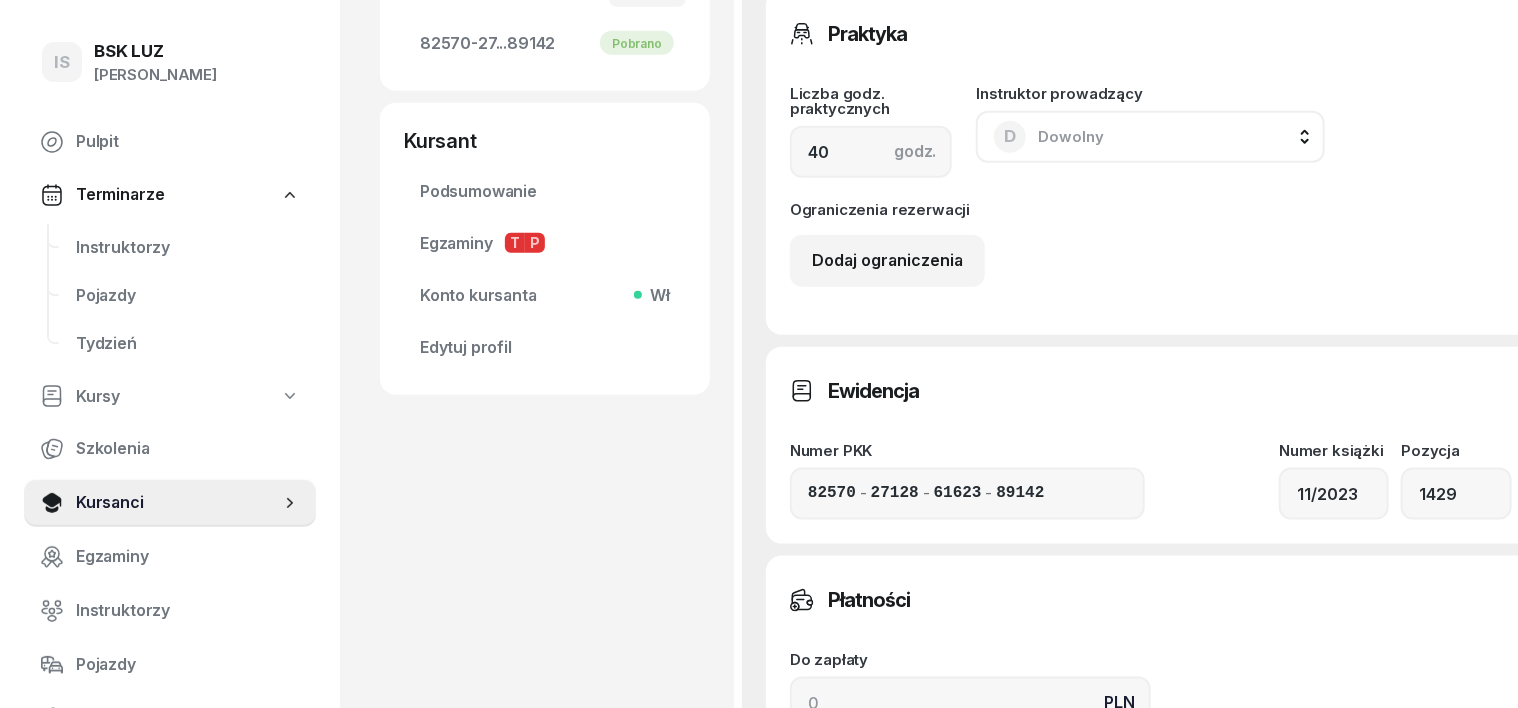 scroll, scrollTop: 1124, scrollLeft: 0, axis: vertical 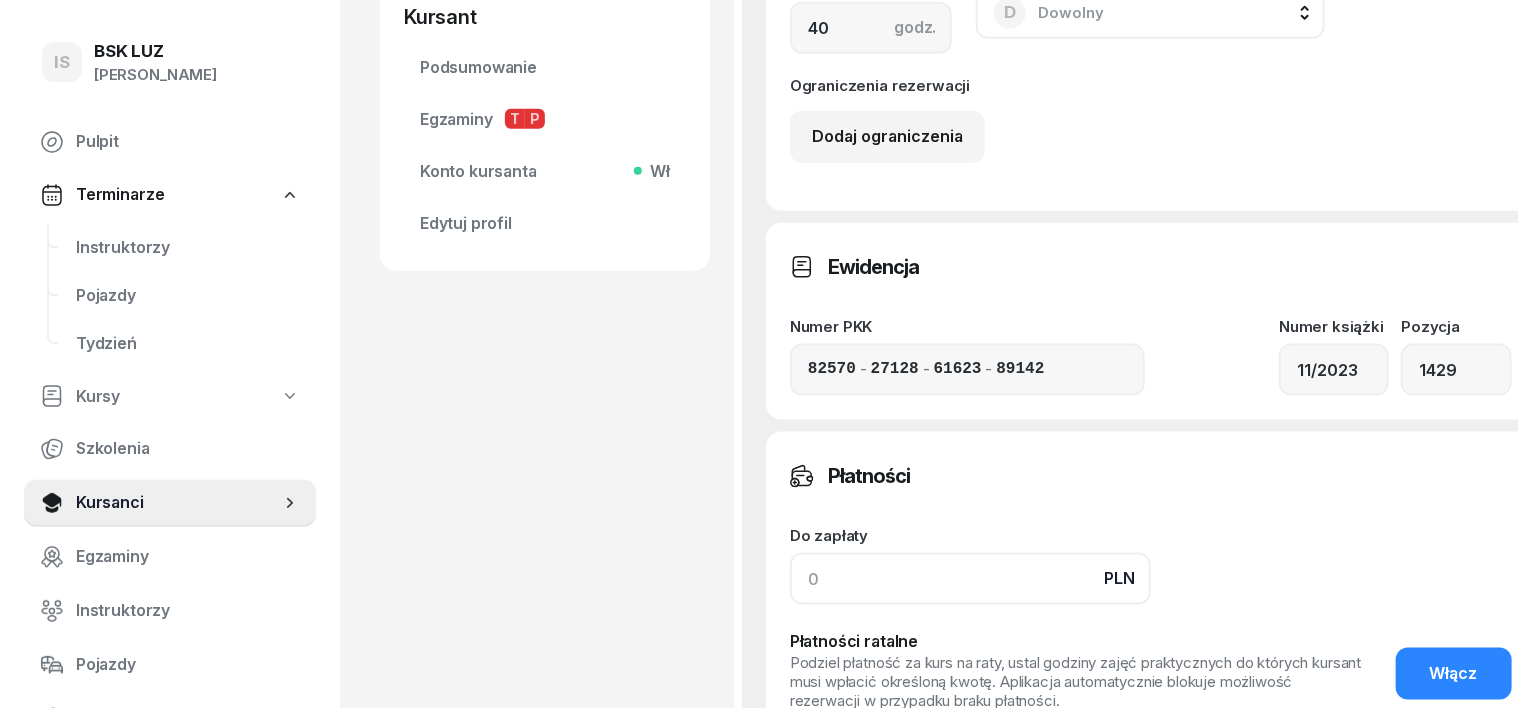click 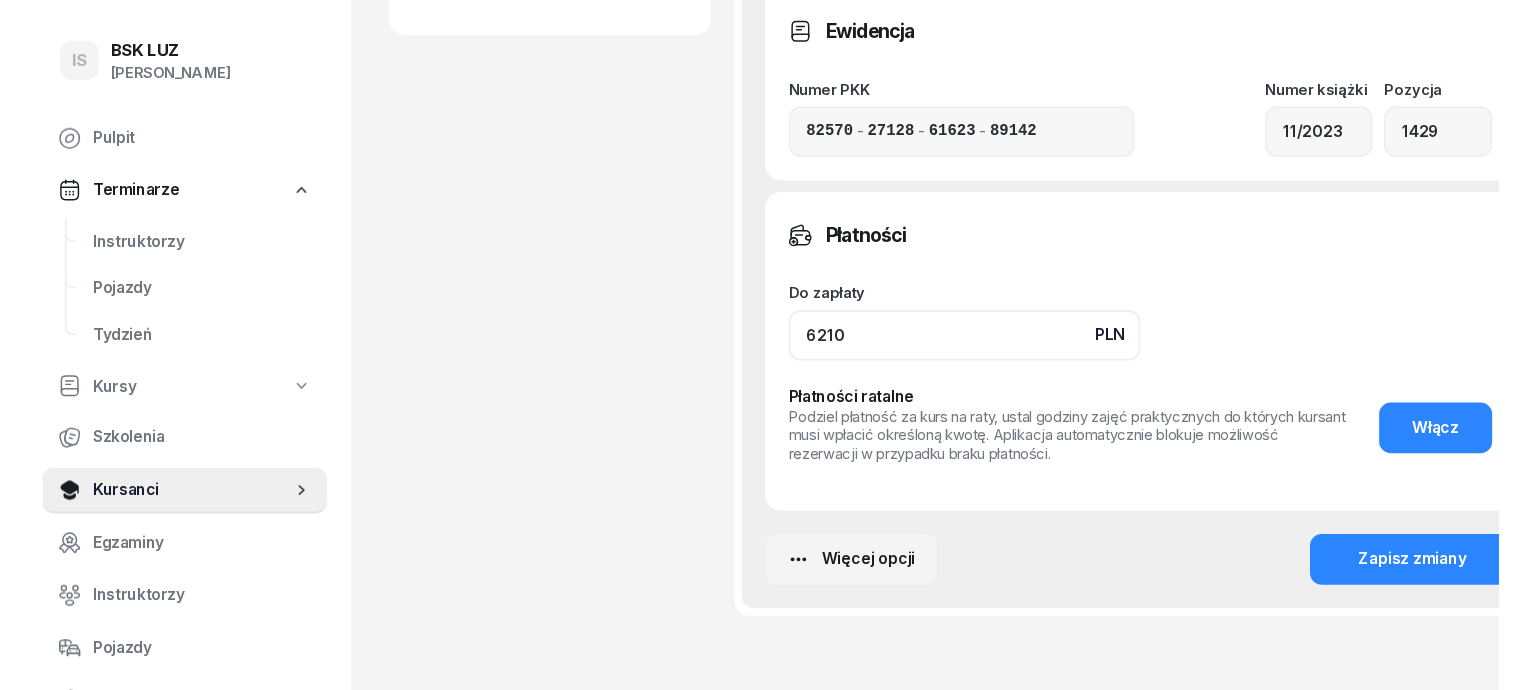 scroll, scrollTop: 1375, scrollLeft: 0, axis: vertical 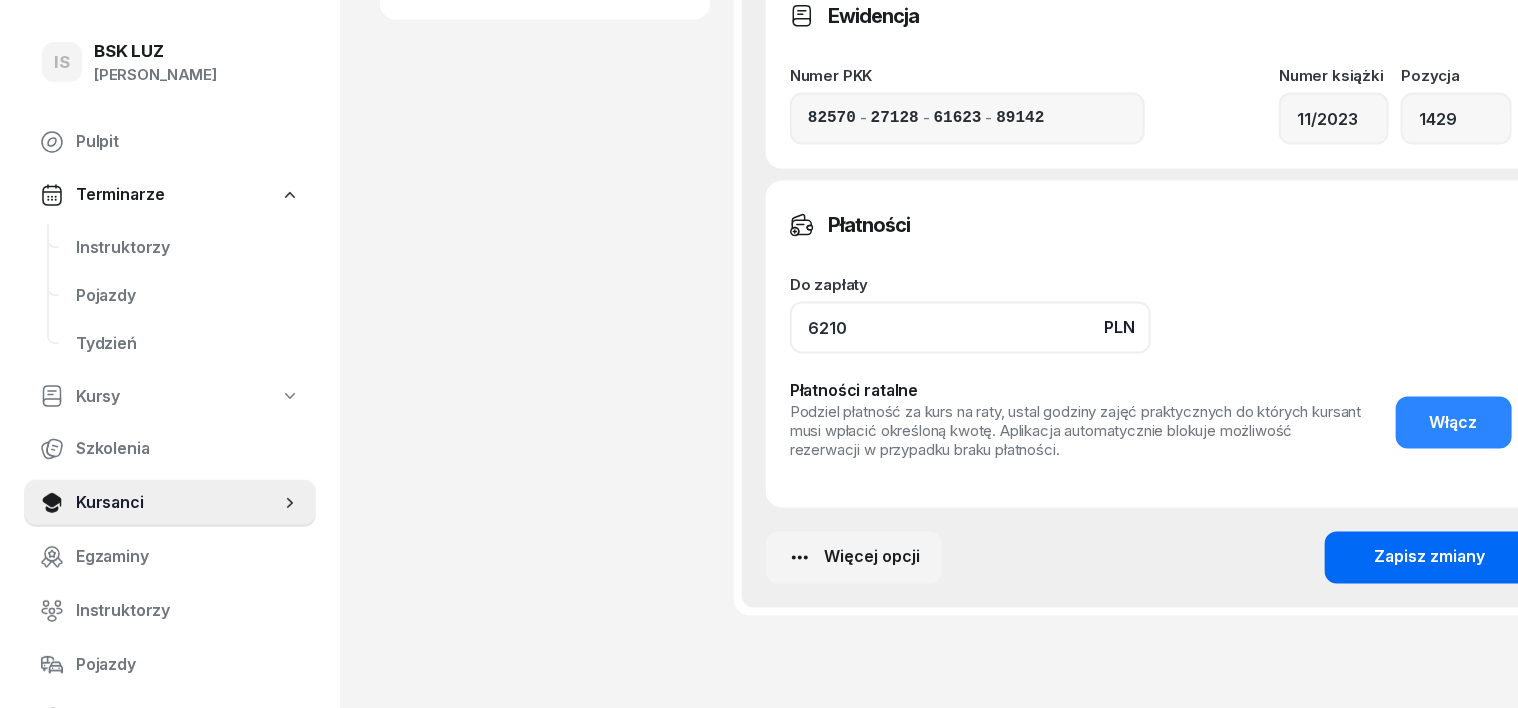 type on "6210" 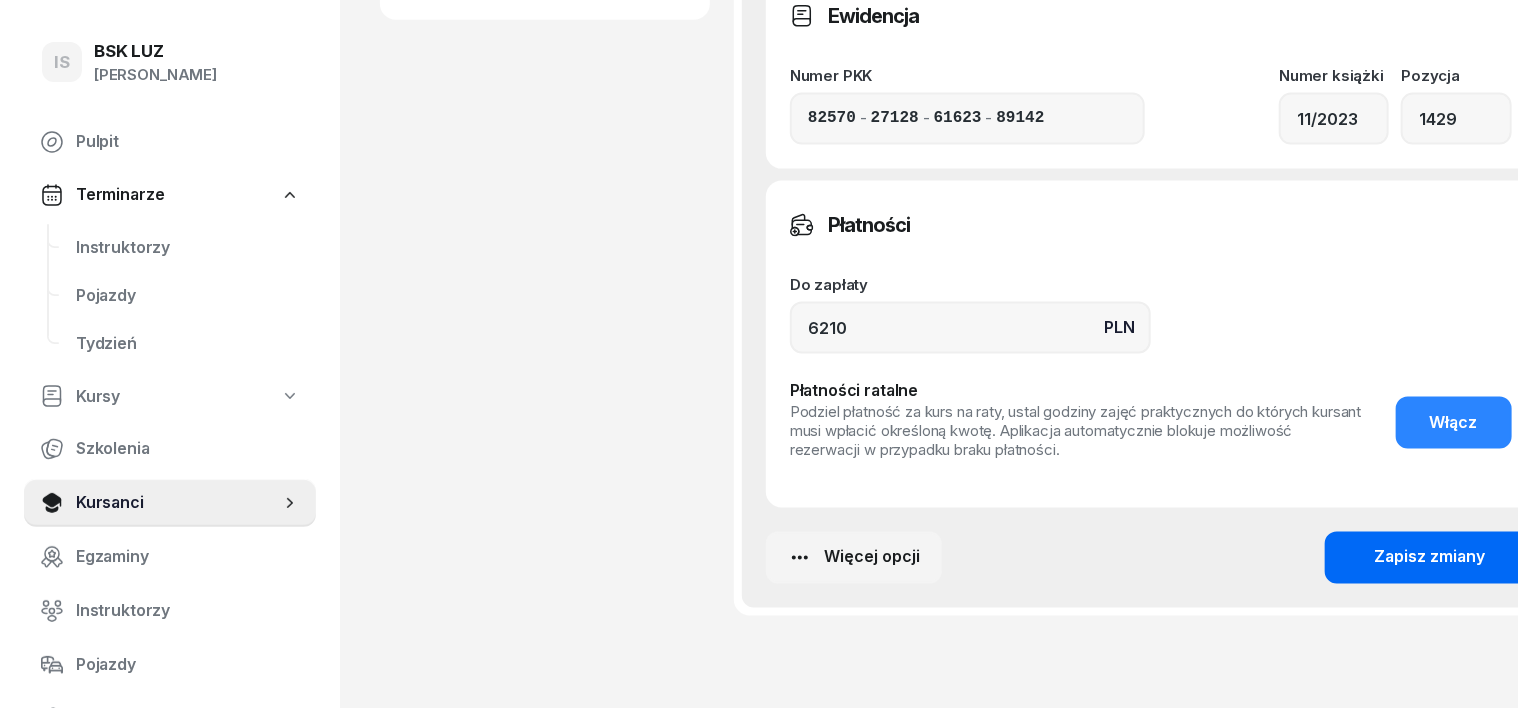 click on "Zapisz zmiany" at bounding box center [1430, 558] 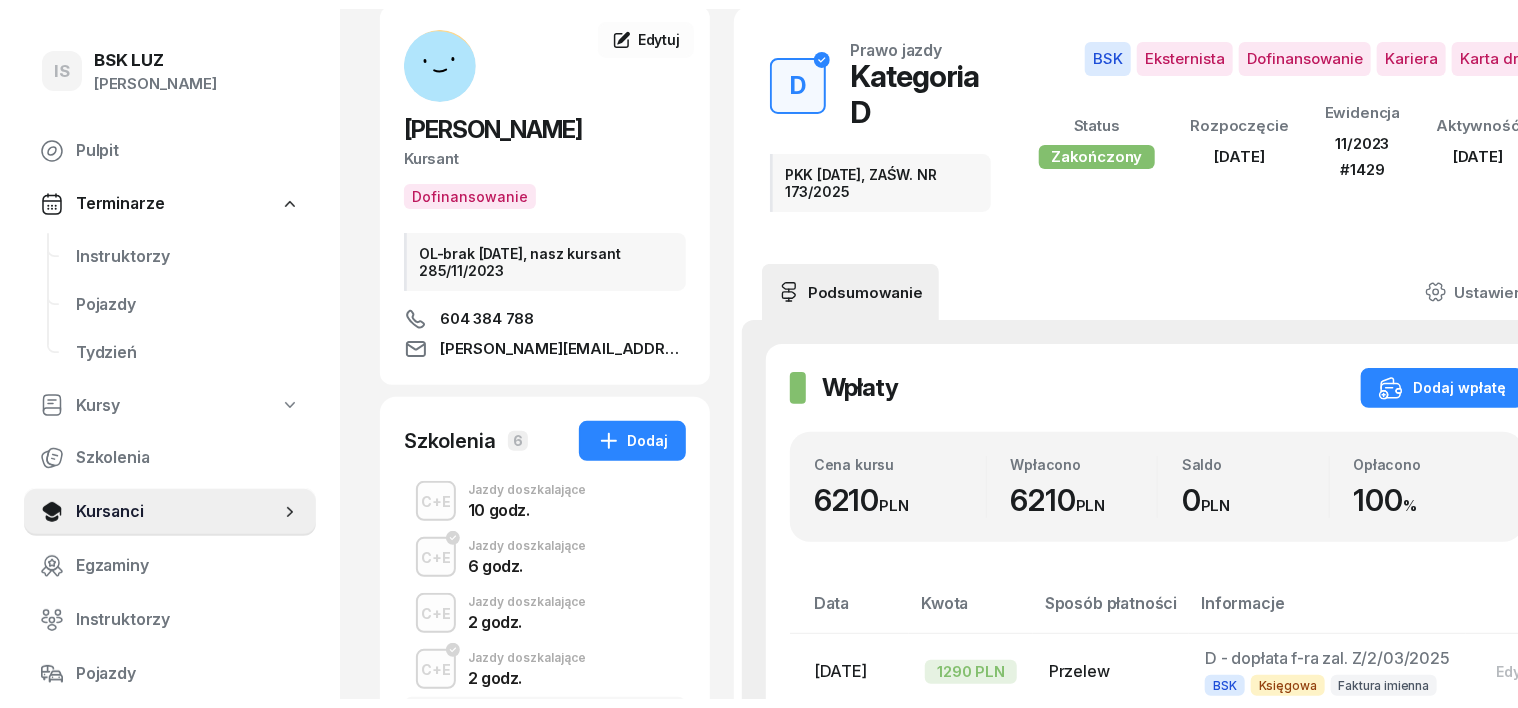 scroll, scrollTop: 0, scrollLeft: 0, axis: both 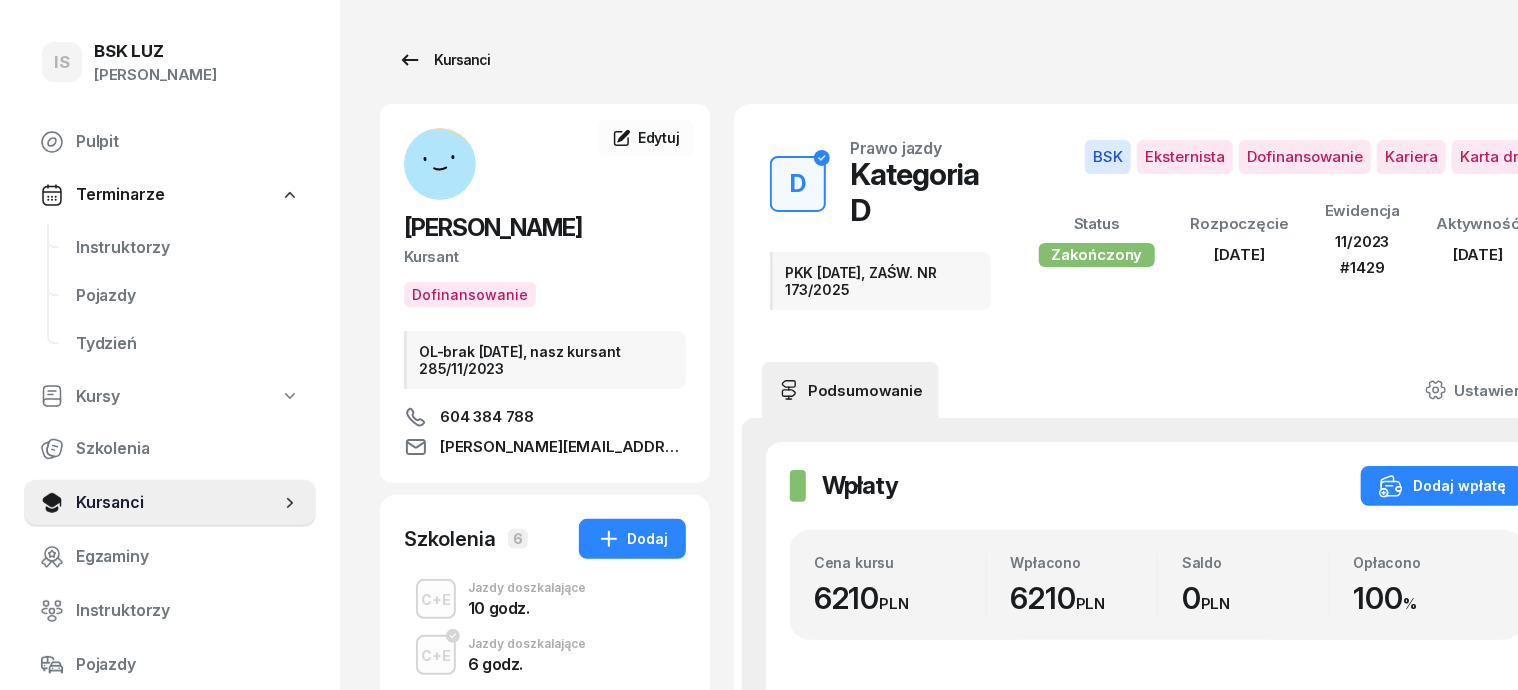 click on "Kursanci" at bounding box center (444, 60) 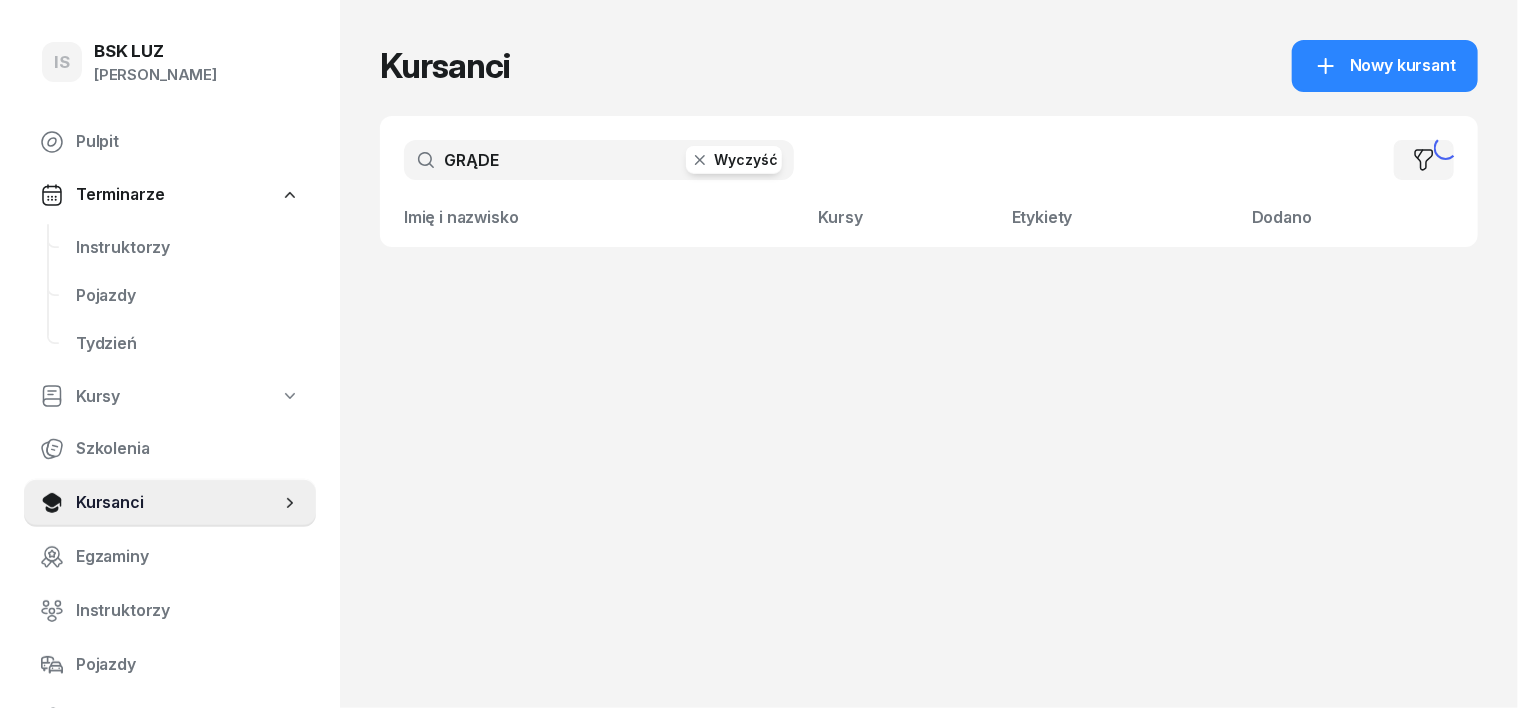 click 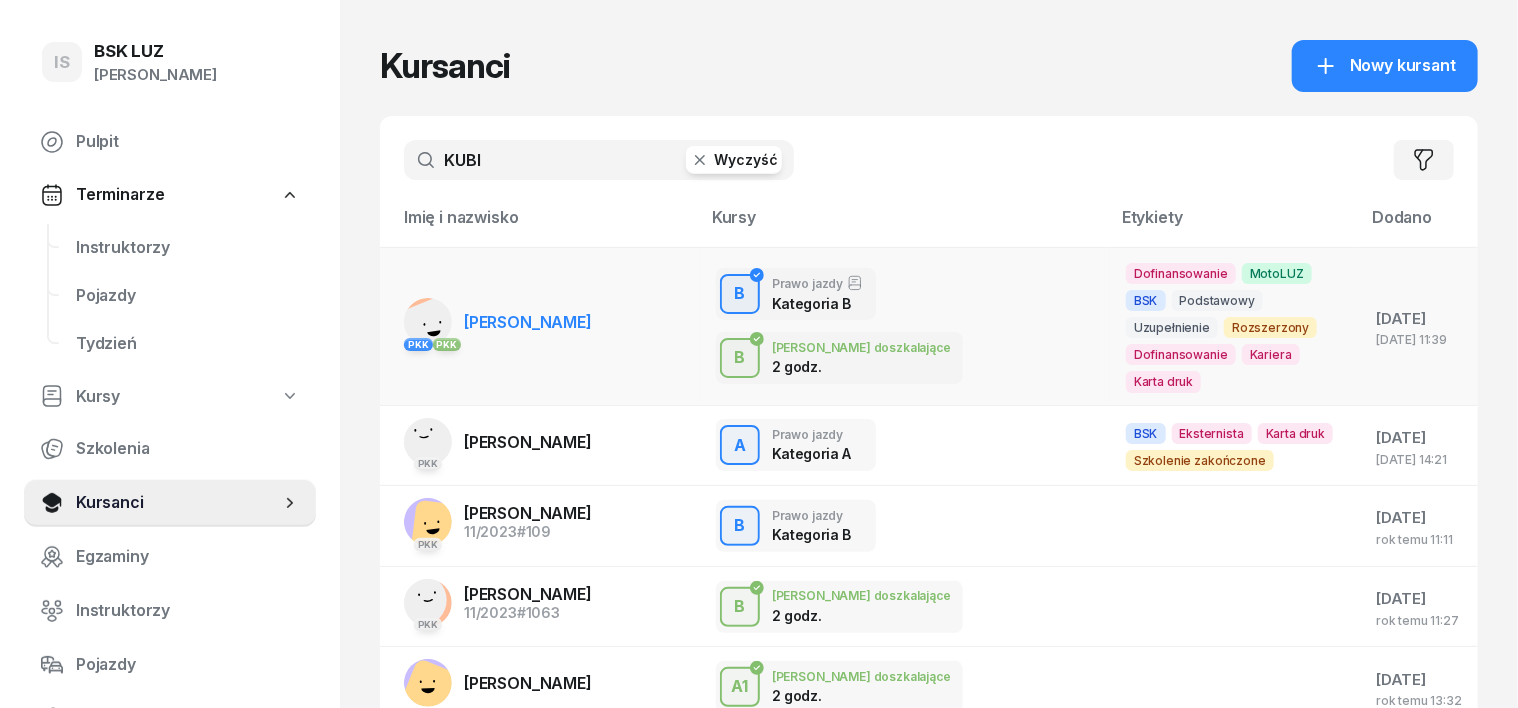 type on "KUBI" 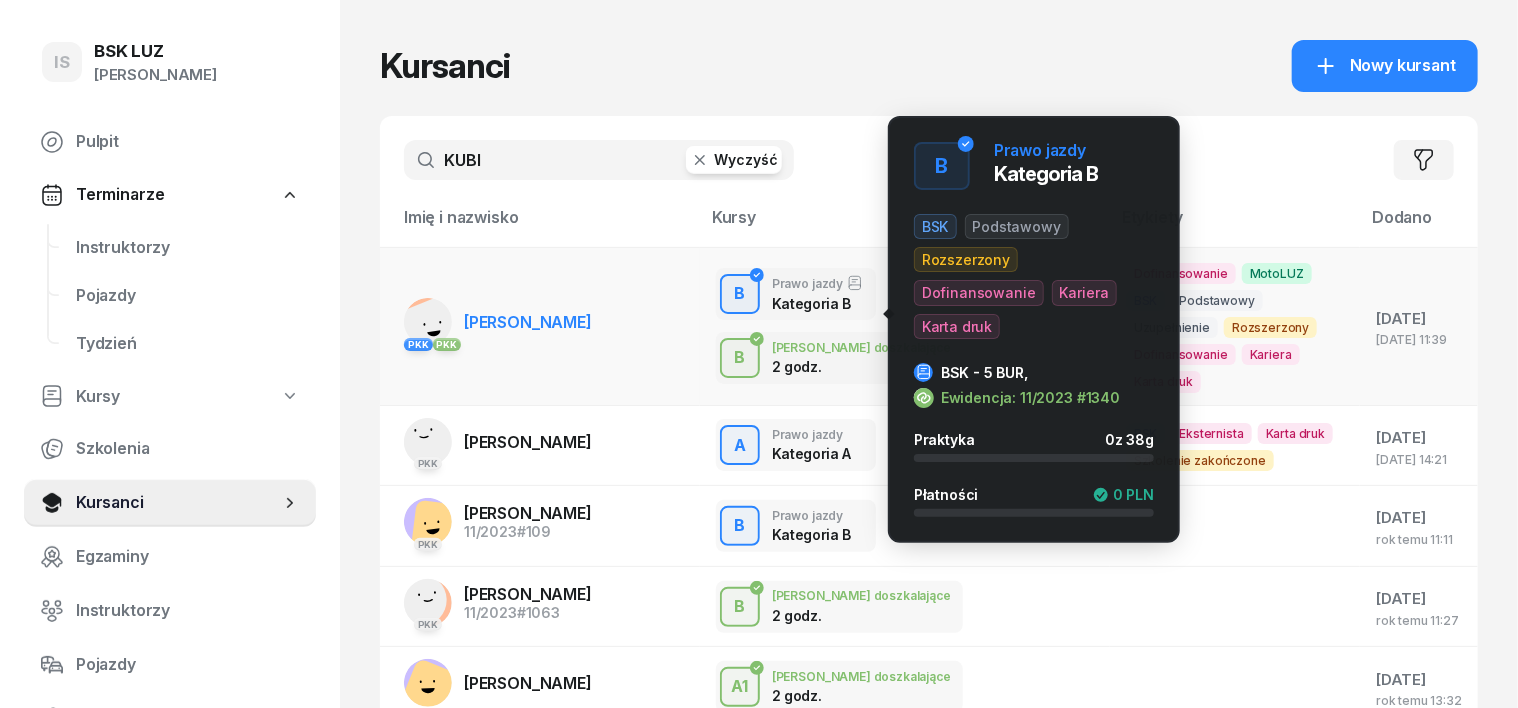click on "B" at bounding box center [740, 294] 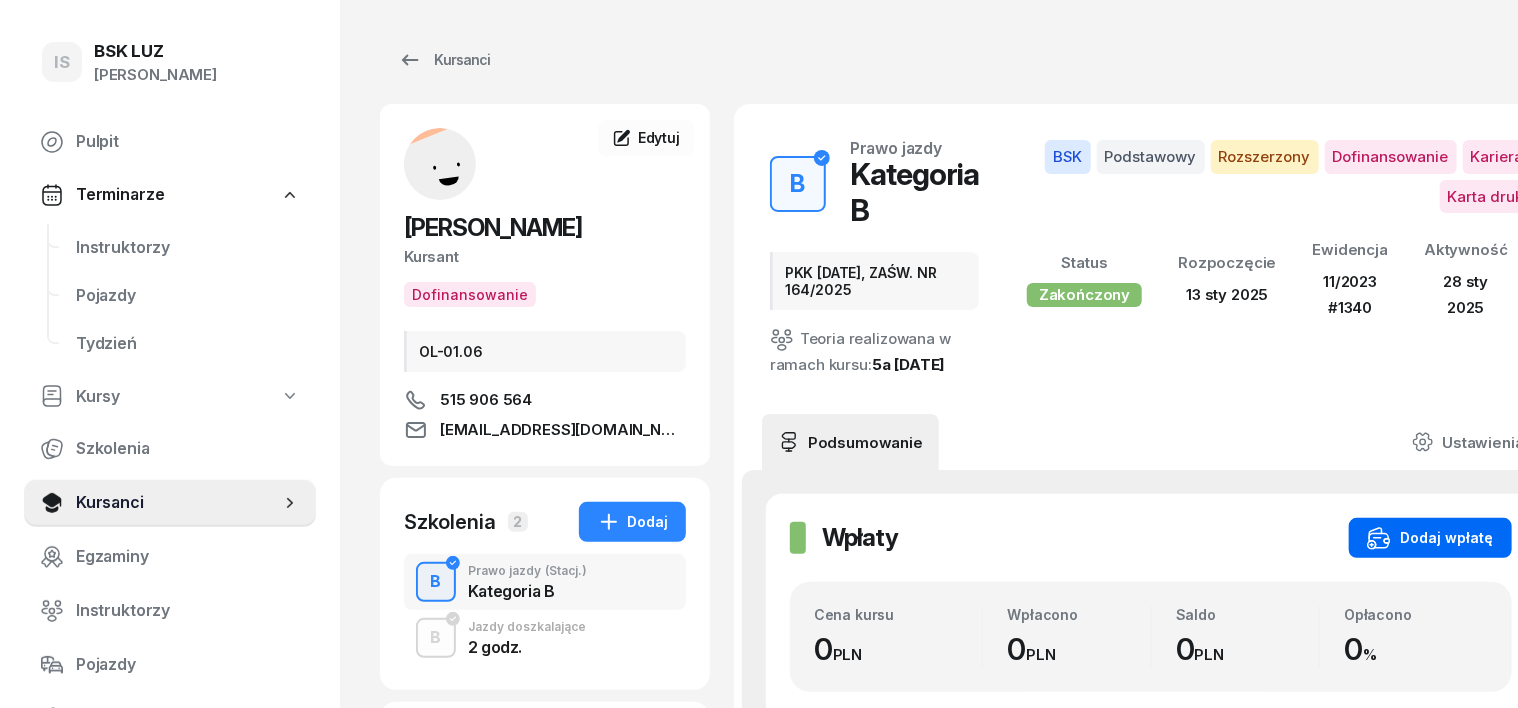 click on "Dodaj wpłatę" at bounding box center [1430, 538] 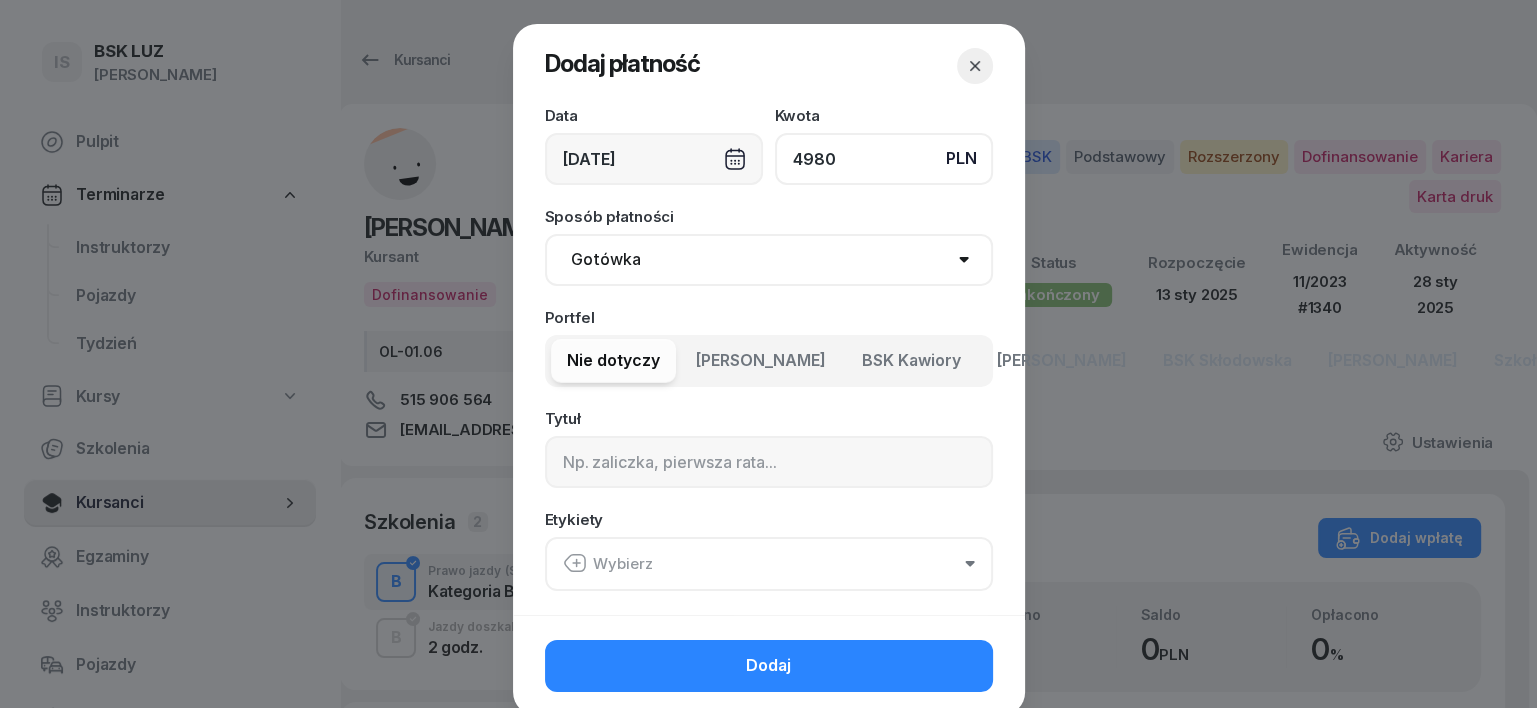 type on "4980" 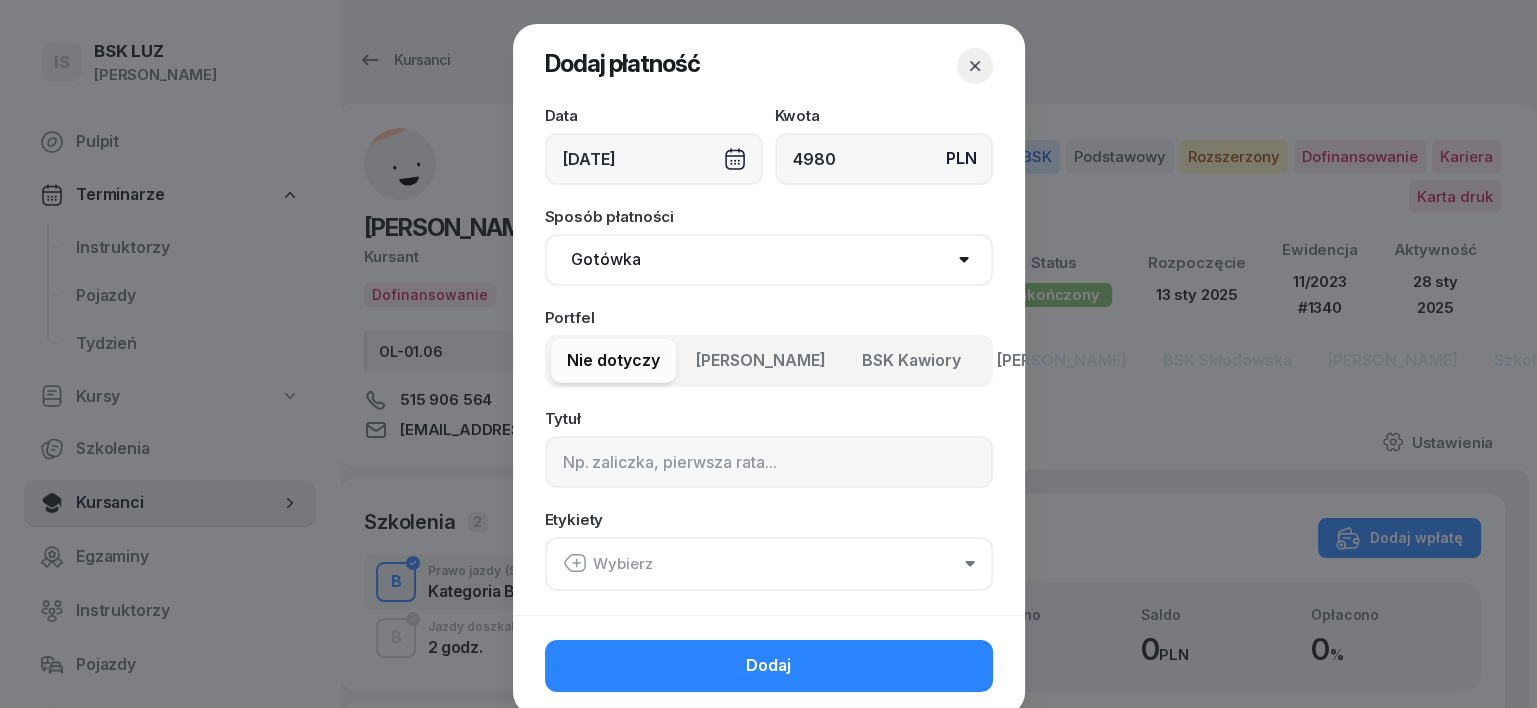 click on "Gotówka Karta Przelew Płatności online BLIK" at bounding box center (769, 260) 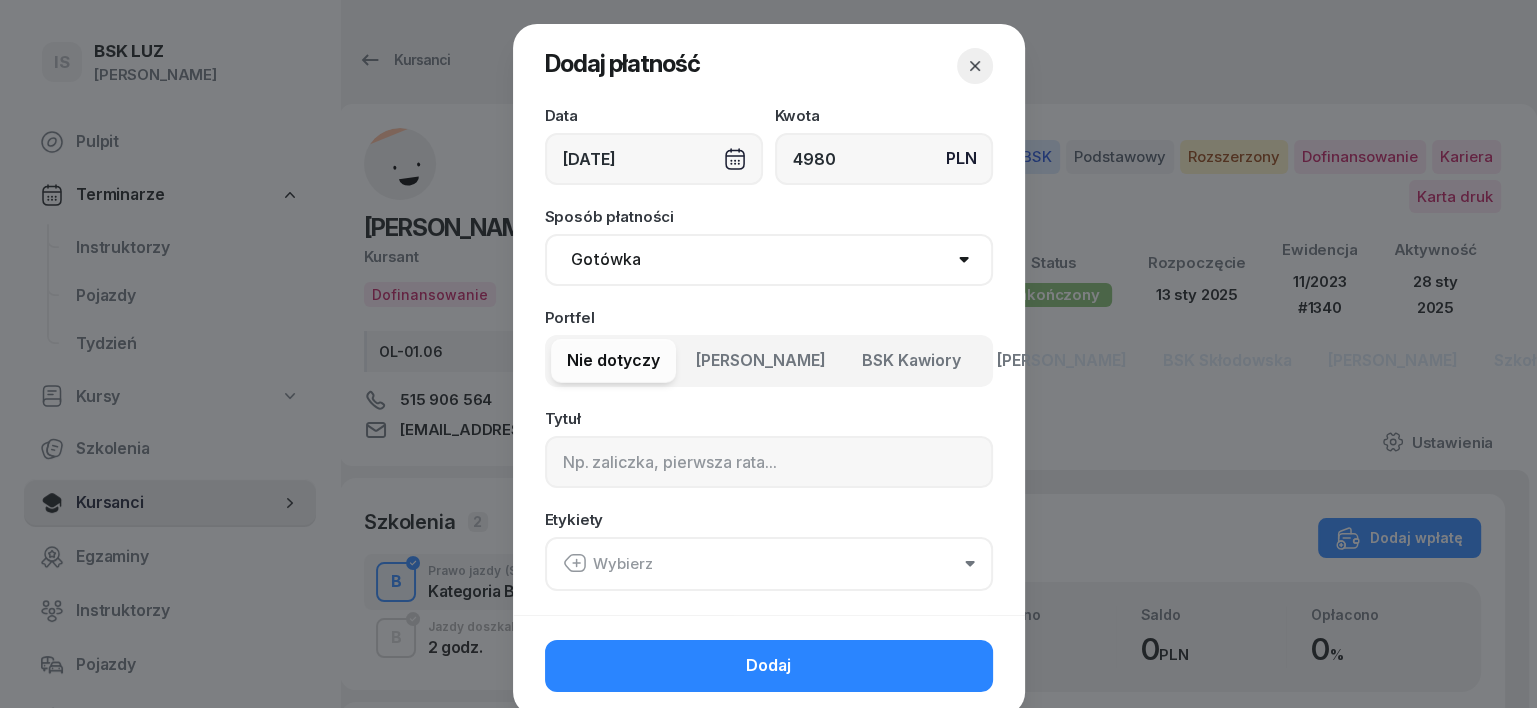 select on "transfer" 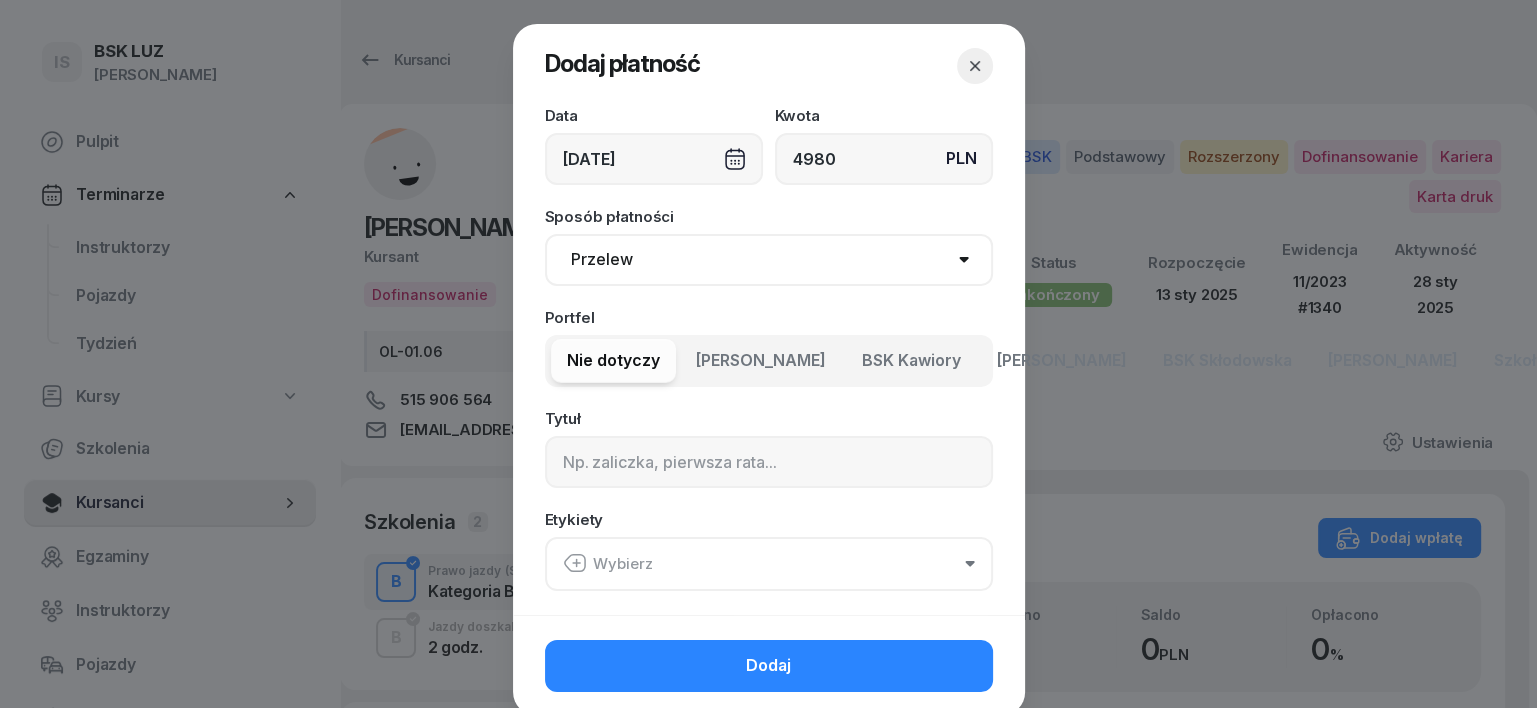 click on "Gotówka Karta Przelew Płatności online BLIK" at bounding box center (769, 260) 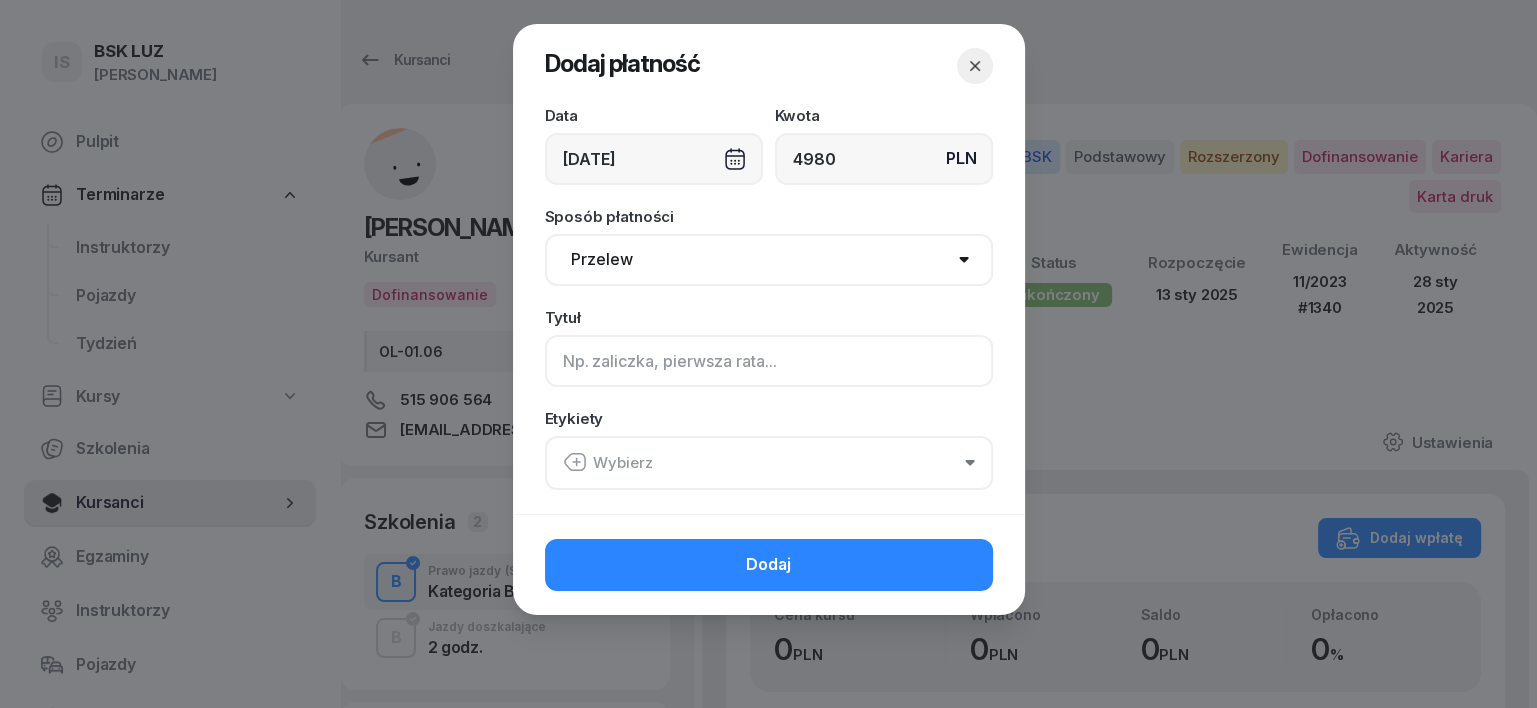 click 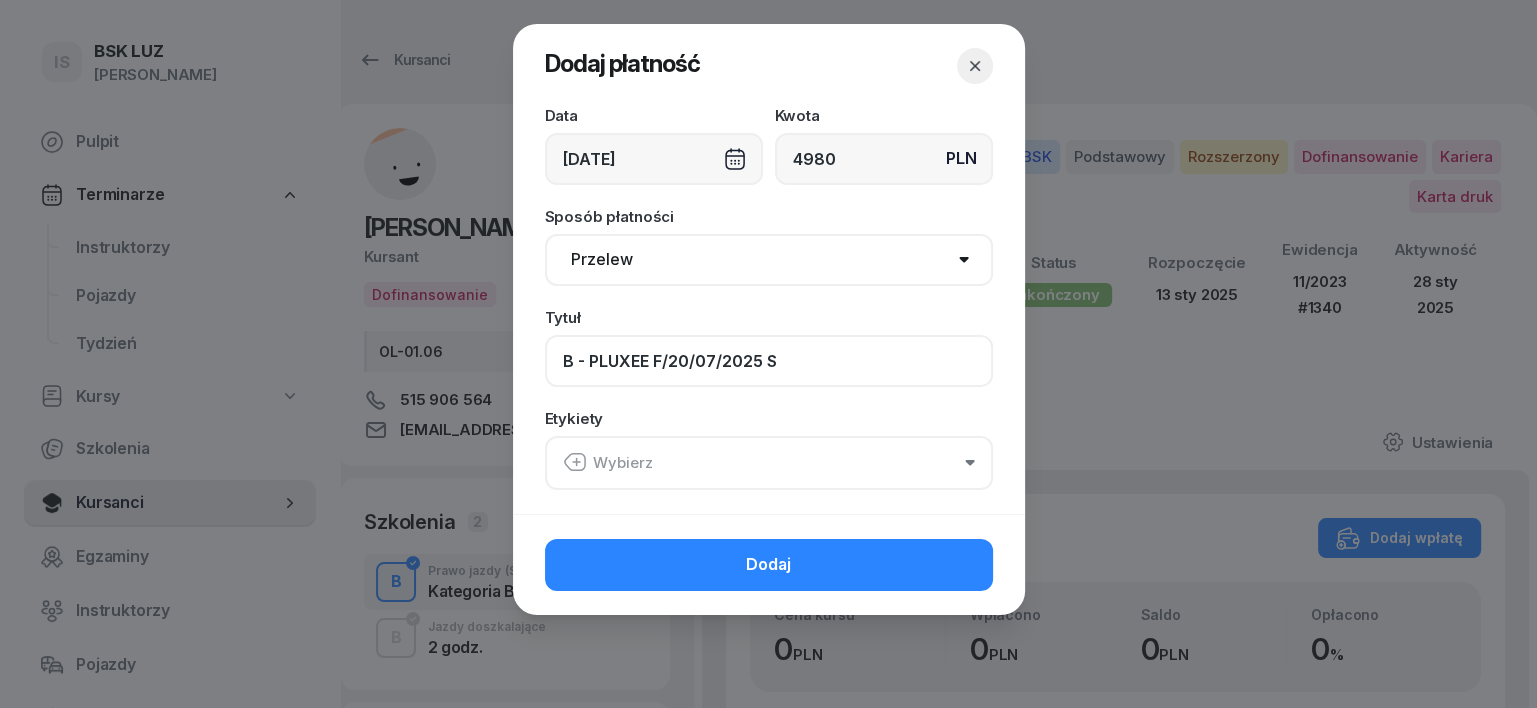 type on "B - PLUXEE F/20/07/2025 S" 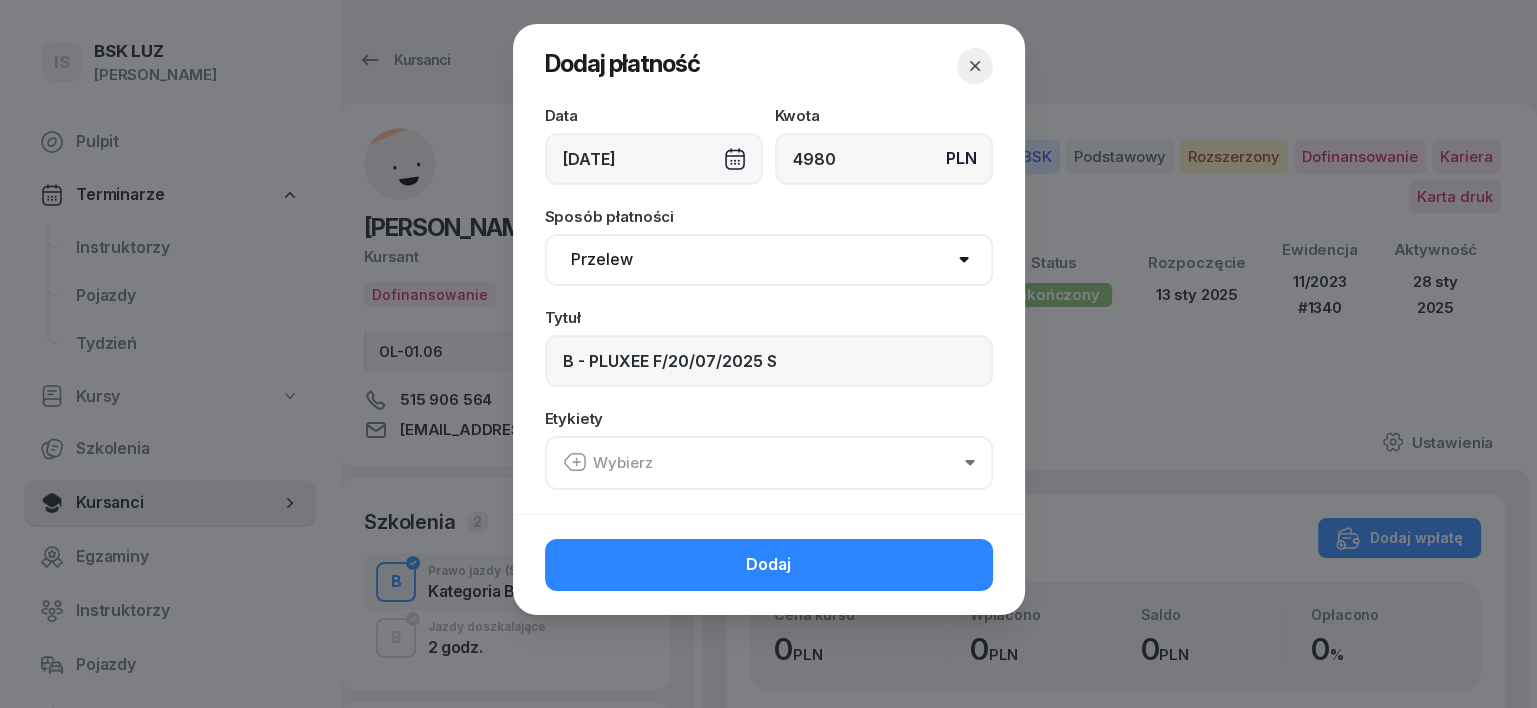 click 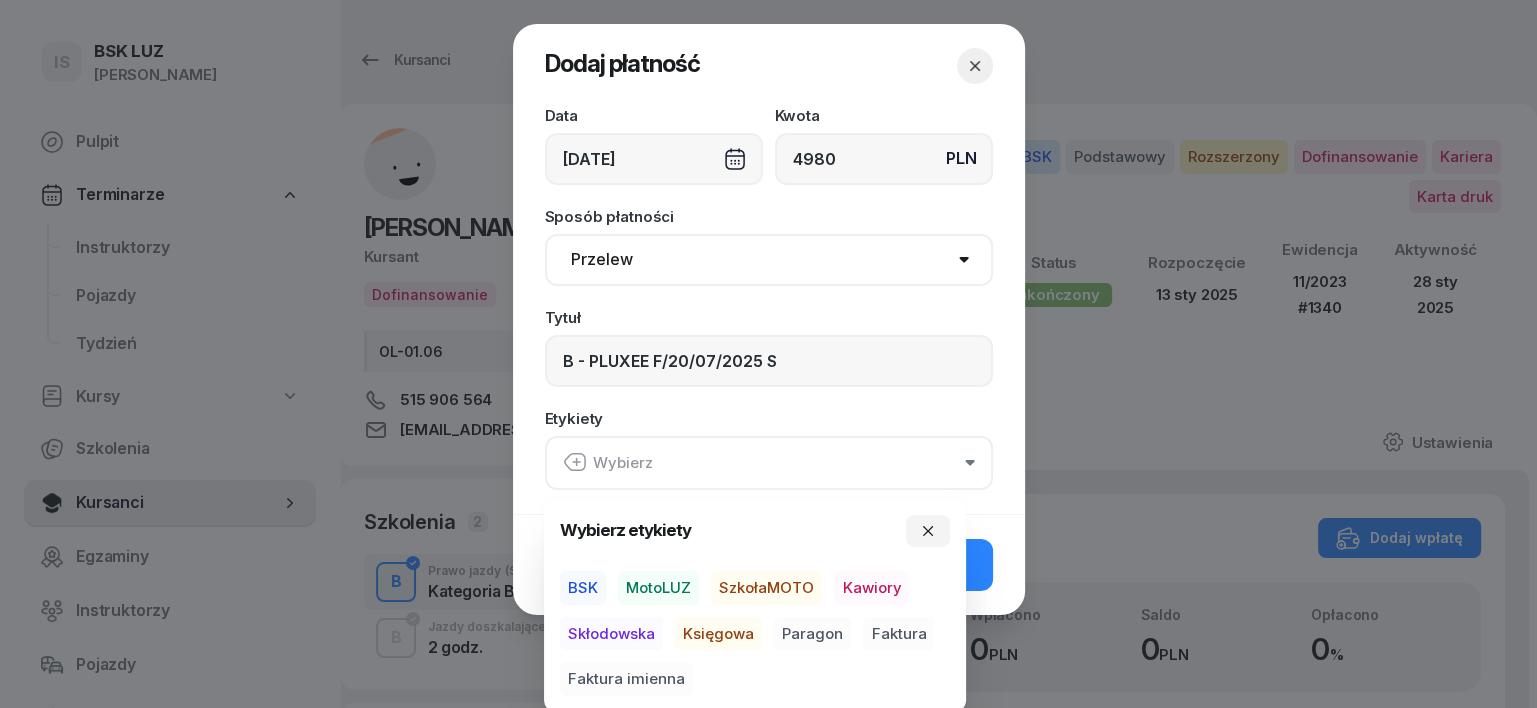 click on "BSK" at bounding box center (583, 588) 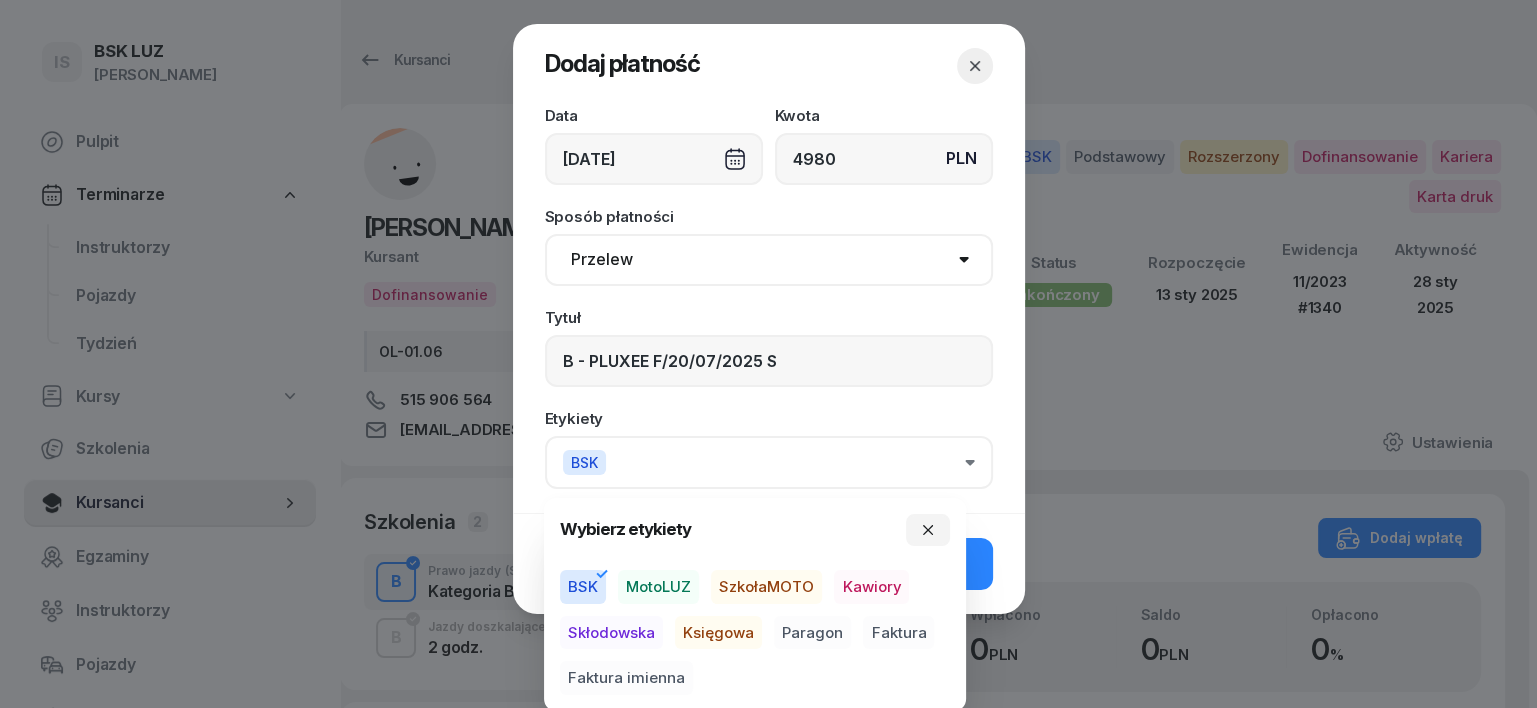 click on "Księgowa" at bounding box center [718, 633] 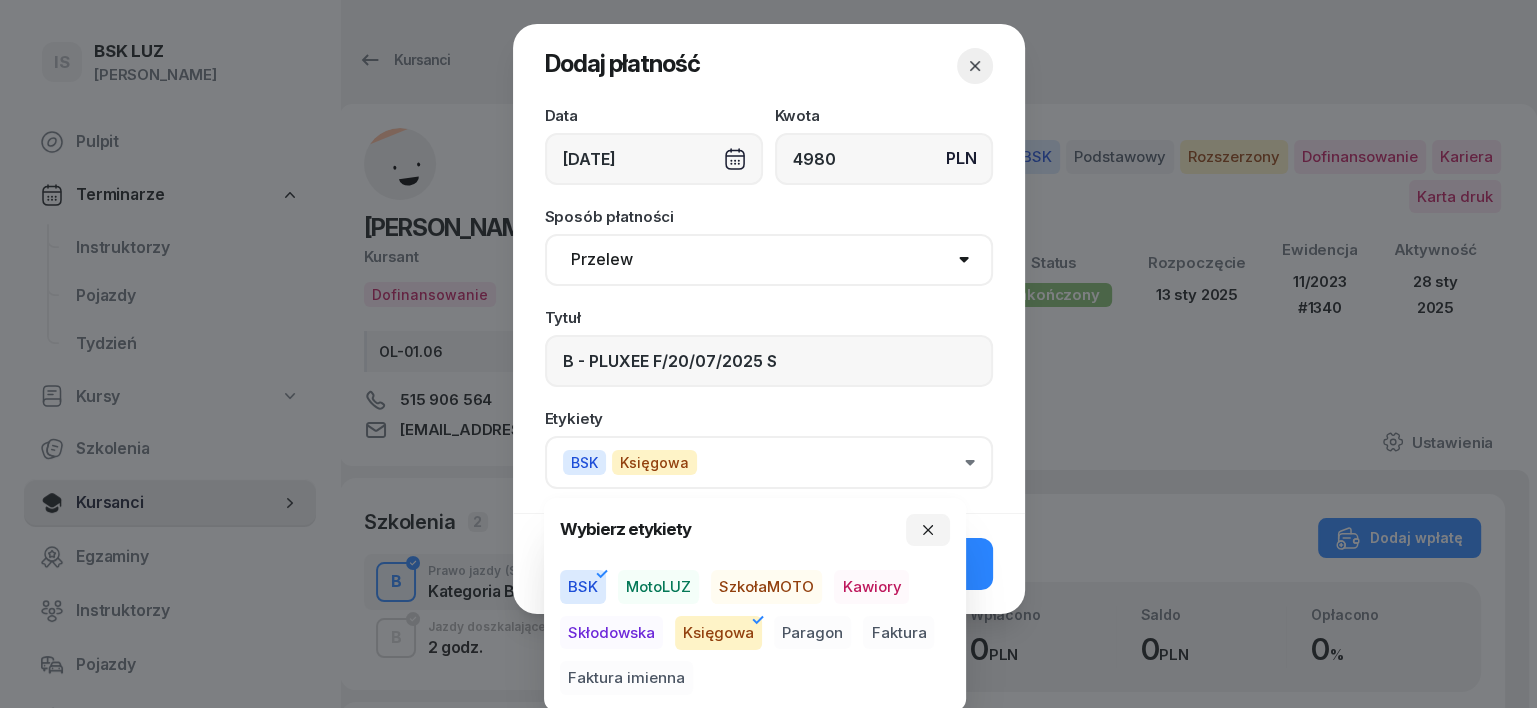 click on "Faktura" at bounding box center (898, 633) 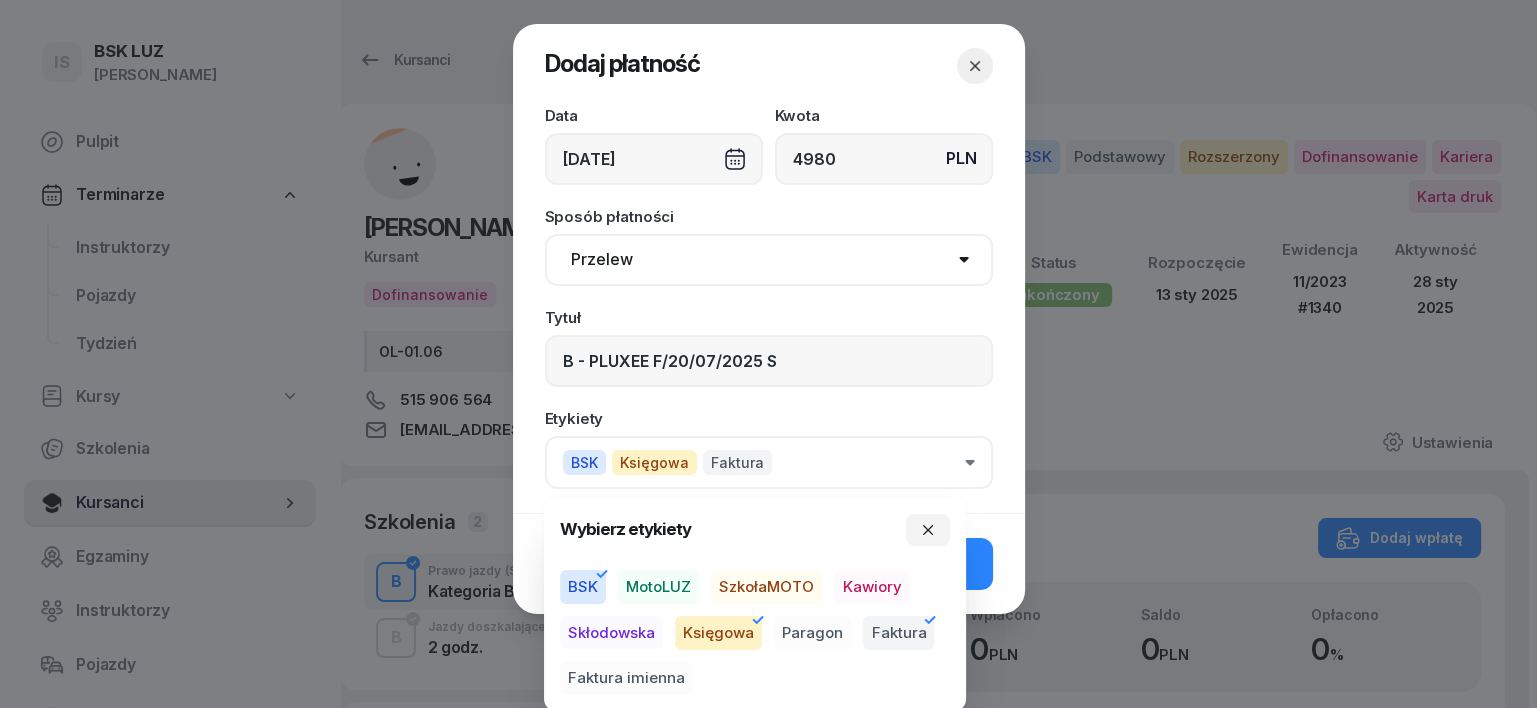 drag, startPoint x: 932, startPoint y: 520, endPoint x: 955, endPoint y: 560, distance: 46.141087 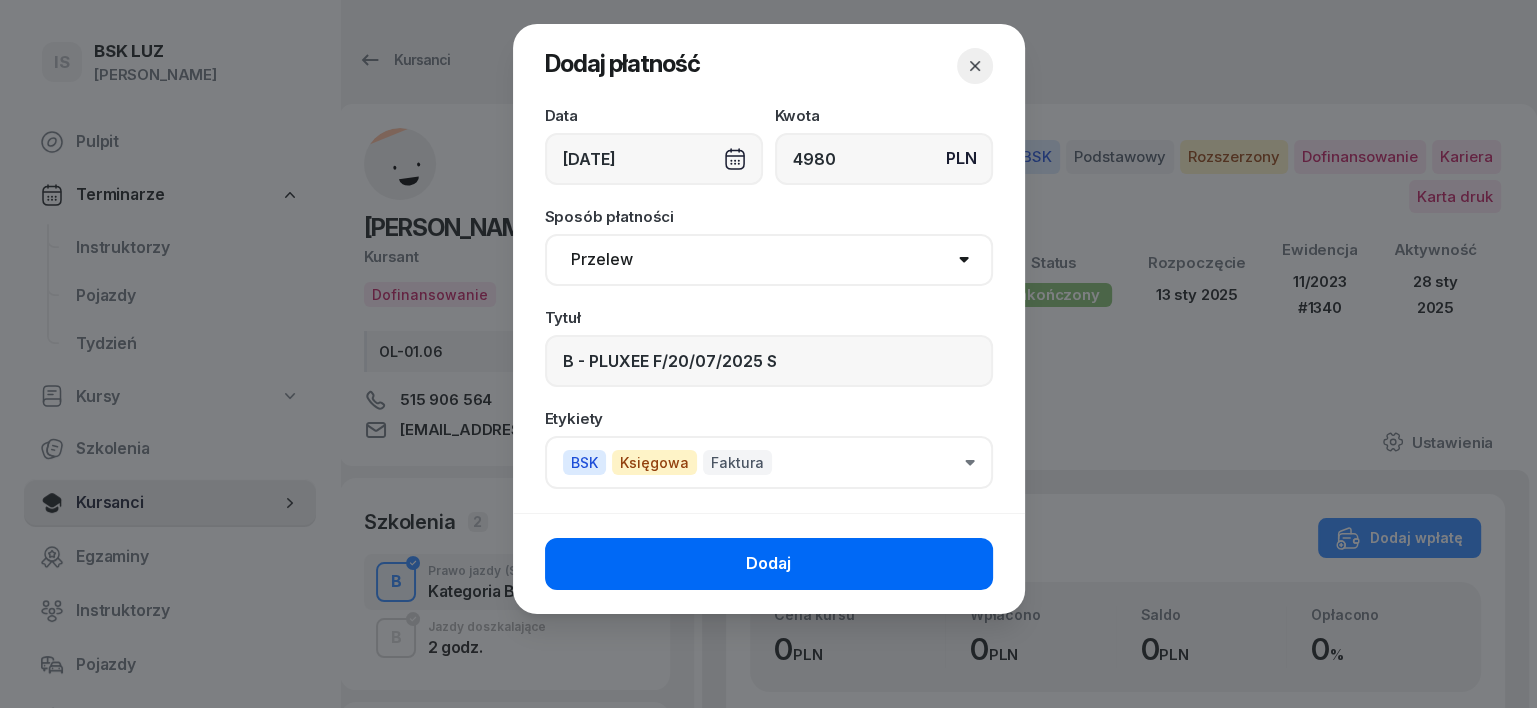 click on "Dodaj" 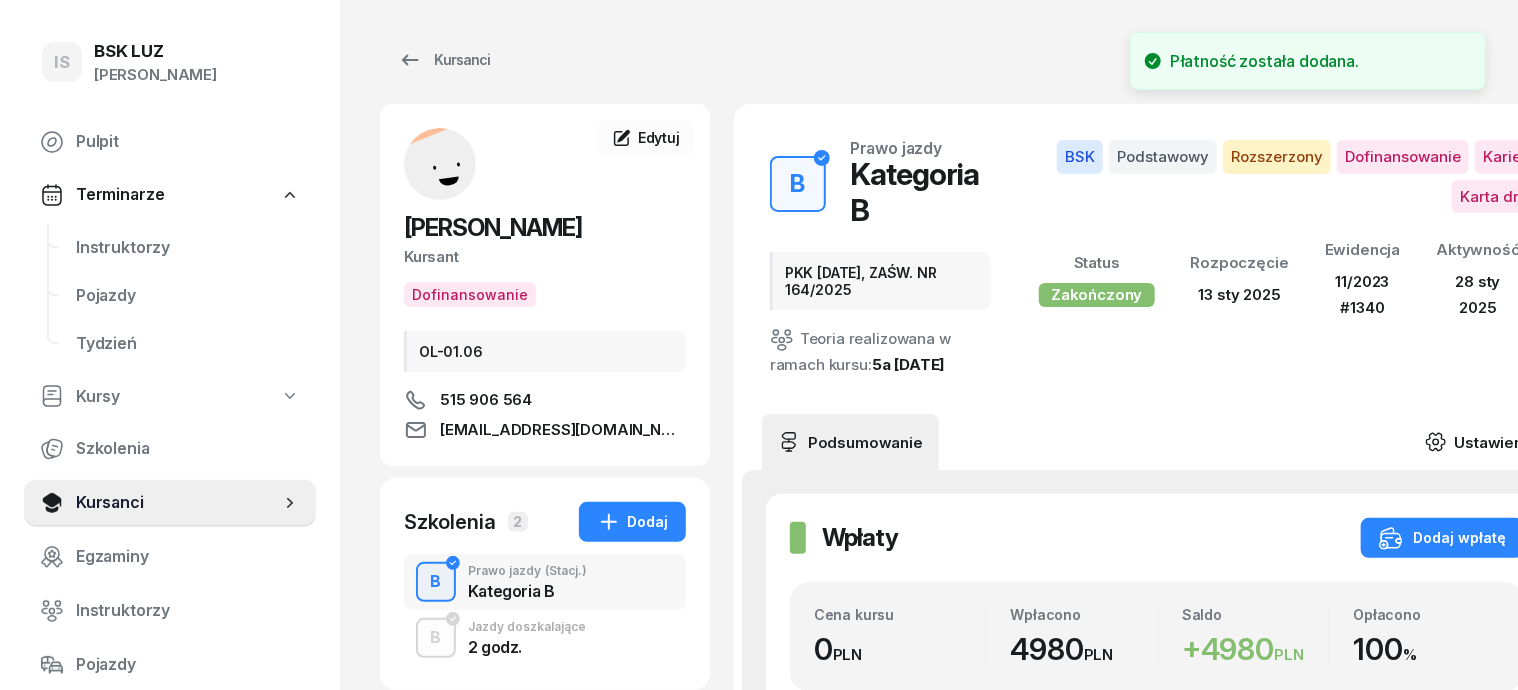 click 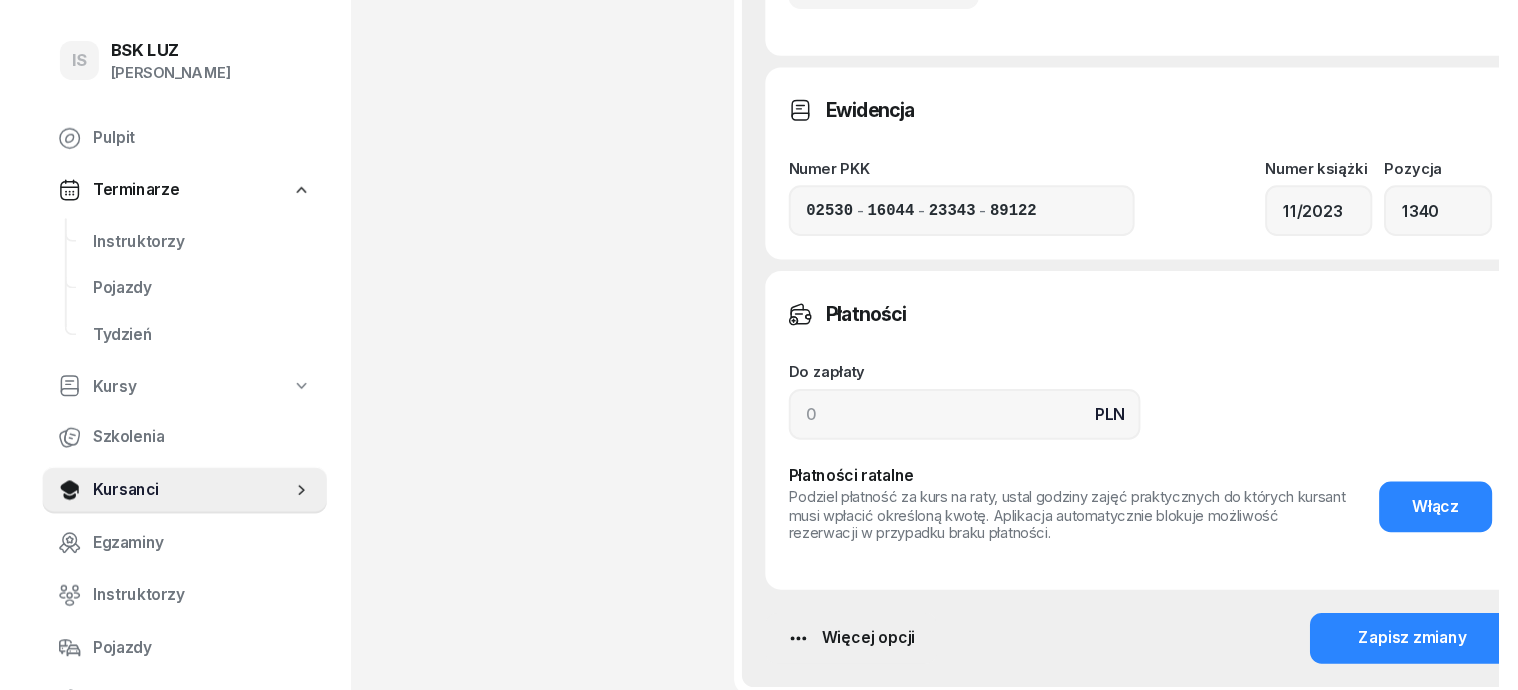 scroll, scrollTop: 1624, scrollLeft: 0, axis: vertical 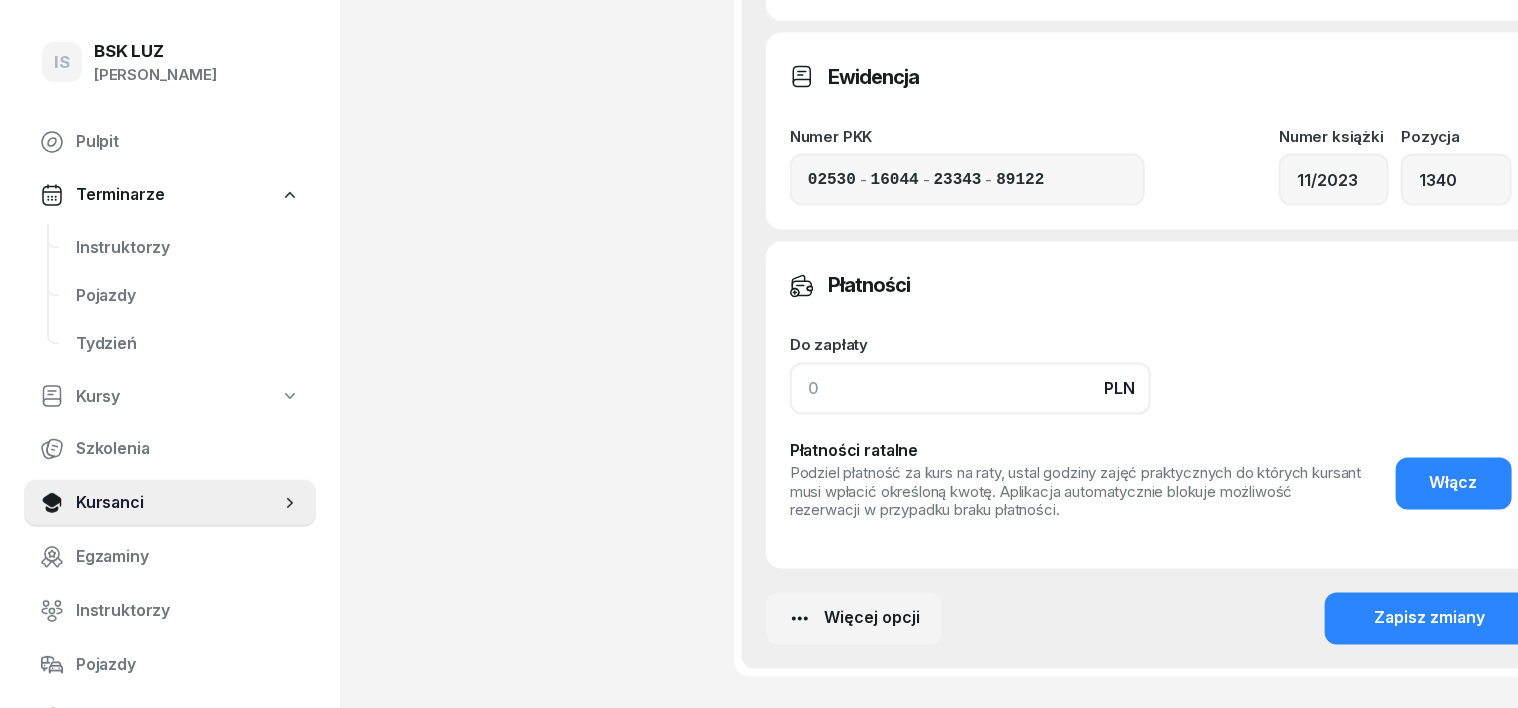 click 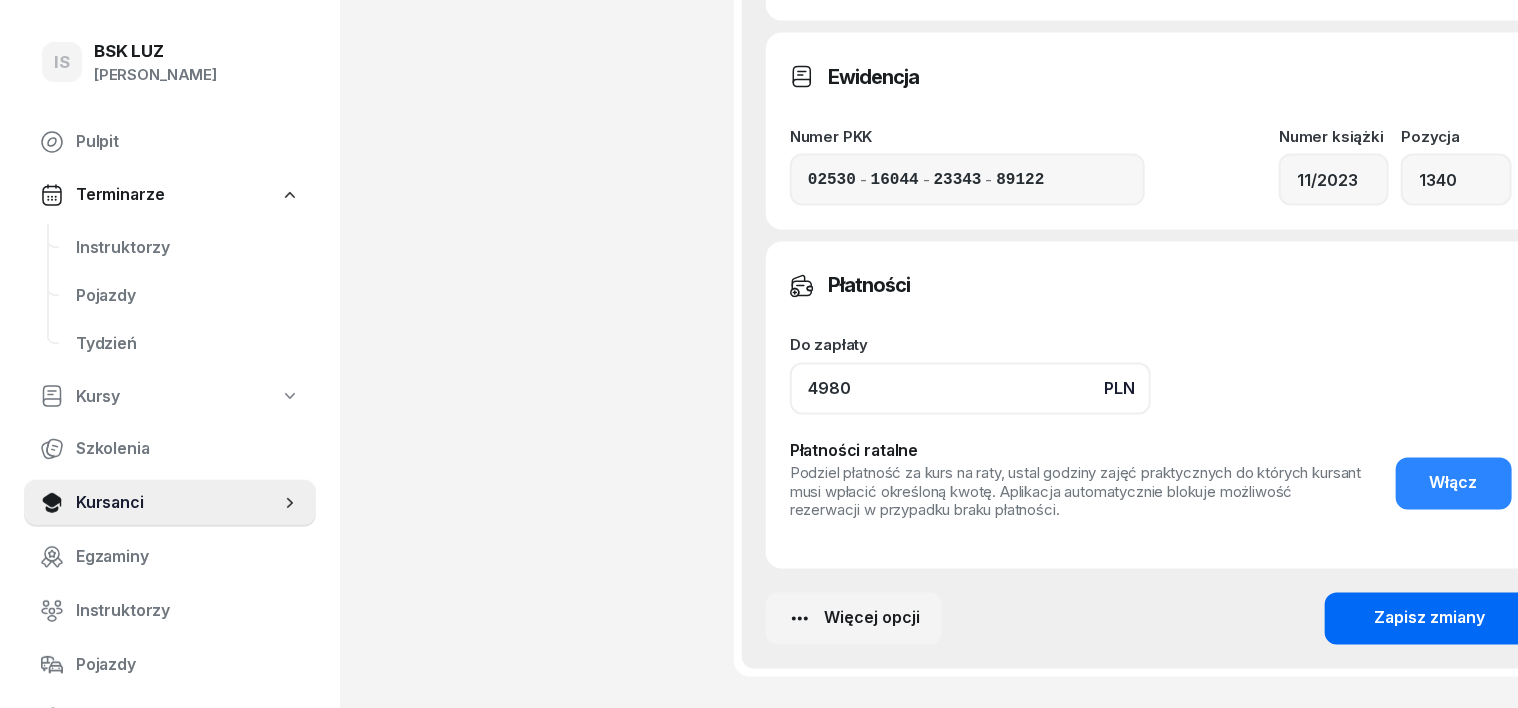 type on "4980" 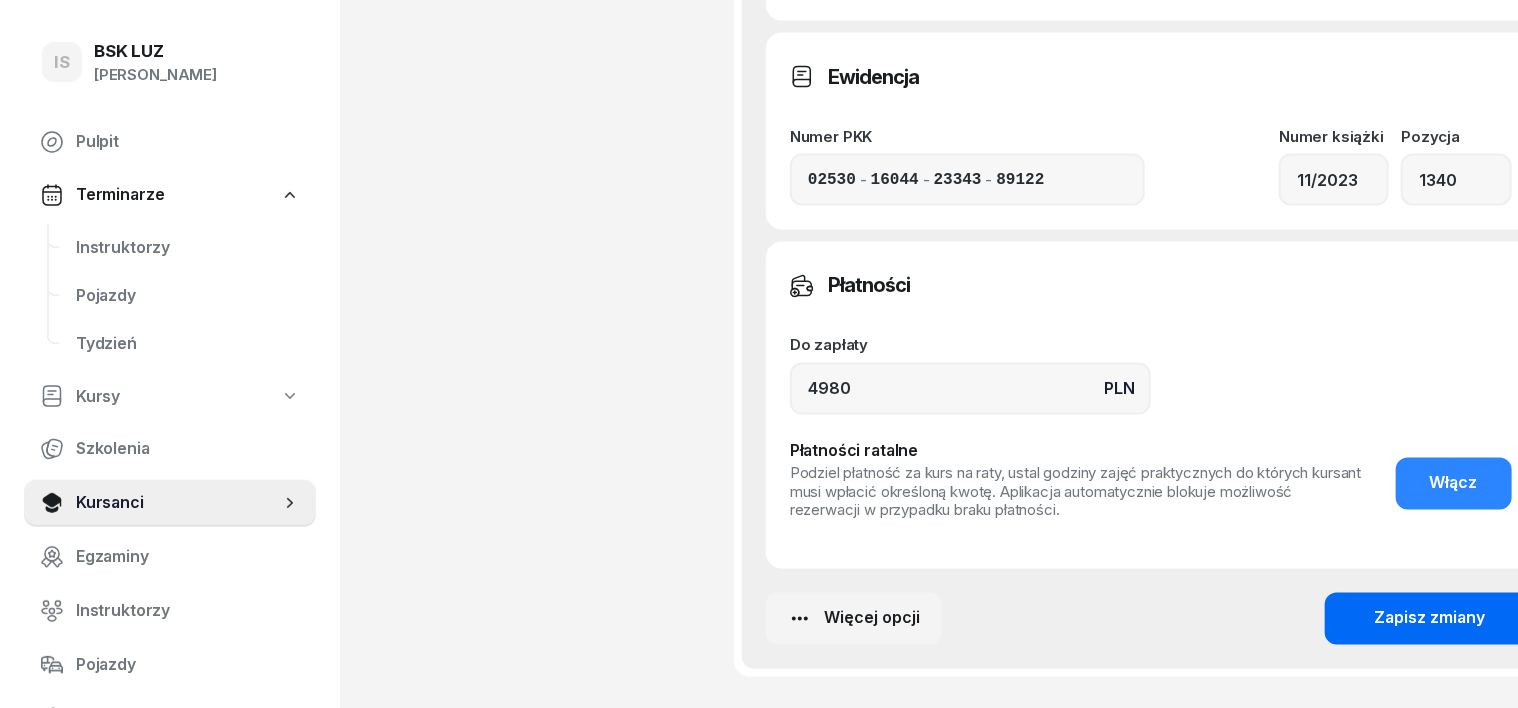 click on "Zapisz zmiany" 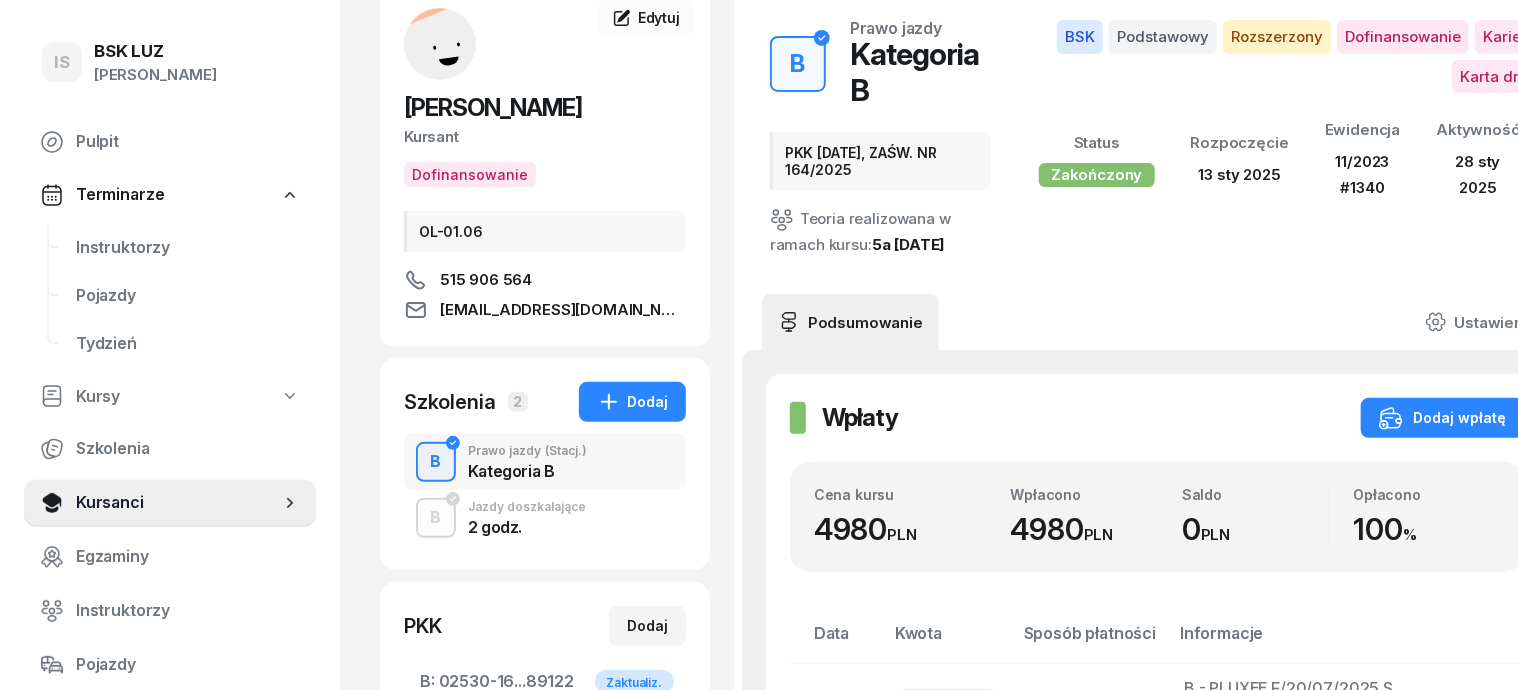 scroll, scrollTop: 0, scrollLeft: 0, axis: both 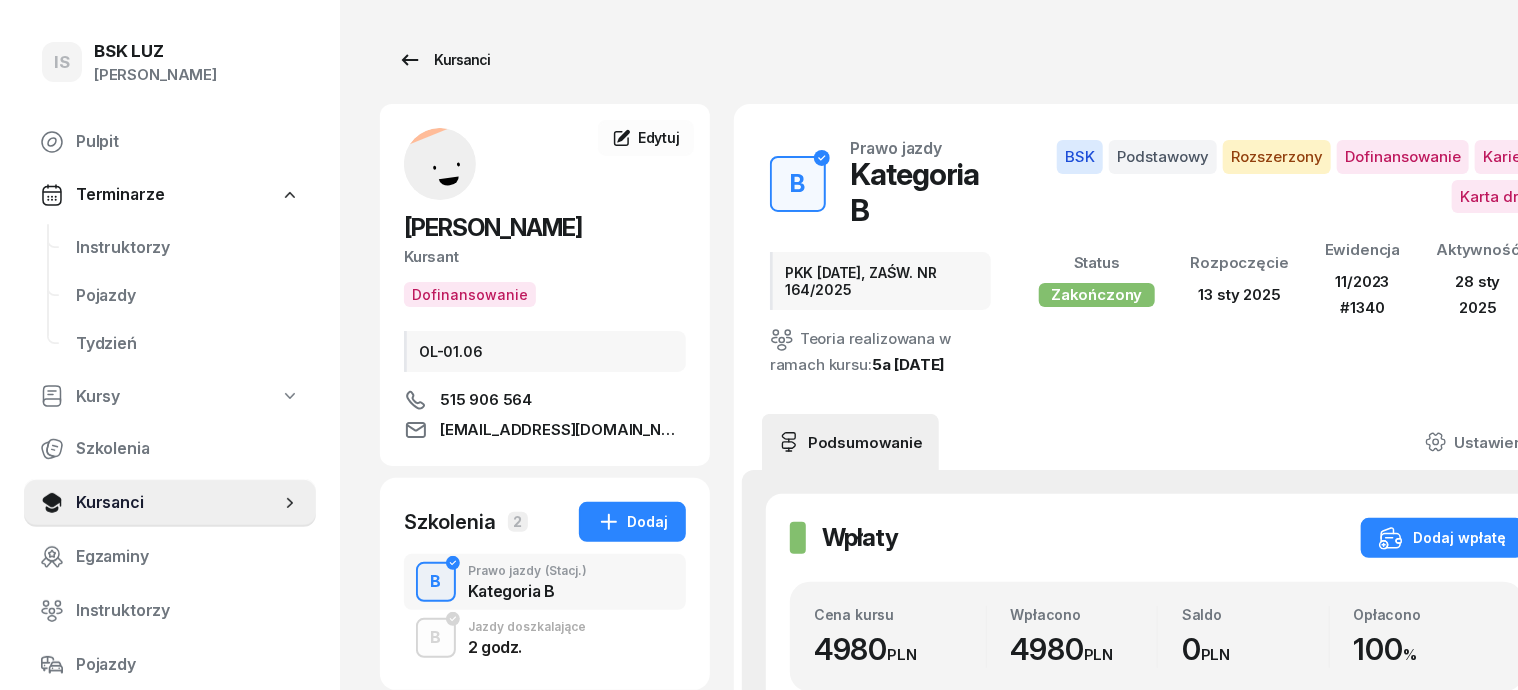 click on "Kursanci" at bounding box center [444, 60] 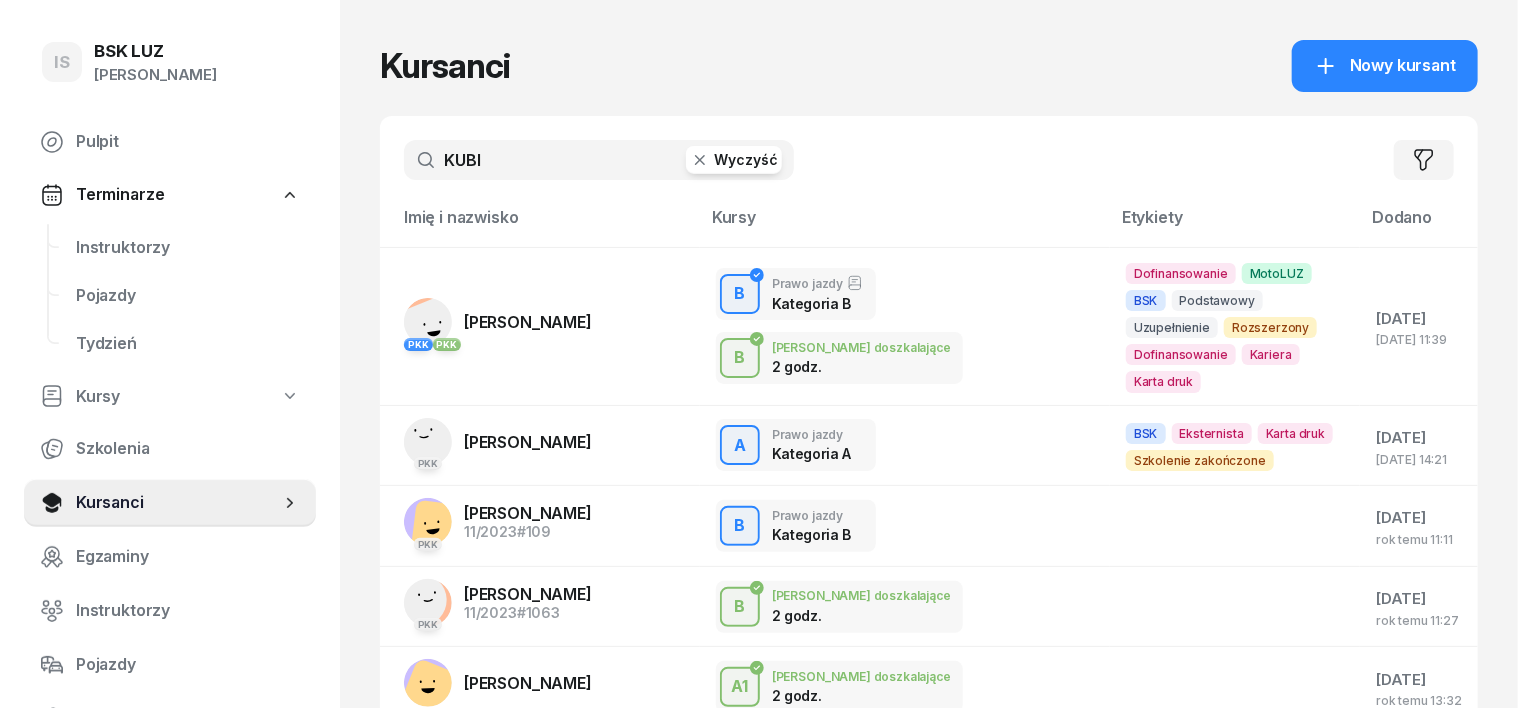 click 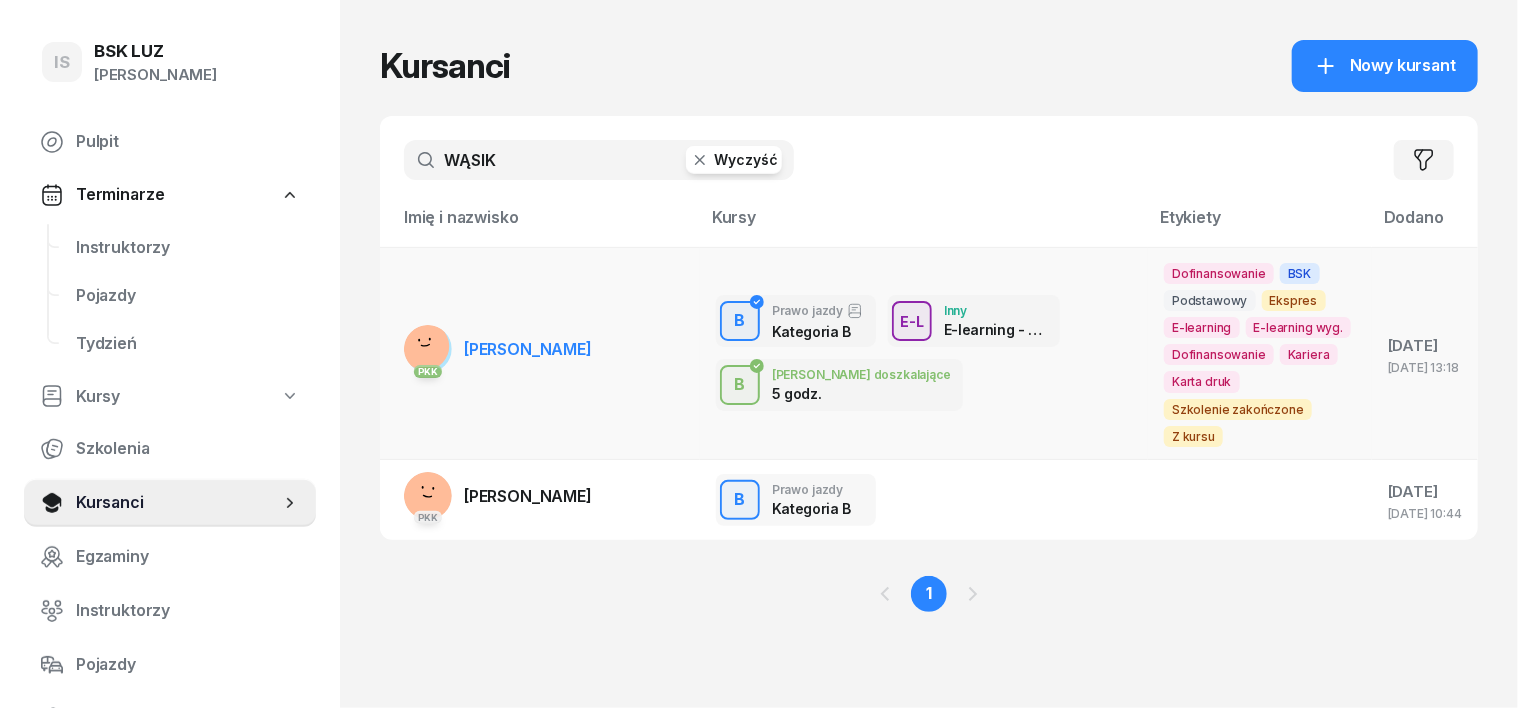 type on "WĄSIK" 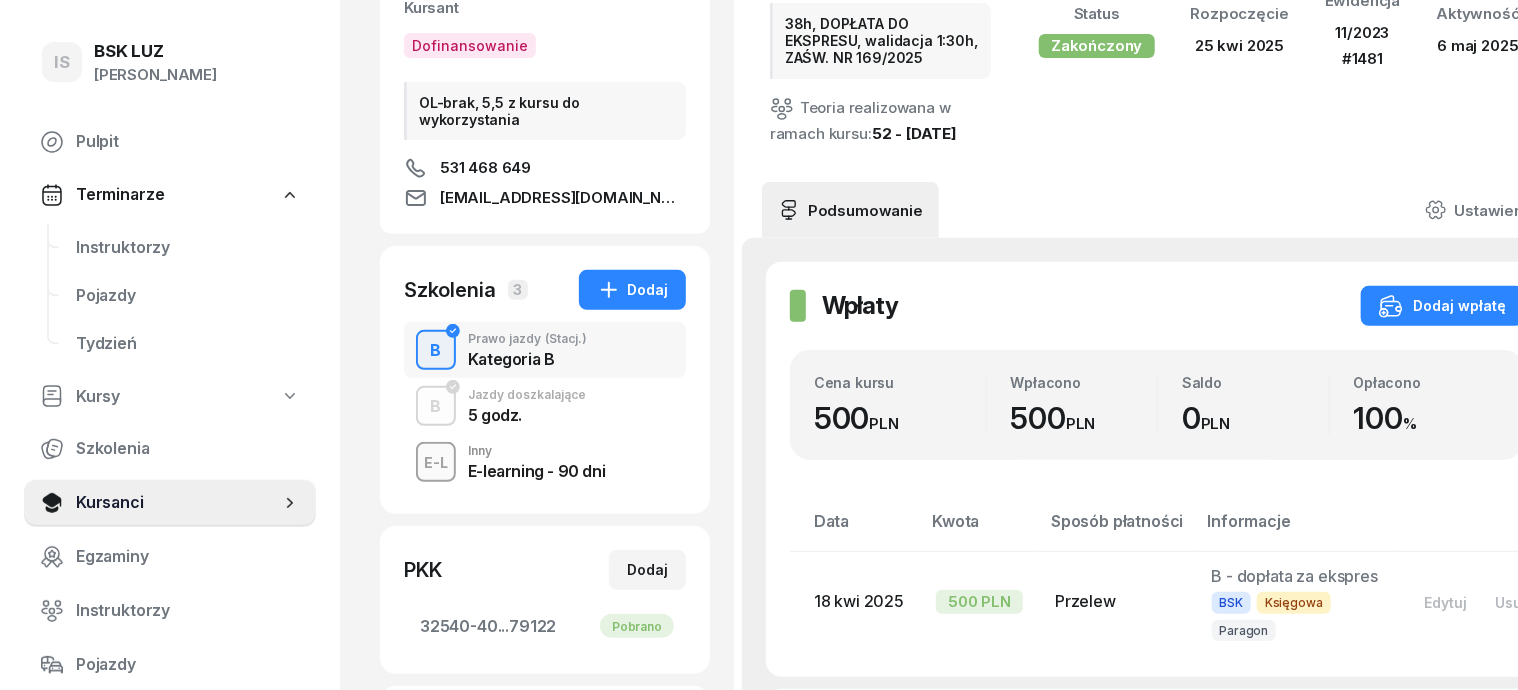 scroll, scrollTop: 250, scrollLeft: 0, axis: vertical 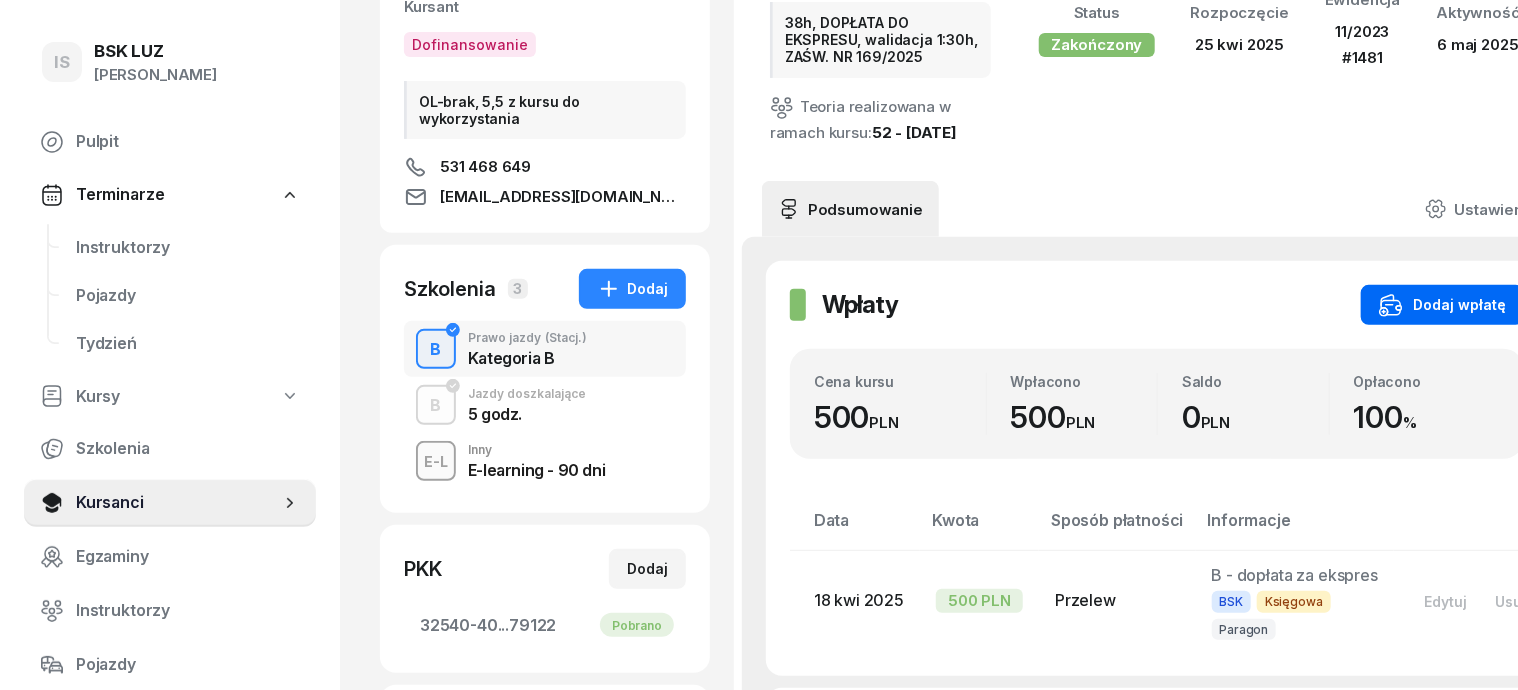 click on "Dodaj wpłatę" at bounding box center (1442, 305) 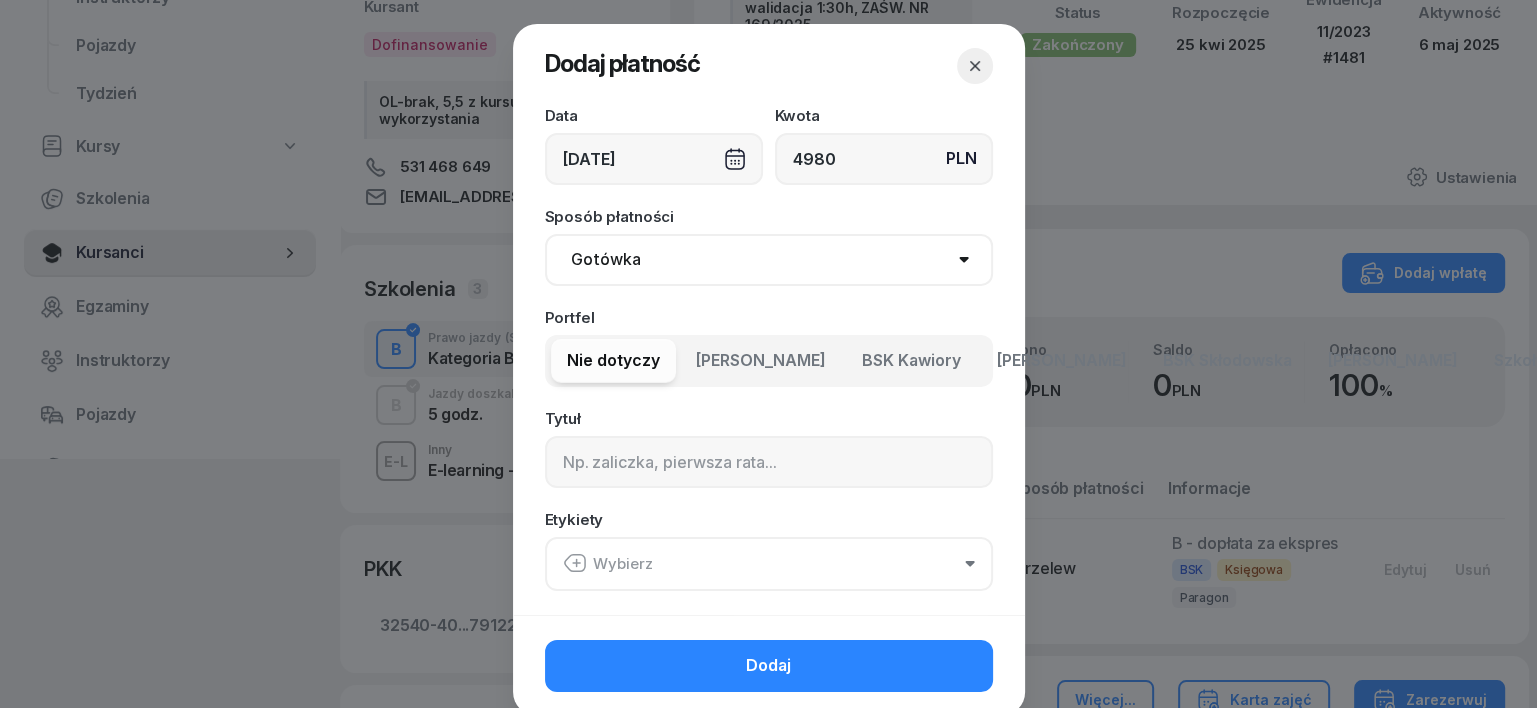type on "4980" 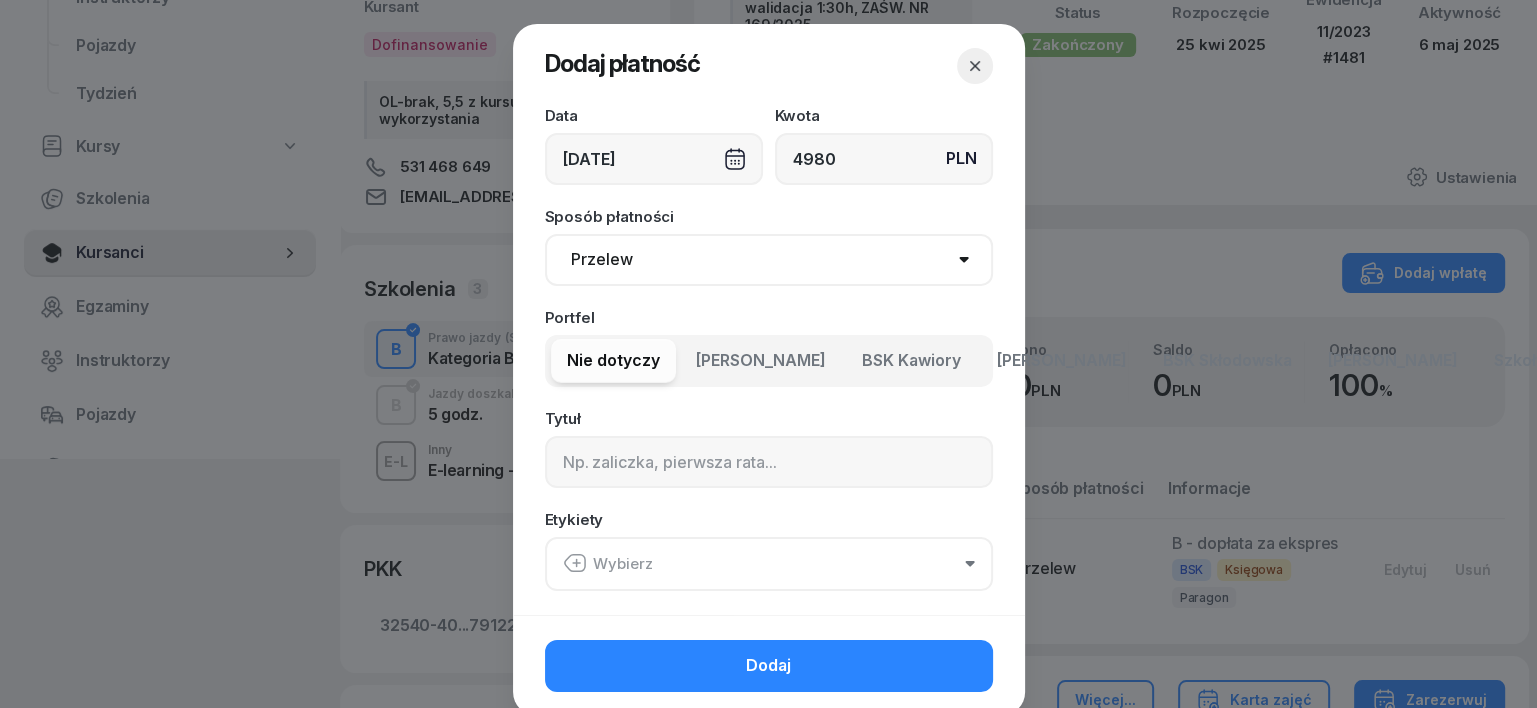 click on "Gotówka Karta Przelew Płatności online BLIK" at bounding box center [769, 260] 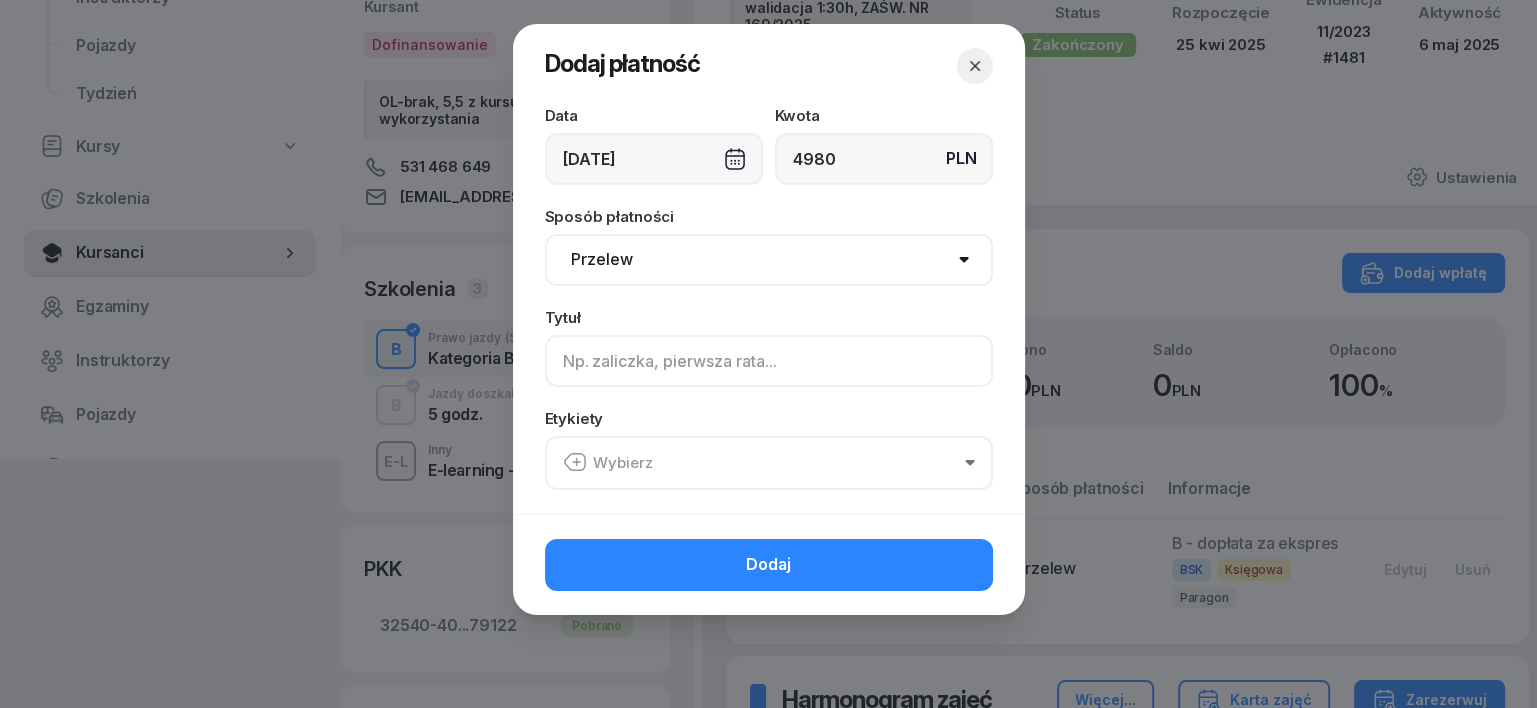 click 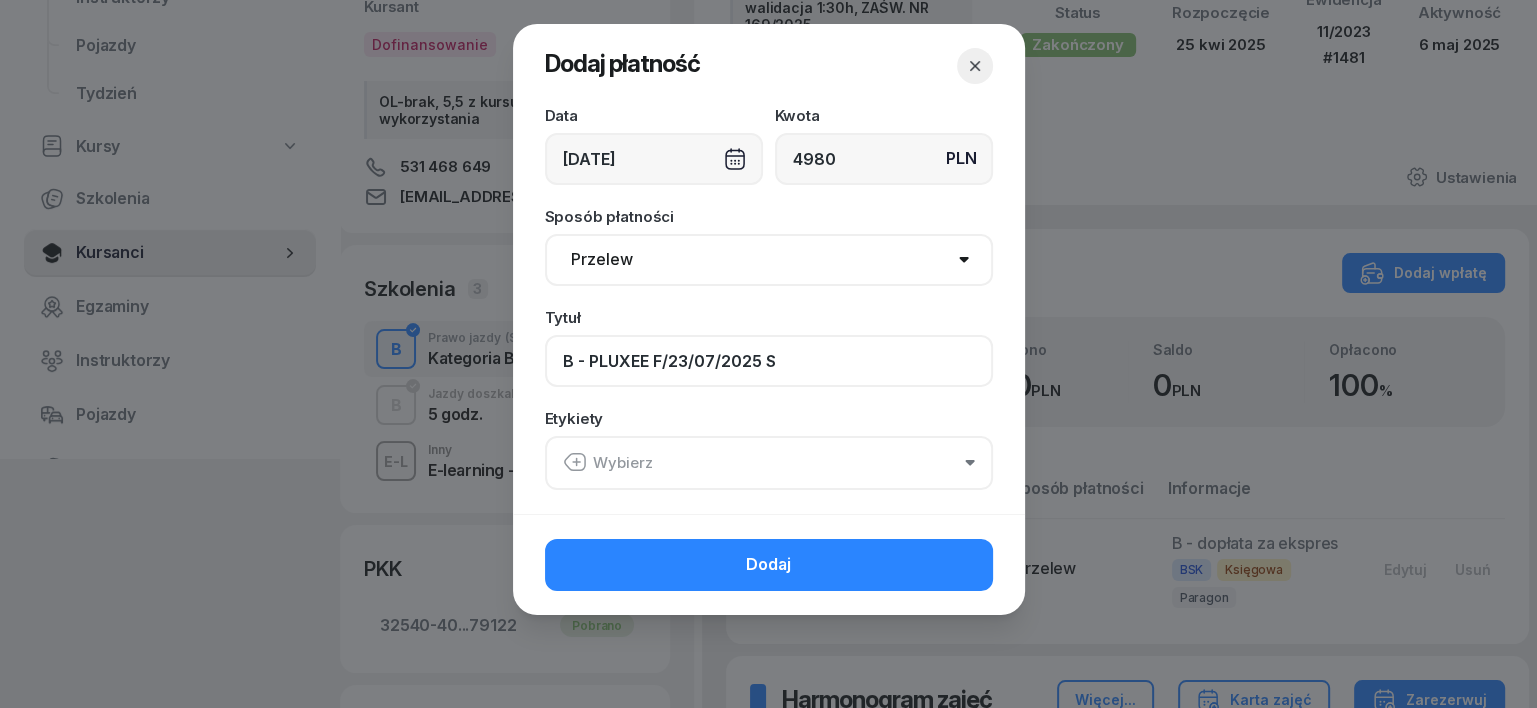 type on "B - PLUXEE F/23/07/2025 S" 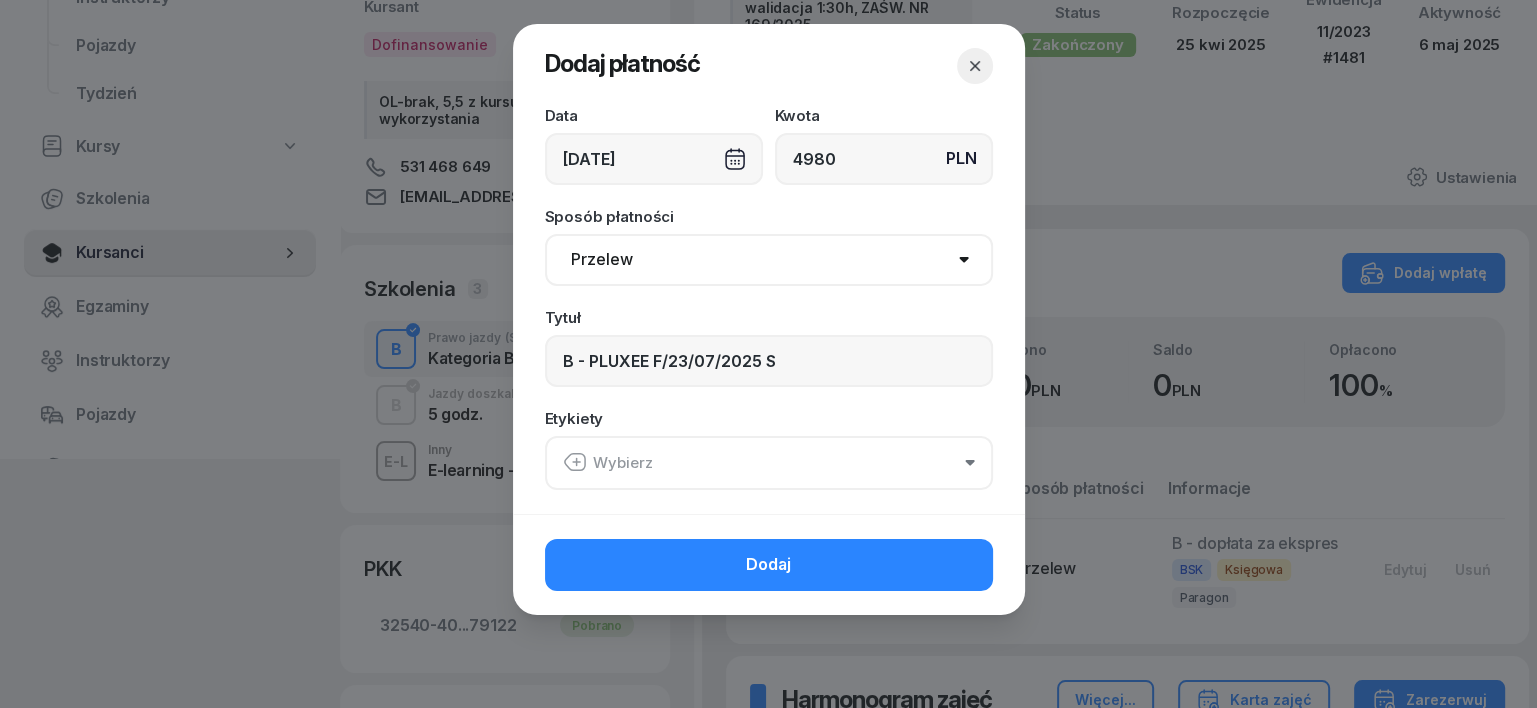 click 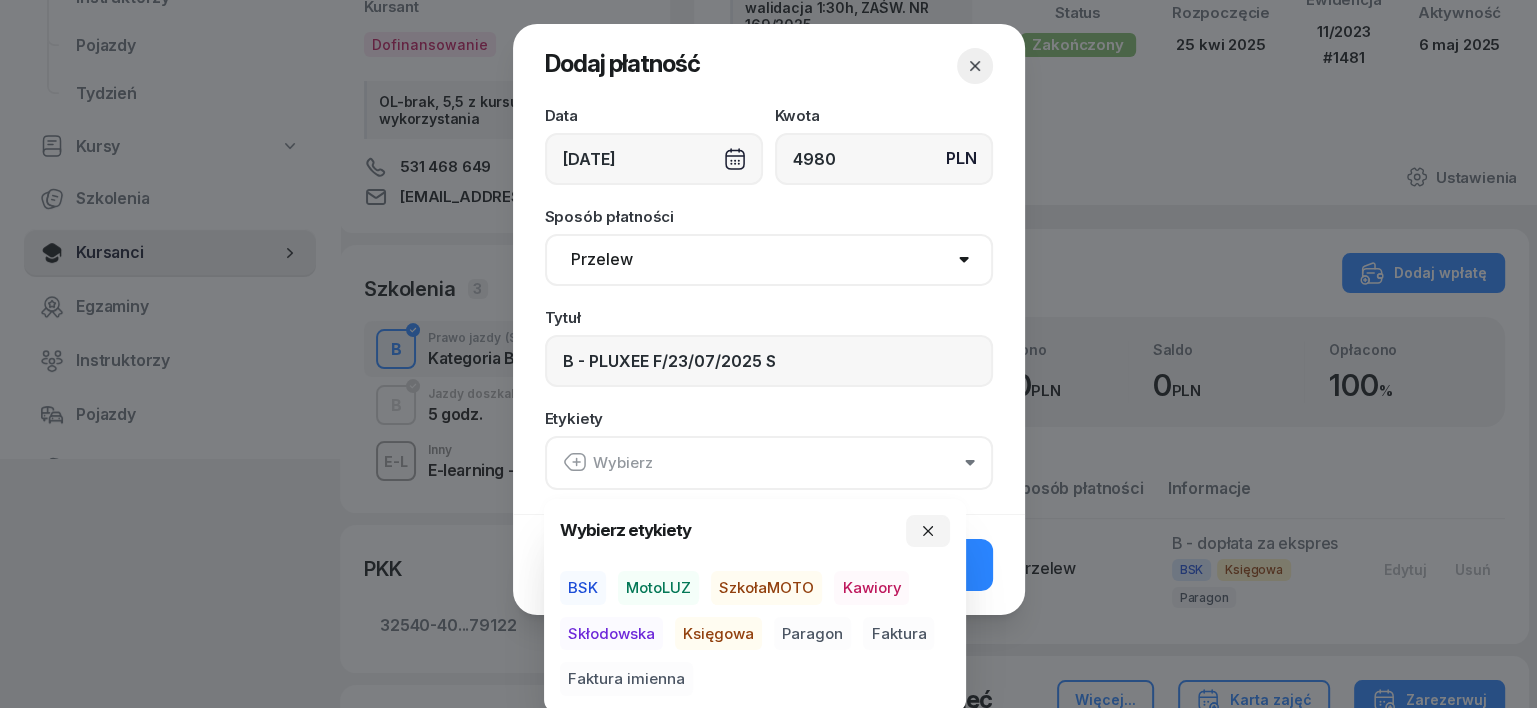 click on "BSK" at bounding box center [583, 588] 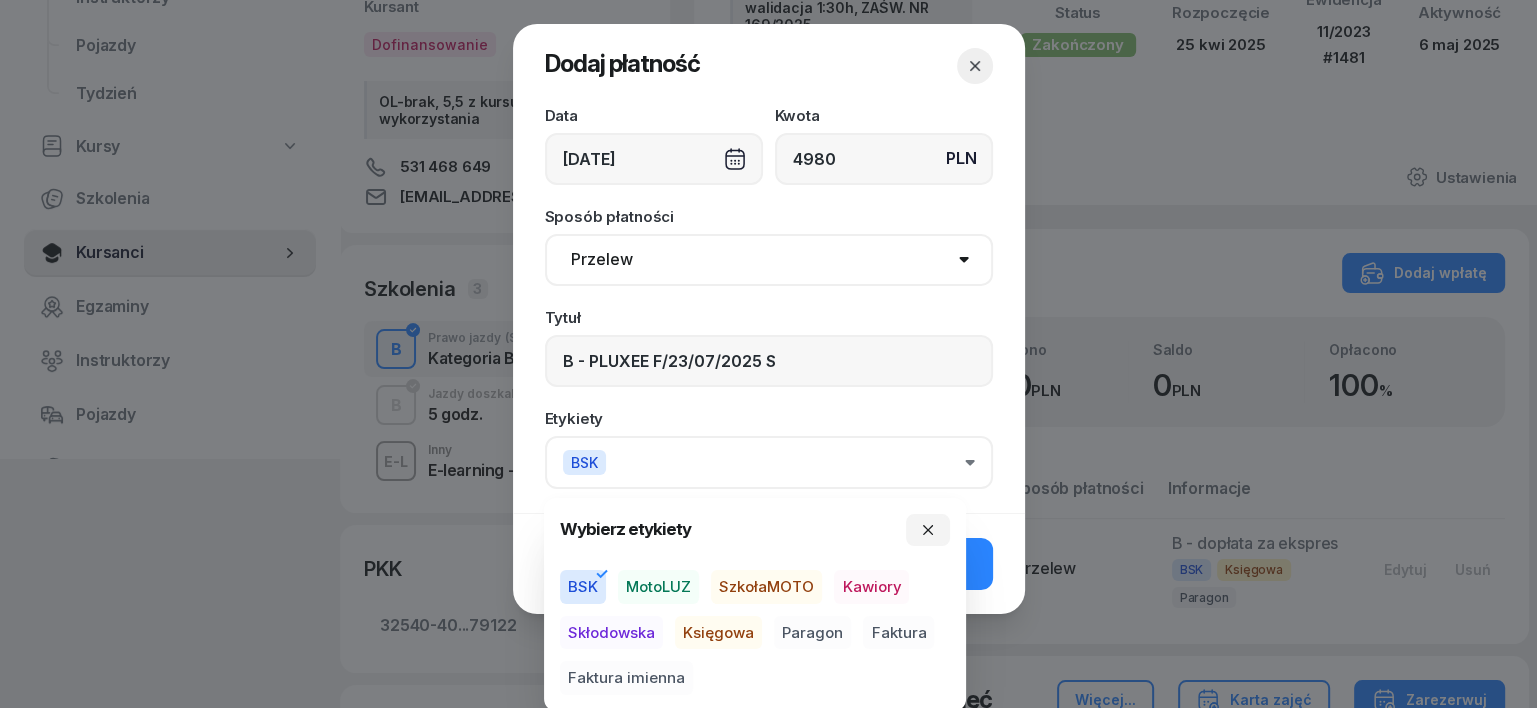 click on "Księgowa" at bounding box center [718, 633] 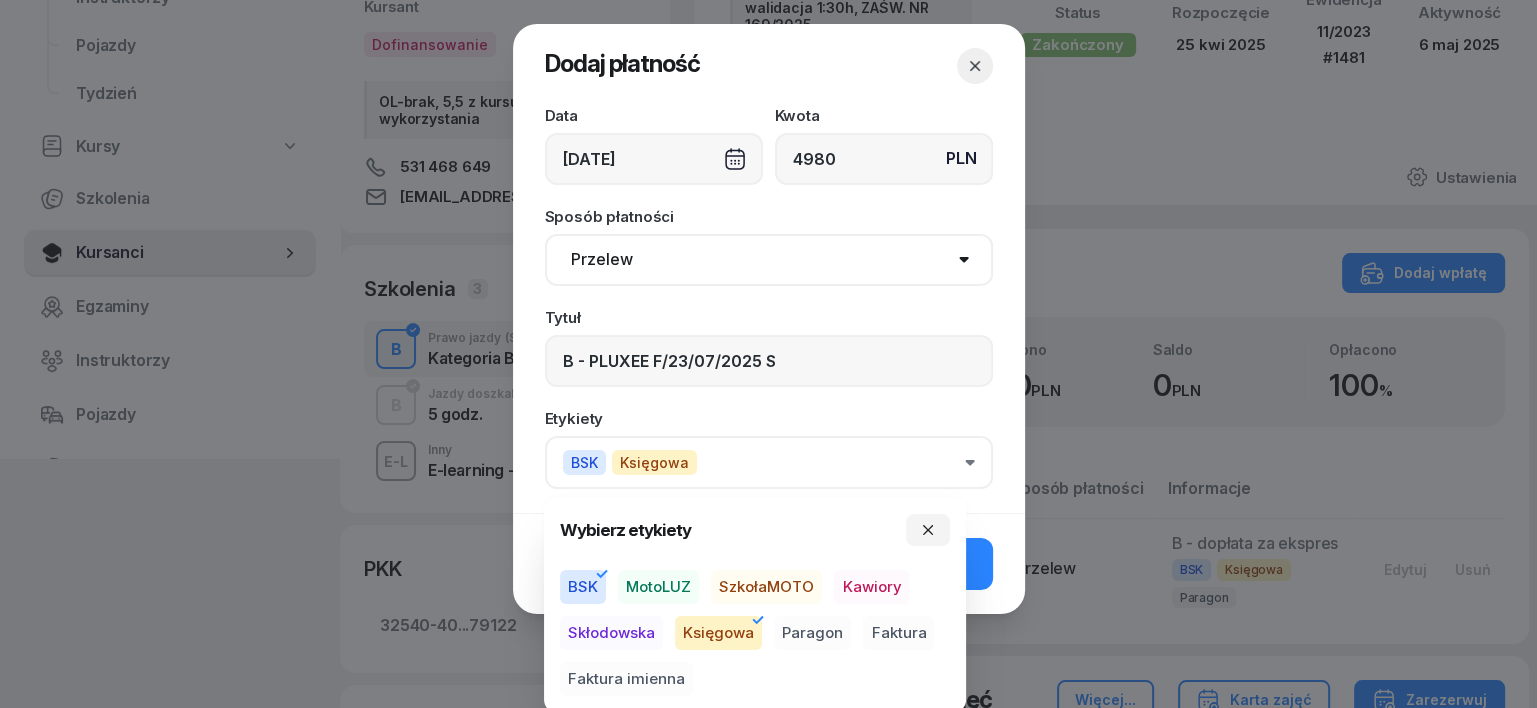 click on "Faktura" at bounding box center [898, 633] 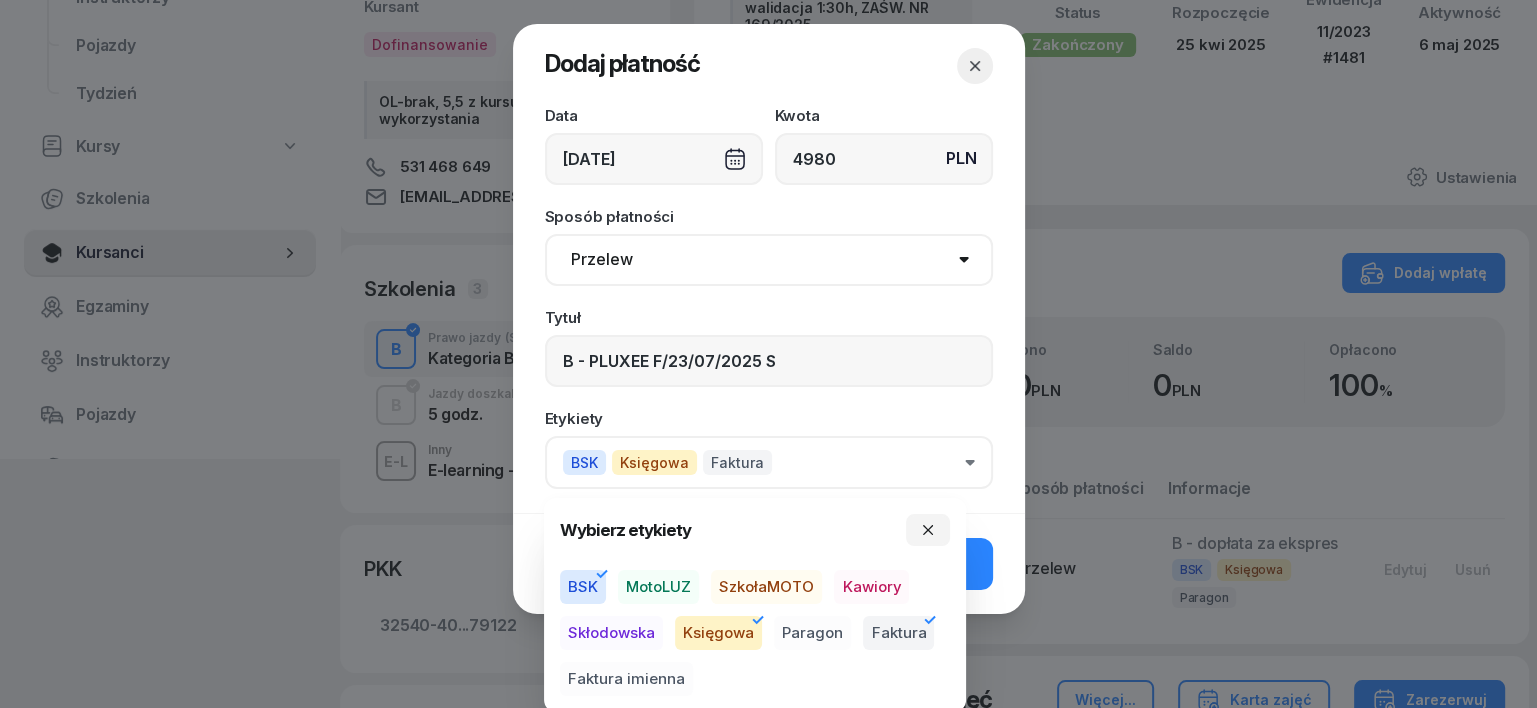 drag, startPoint x: 928, startPoint y: 532, endPoint x: 932, endPoint y: 550, distance: 18.439089 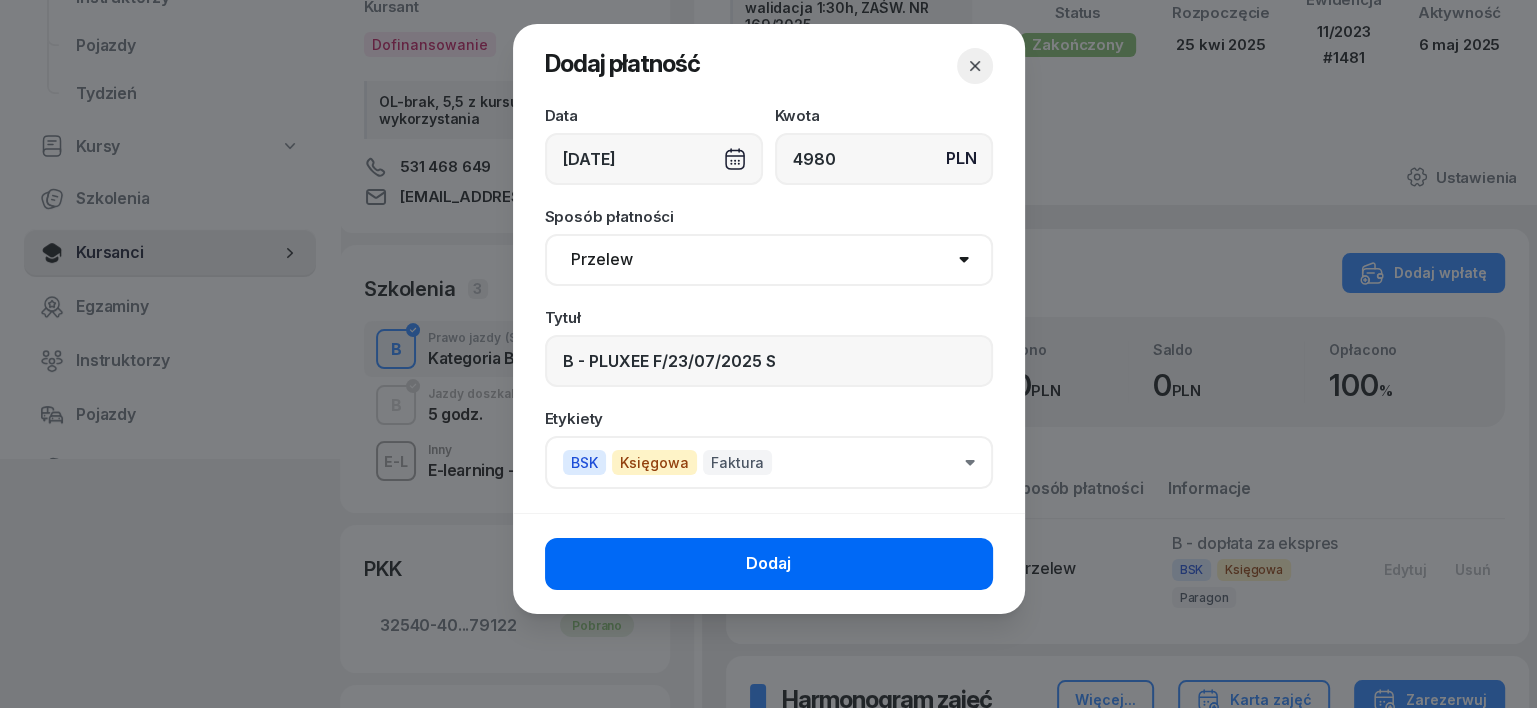 click on "Dodaj" 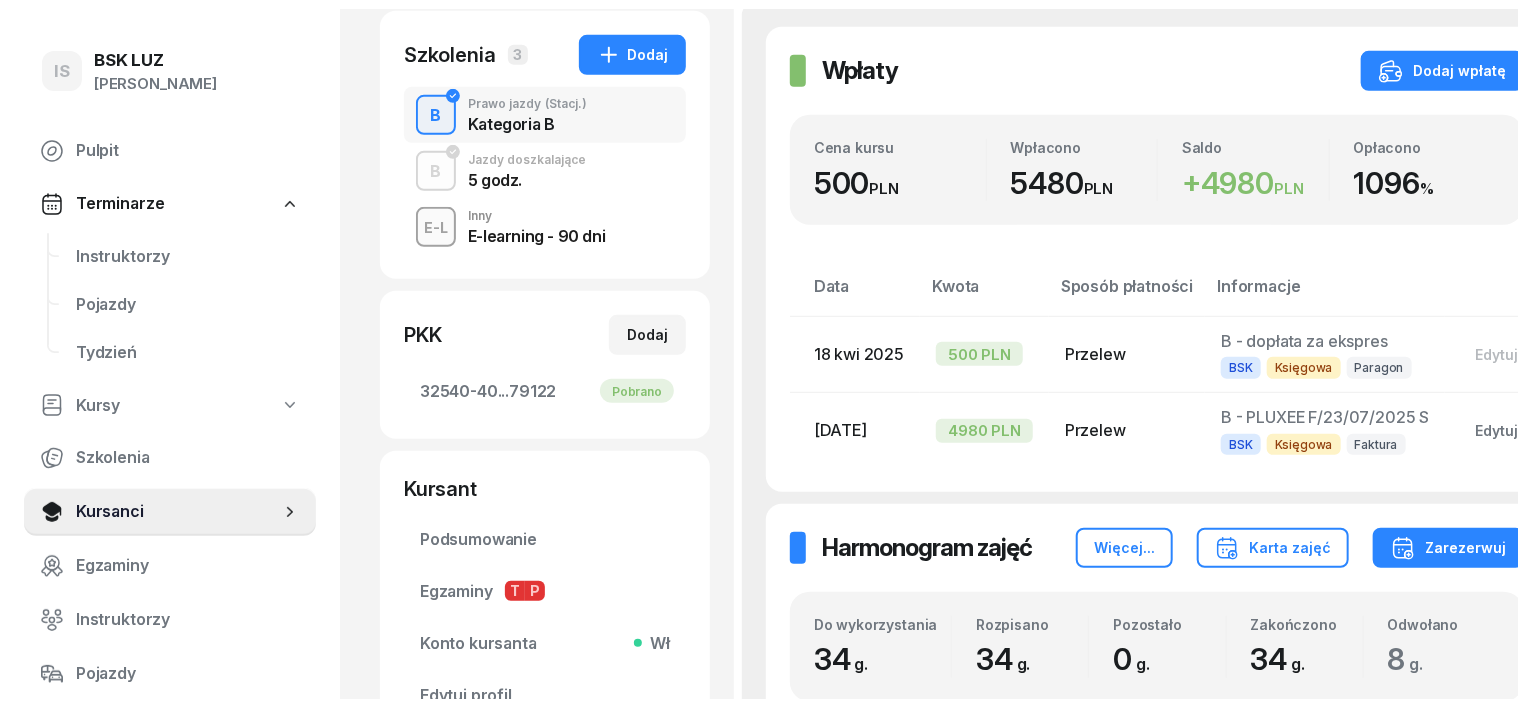 scroll, scrollTop: 384, scrollLeft: 0, axis: vertical 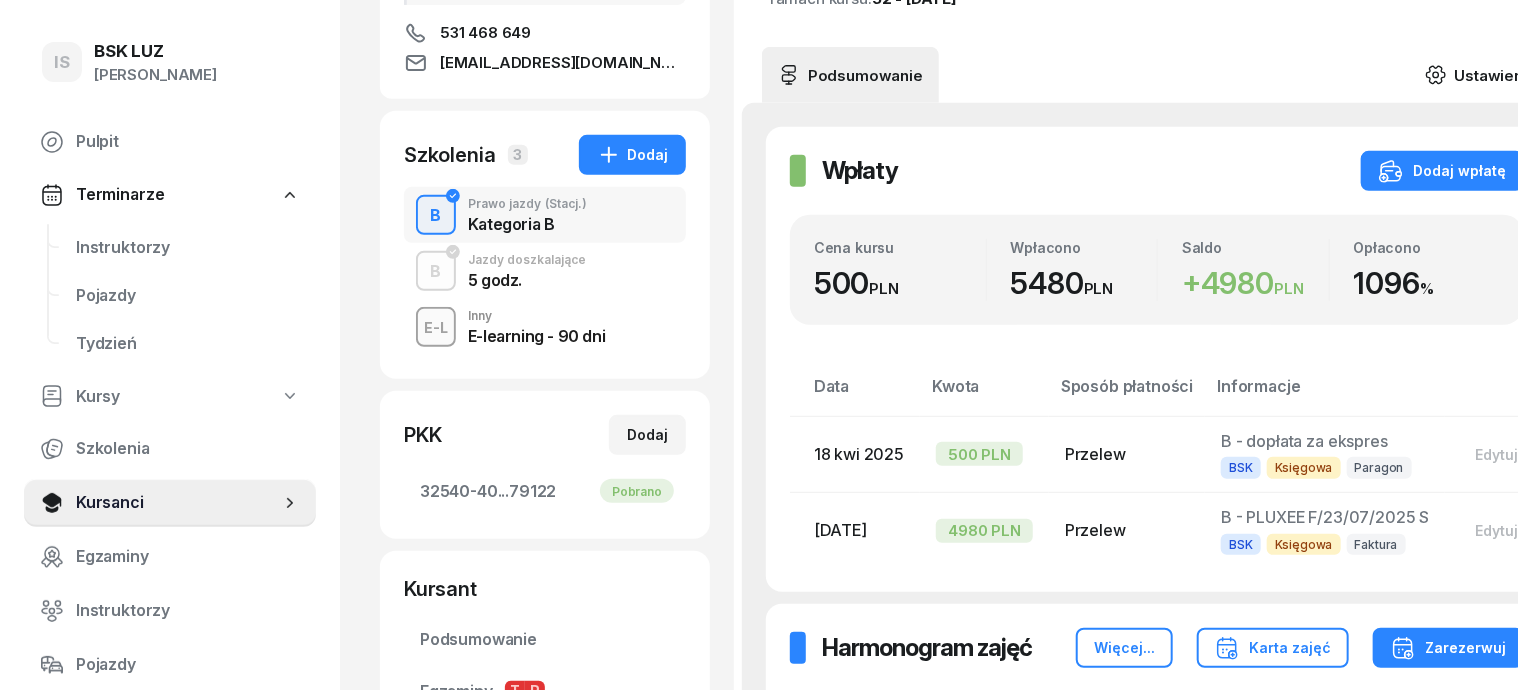 click 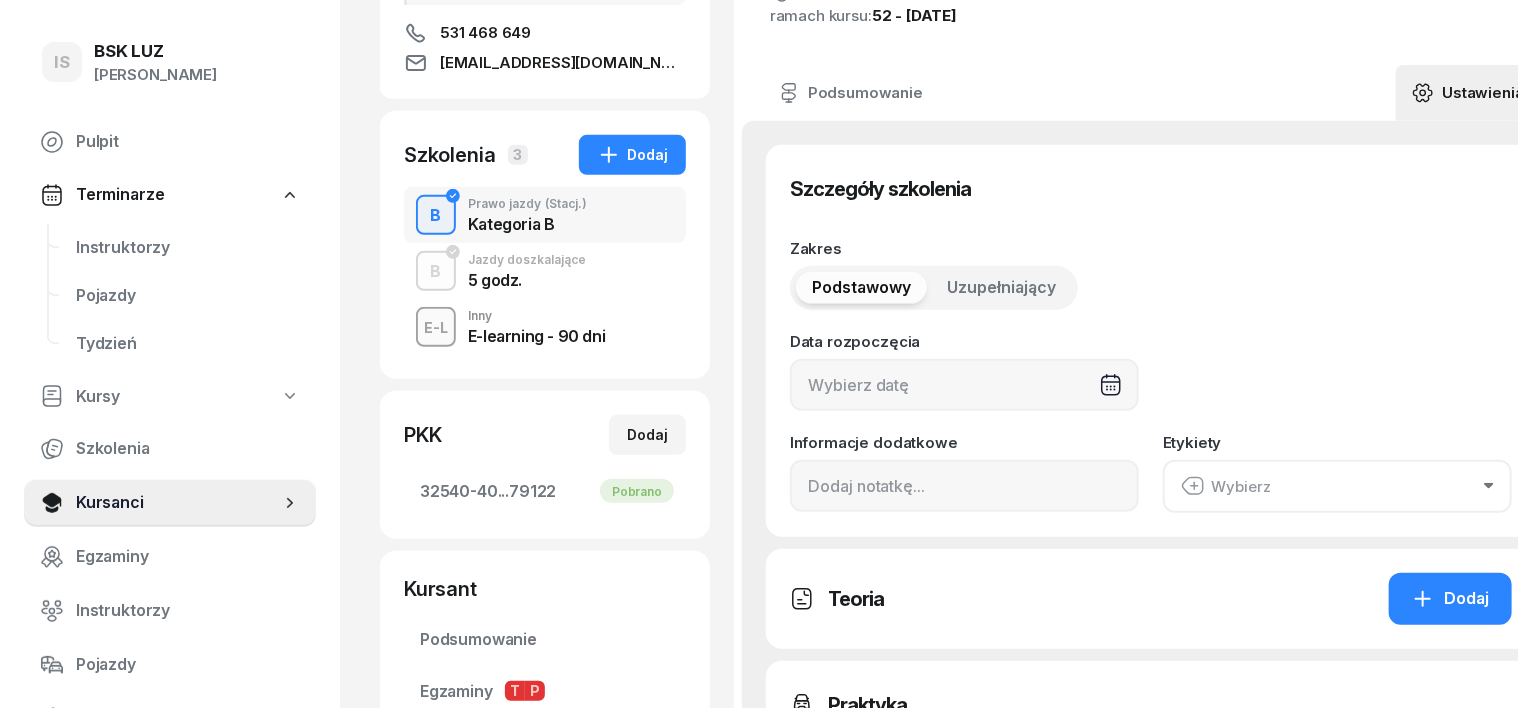 type on "[DATE]" 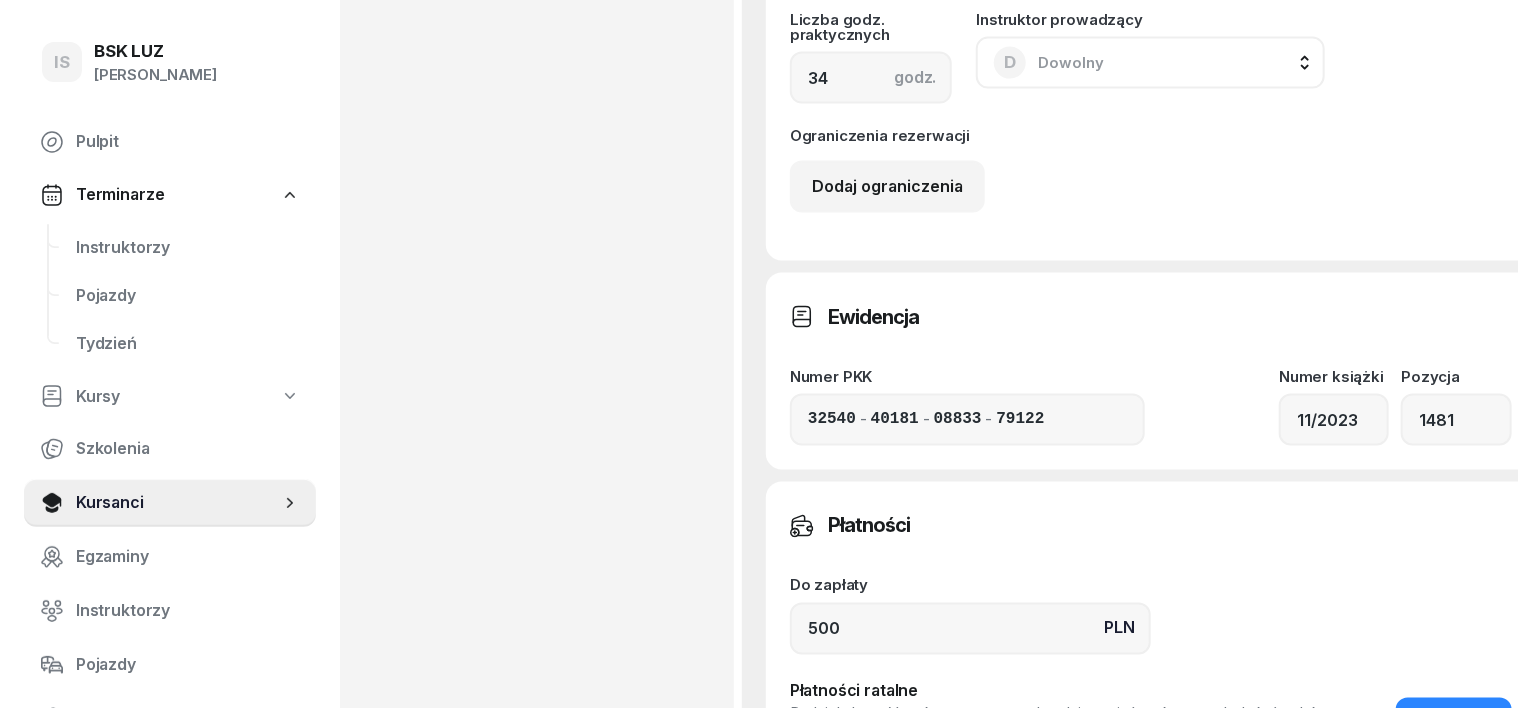 scroll, scrollTop: 1500, scrollLeft: 0, axis: vertical 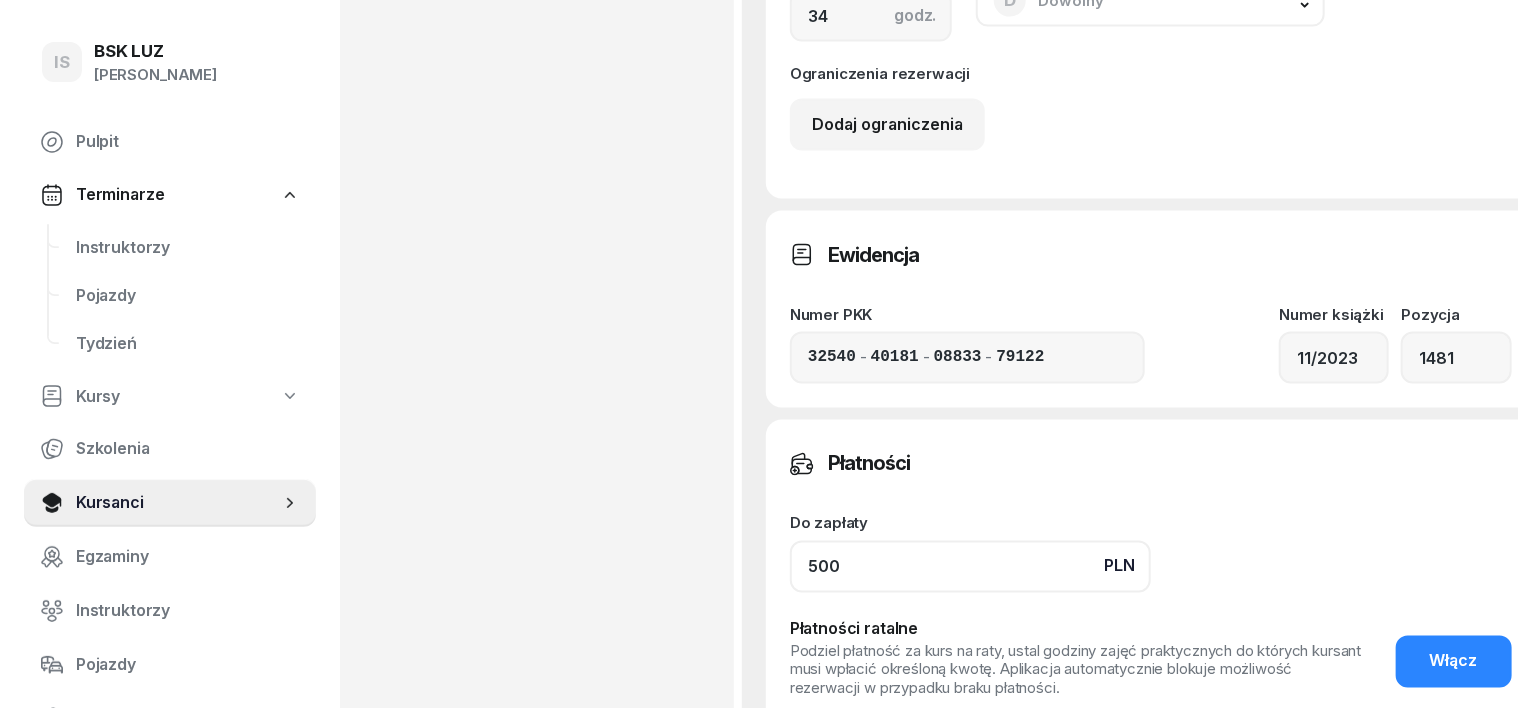 click on "500" 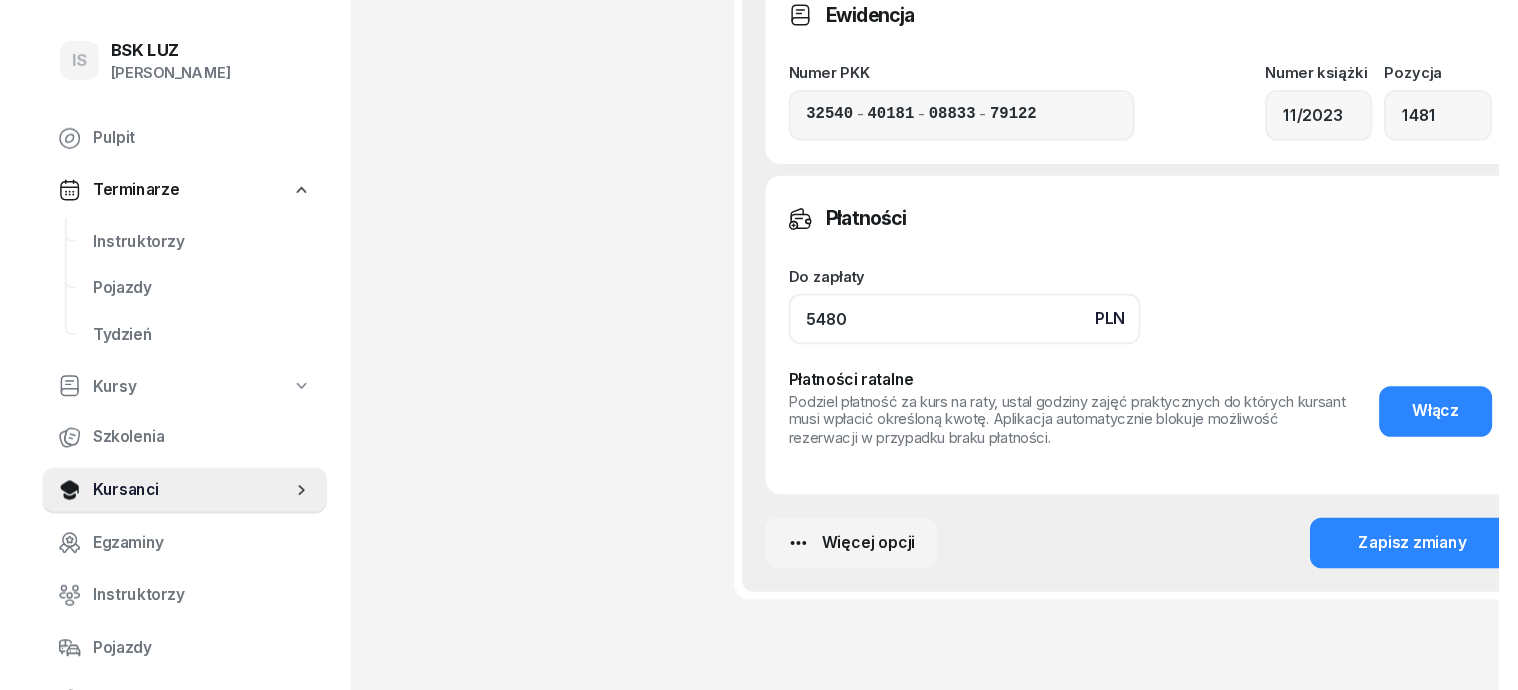 scroll, scrollTop: 1750, scrollLeft: 0, axis: vertical 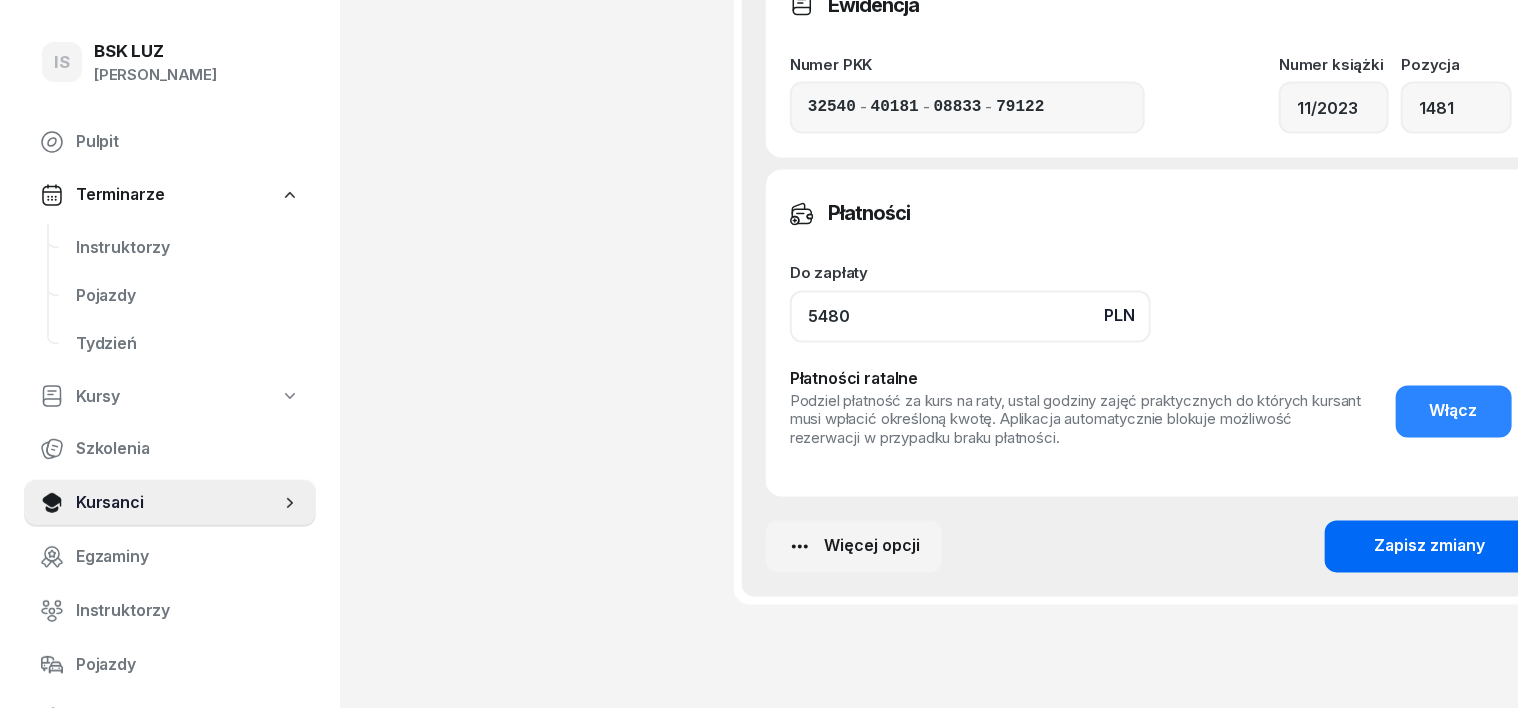 type on "5480" 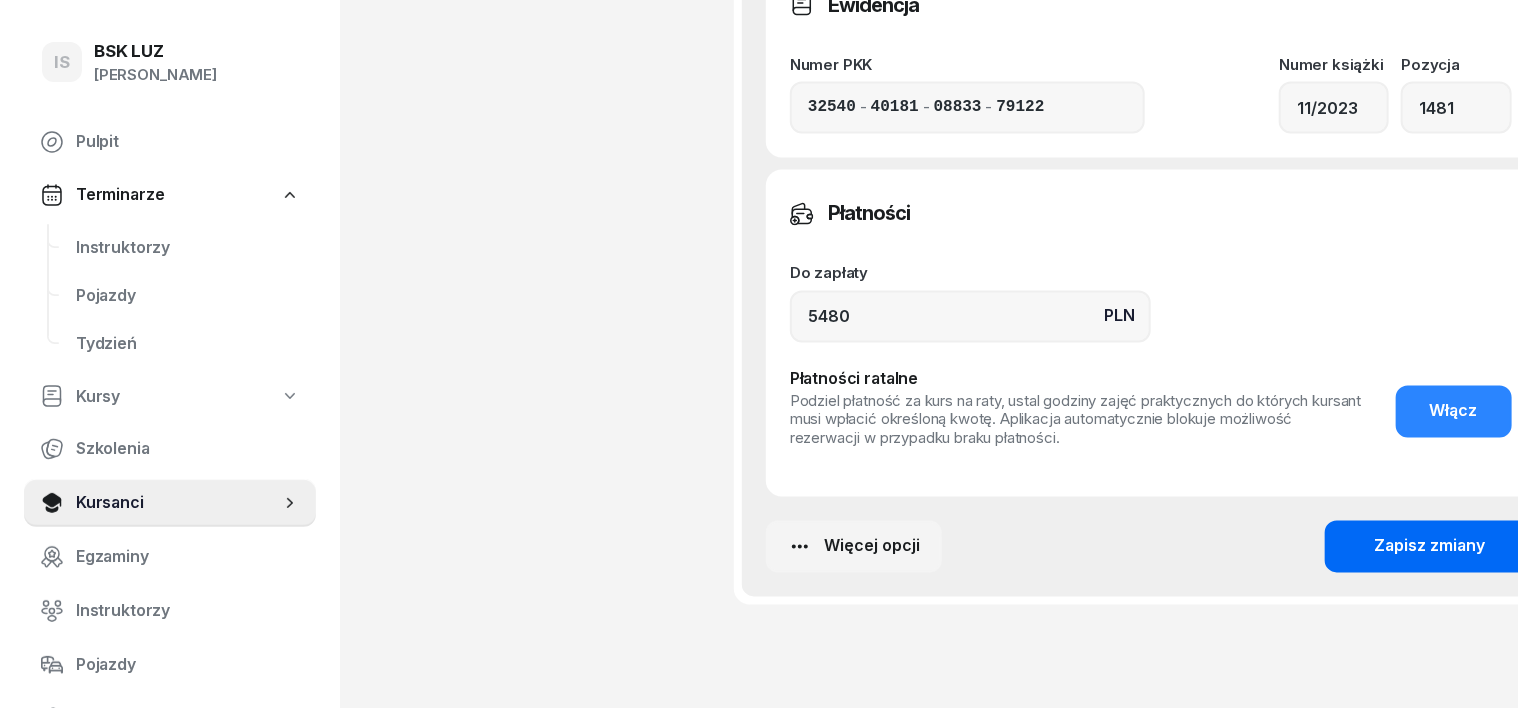 click on "Zapisz zmiany" at bounding box center (1430, 547) 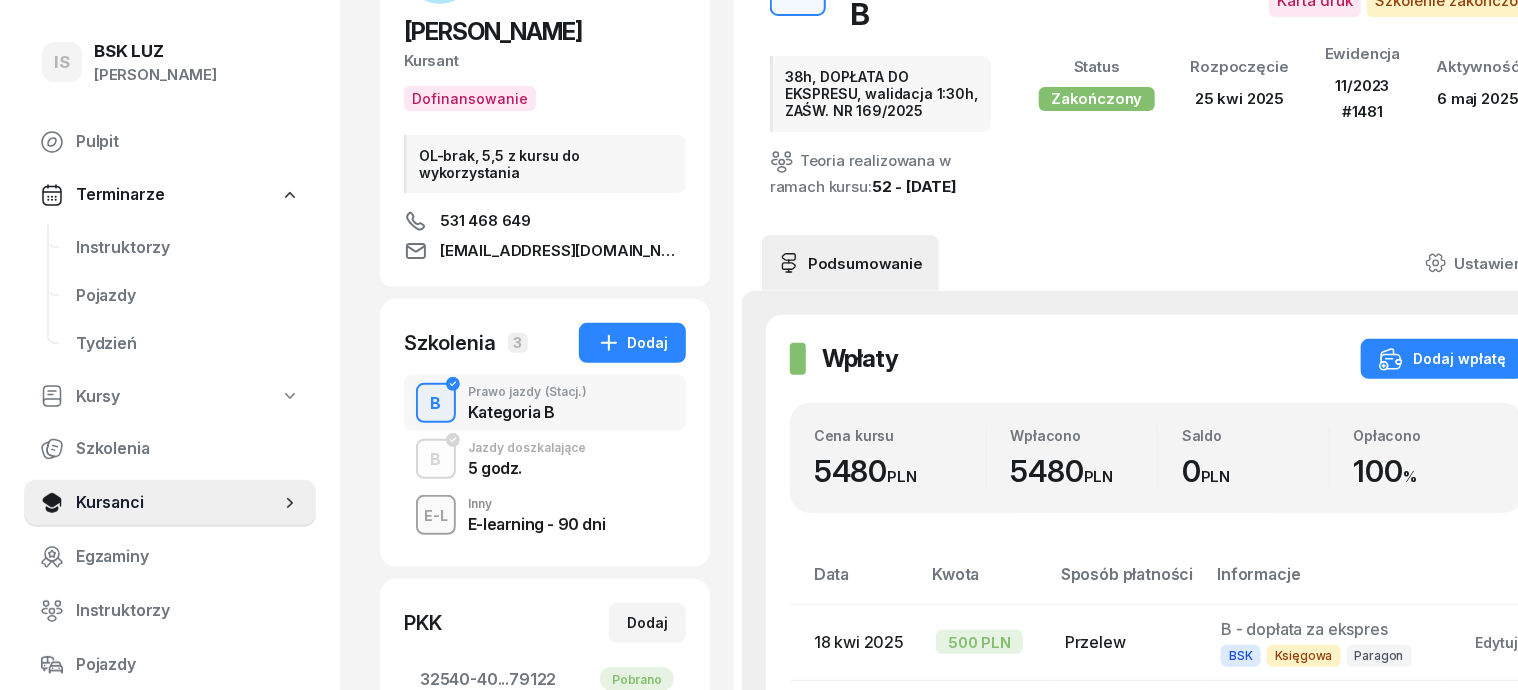 scroll, scrollTop: 124, scrollLeft: 0, axis: vertical 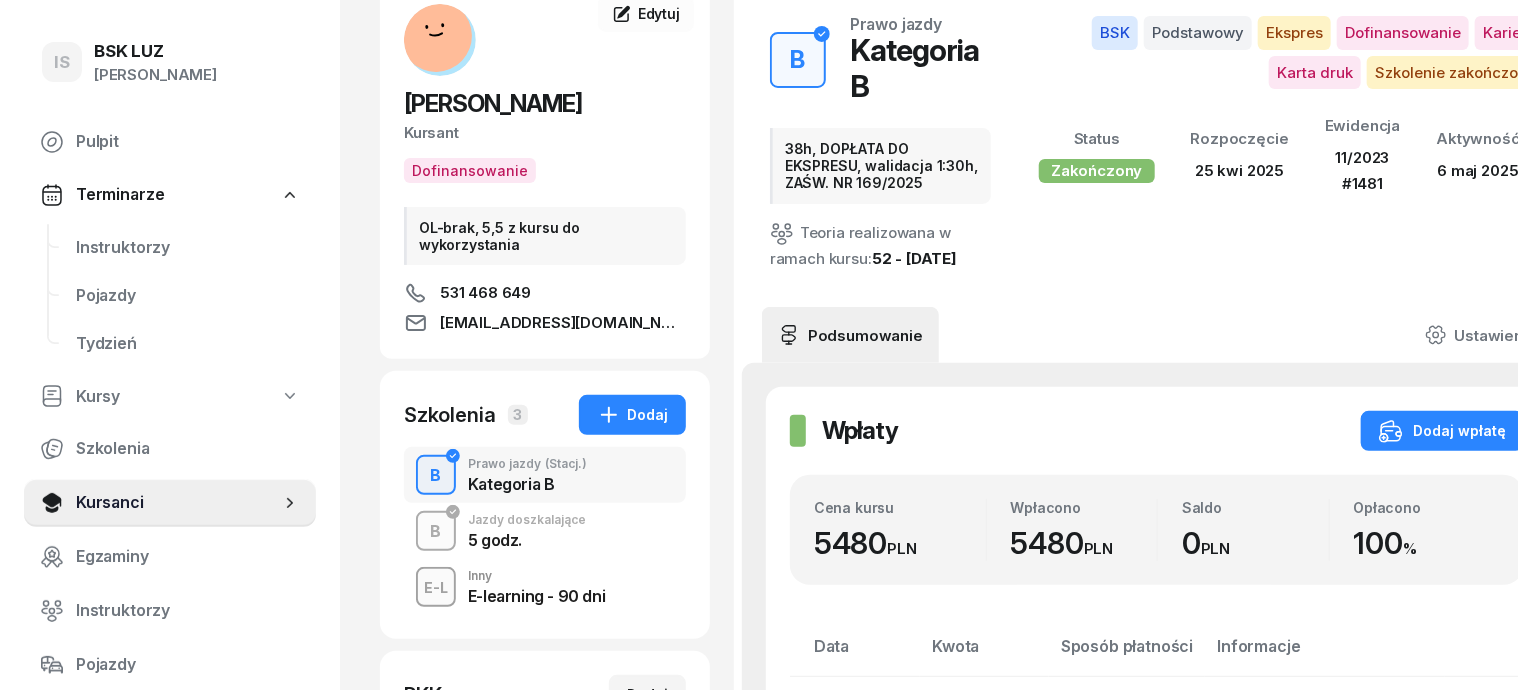 click on "B" at bounding box center [436, 532] 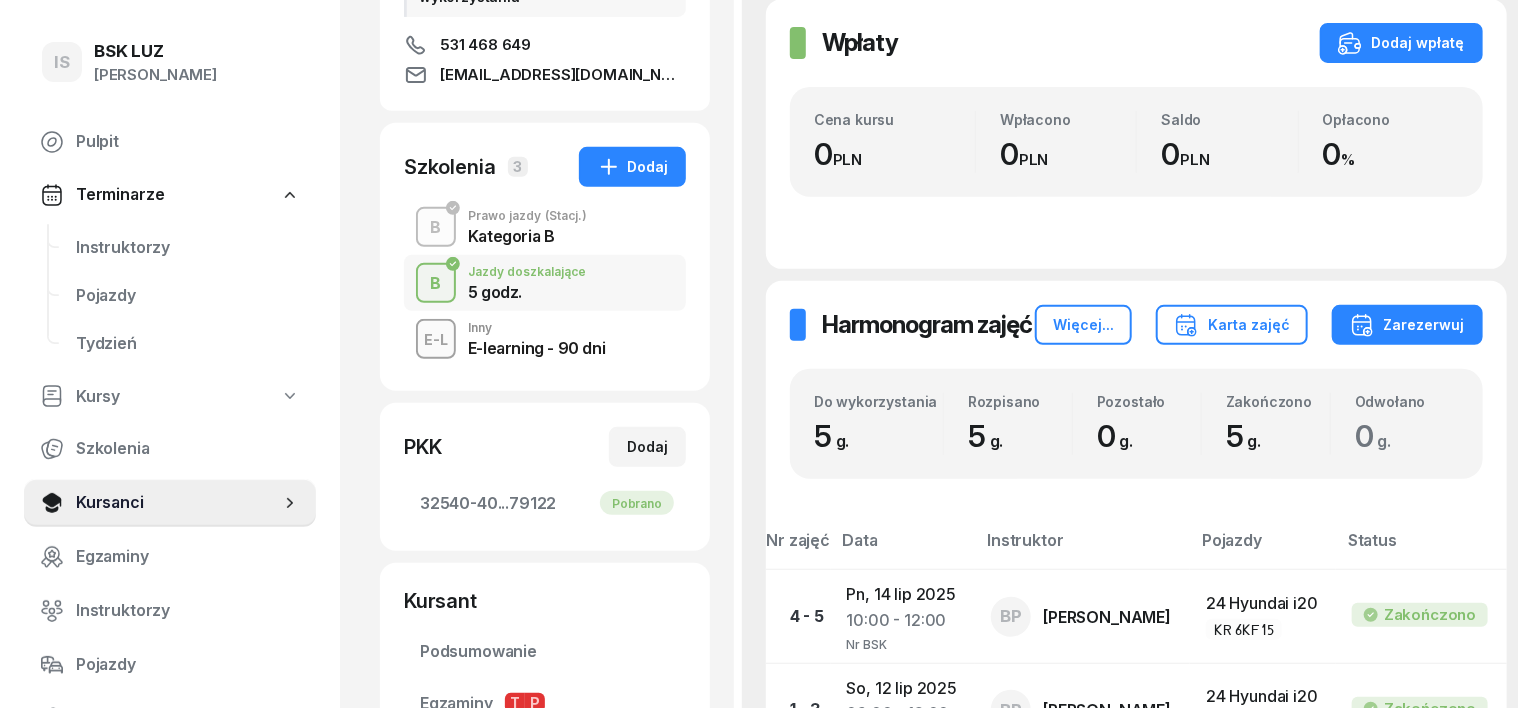 scroll, scrollTop: 375, scrollLeft: 0, axis: vertical 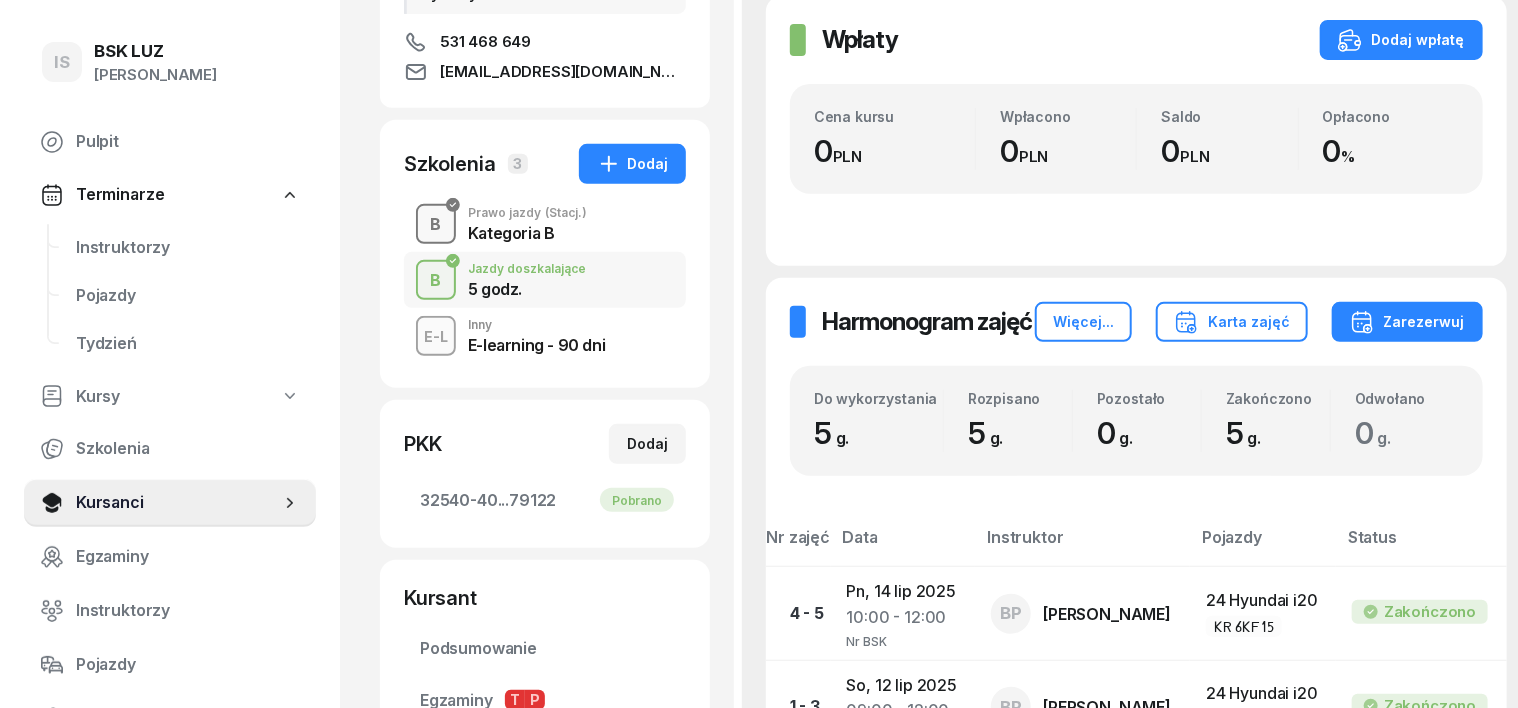 click on "B" at bounding box center (436, 225) 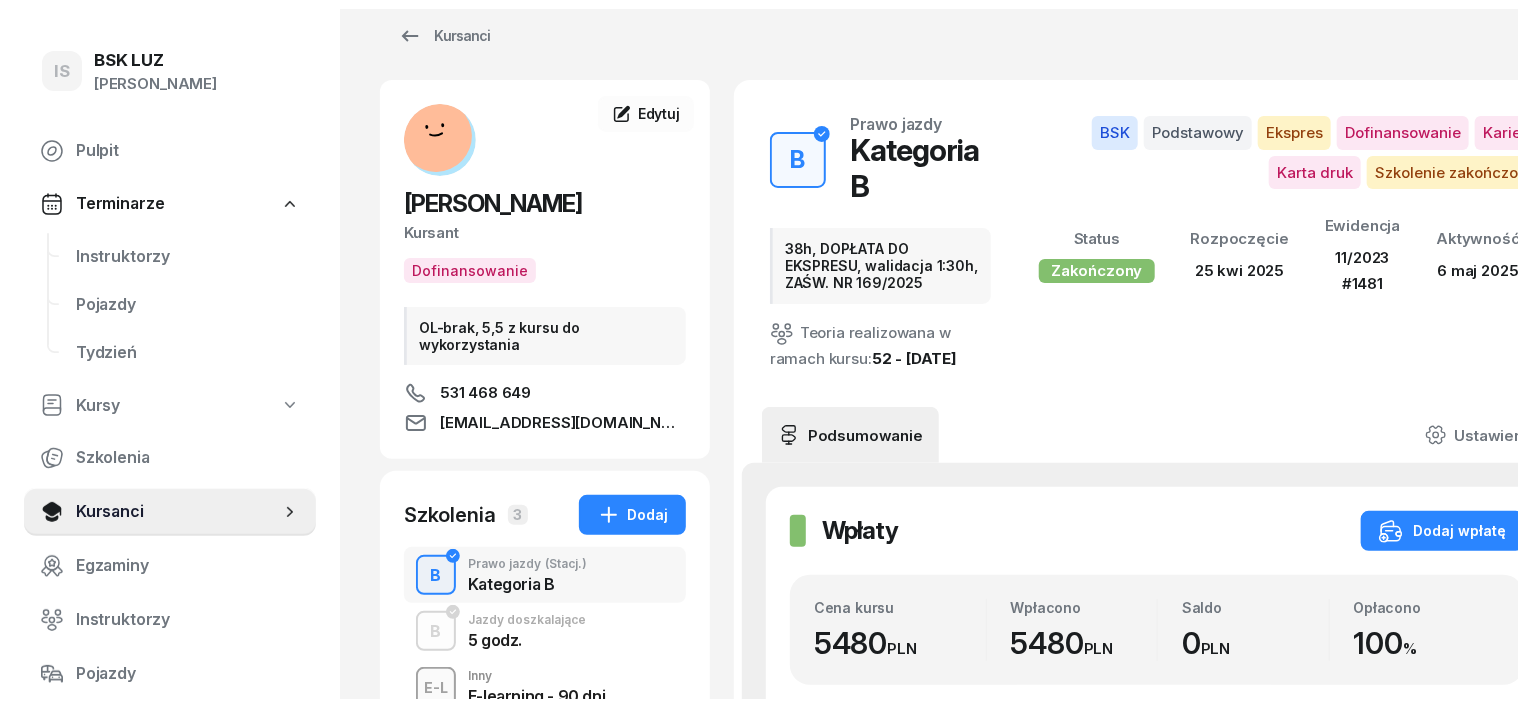 scroll, scrollTop: 0, scrollLeft: 0, axis: both 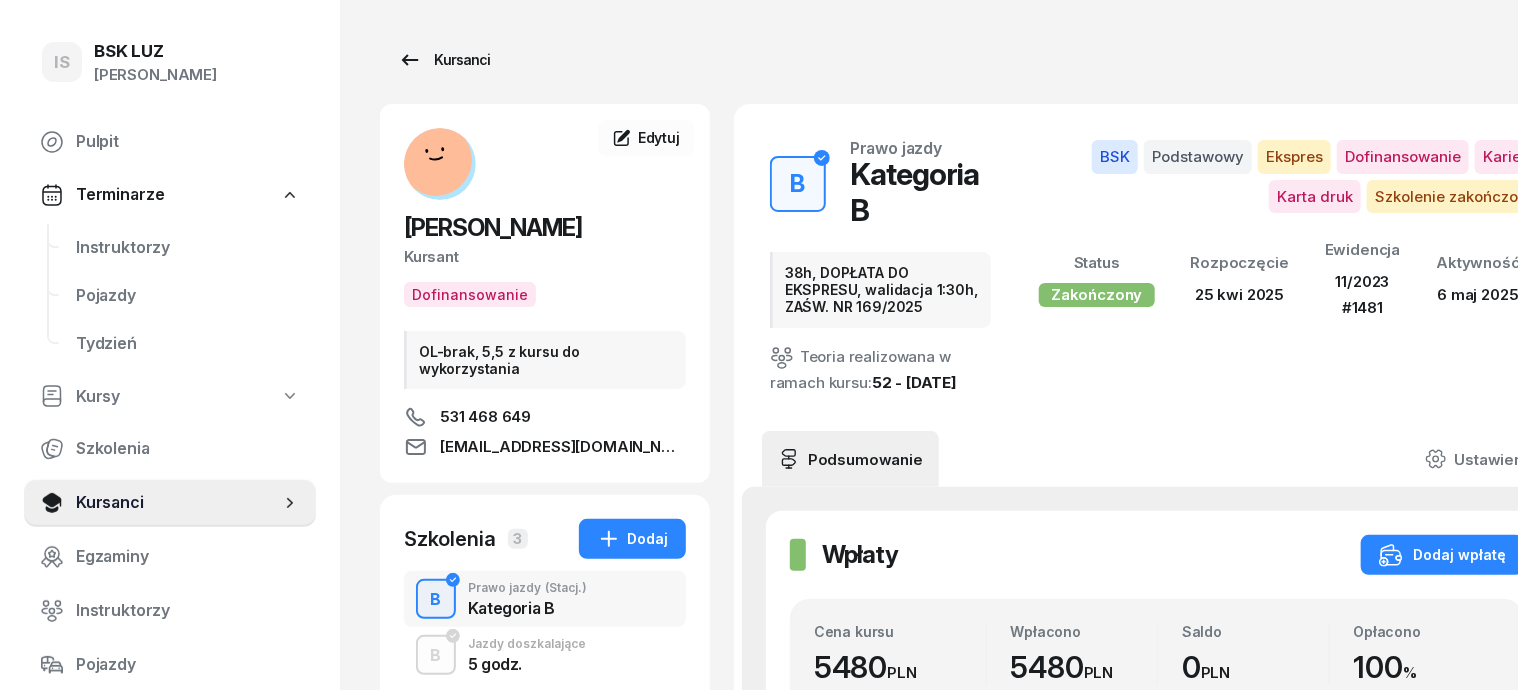 click on "Kursanci" at bounding box center (444, 60) 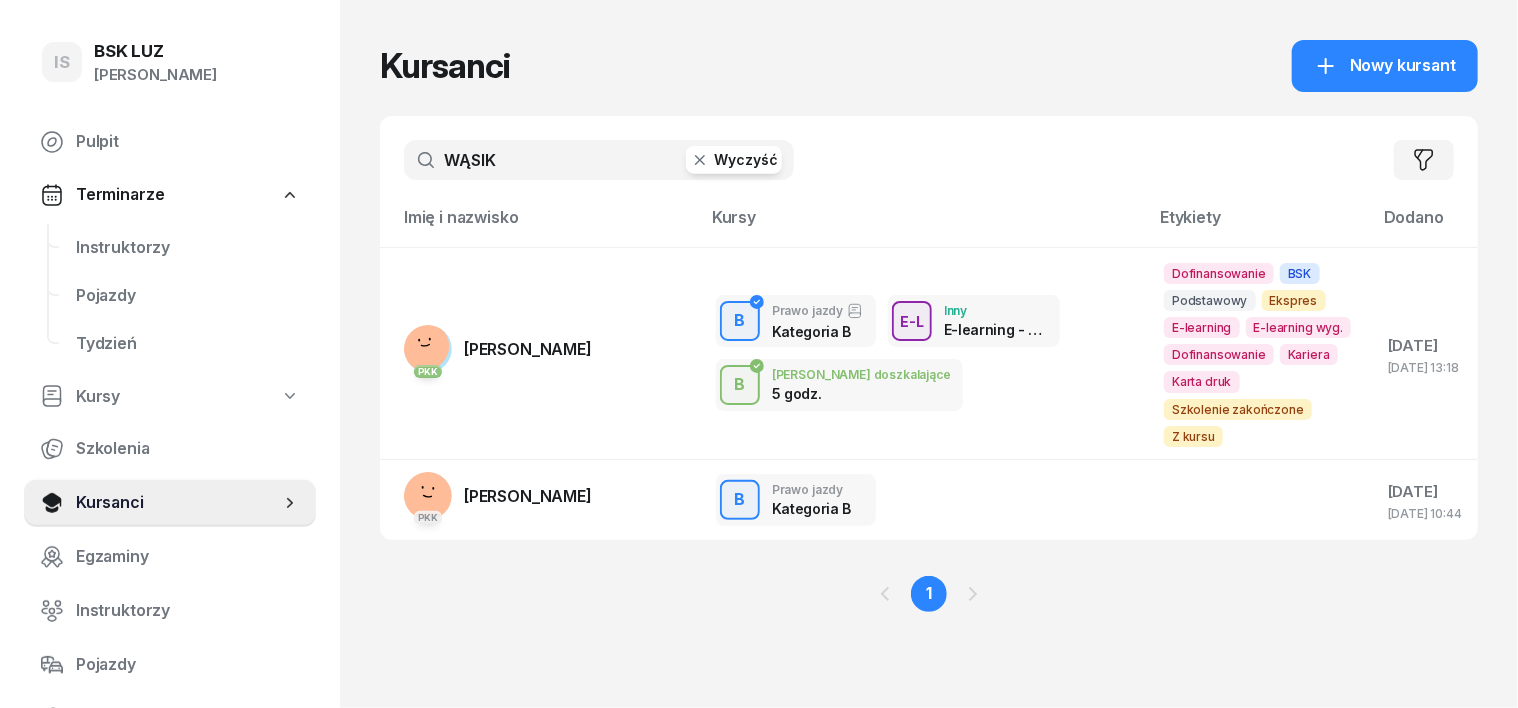 click 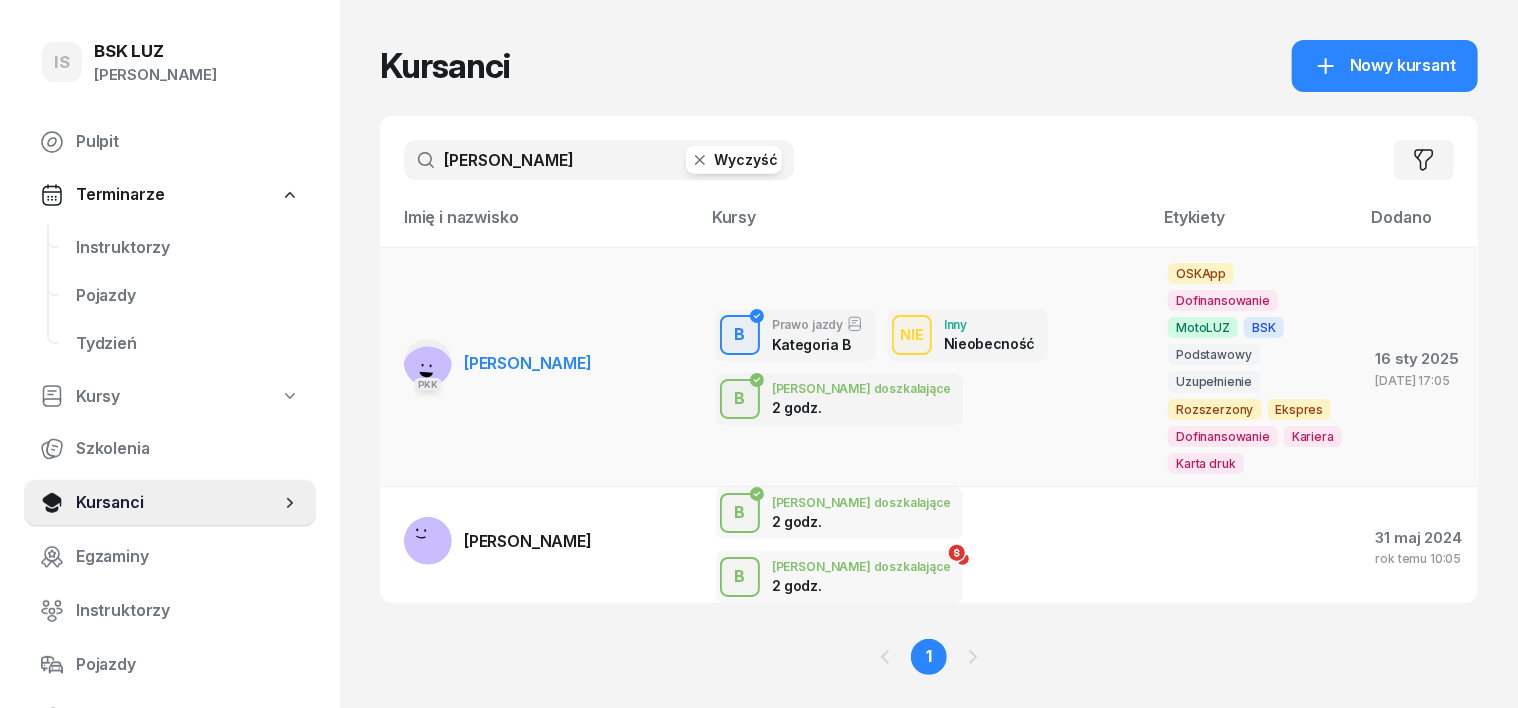 type on "[PERSON_NAME]" 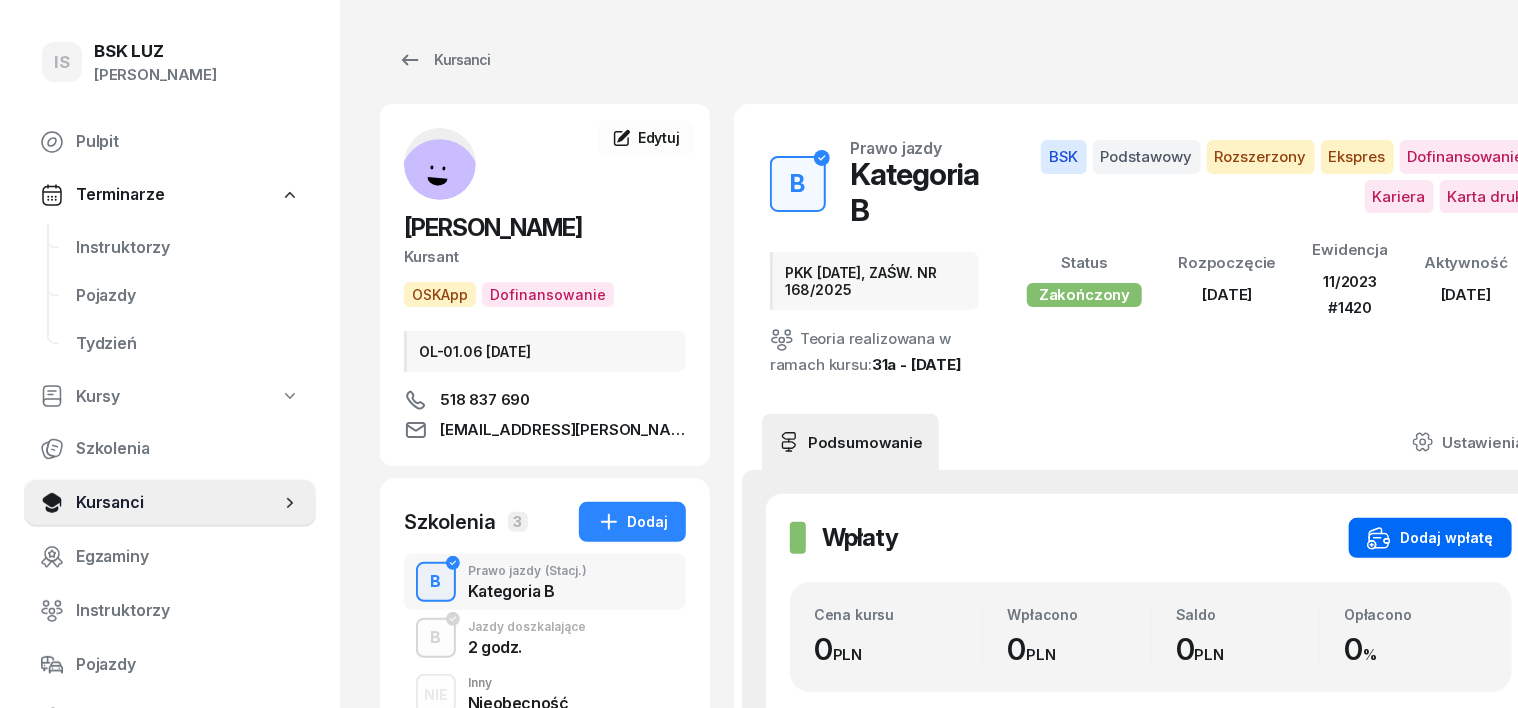 click on "Dodaj wpłatę" at bounding box center (1430, 538) 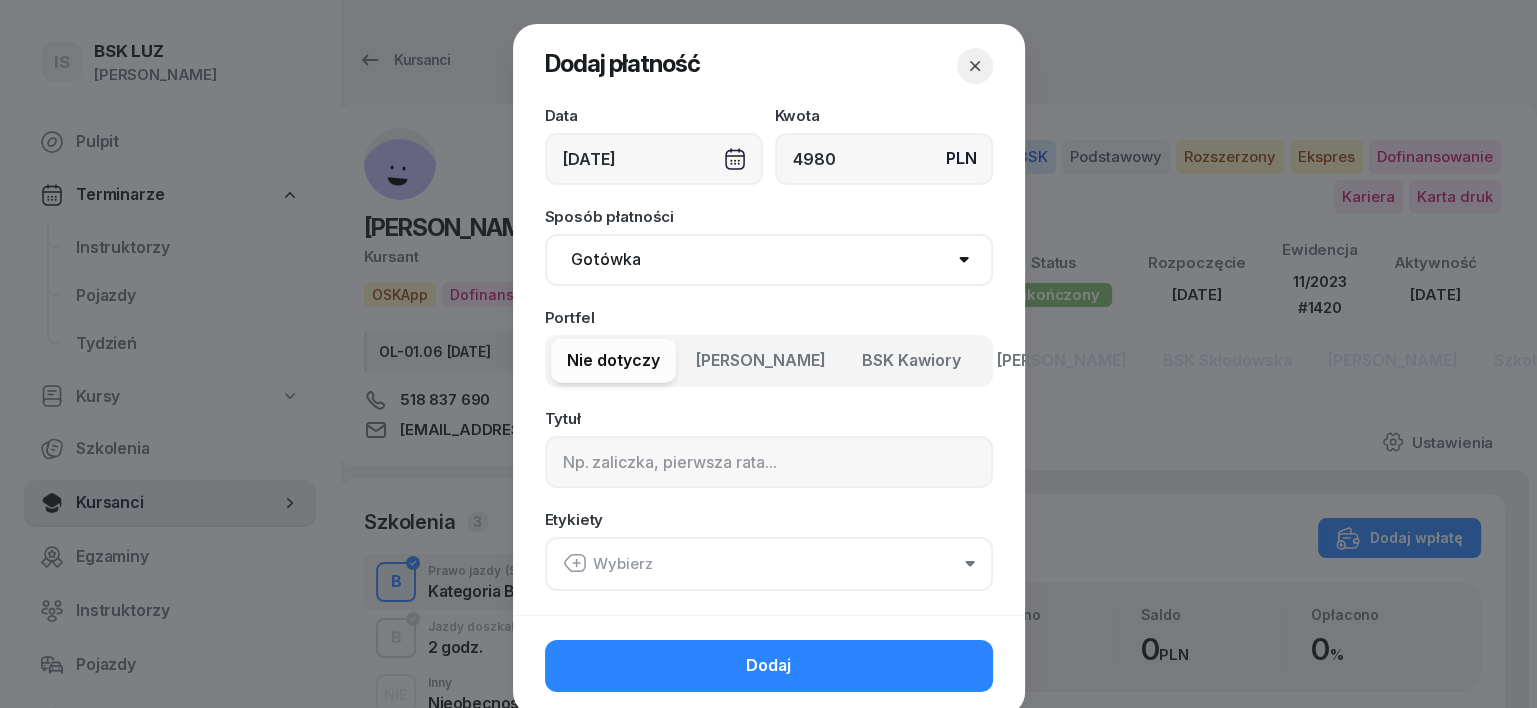 type on "4980" 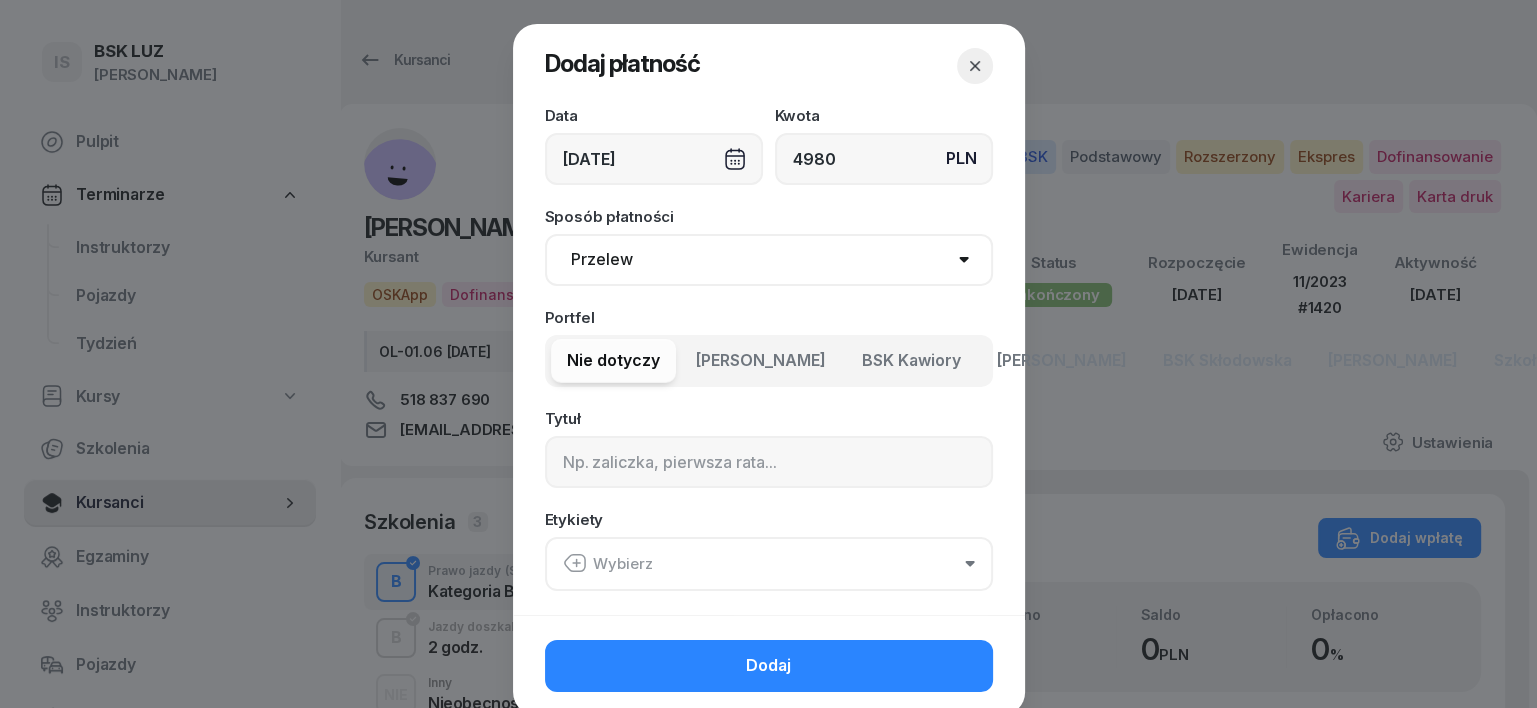 click on "Gotówka Karta Przelew Płatności online BLIK" at bounding box center [769, 260] 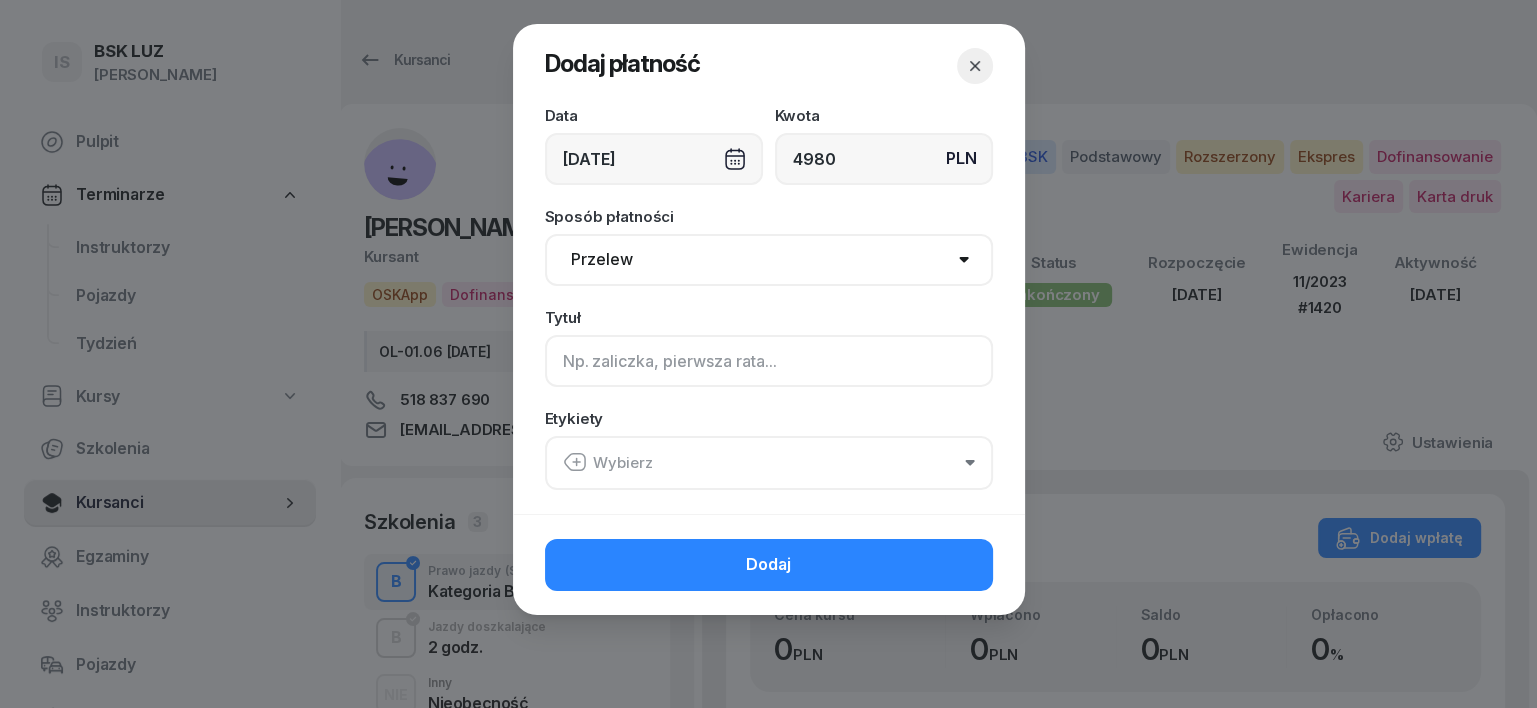click 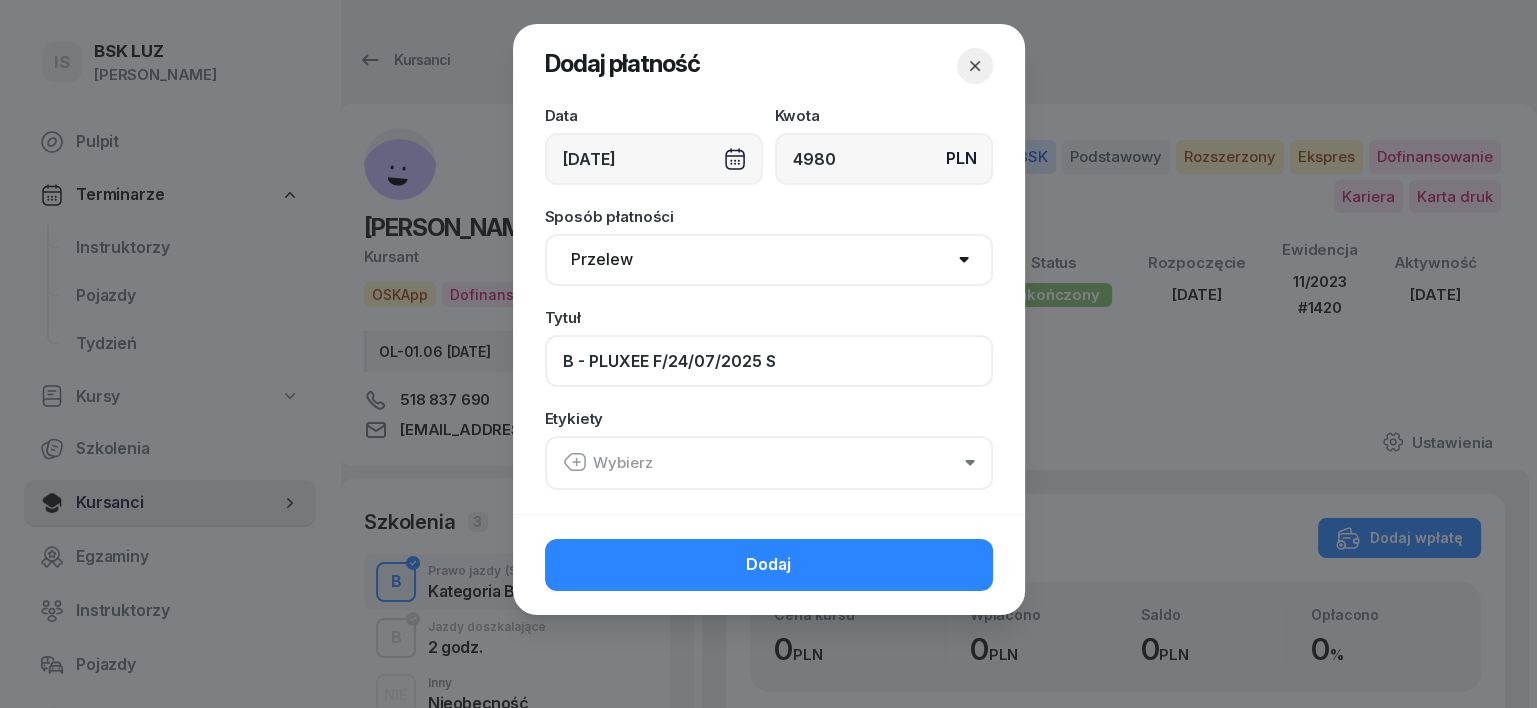 type on "B - PLUXEE F/24/07/2025 S" 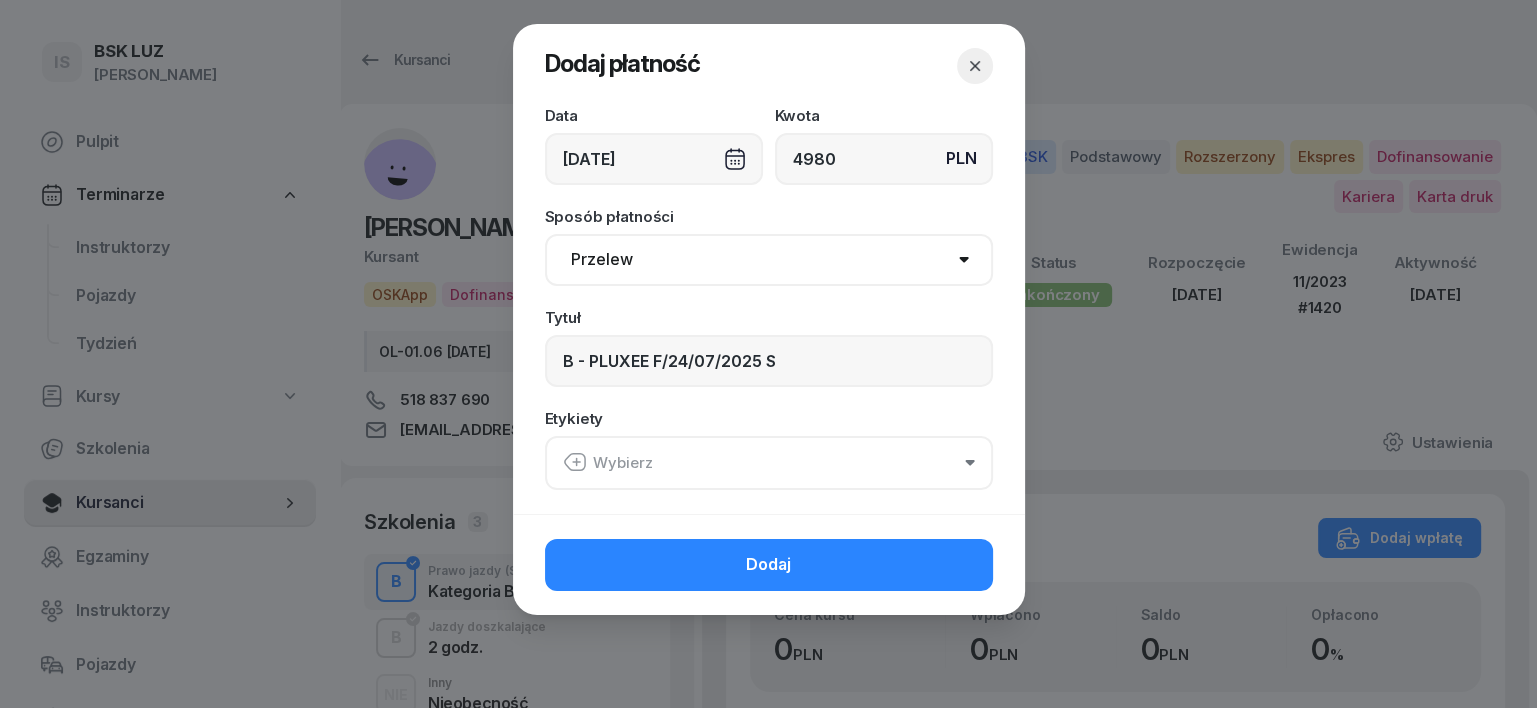 click 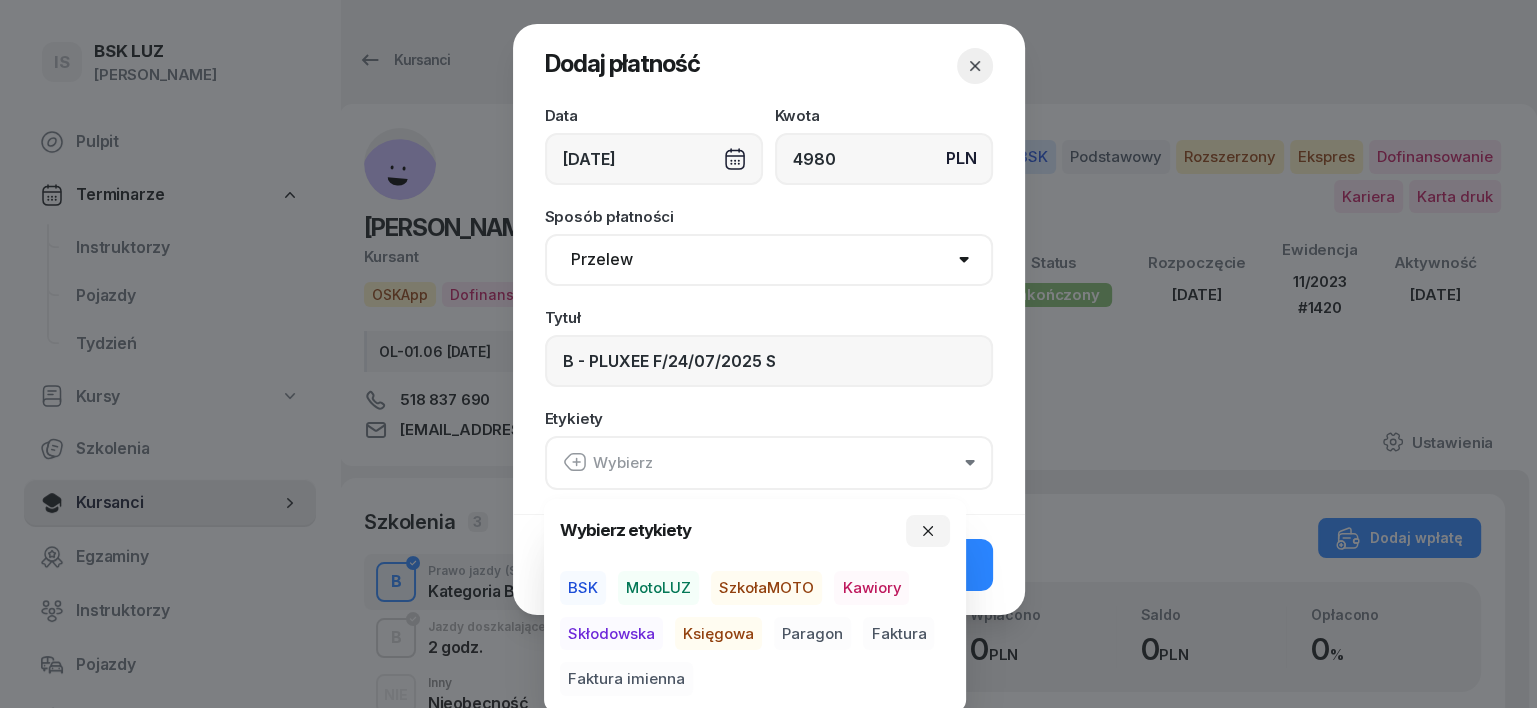 click on "BSK" at bounding box center (583, 588) 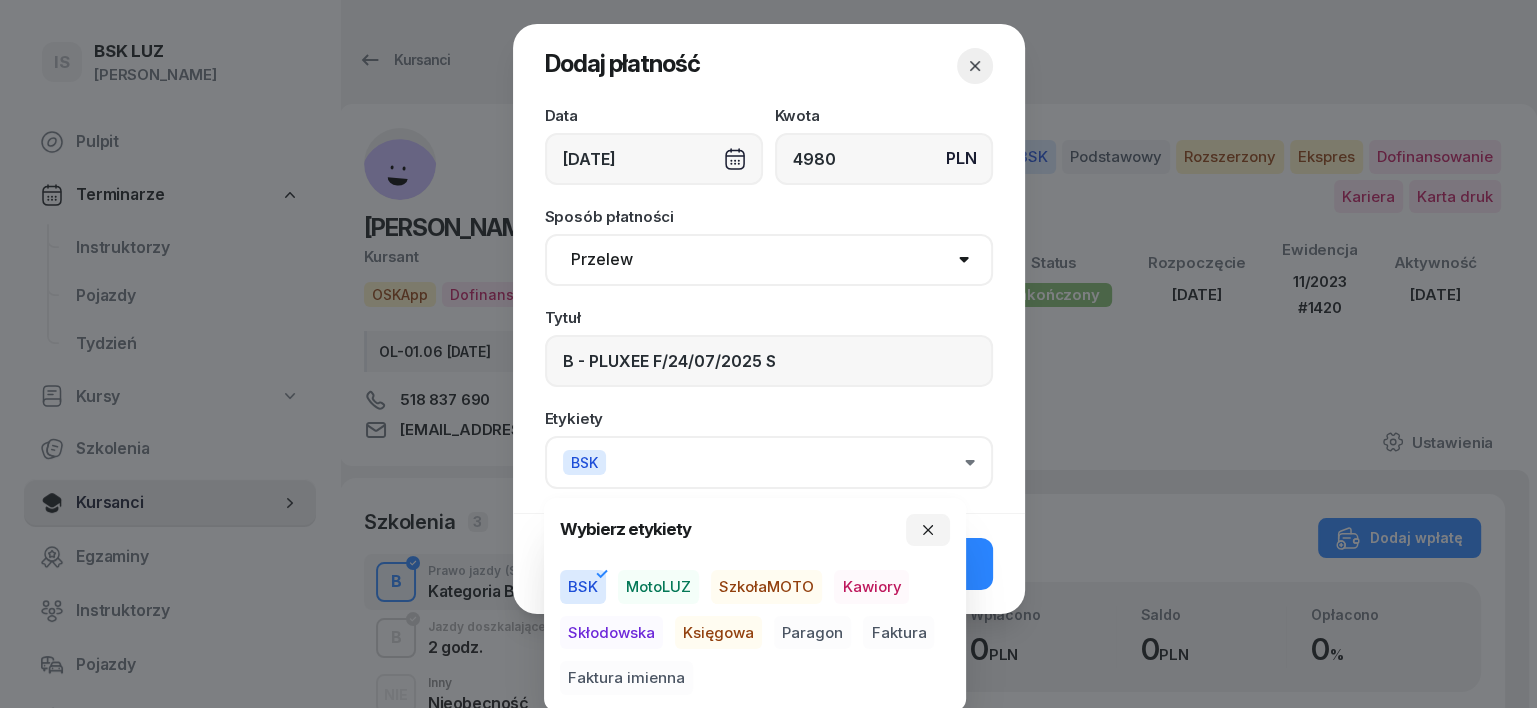 drag, startPoint x: 694, startPoint y: 636, endPoint x: 780, endPoint y: 640, distance: 86.09297 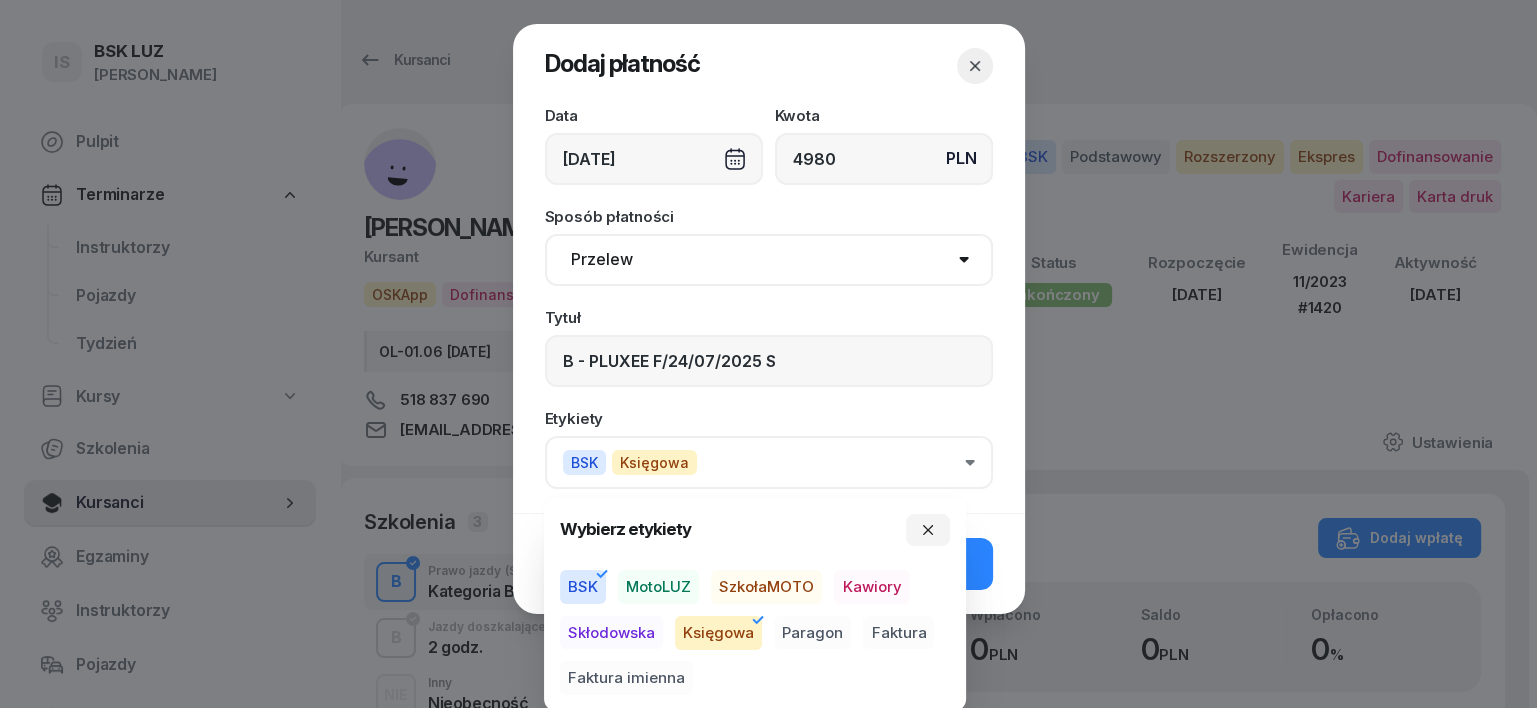 click on "Faktura" at bounding box center [898, 633] 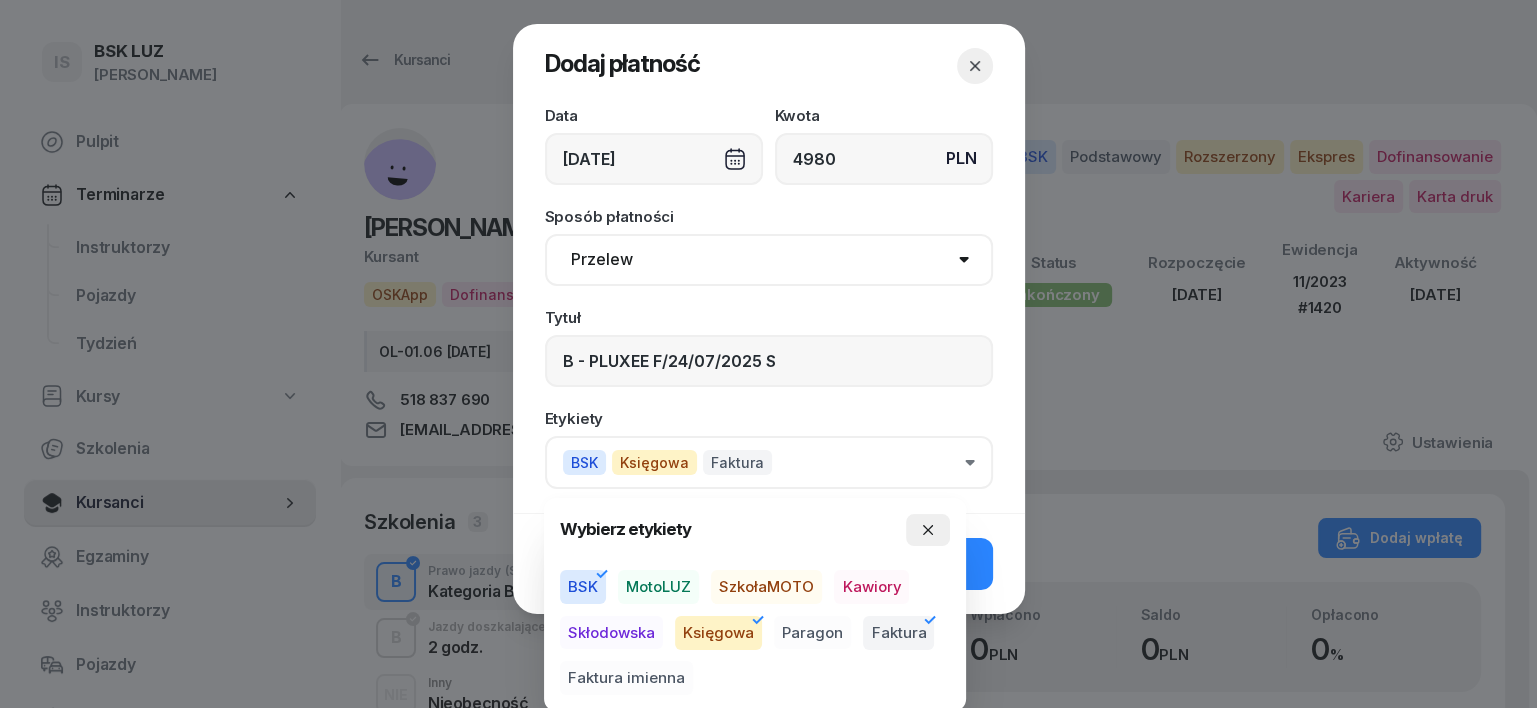 drag, startPoint x: 935, startPoint y: 524, endPoint x: 933, endPoint y: 538, distance: 14.142136 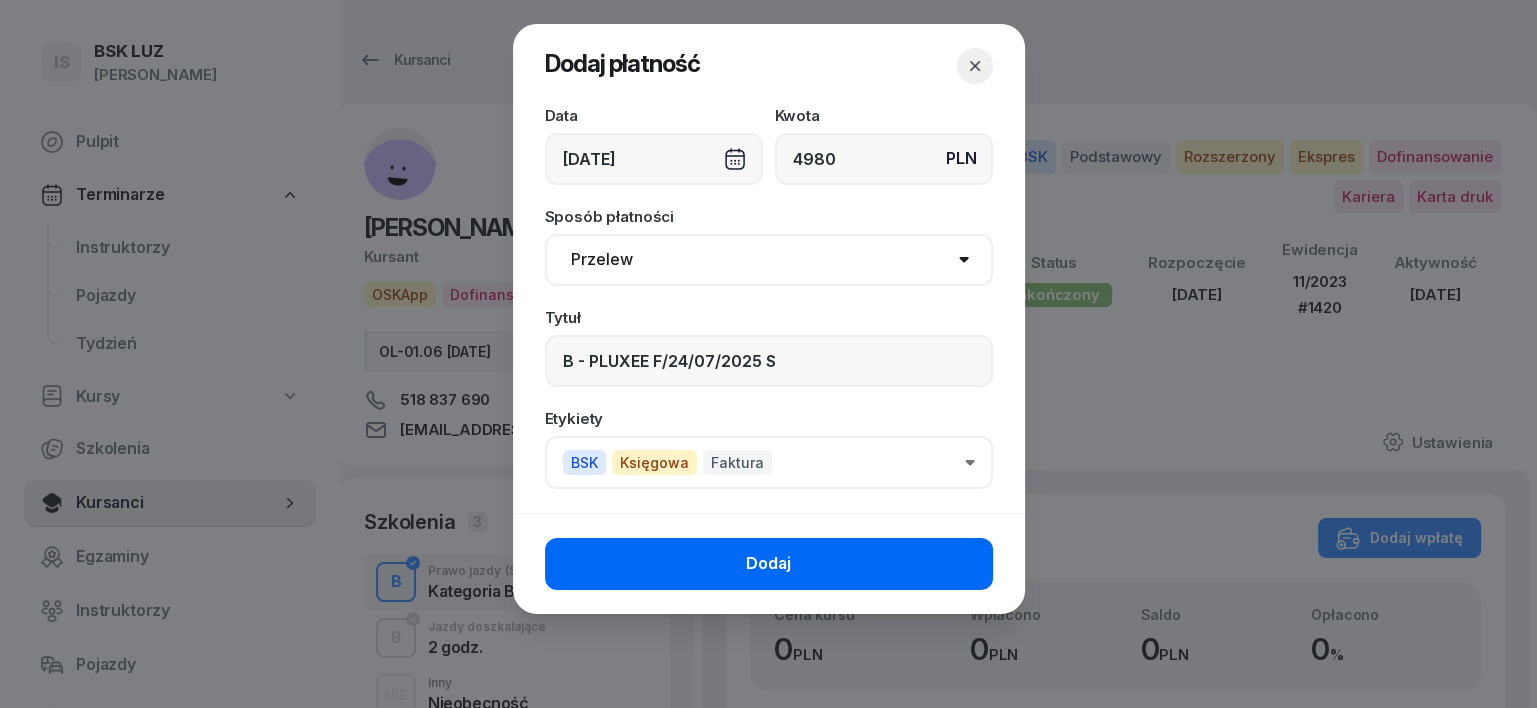 click on "Dodaj" 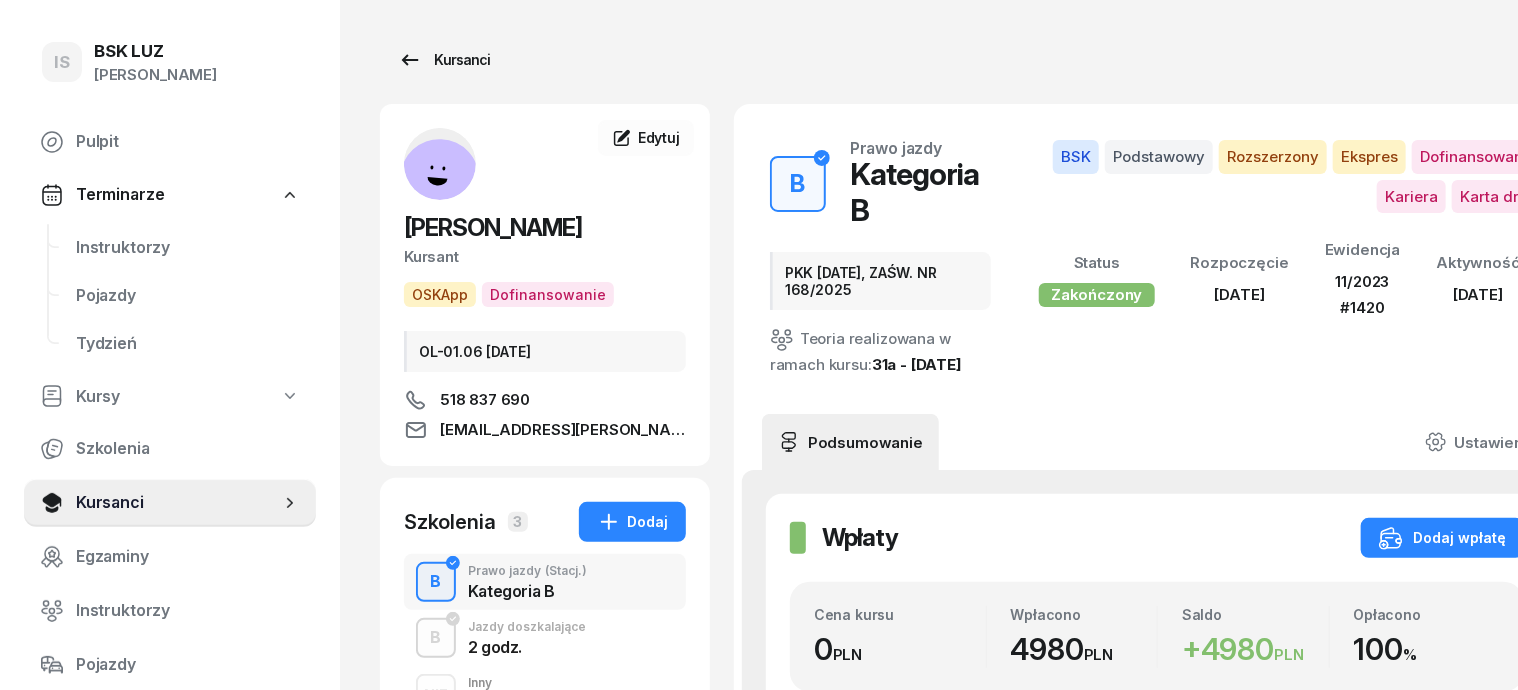 click on "Kursanci" at bounding box center [444, 60] 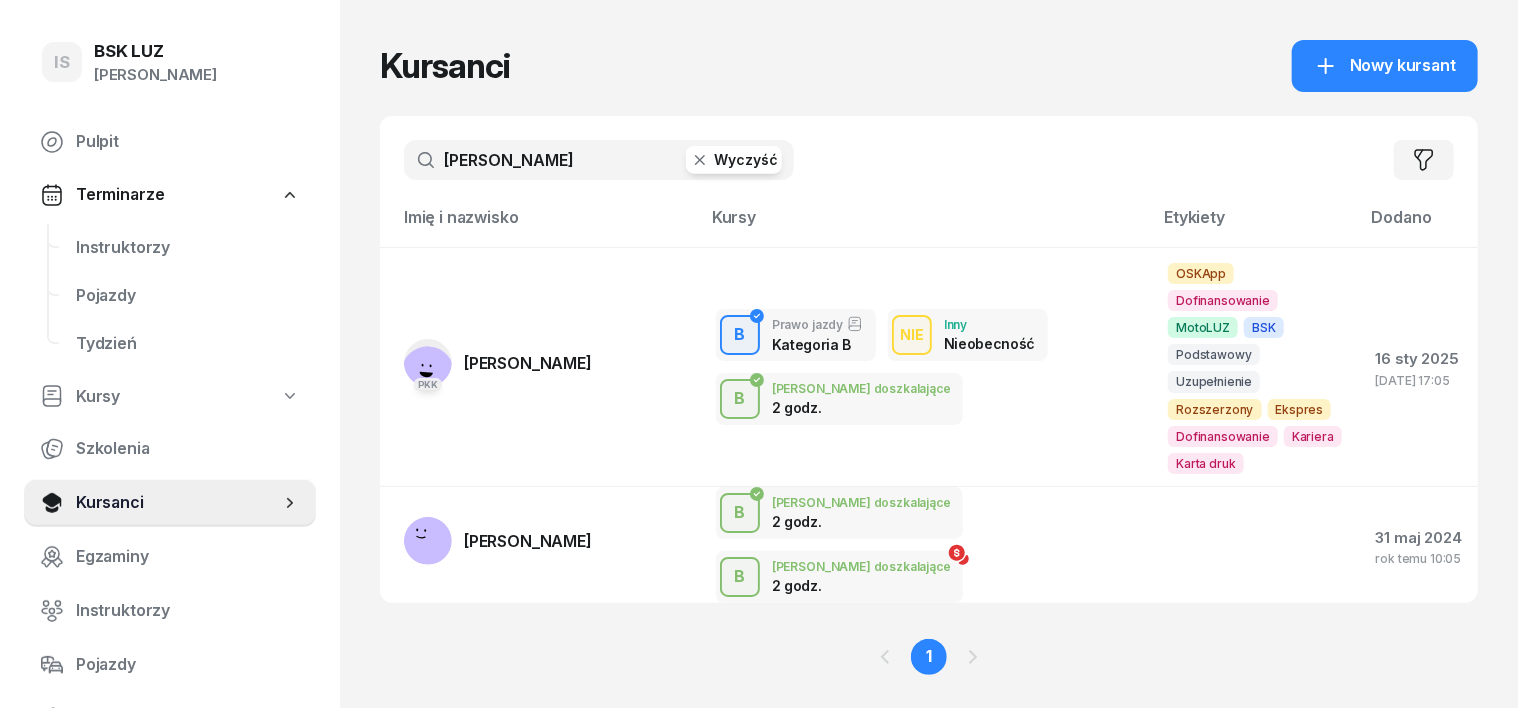 click 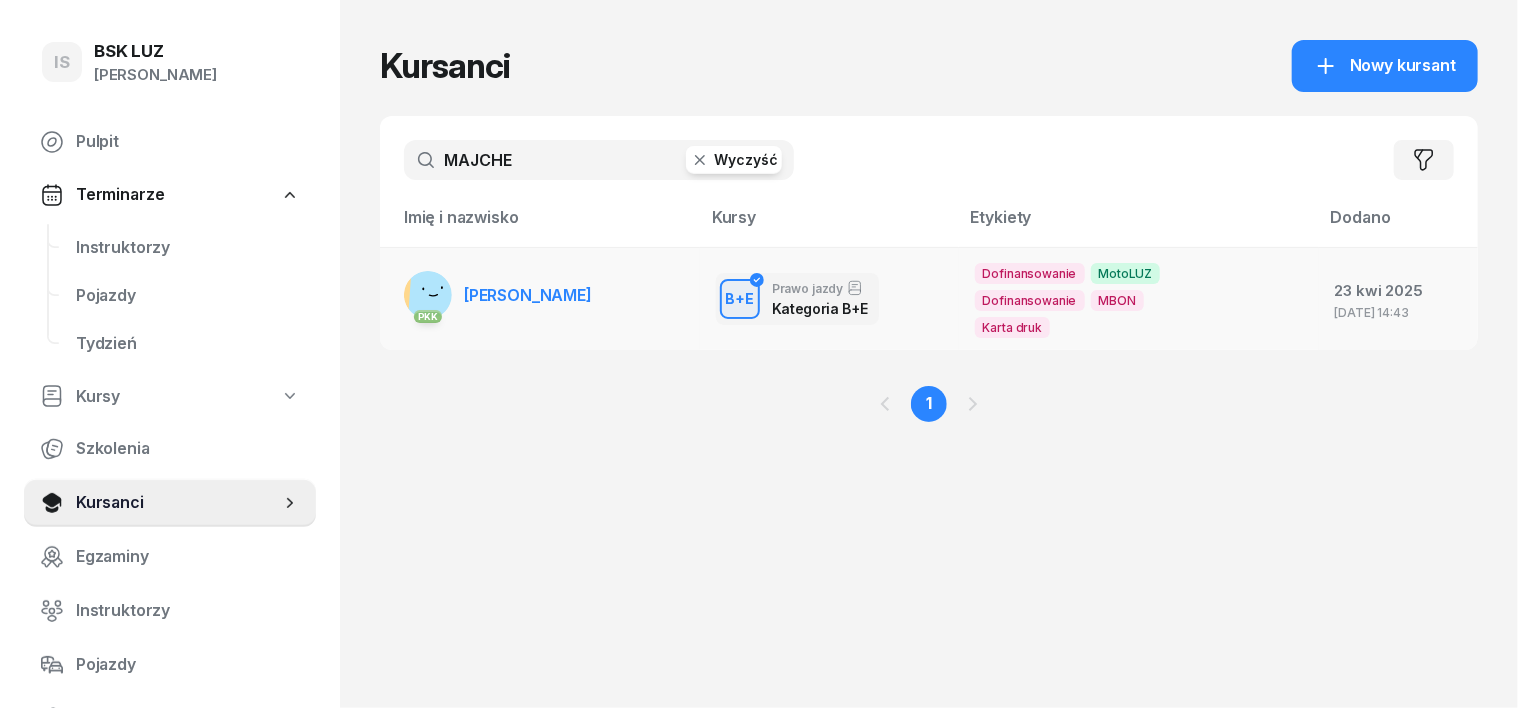 type on "MAJCHE" 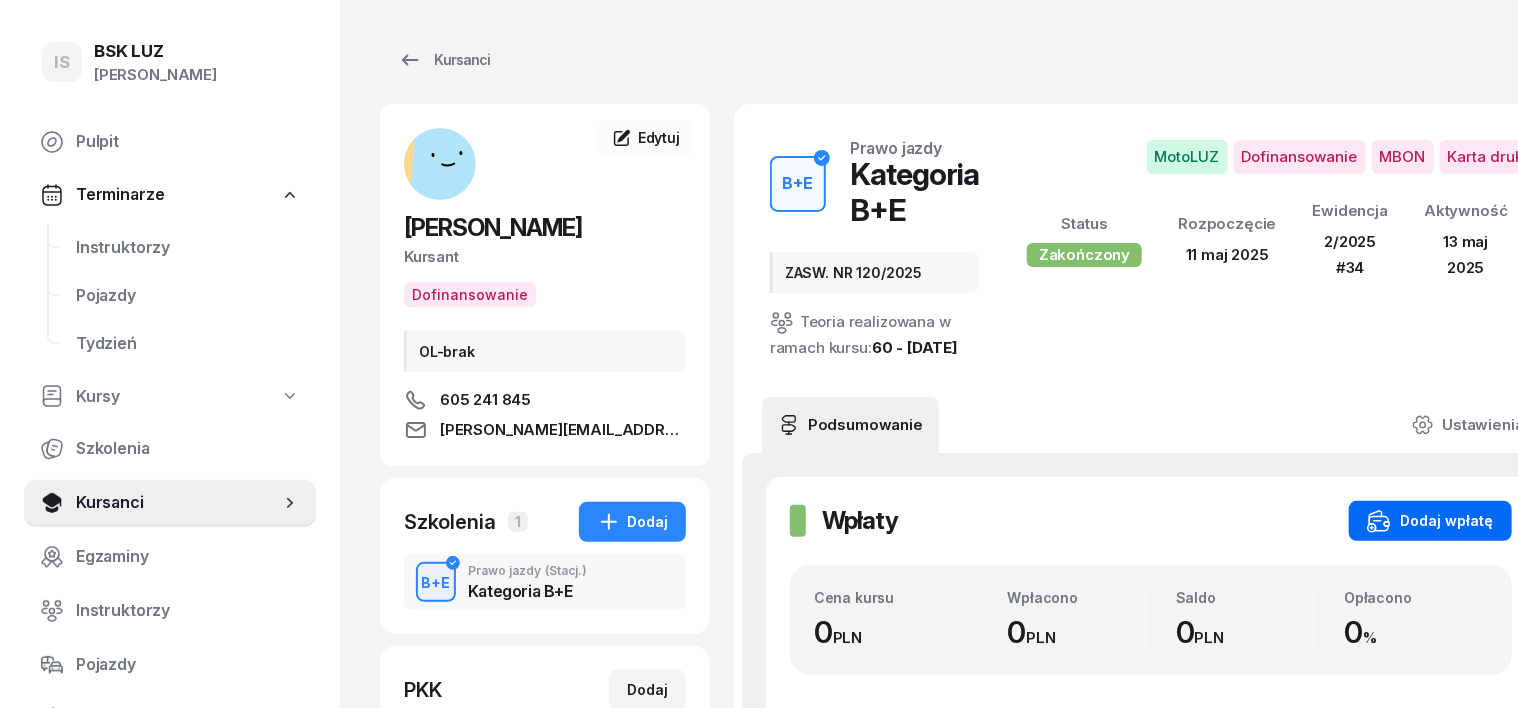 click on "Dodaj wpłatę" at bounding box center [1430, 521] 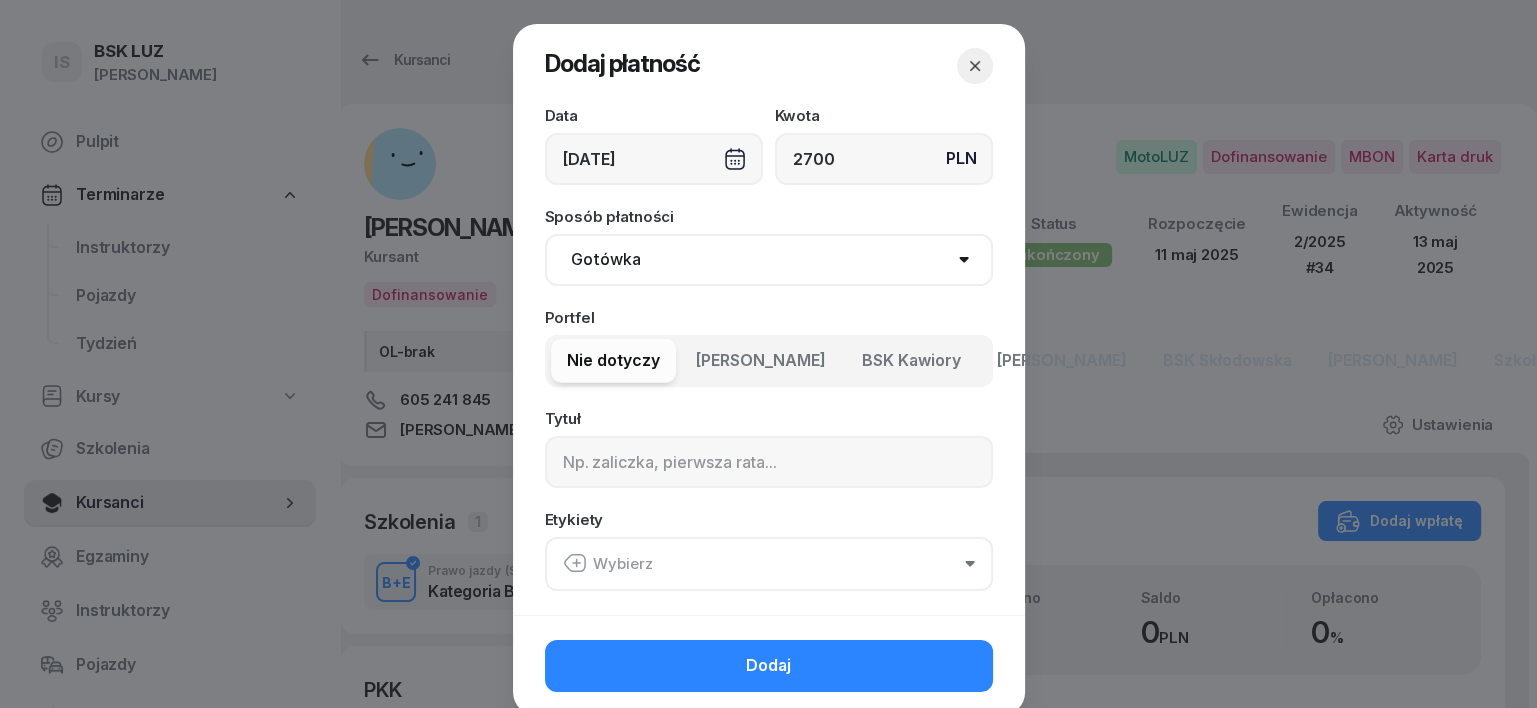 type on "2700" 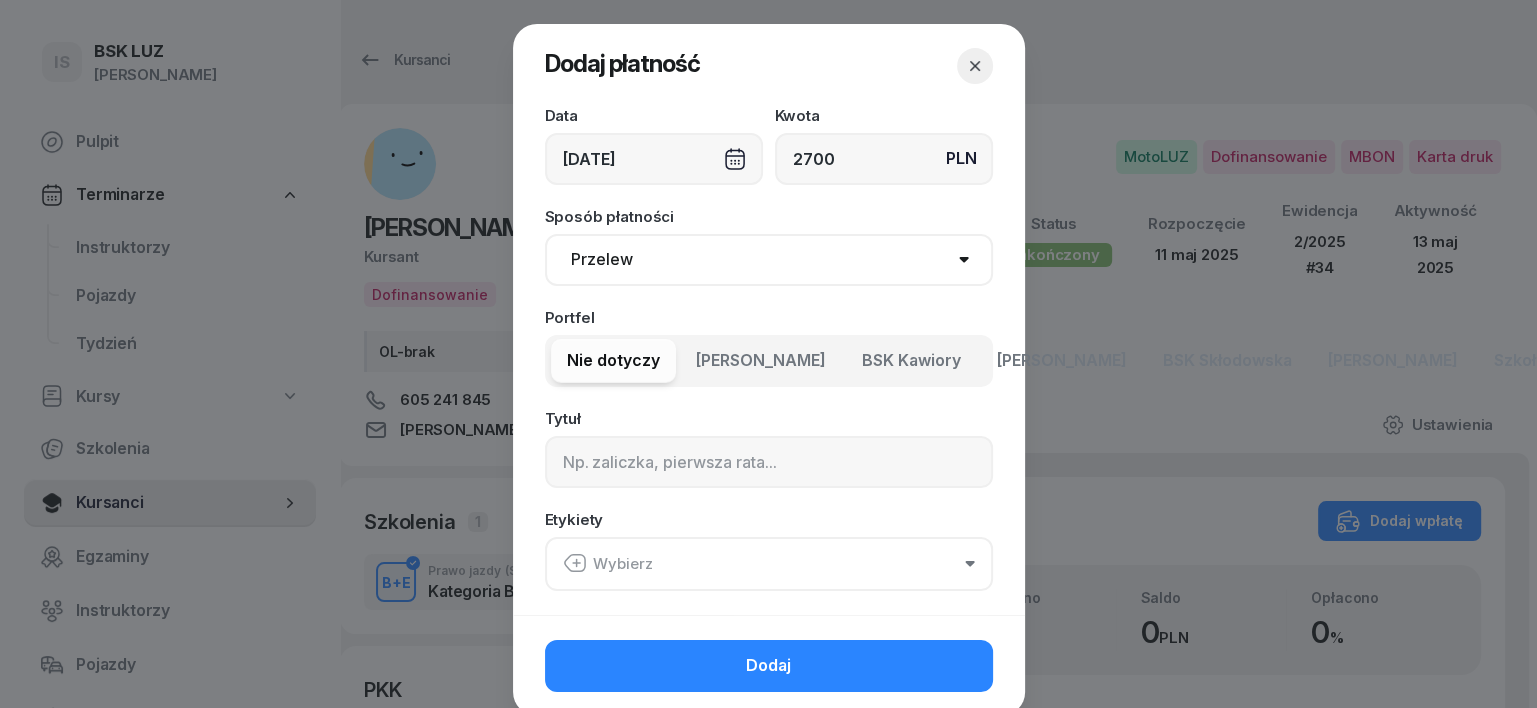 click on "Gotówka Karta Przelew Płatności online BLIK" at bounding box center [769, 260] 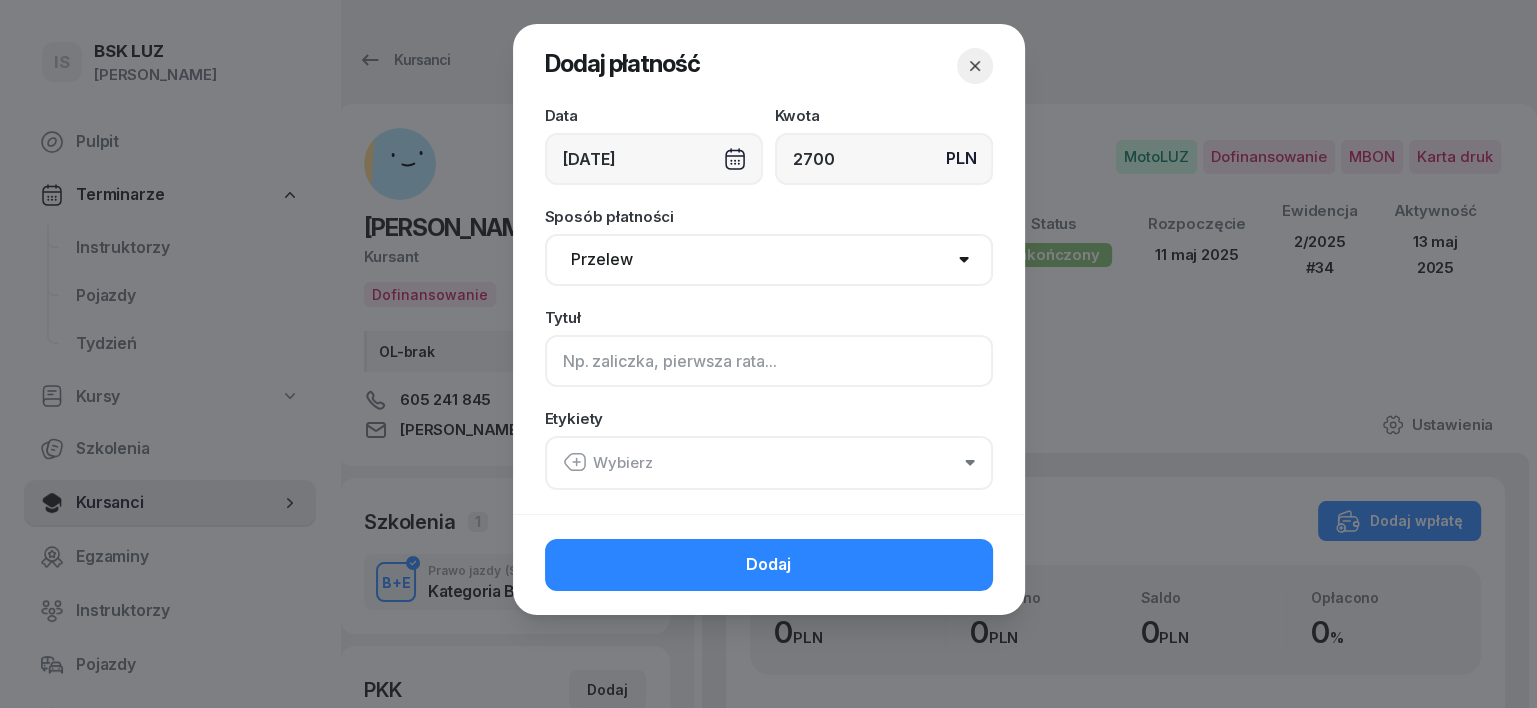 click 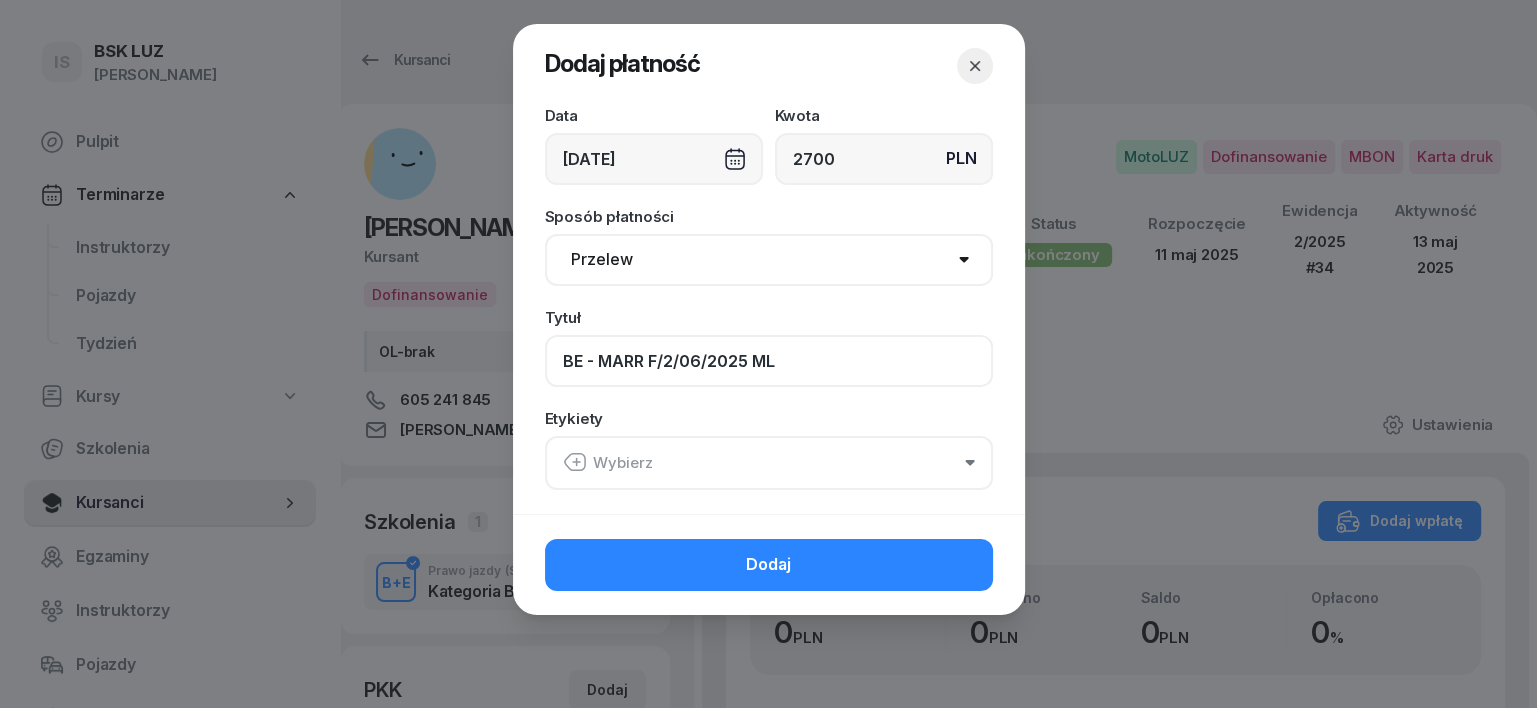 type on "BE - MARR F/2/06/2025 ML" 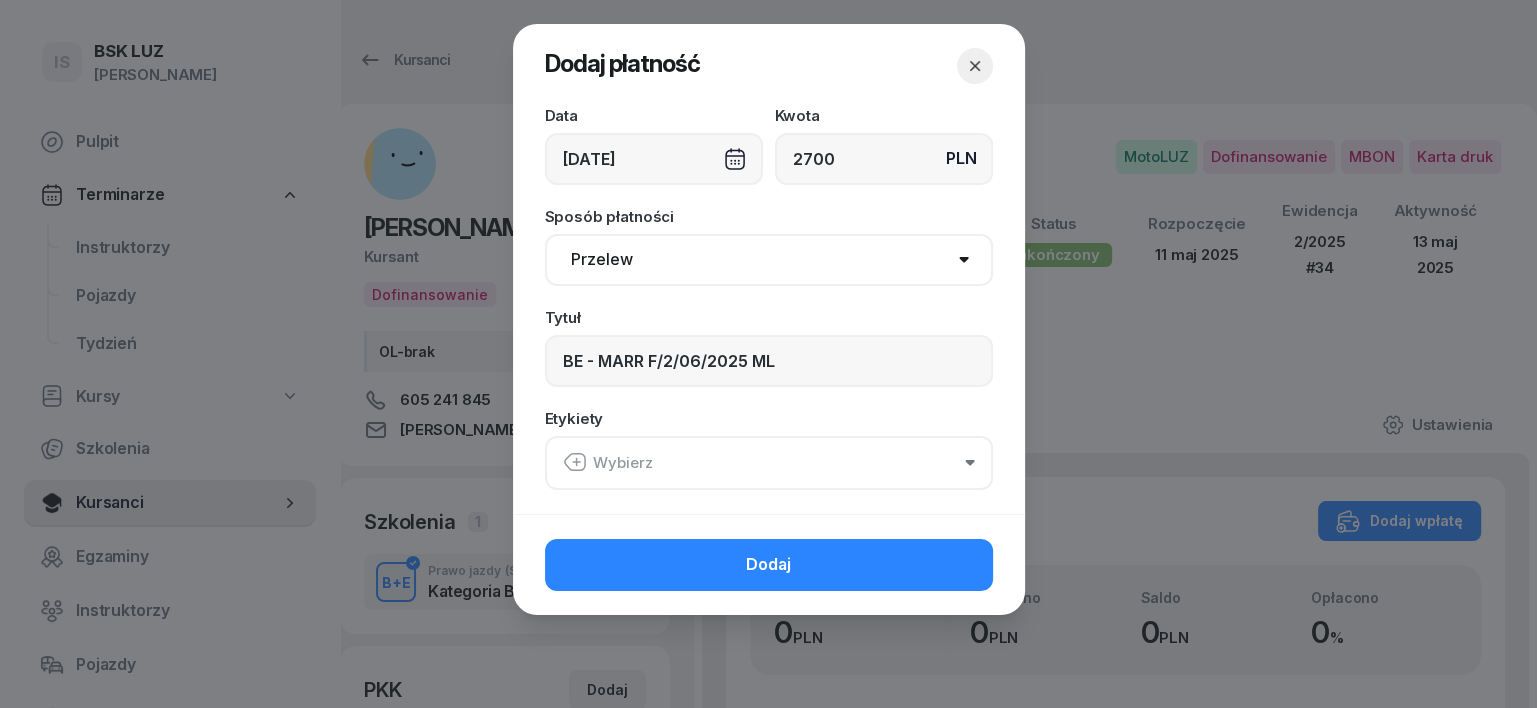 click 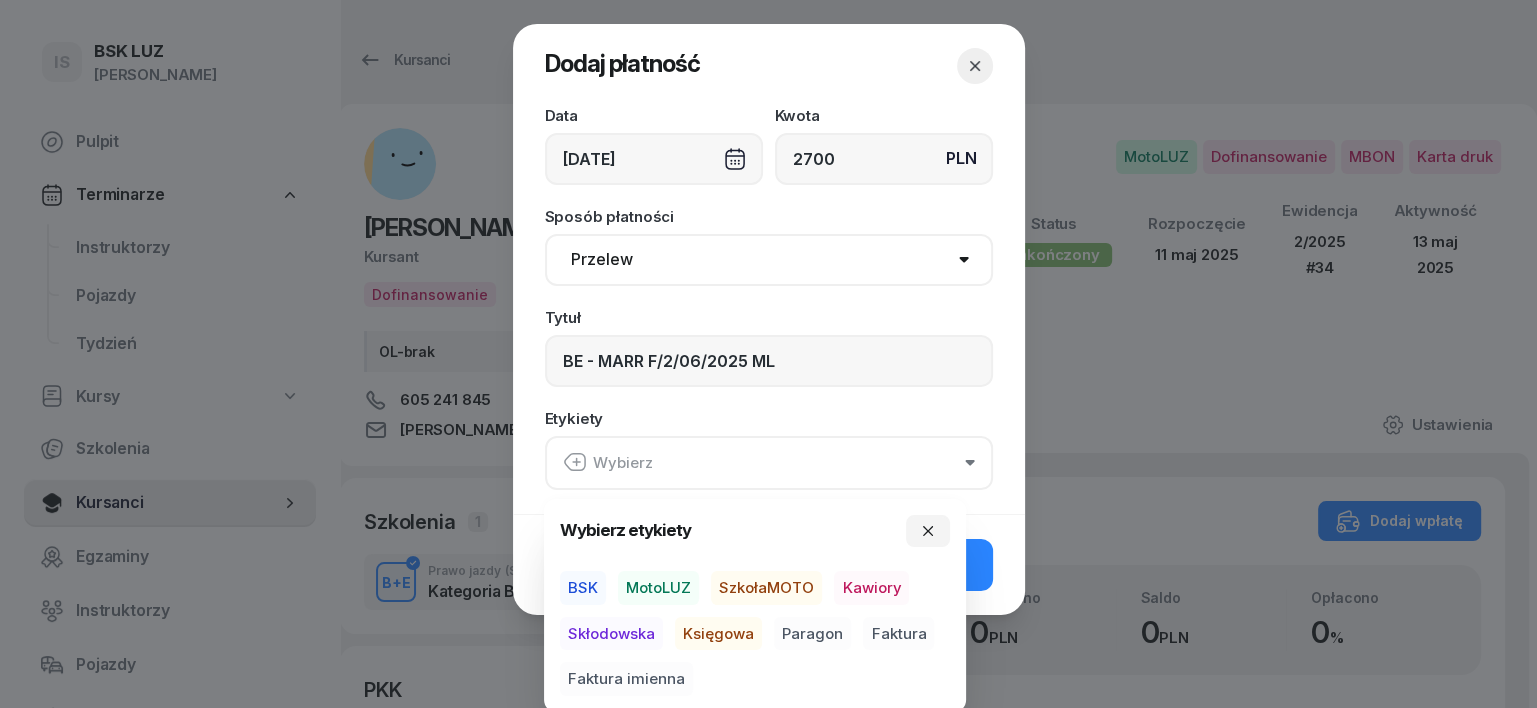 click on "MotoLUZ" at bounding box center [658, 588] 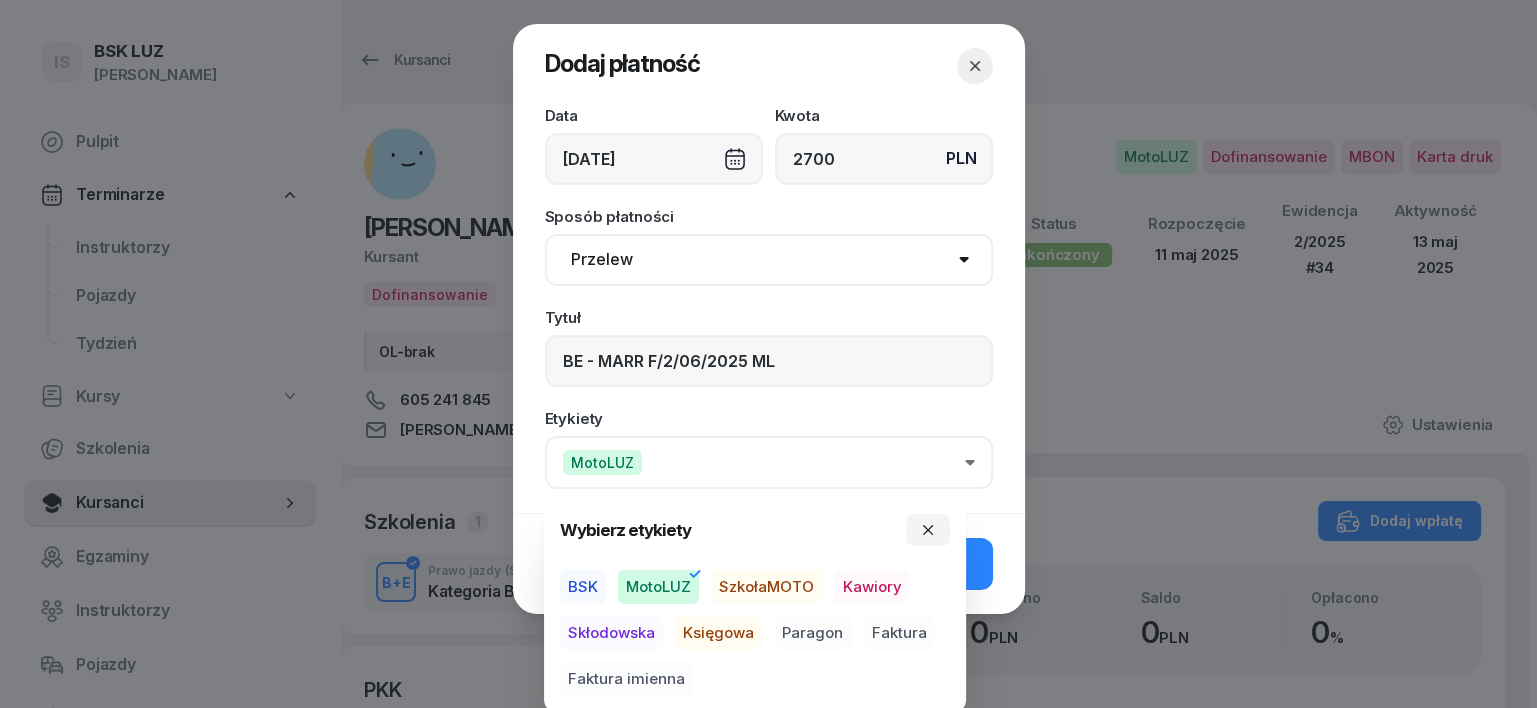 drag, startPoint x: 717, startPoint y: 632, endPoint x: 791, endPoint y: 654, distance: 77.201035 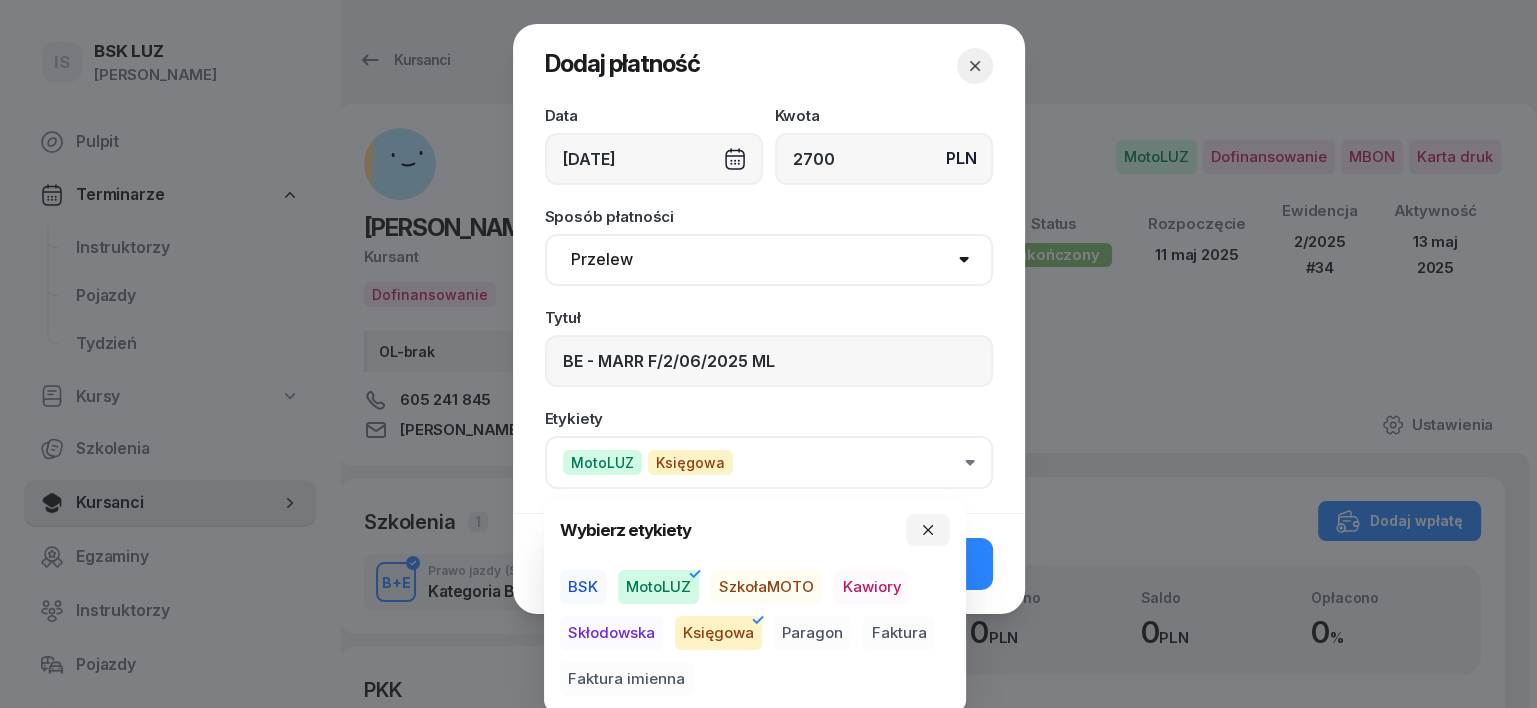 click on "Faktura" at bounding box center [898, 633] 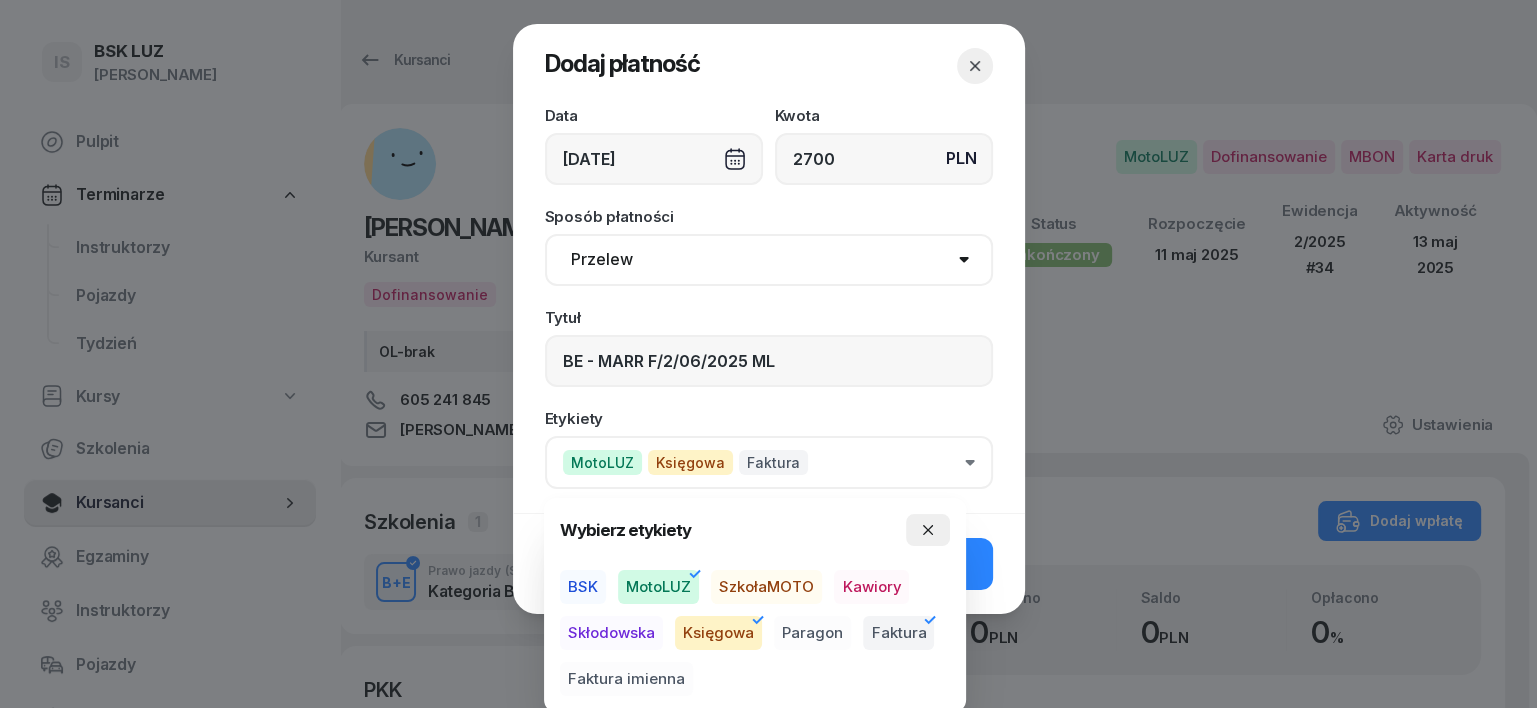 click 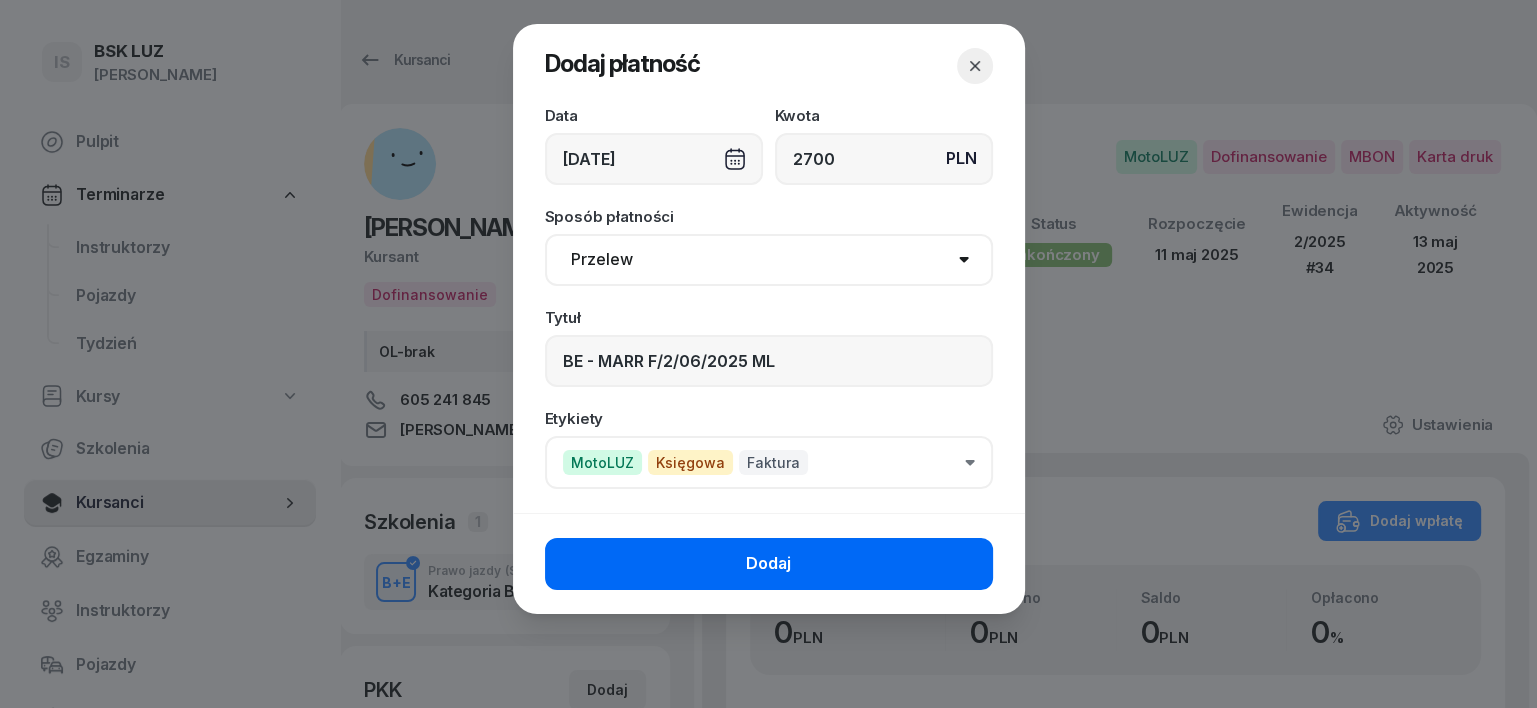 click on "Dodaj" 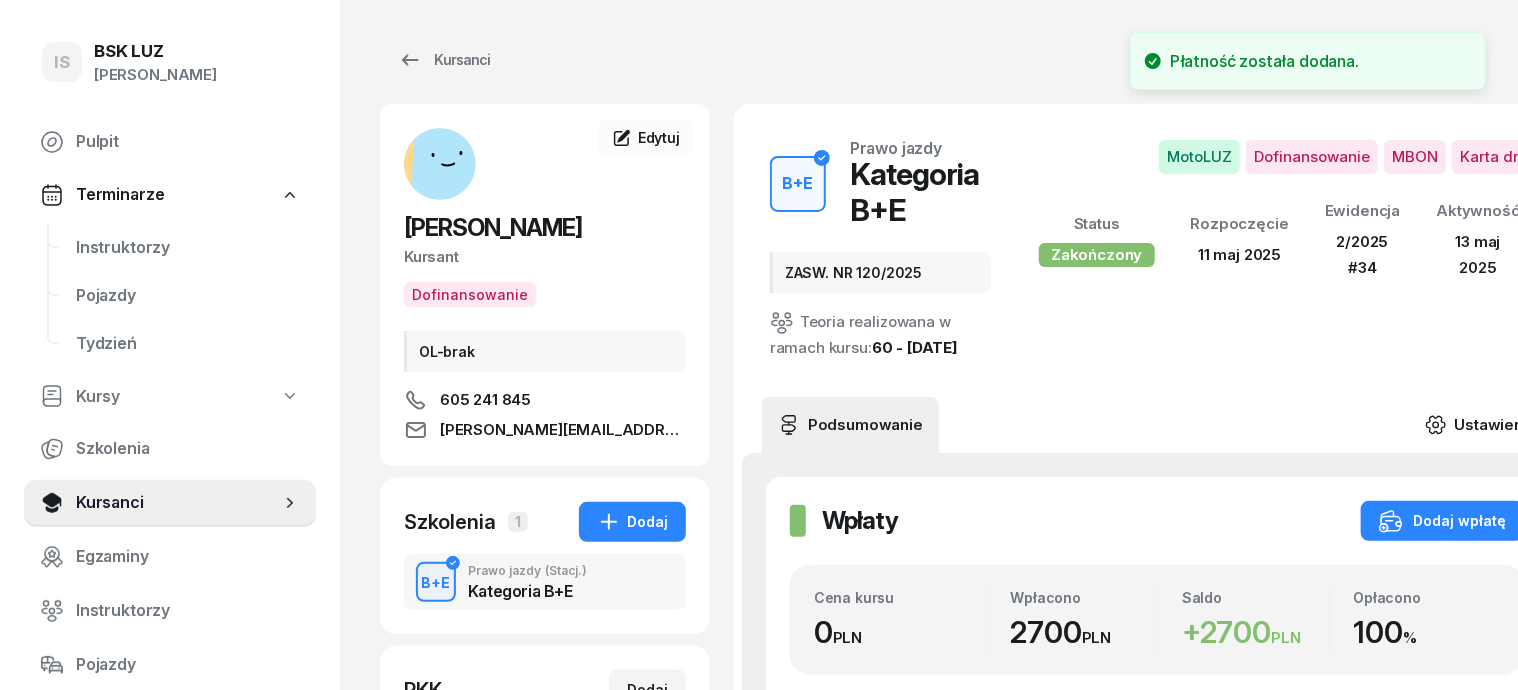 click 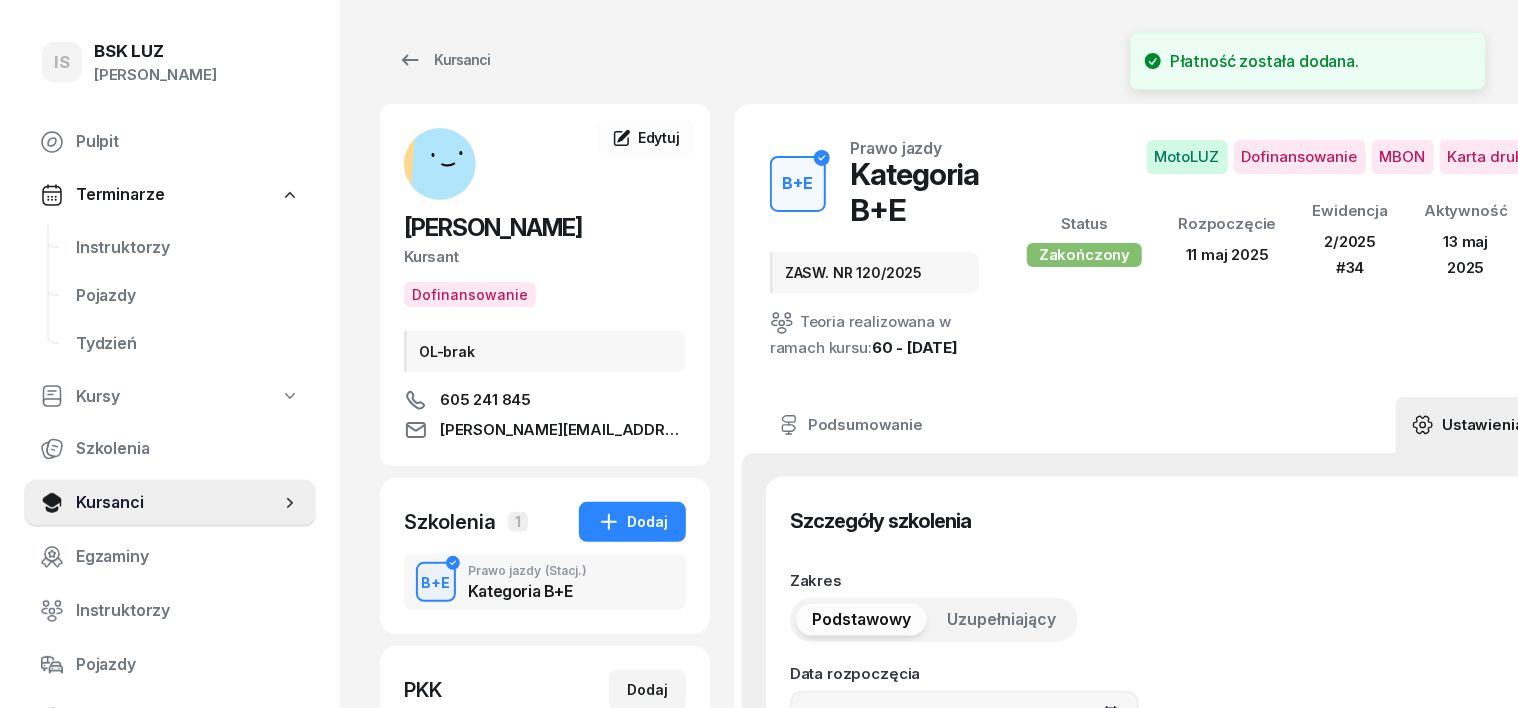 type on "[DATE]" 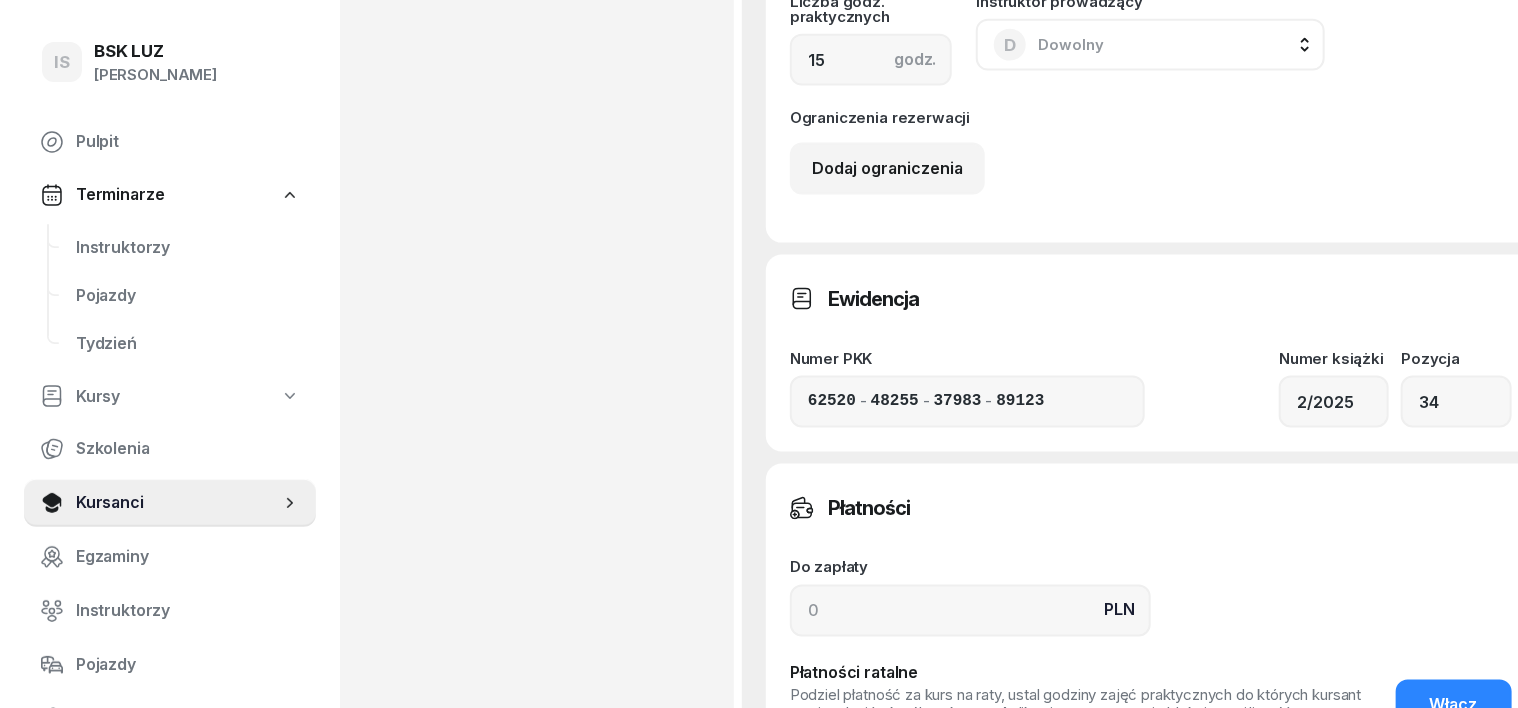 scroll, scrollTop: 1375, scrollLeft: 0, axis: vertical 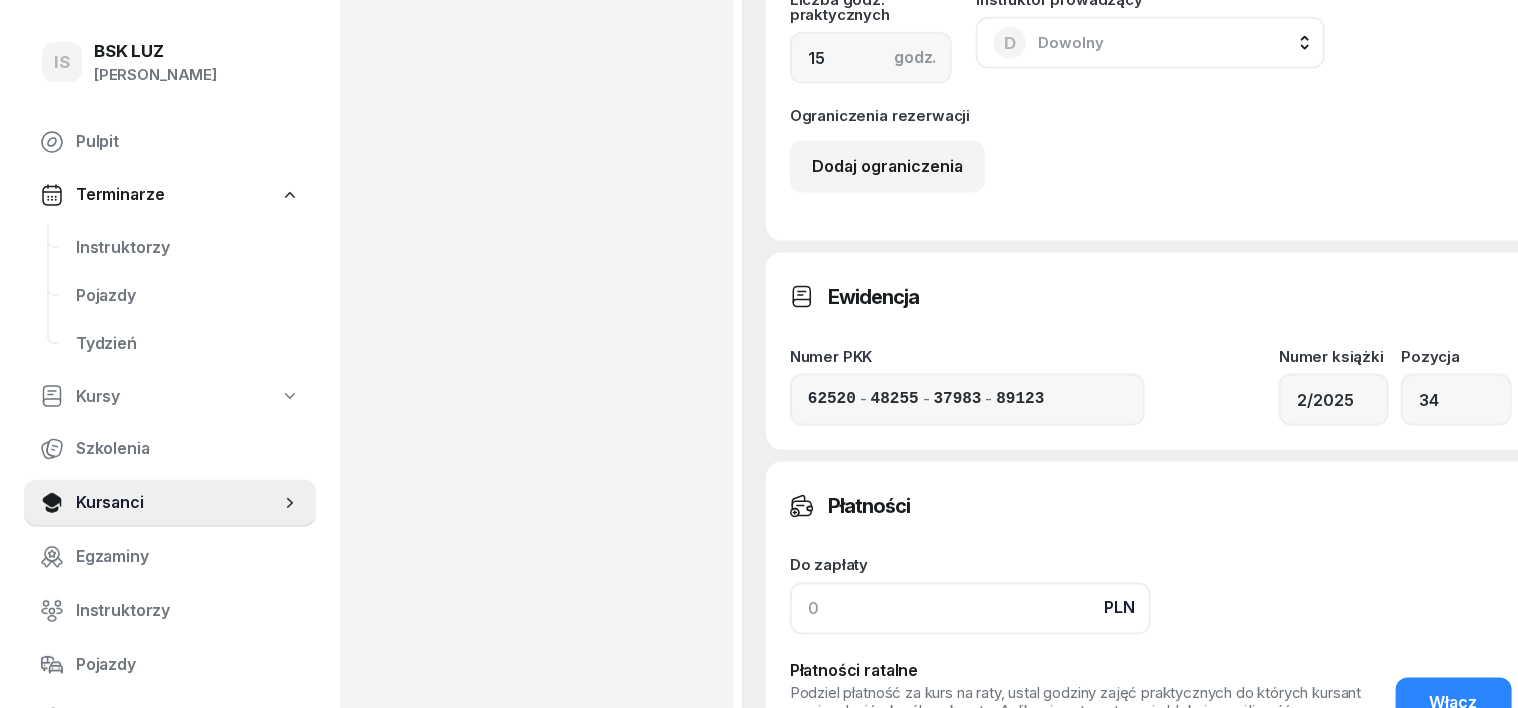 click 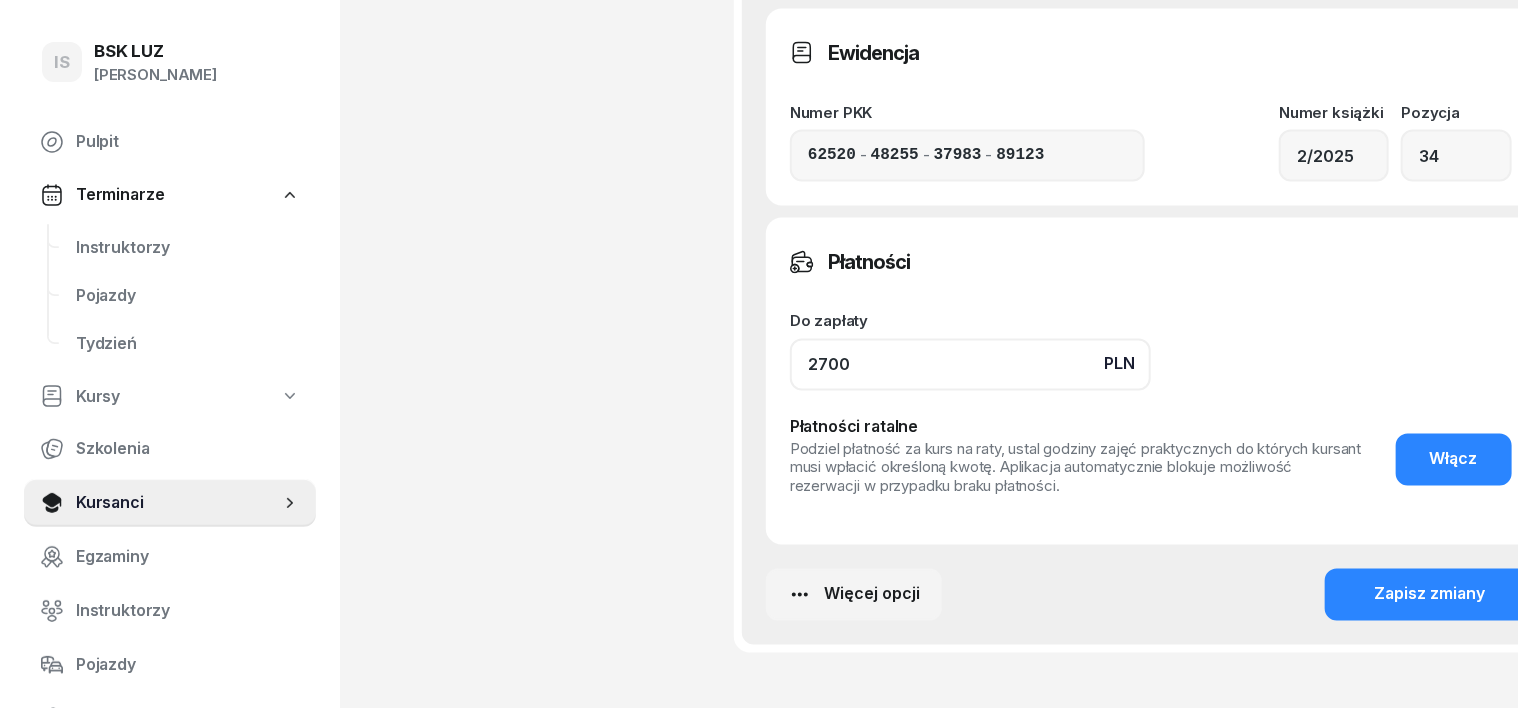 scroll, scrollTop: 1624, scrollLeft: 0, axis: vertical 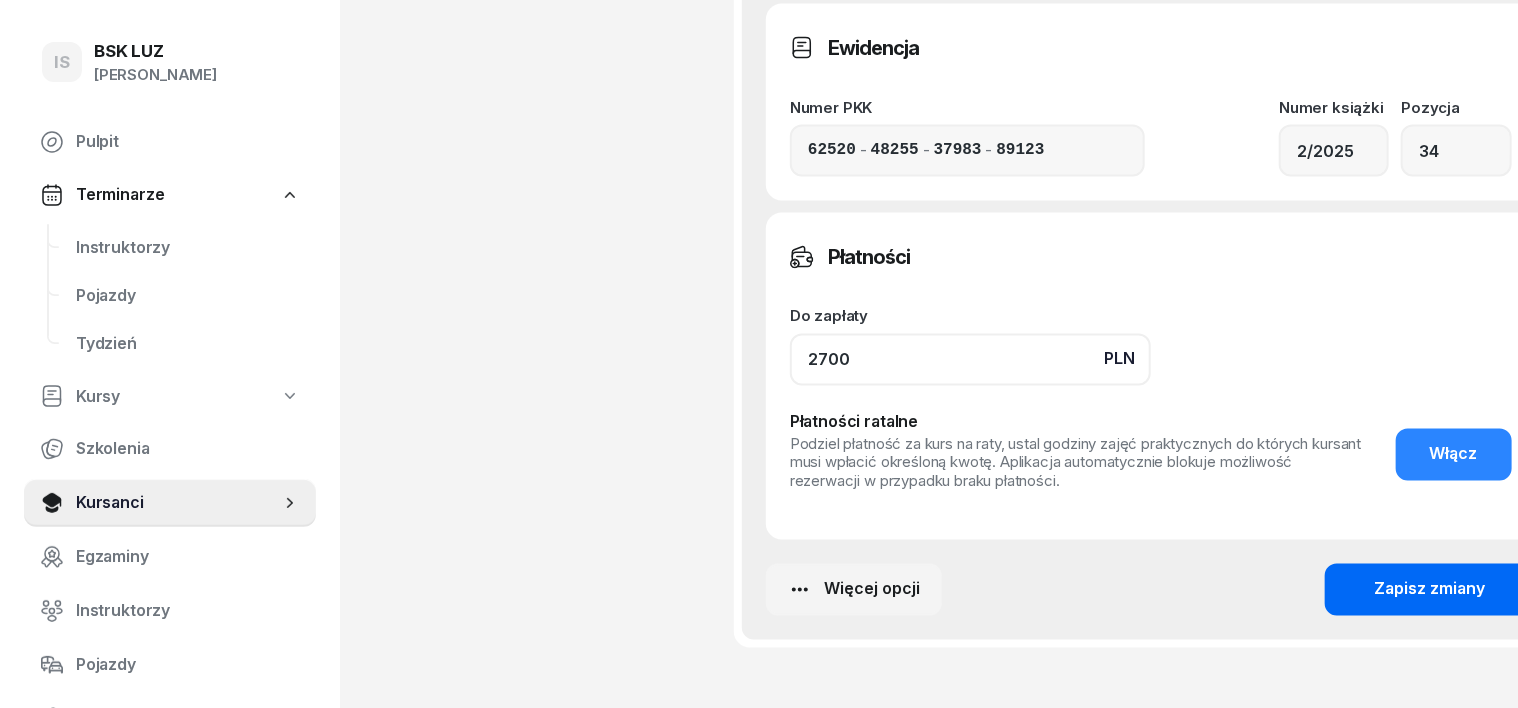 type on "2700" 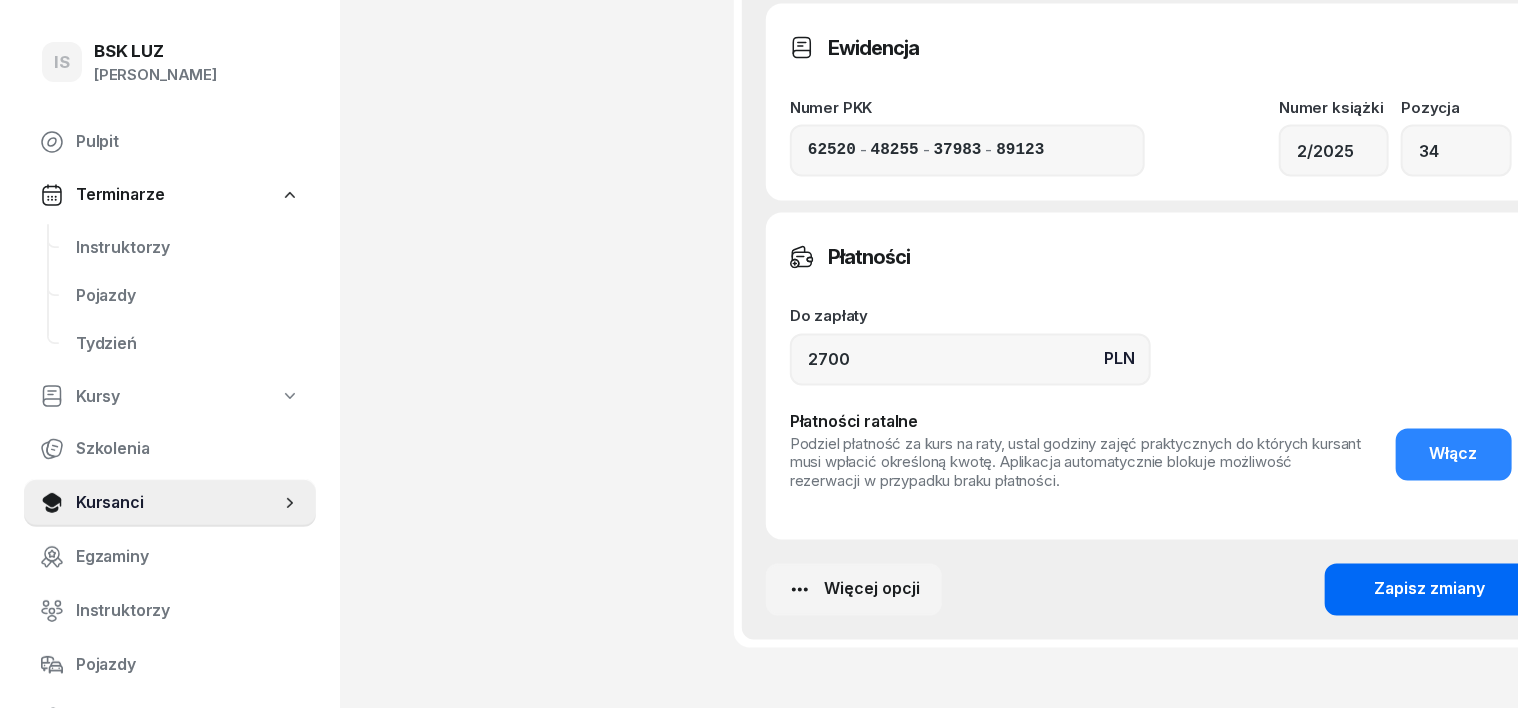 click on "Zapisz zmiany" 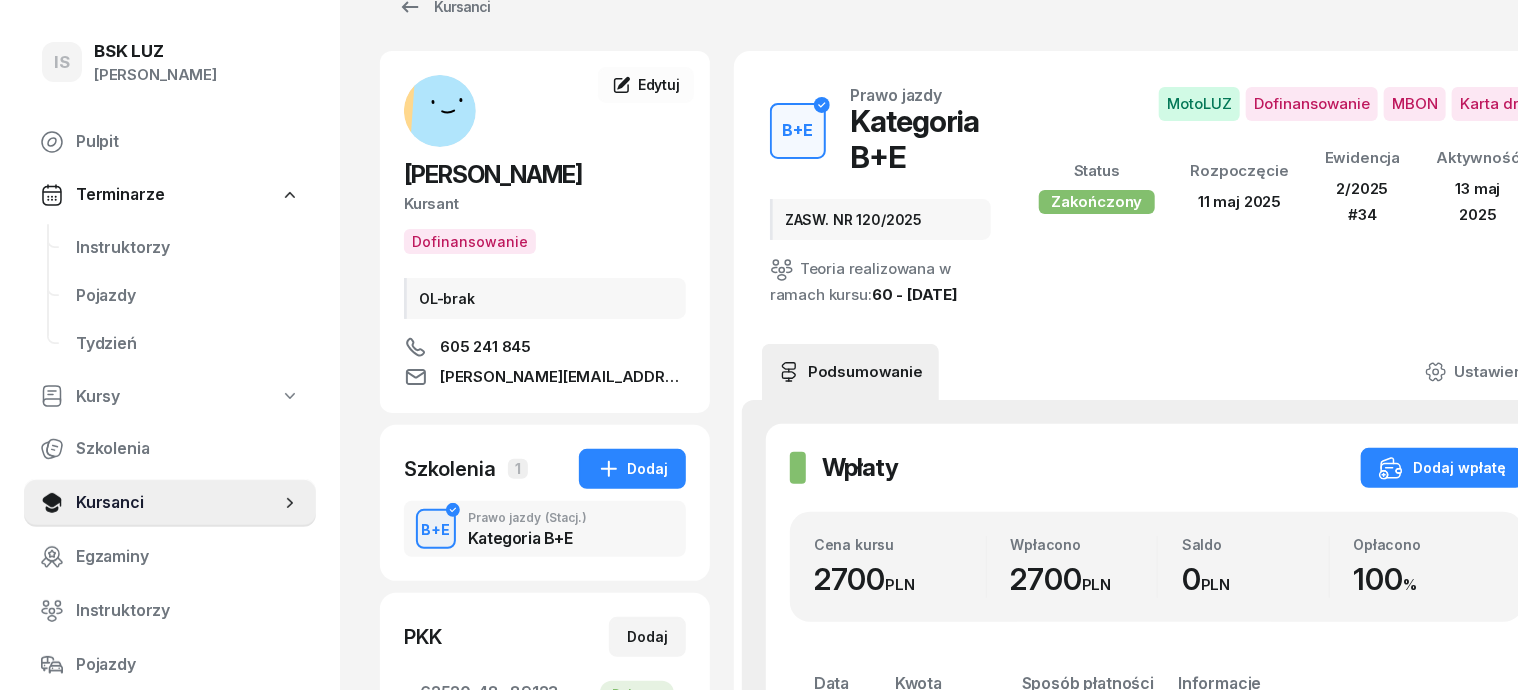 scroll, scrollTop: 44, scrollLeft: 0, axis: vertical 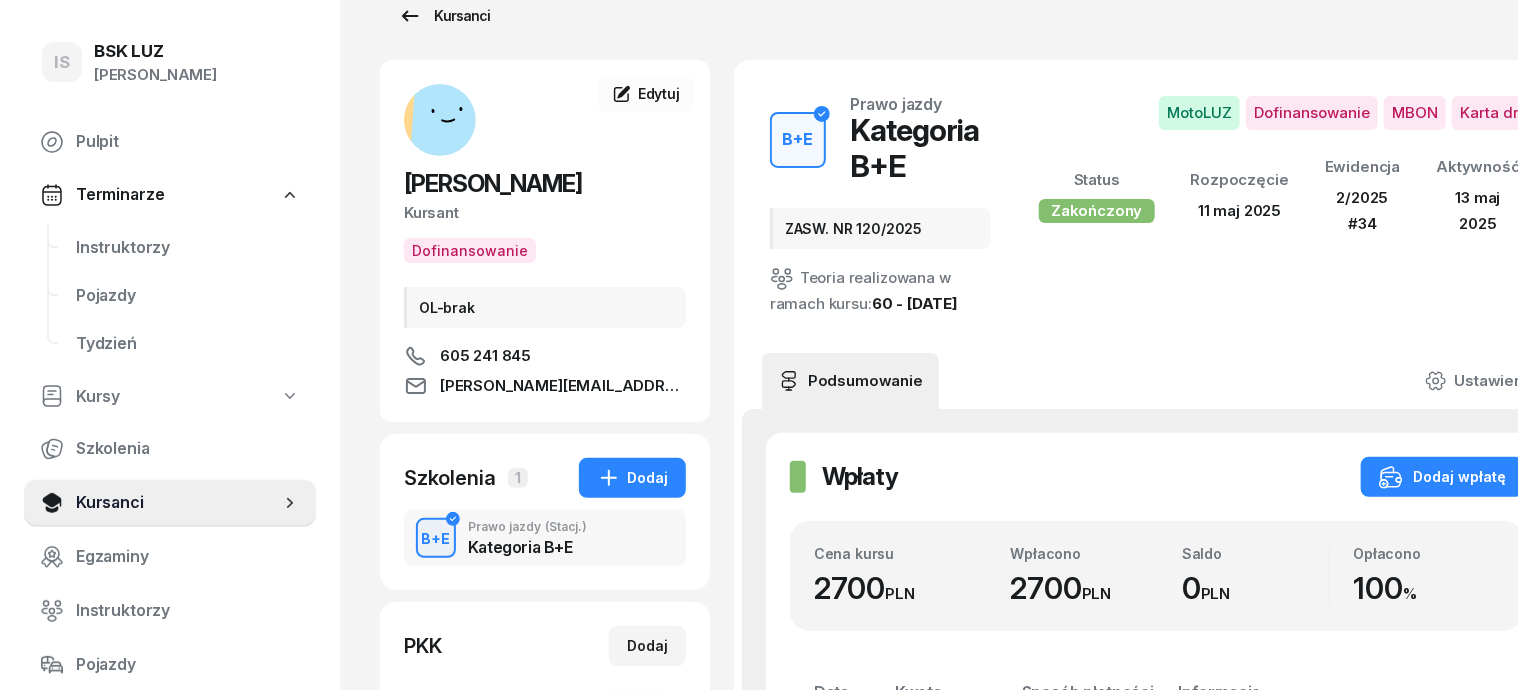 click on "Kursanci" at bounding box center (444, 16) 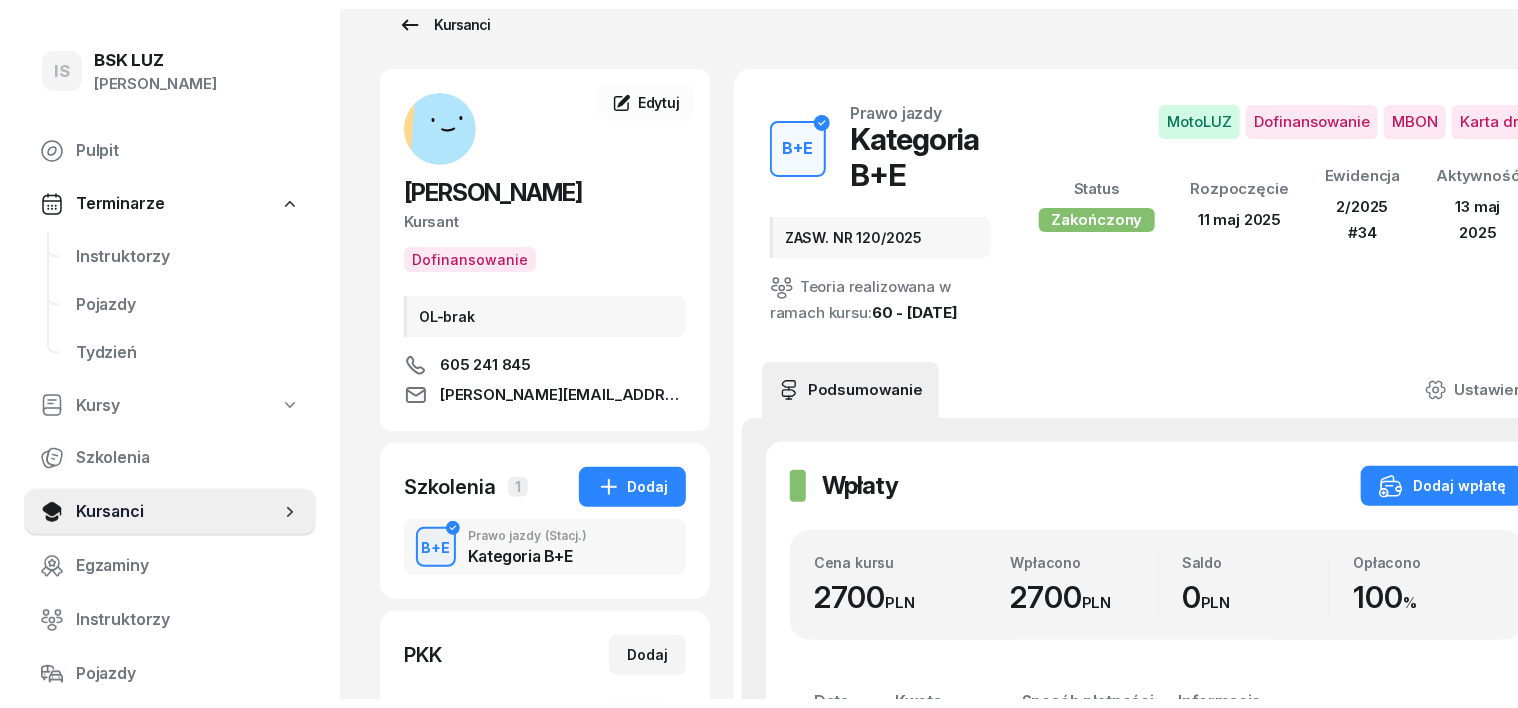 scroll, scrollTop: 0, scrollLeft: 0, axis: both 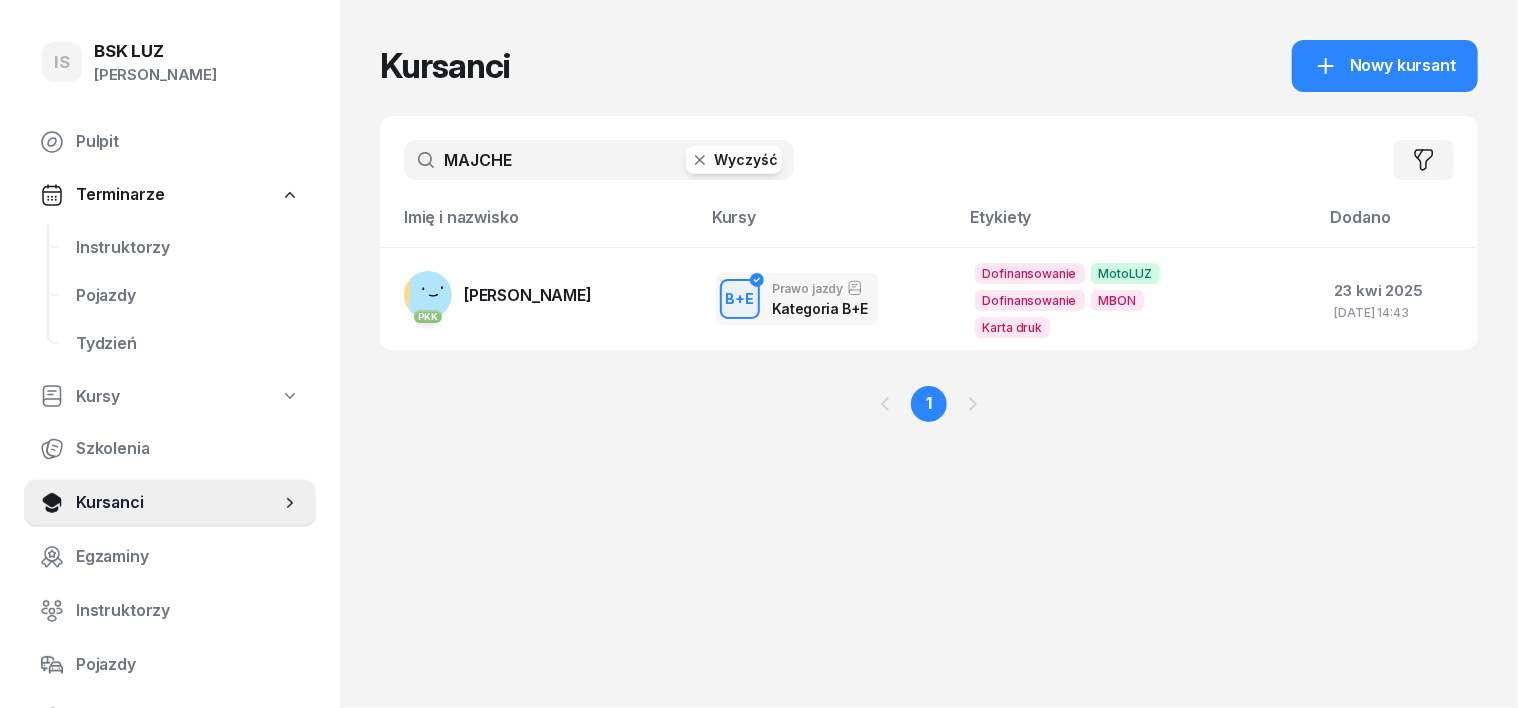 click 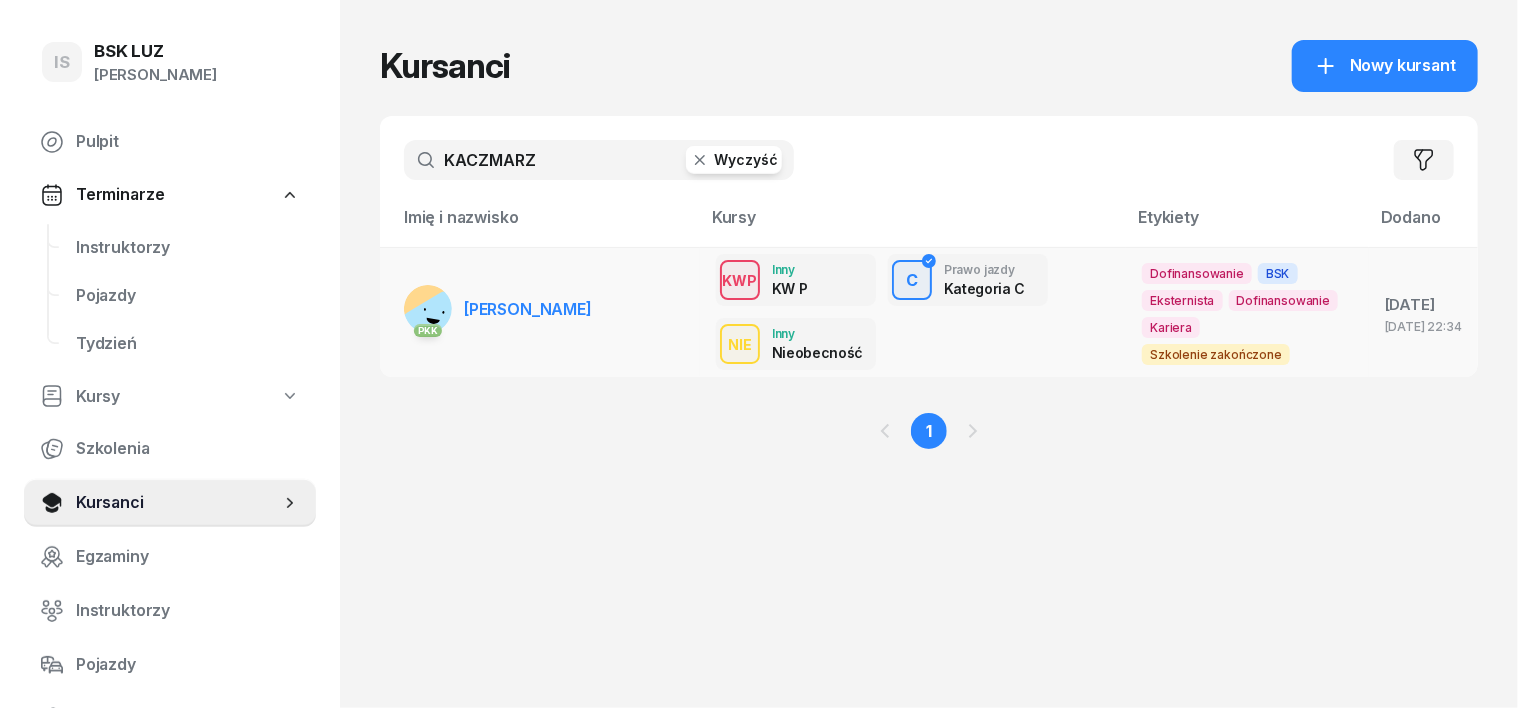 type on "KACZMARZ" 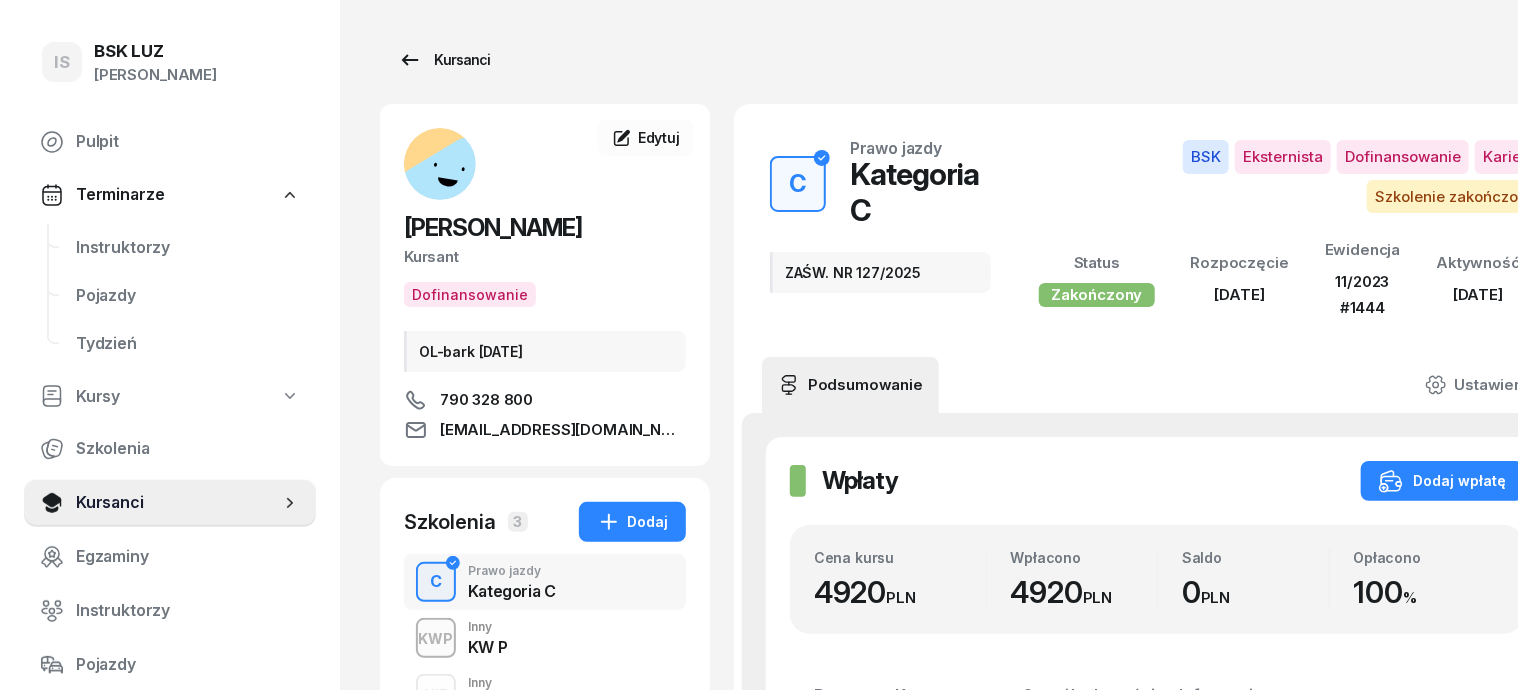 click on "Kursanci" at bounding box center (444, 60) 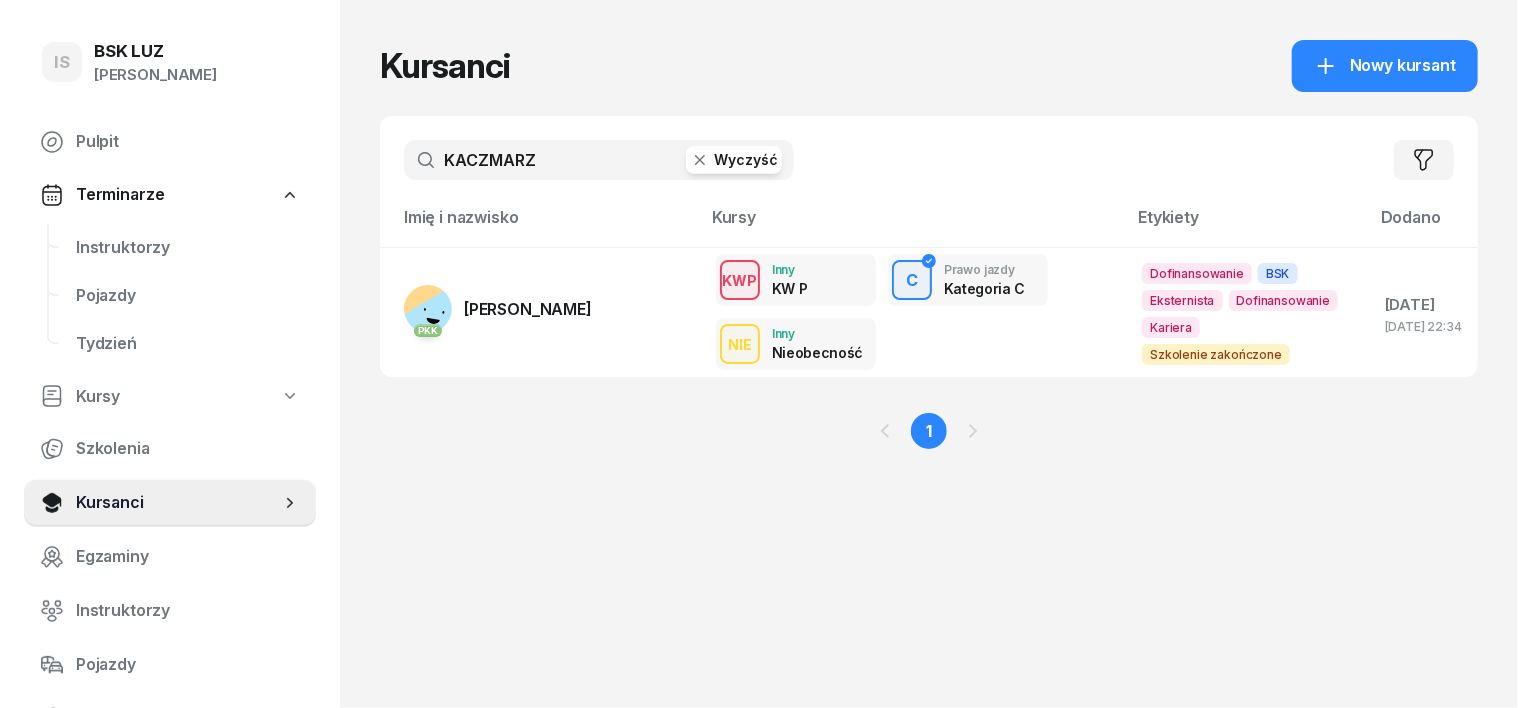 click 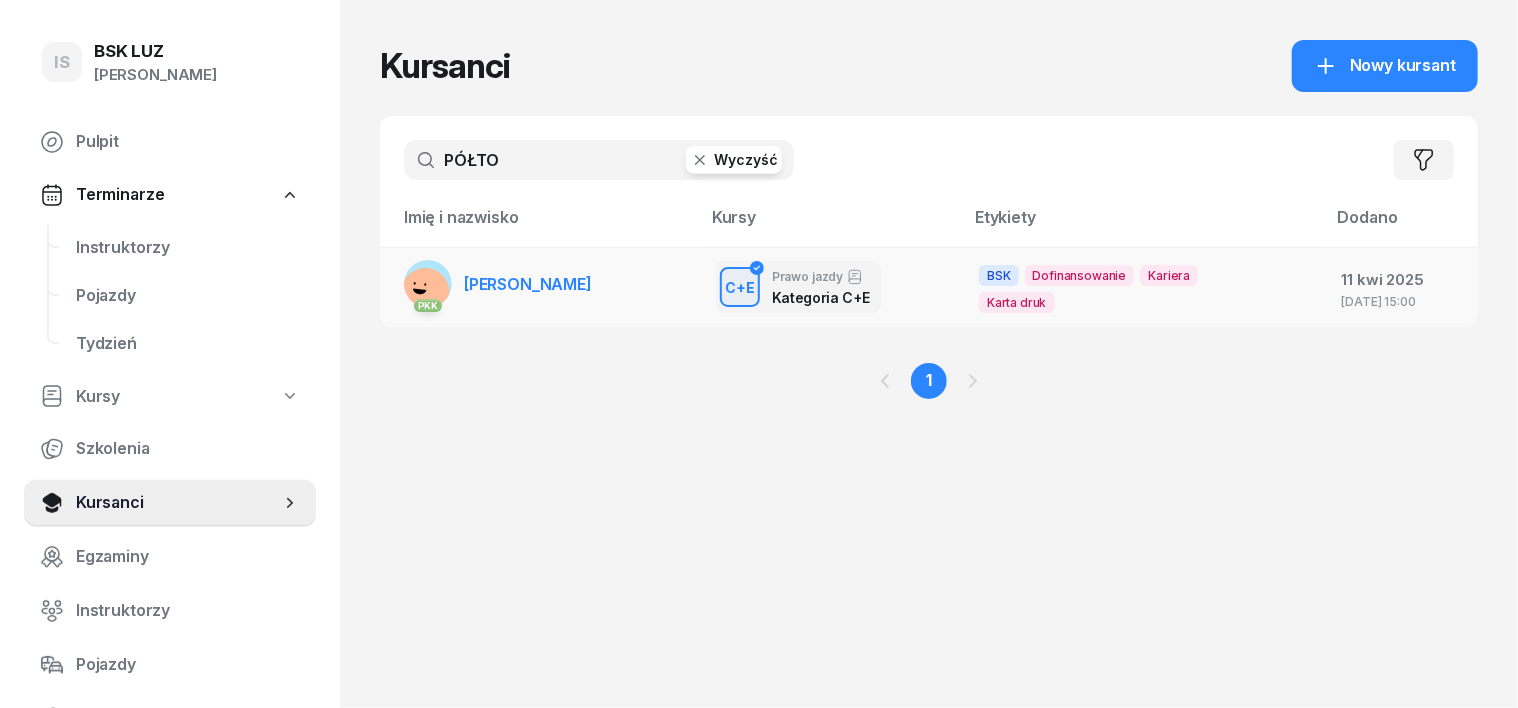 type on "PÓŁTO" 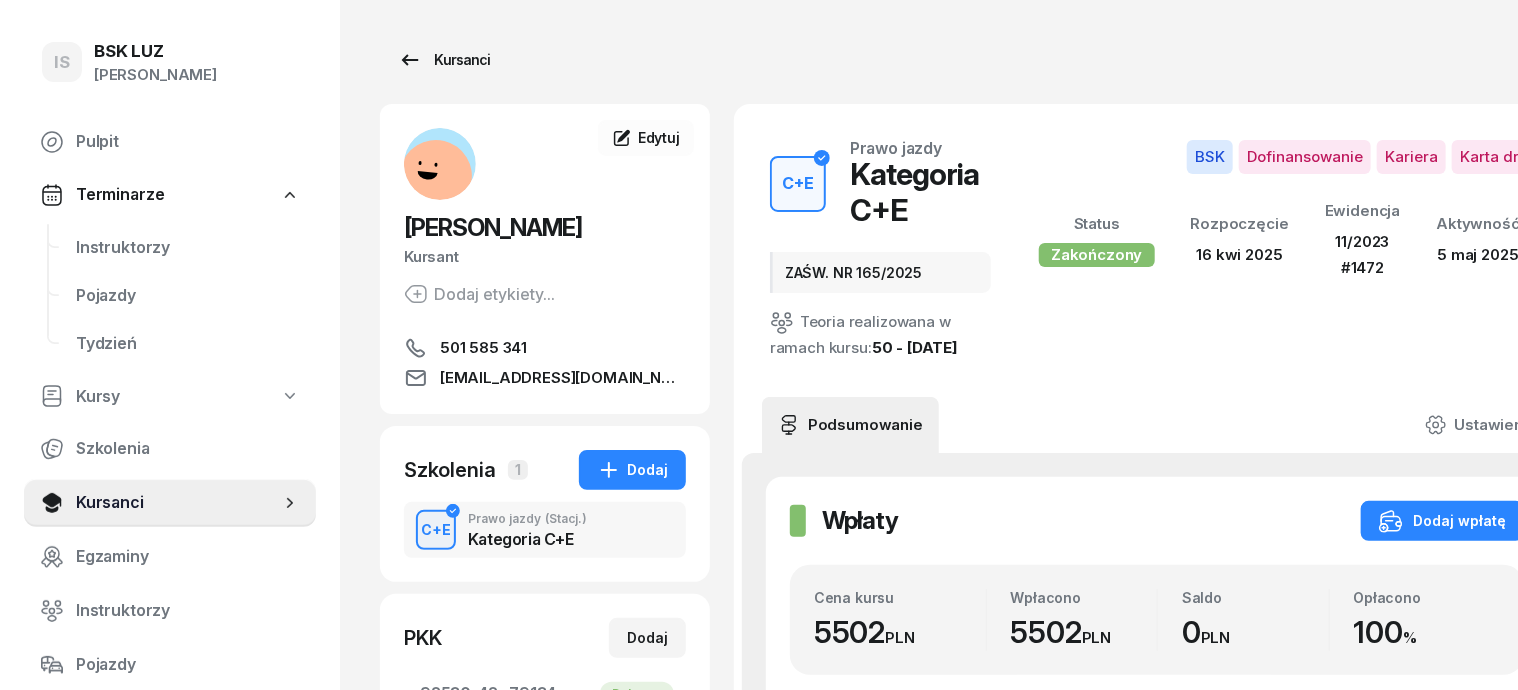 click on "Kursanci" at bounding box center [444, 60] 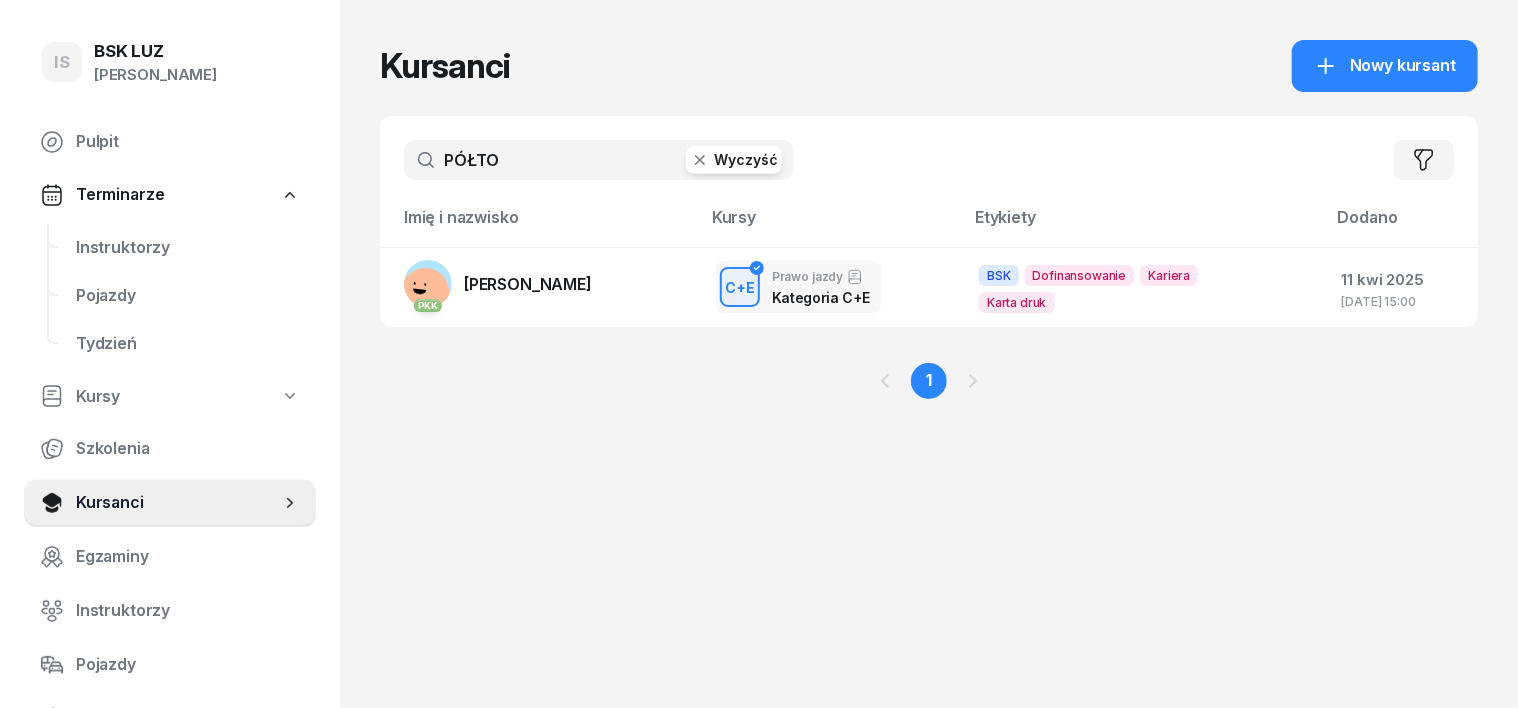 click 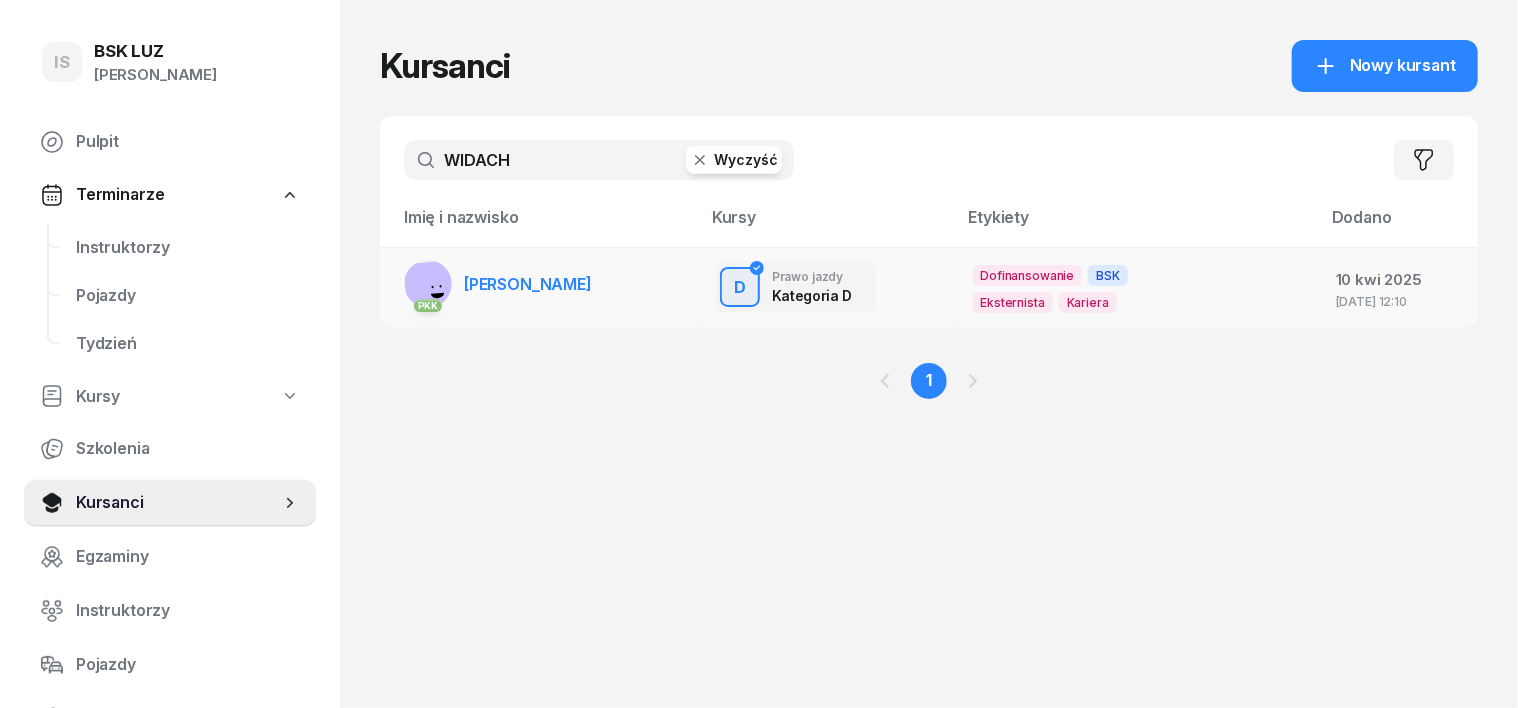 type on "WIDACH" 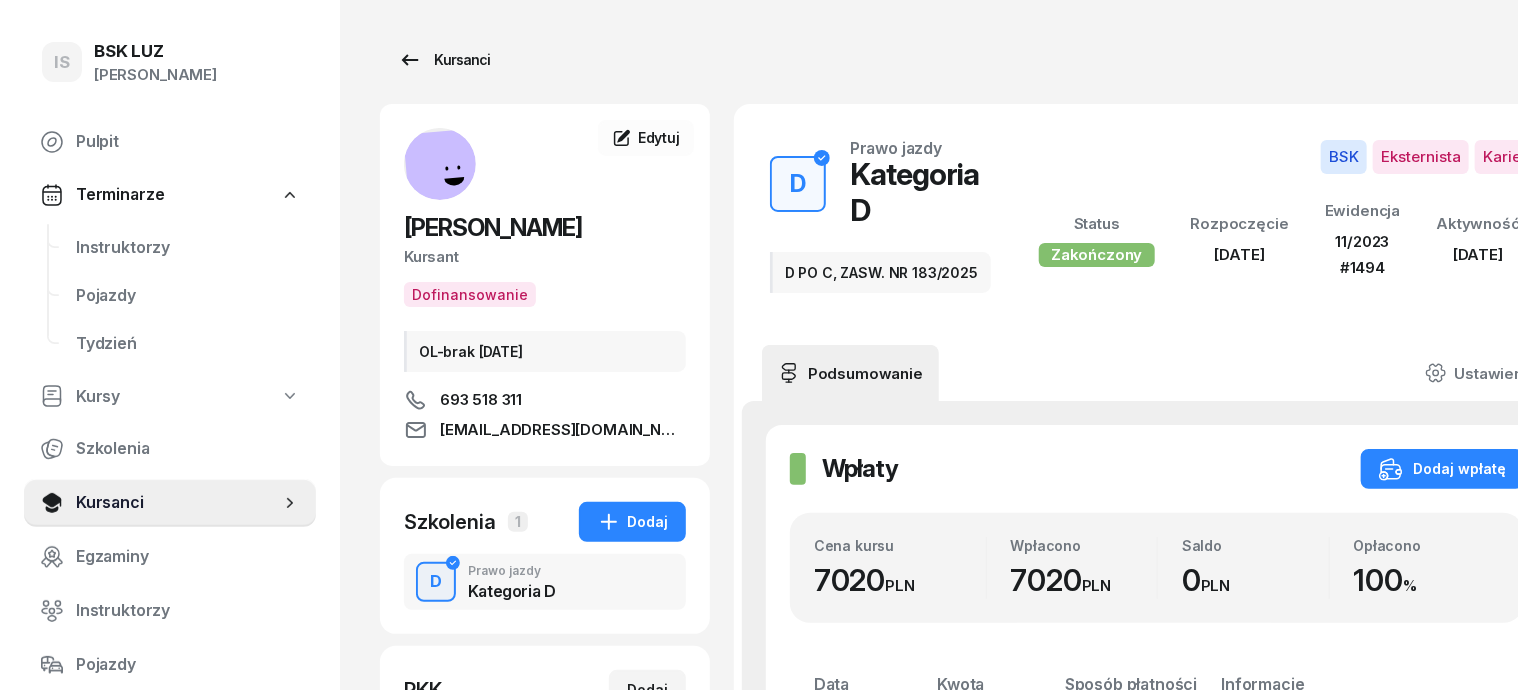 click on "Kursanci" at bounding box center [444, 60] 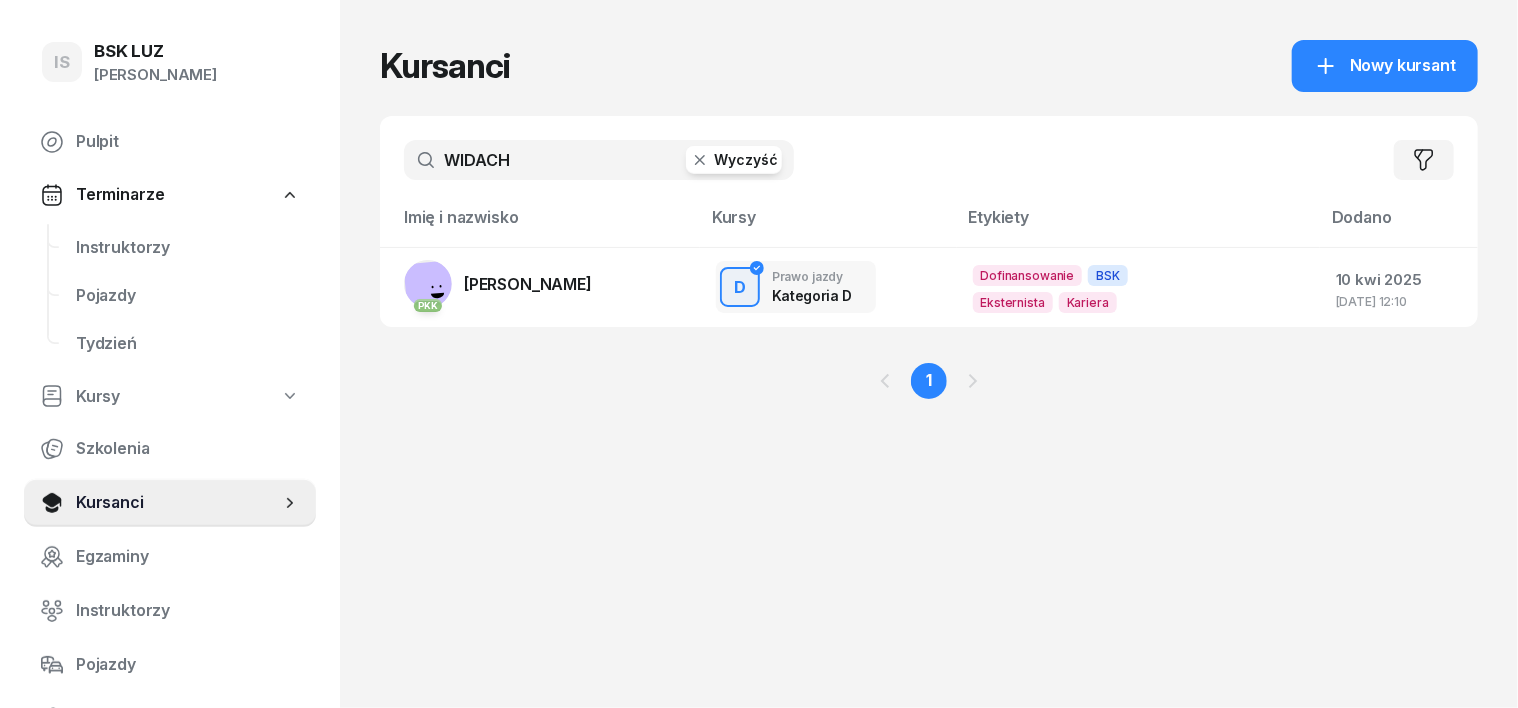 click 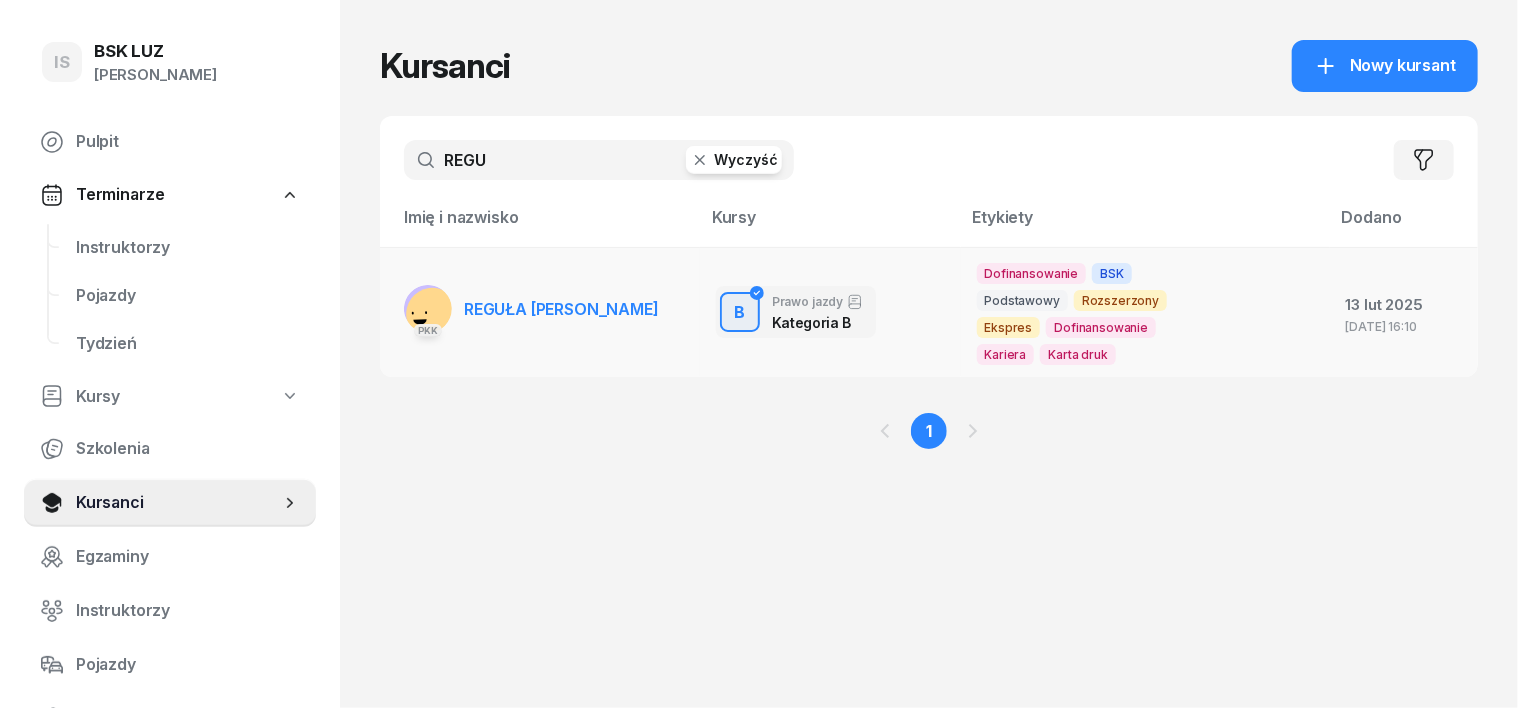 type on "REGU" 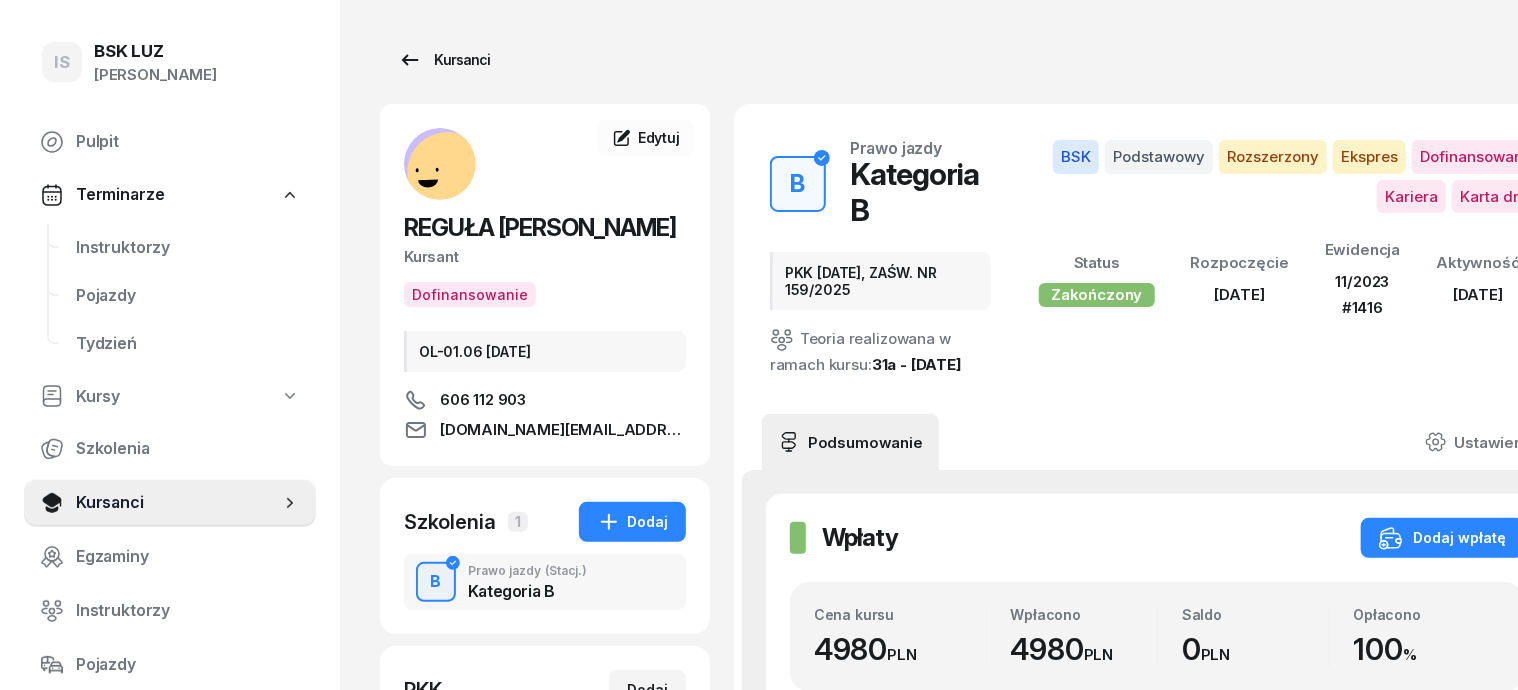 click on "Kursanci" at bounding box center [444, 60] 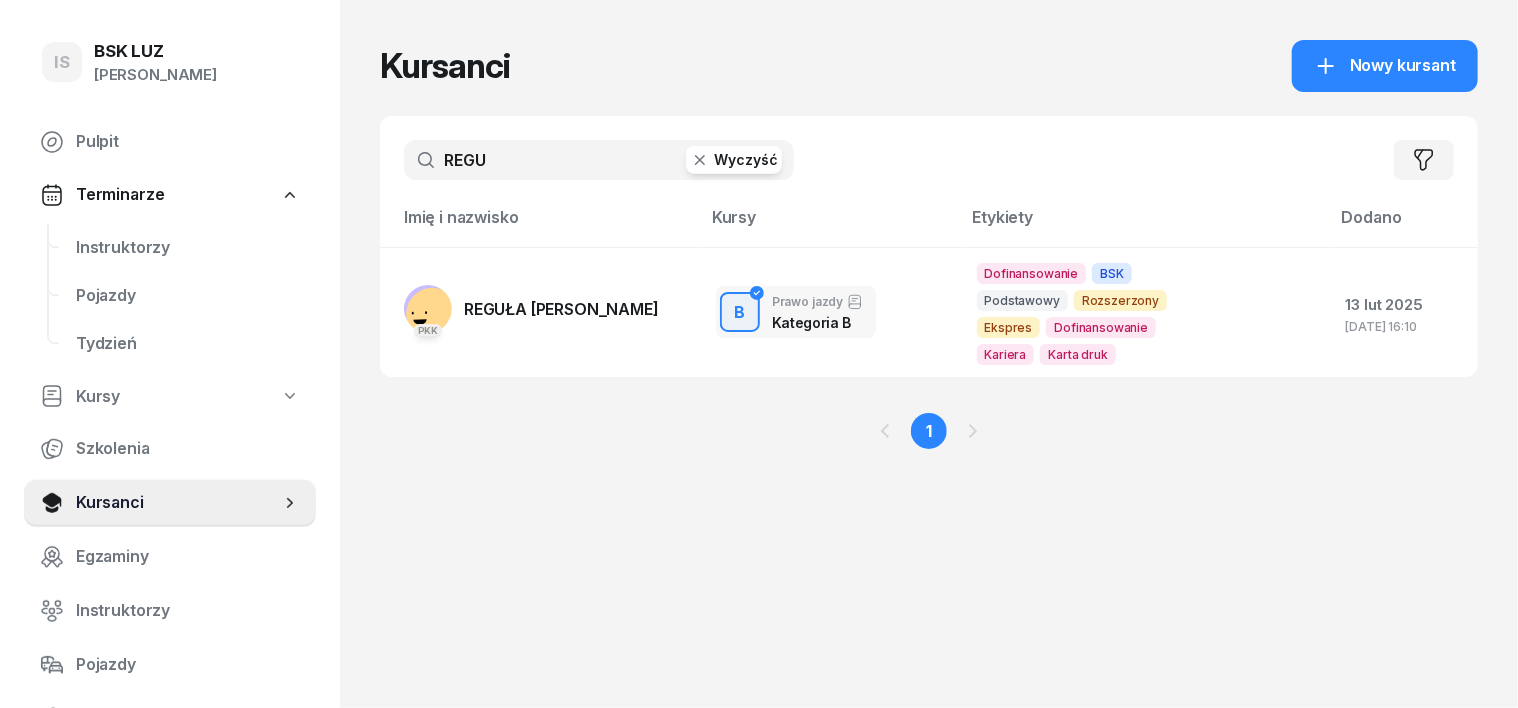 click 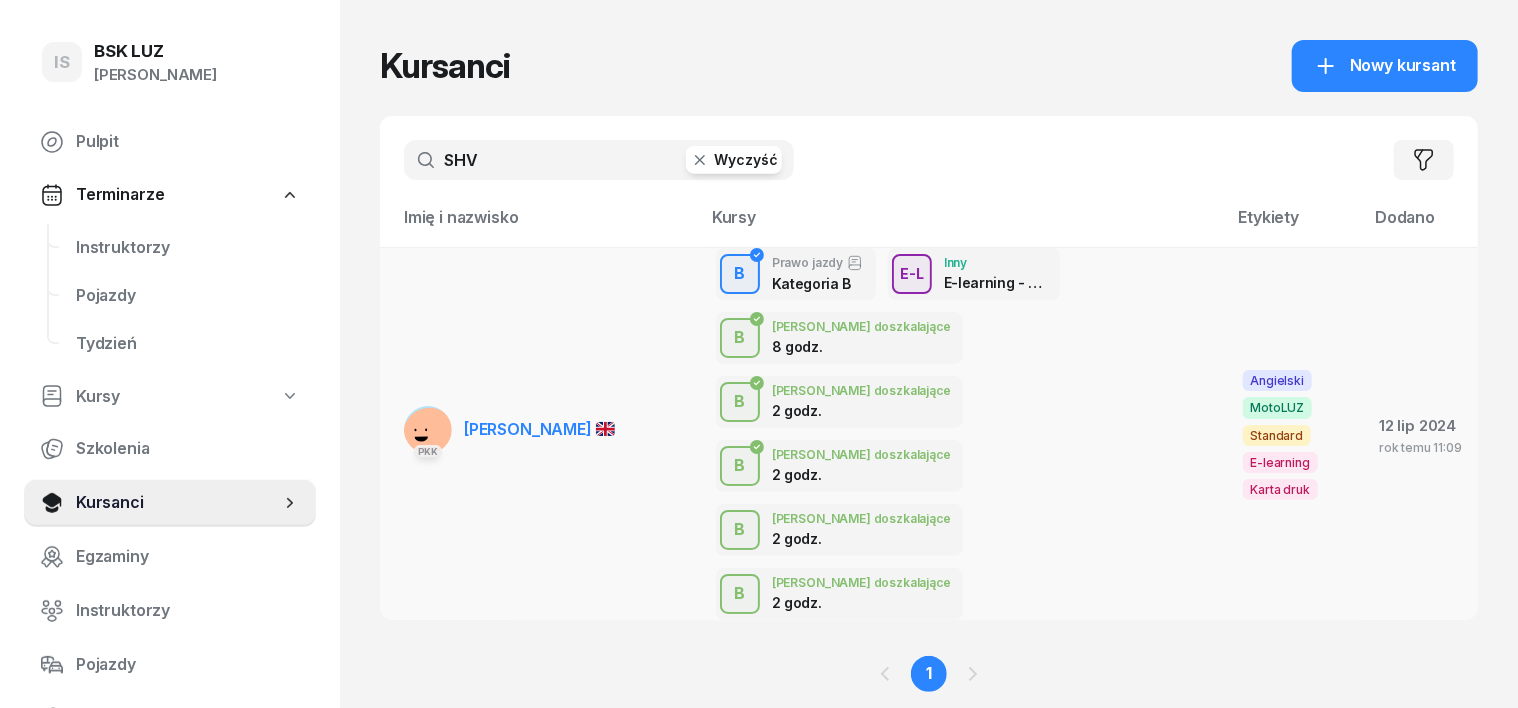 type on "SHV" 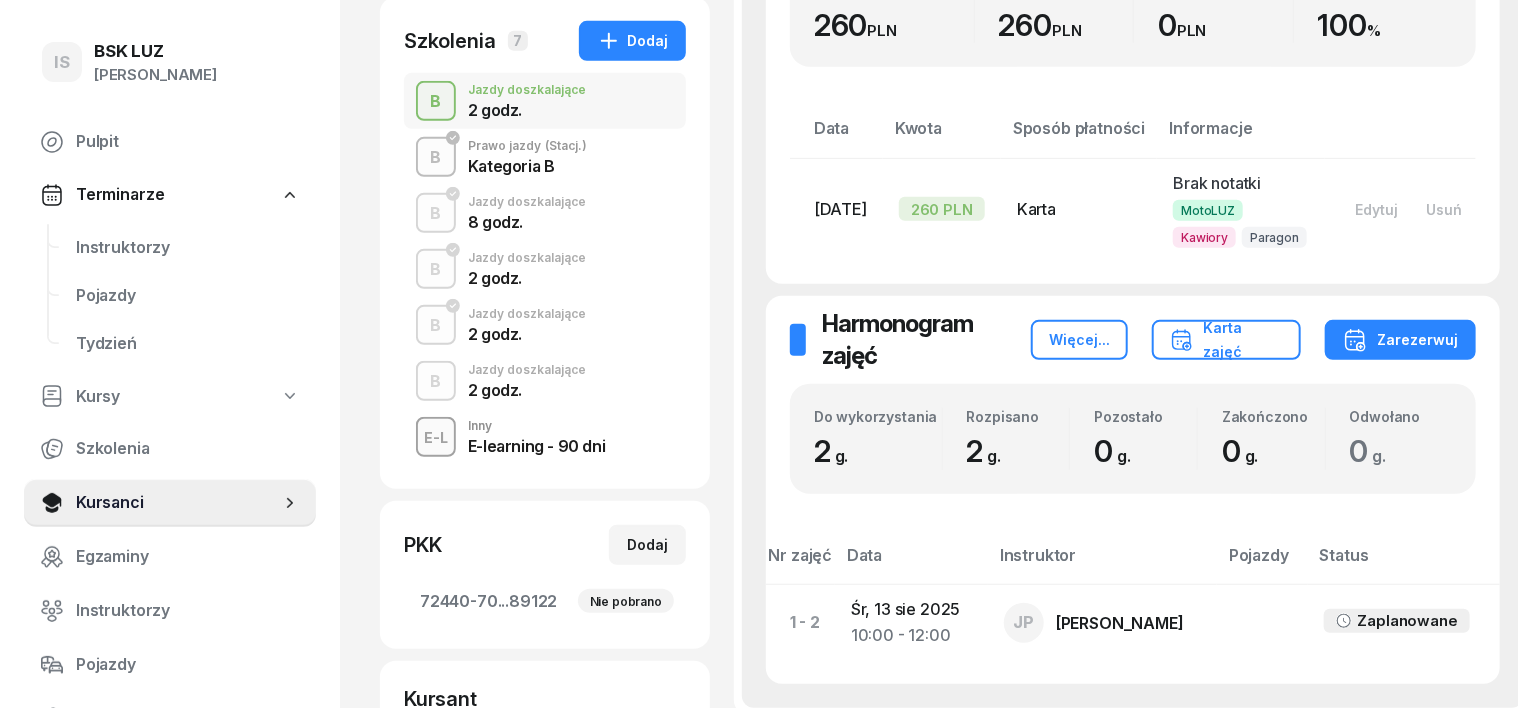 scroll, scrollTop: 500, scrollLeft: 0, axis: vertical 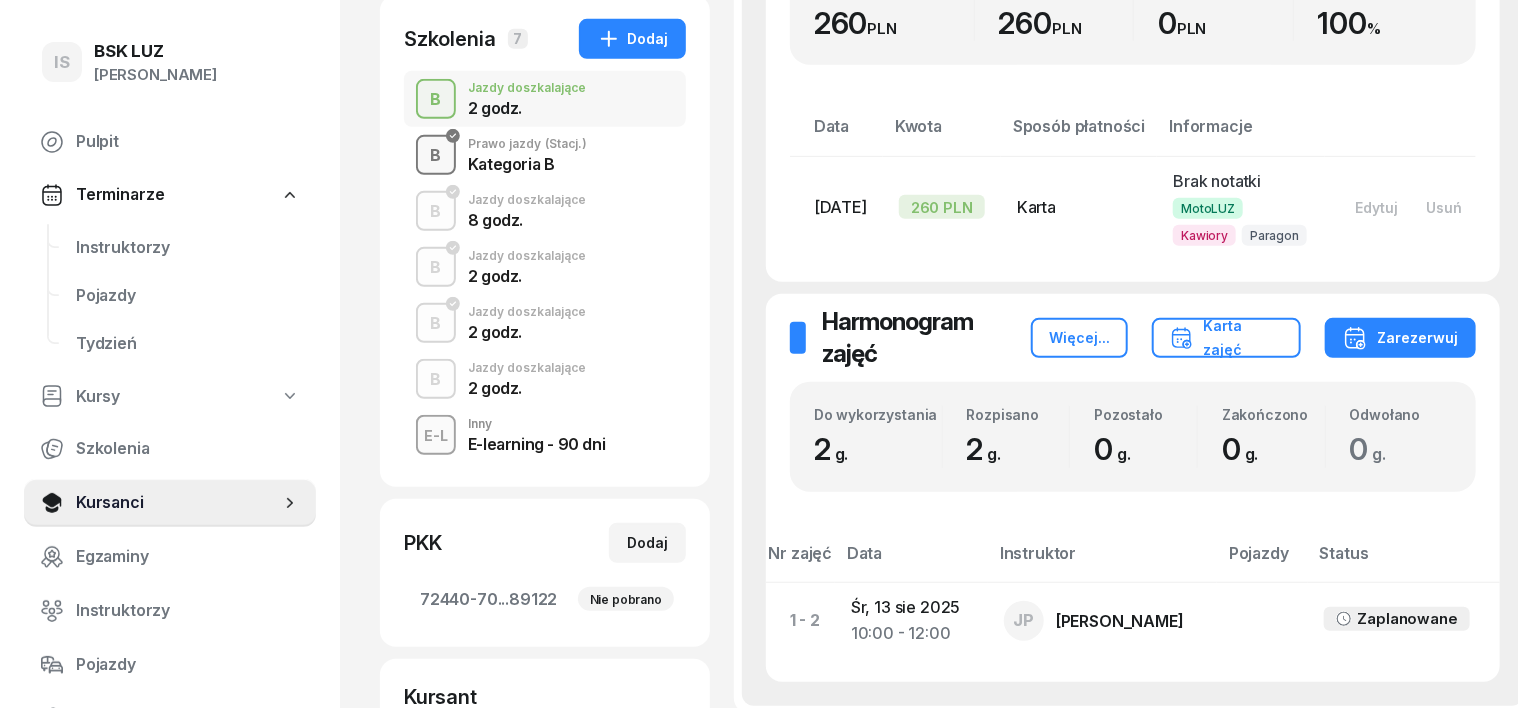 click on "B" at bounding box center [436, 156] 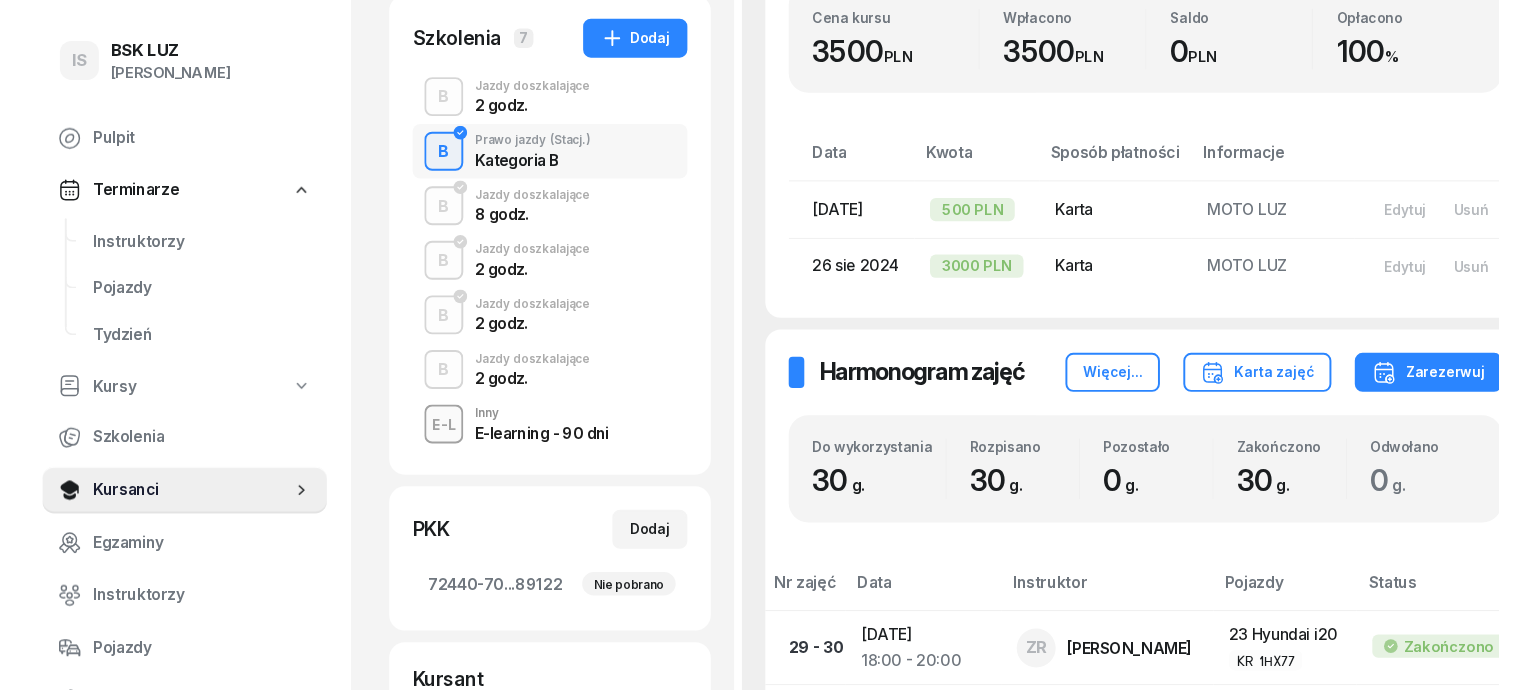 scroll, scrollTop: 0, scrollLeft: 0, axis: both 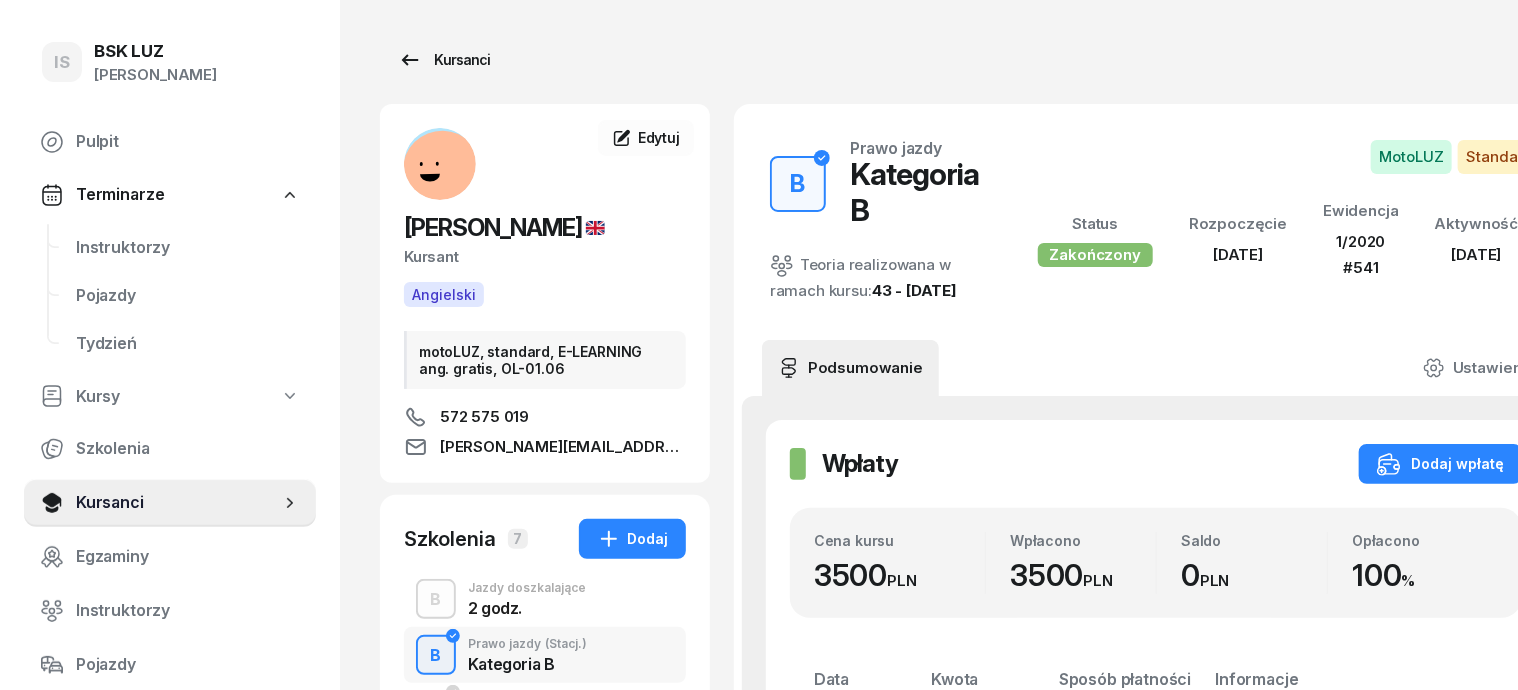 click on "Kursanci" at bounding box center [444, 60] 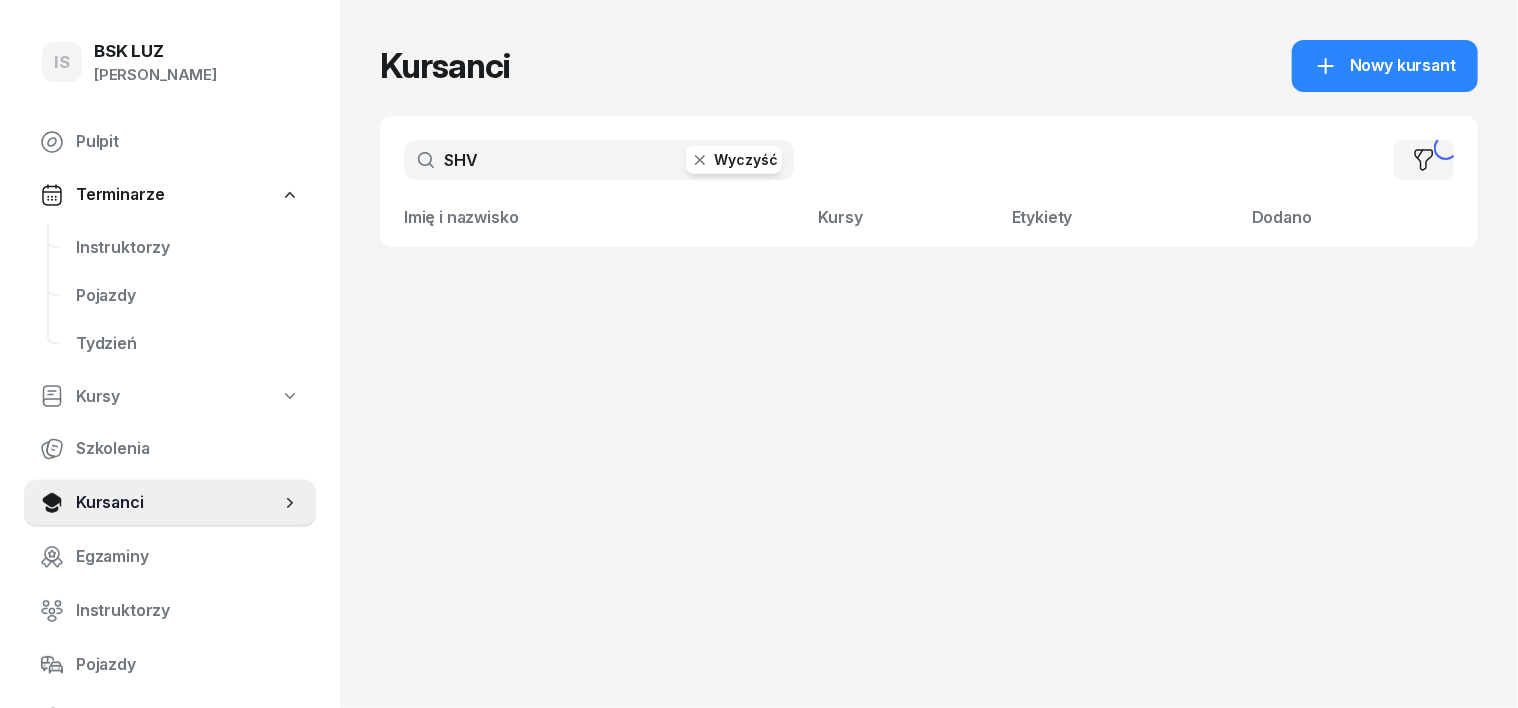 click 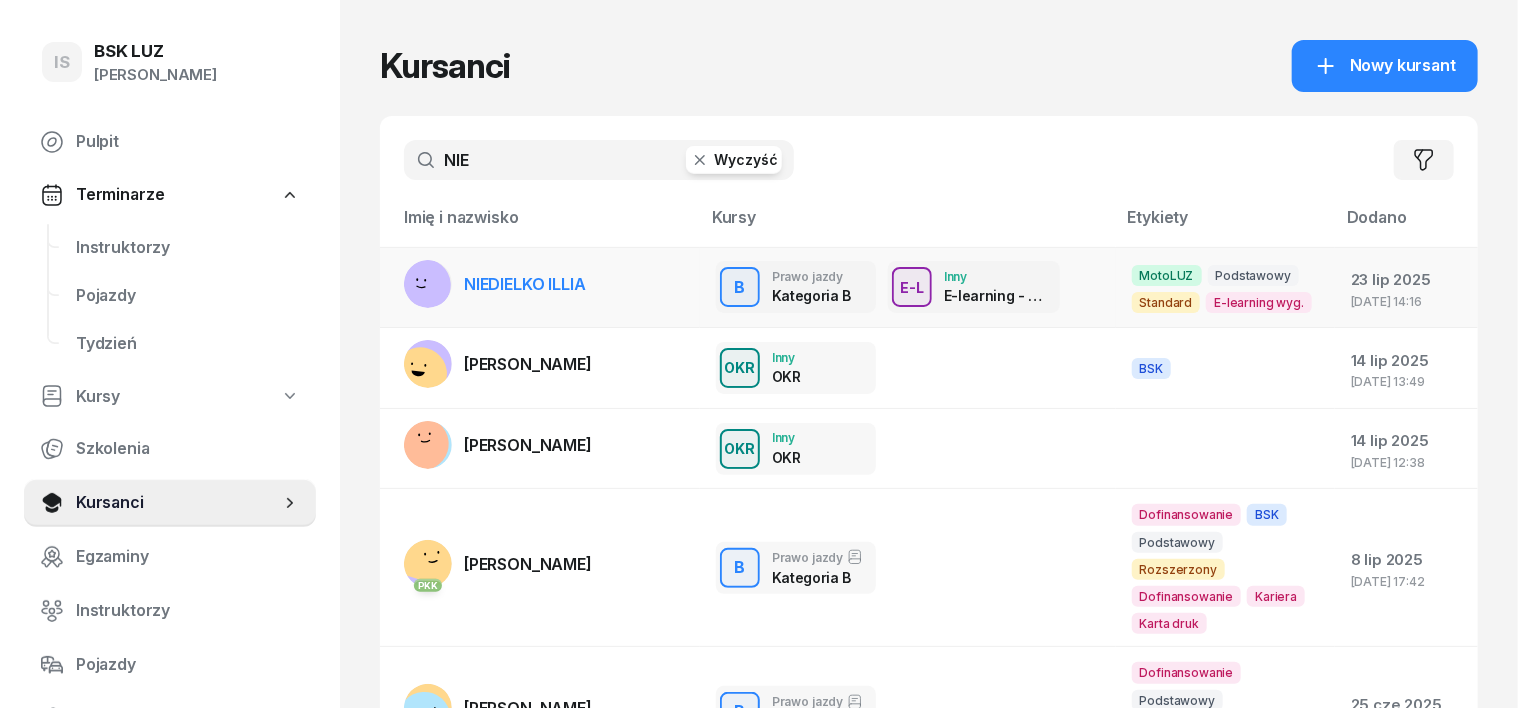 type on "NIE" 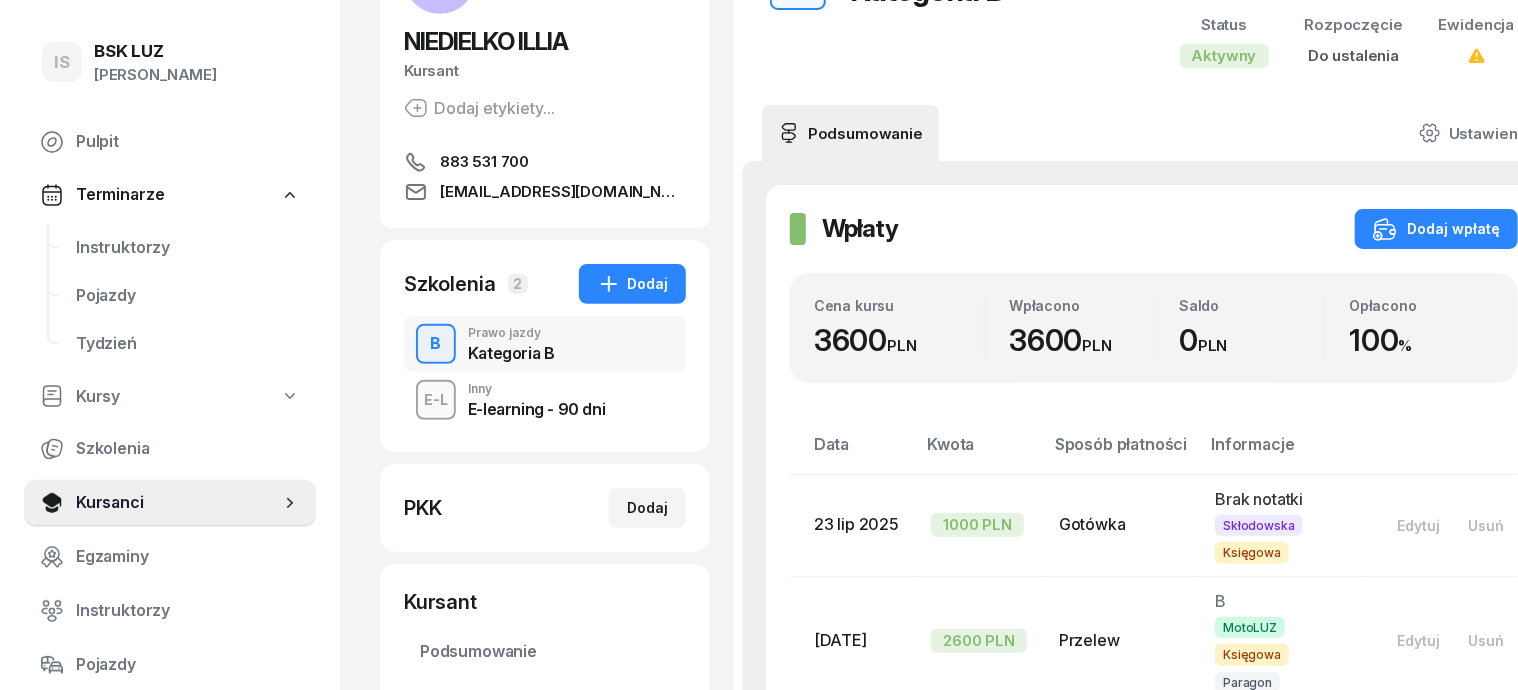 scroll, scrollTop: 0, scrollLeft: 0, axis: both 